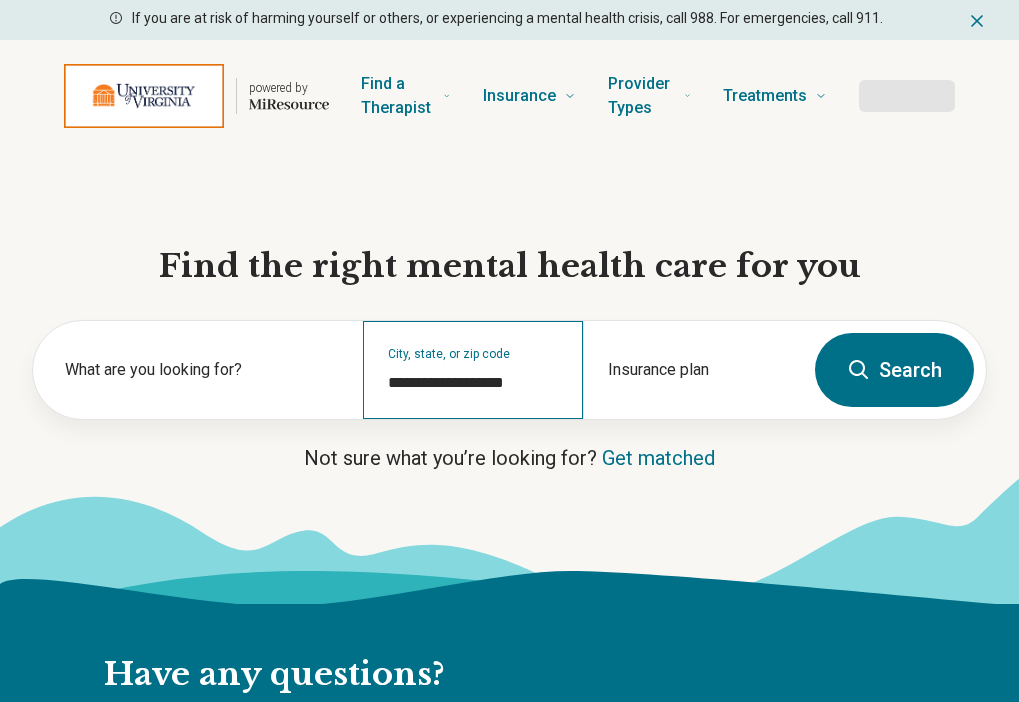 type 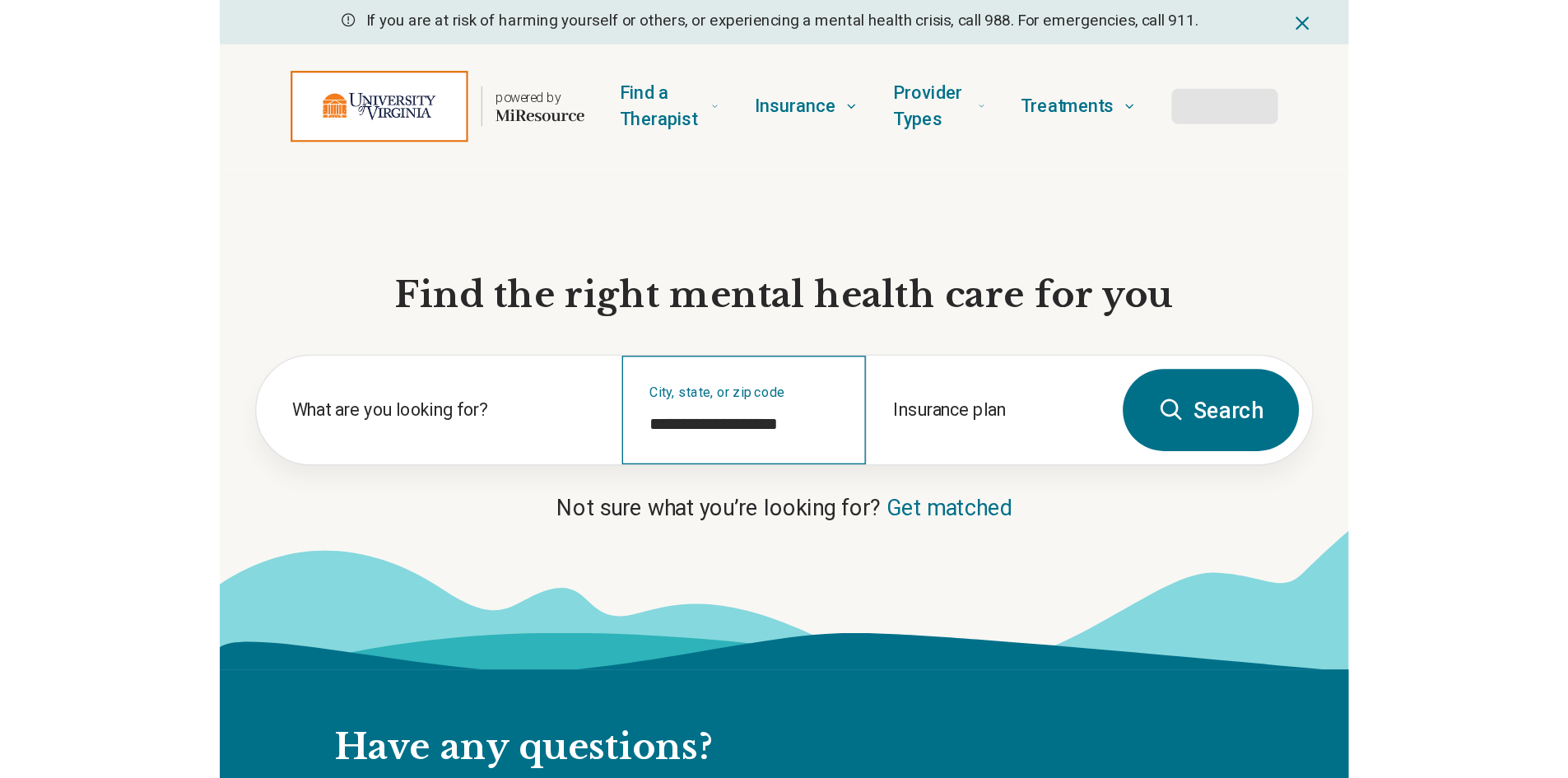 scroll, scrollTop: 0, scrollLeft: 0, axis: both 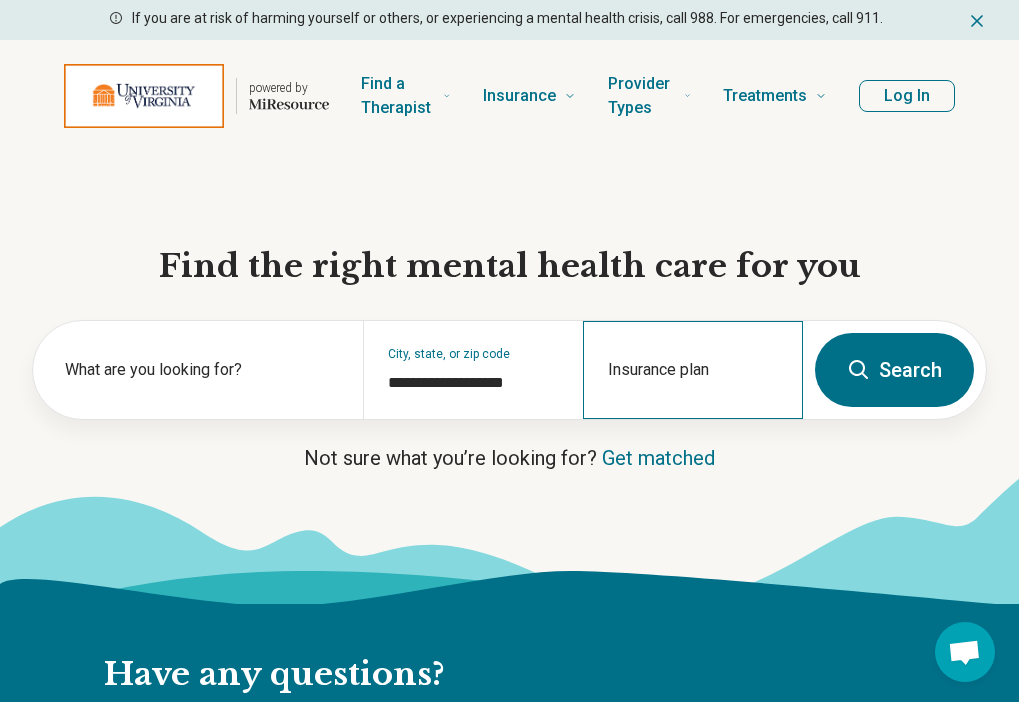 click on "Insurance plan" at bounding box center (693, 370) 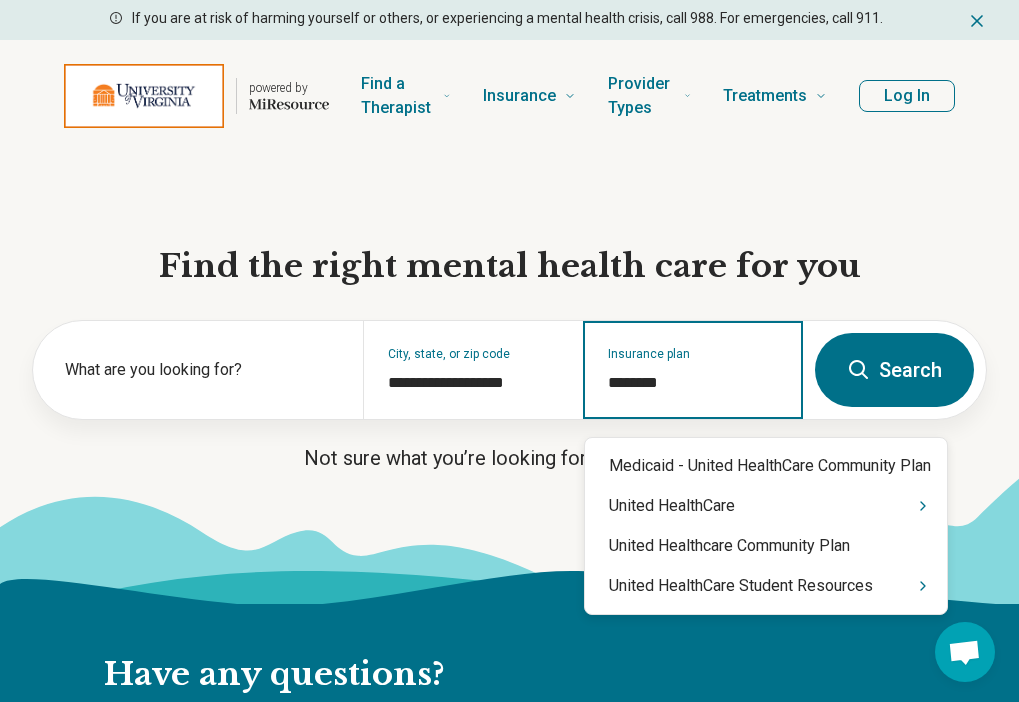 type on "*********" 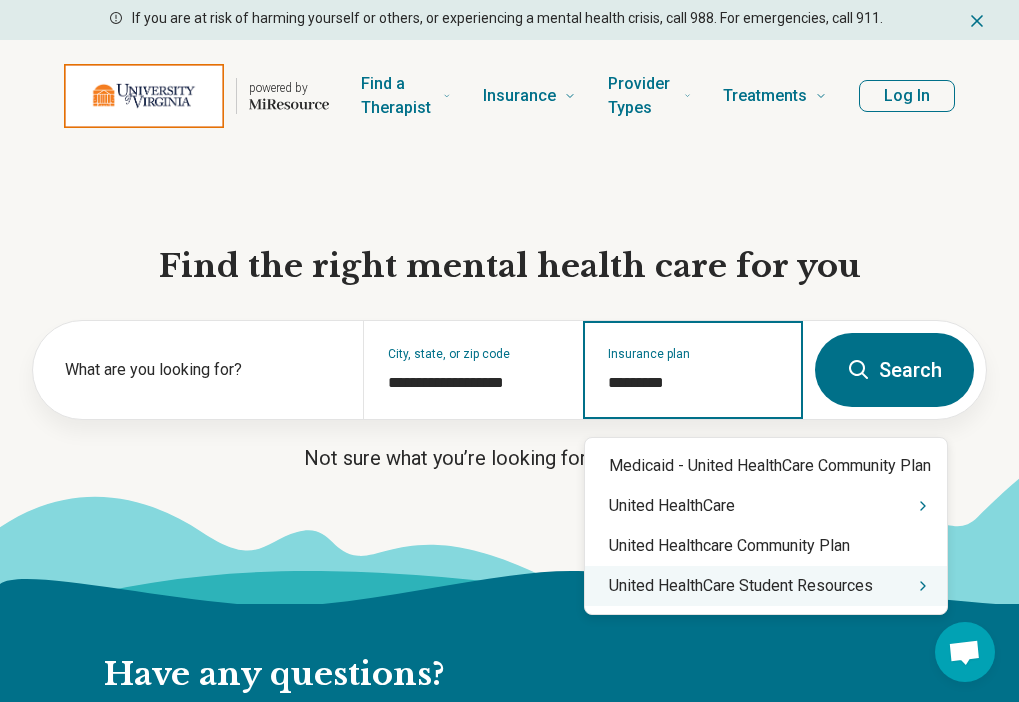 click on "United HealthCare Student Resources" at bounding box center [766, 586] 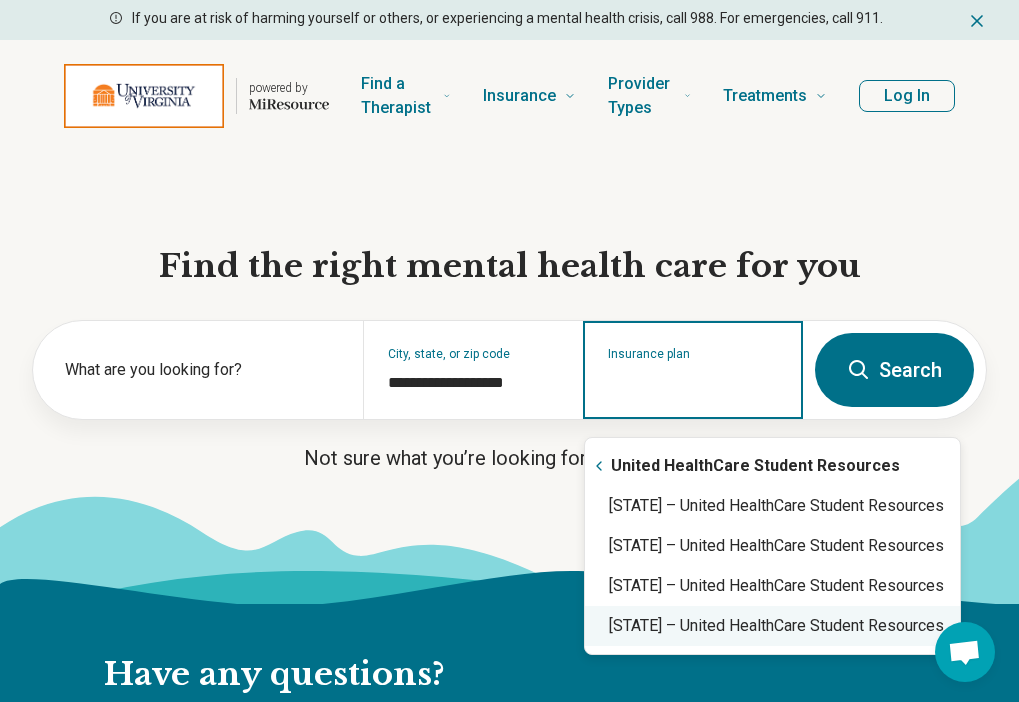 click on "Virginia – United HealthCare Student Resources" at bounding box center (772, 626) 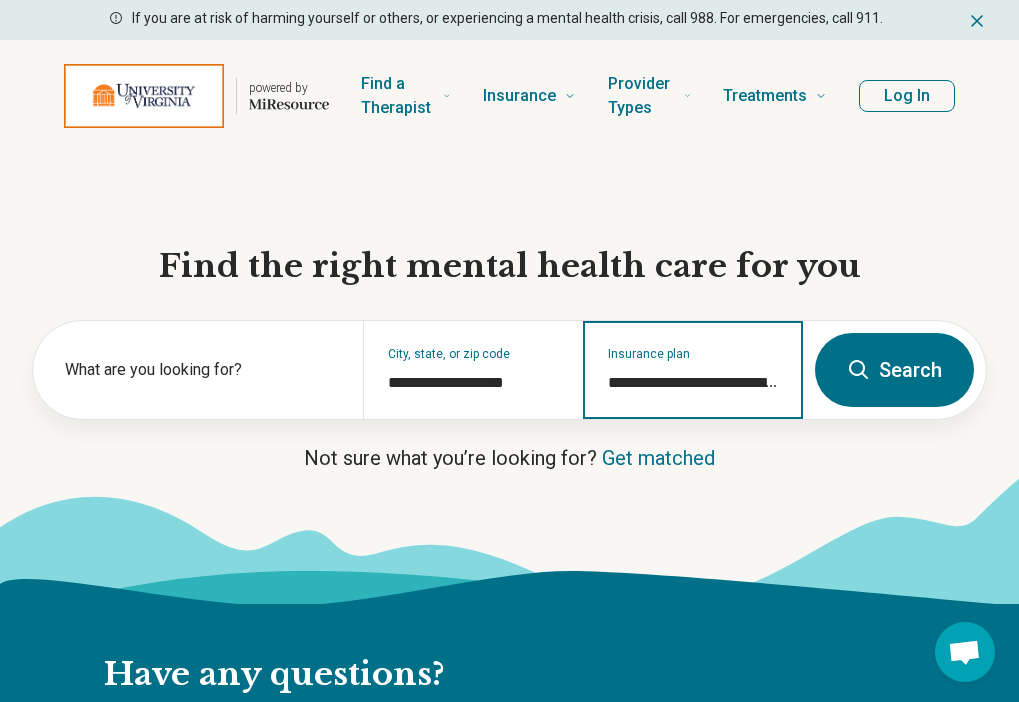 type on "**********" 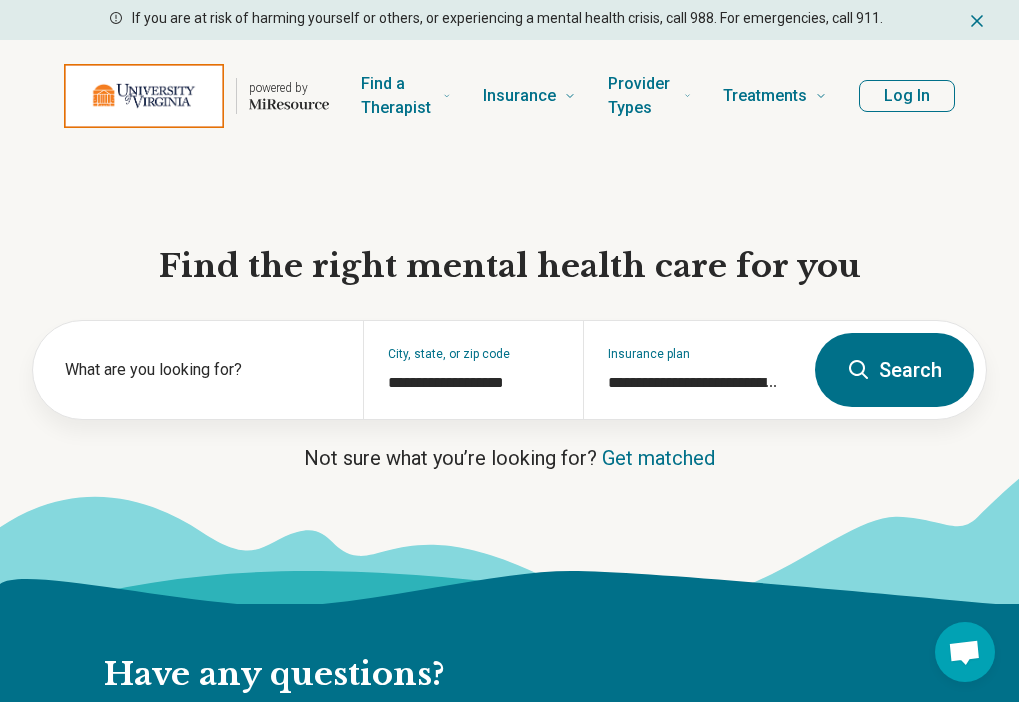 click on "Search" at bounding box center (894, 370) 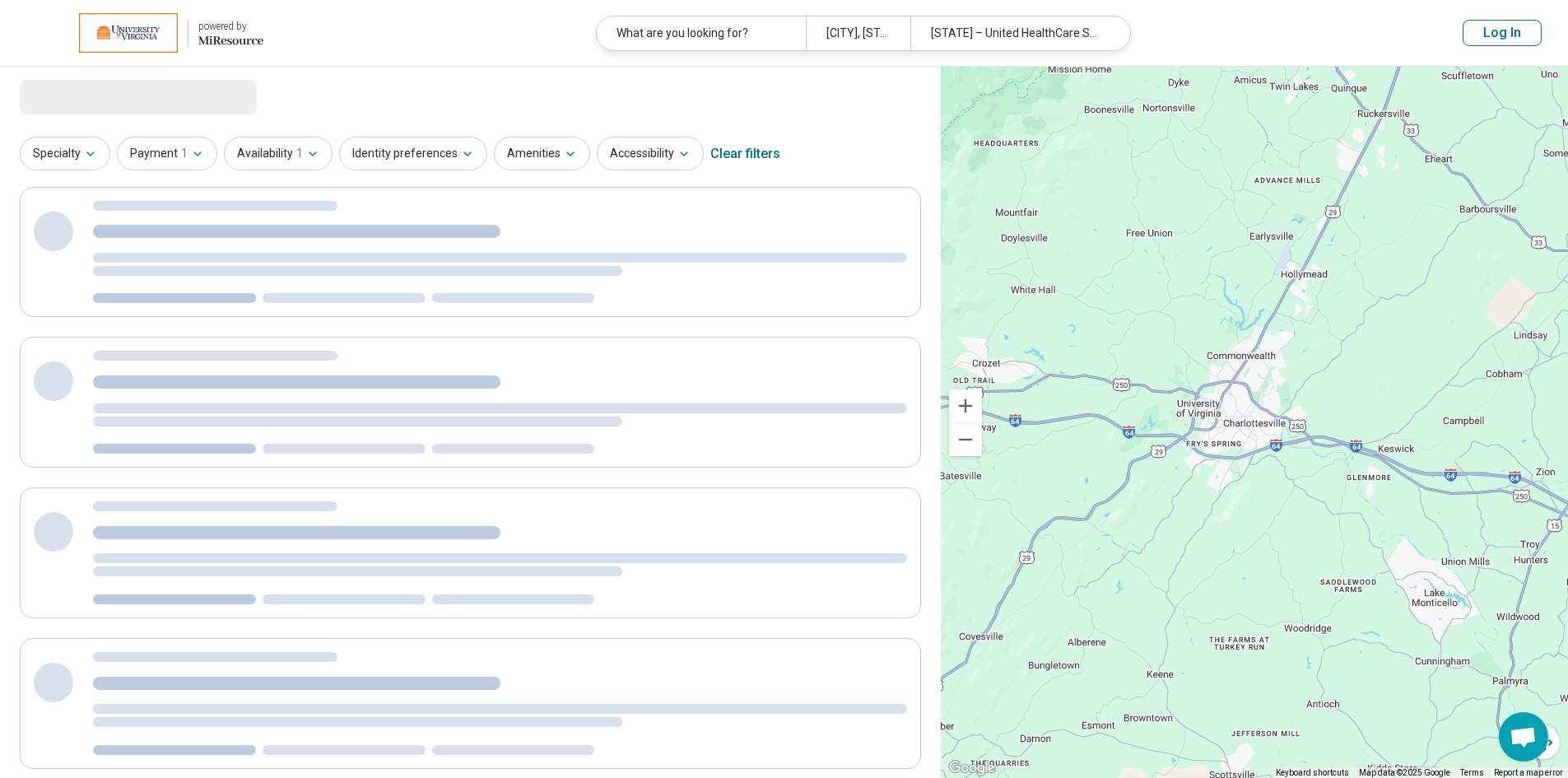 select on "***" 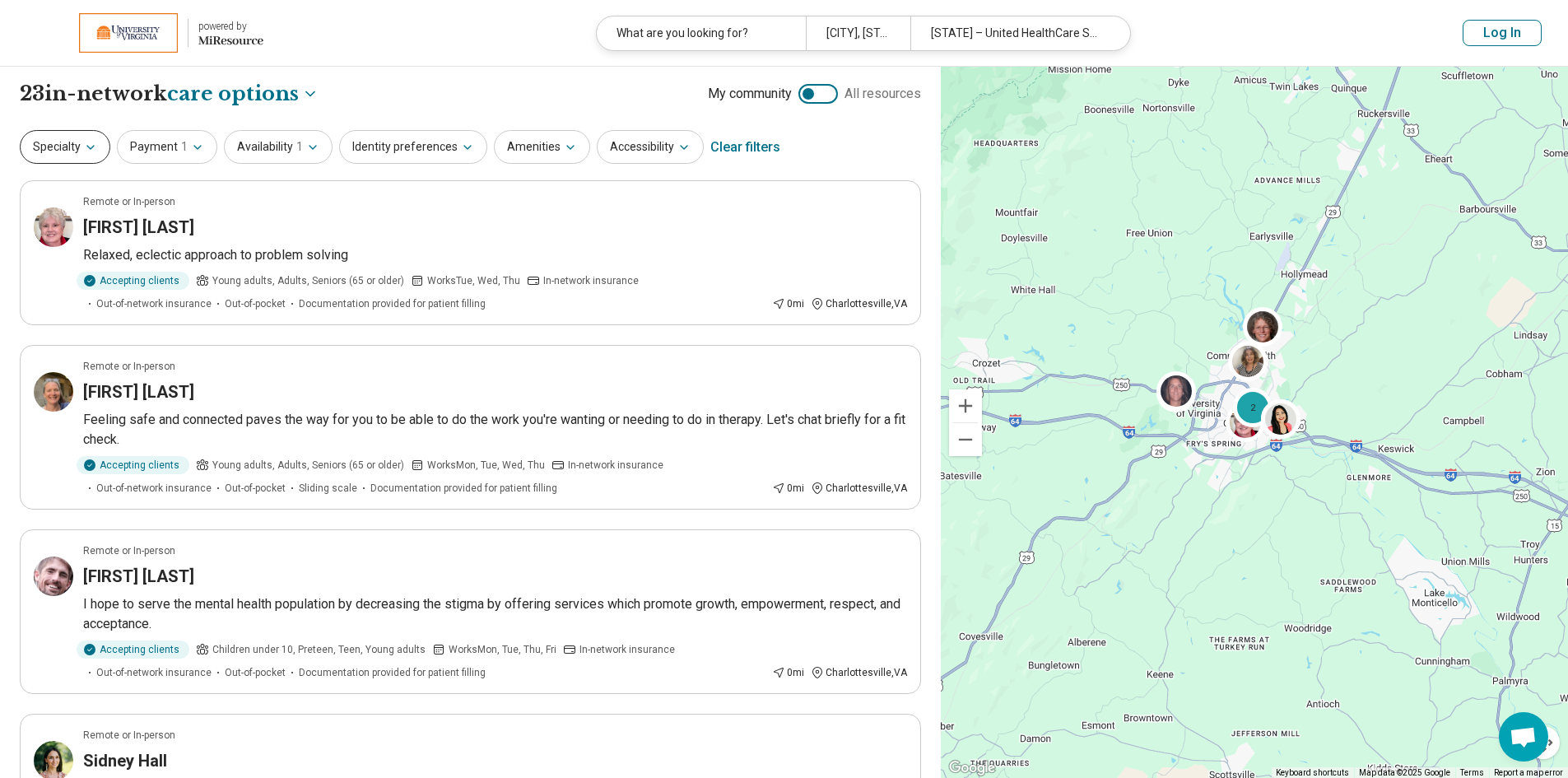 click 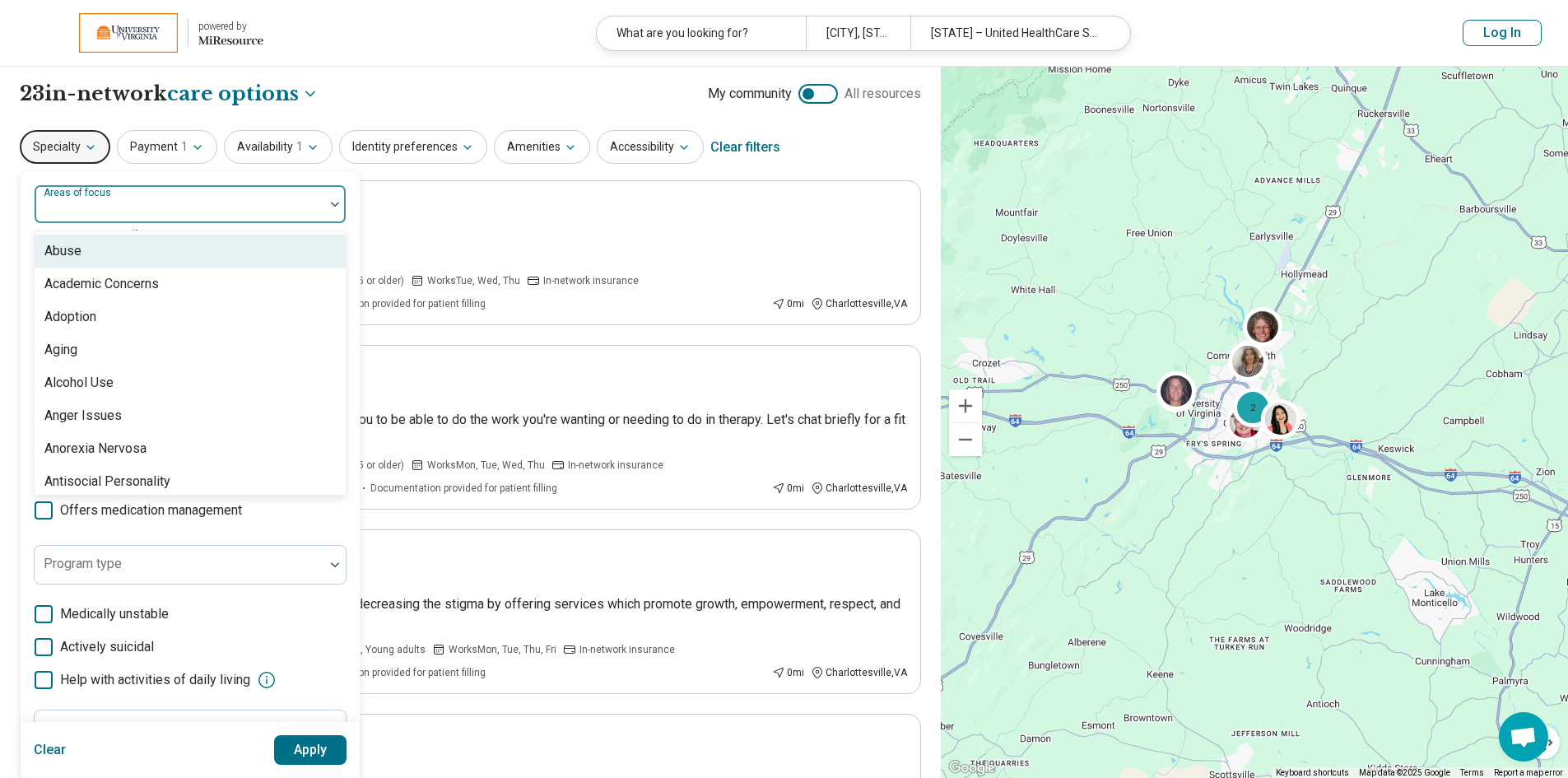 click on "Areas of focus" at bounding box center [190, 204] 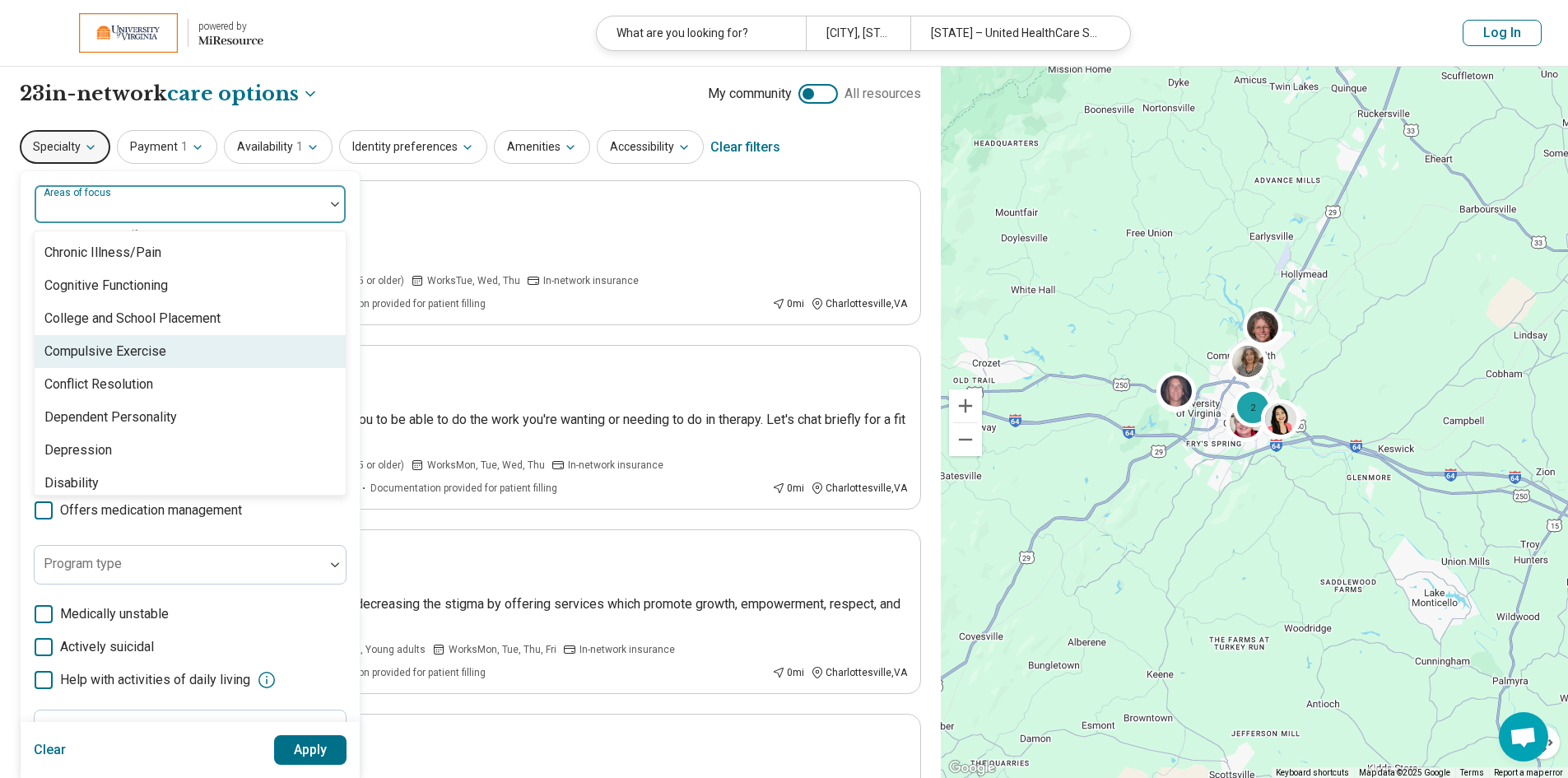 scroll, scrollTop: 814, scrollLeft: 0, axis: vertical 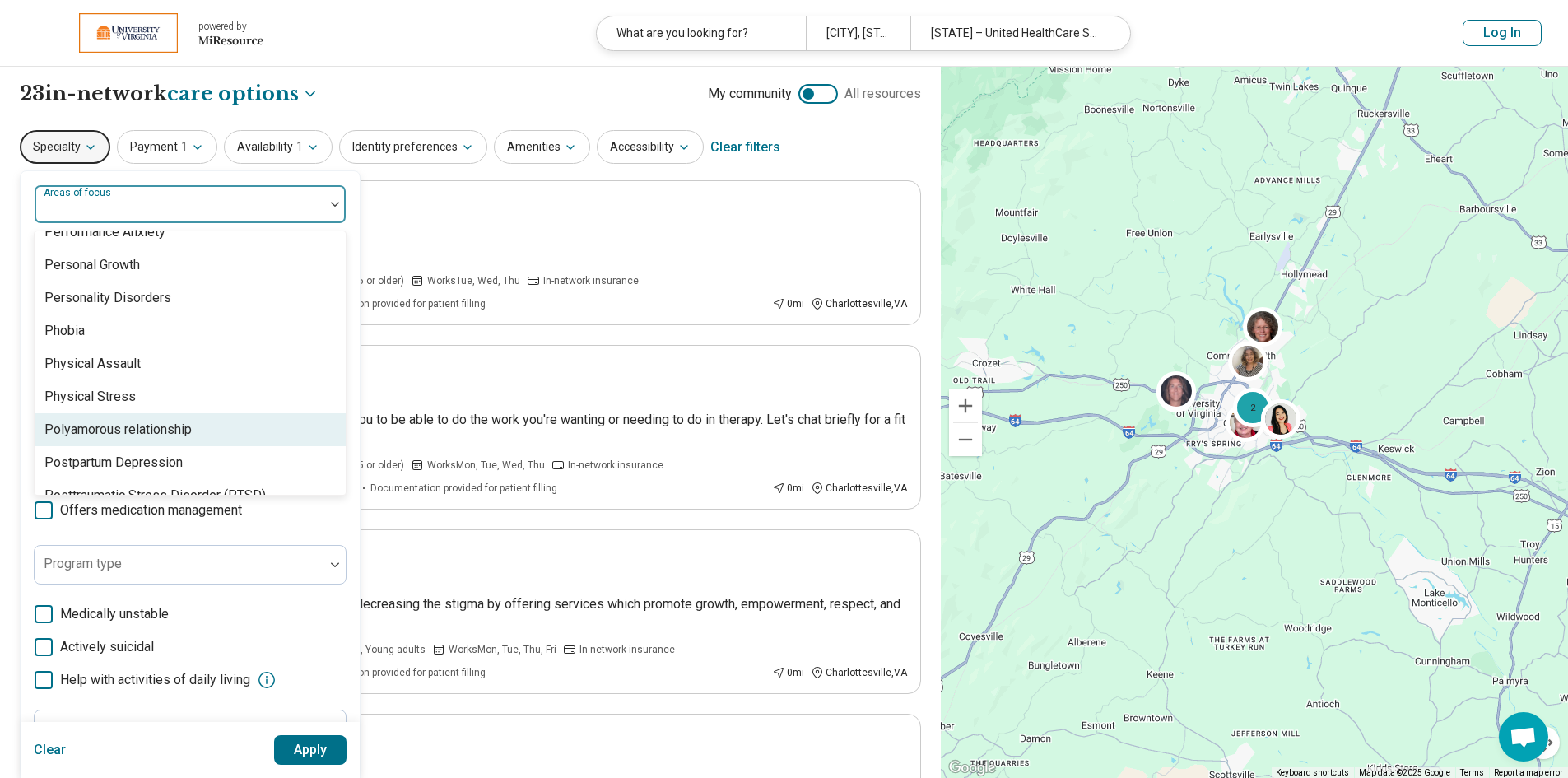 click on "Polyamorous relationship" at bounding box center (190, 430) 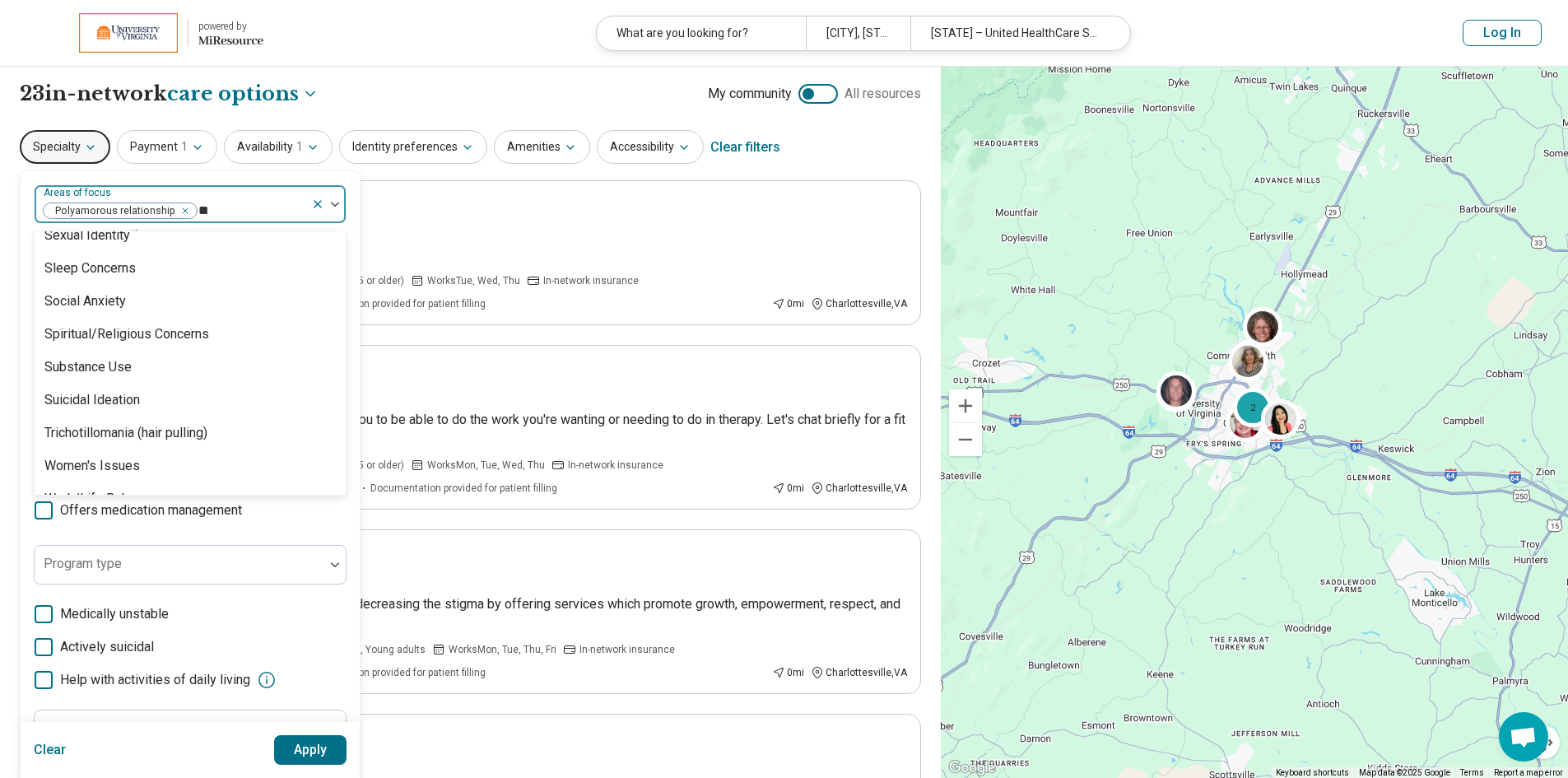 scroll, scrollTop: 0, scrollLeft: 0, axis: both 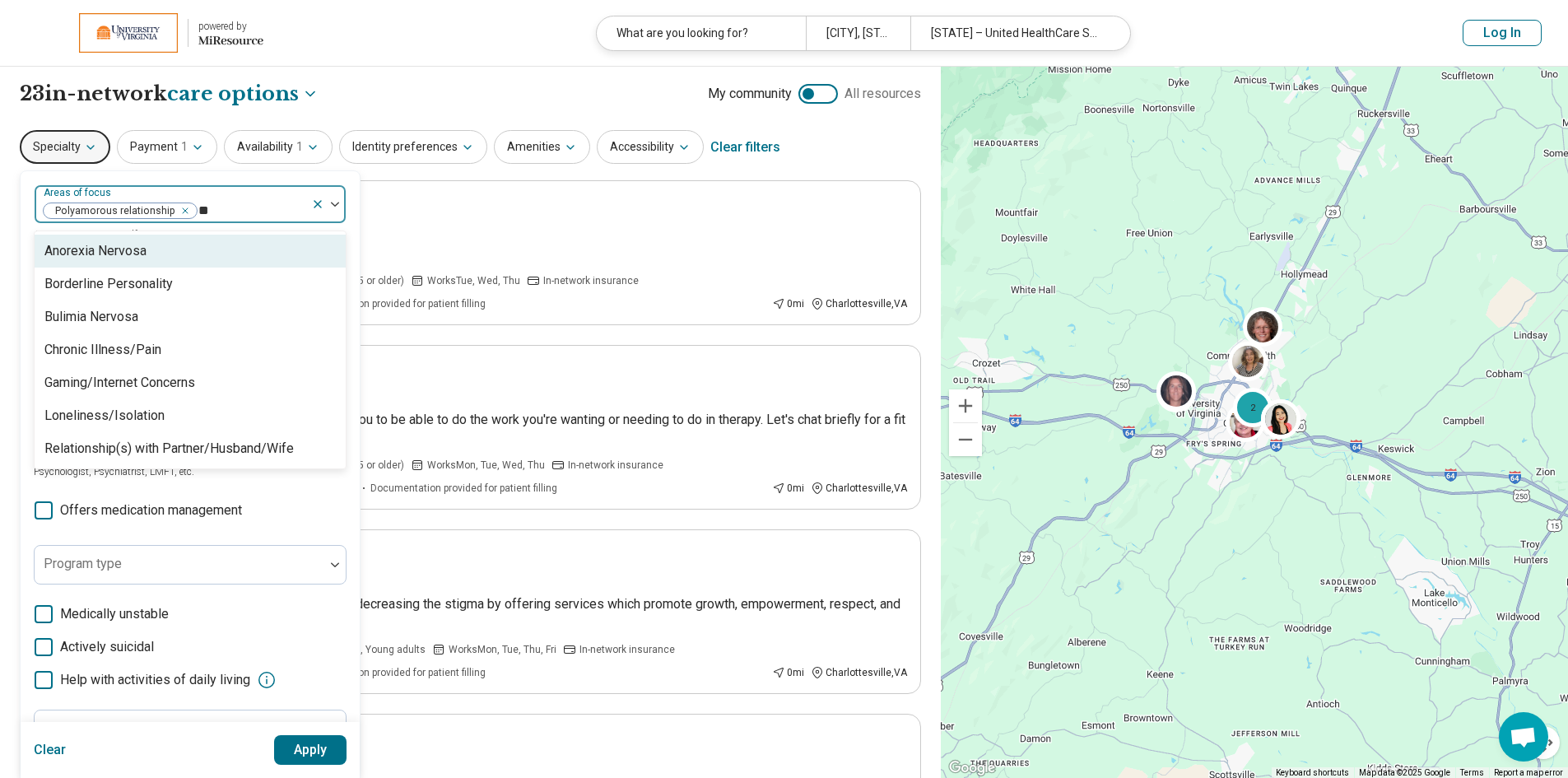 type on "*" 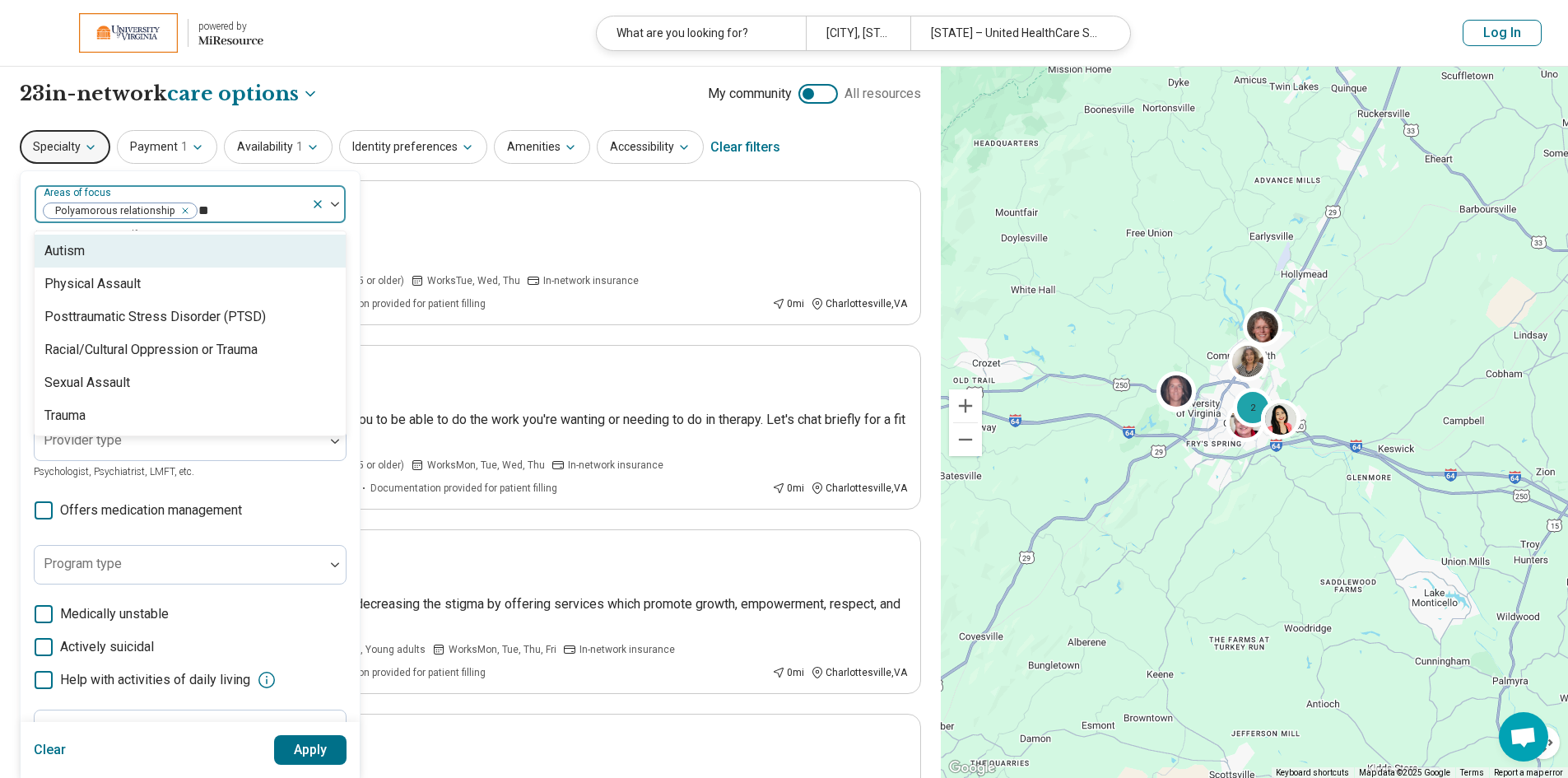 type on "***" 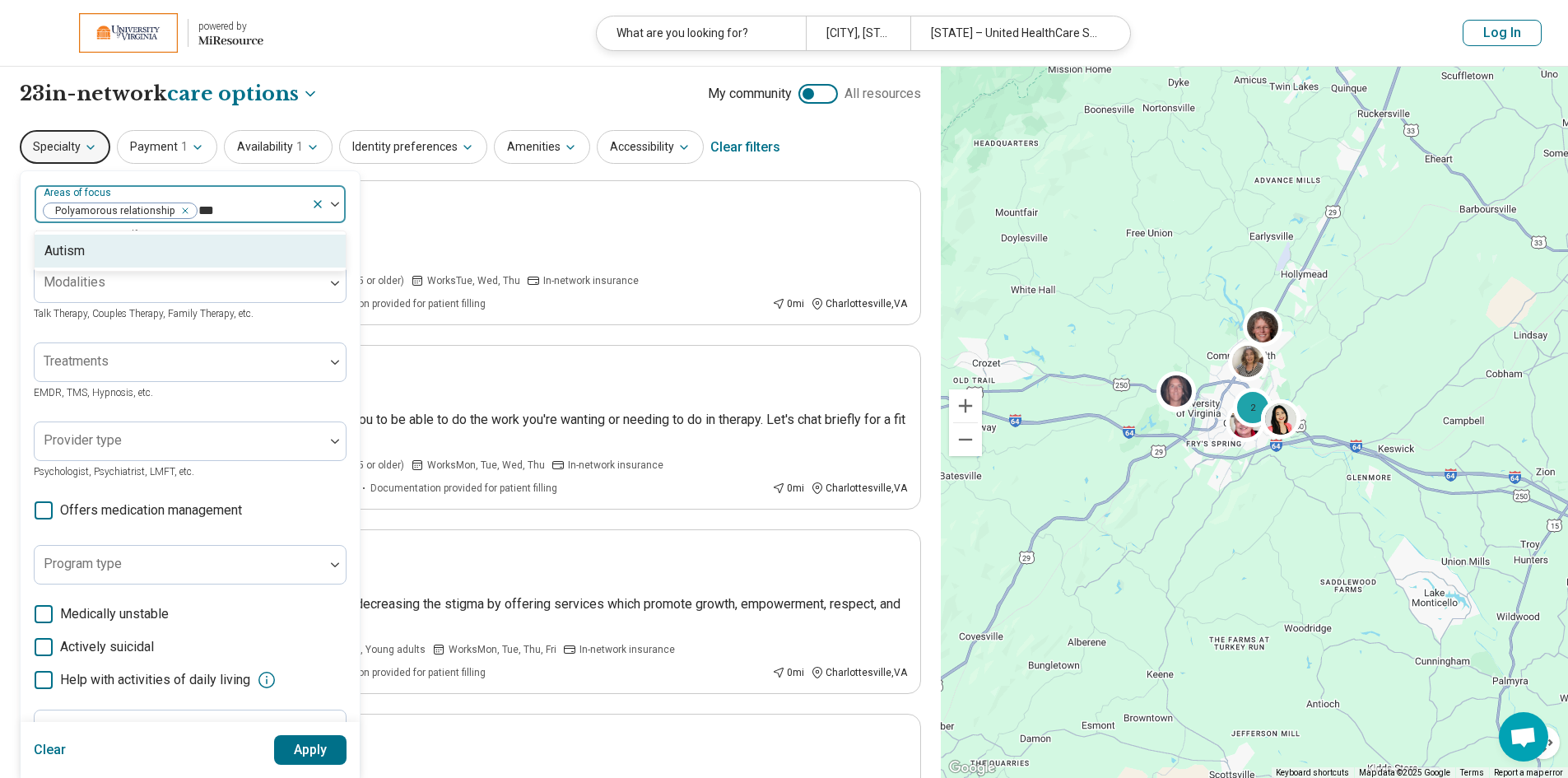 click on "Autism" at bounding box center (190, 251) 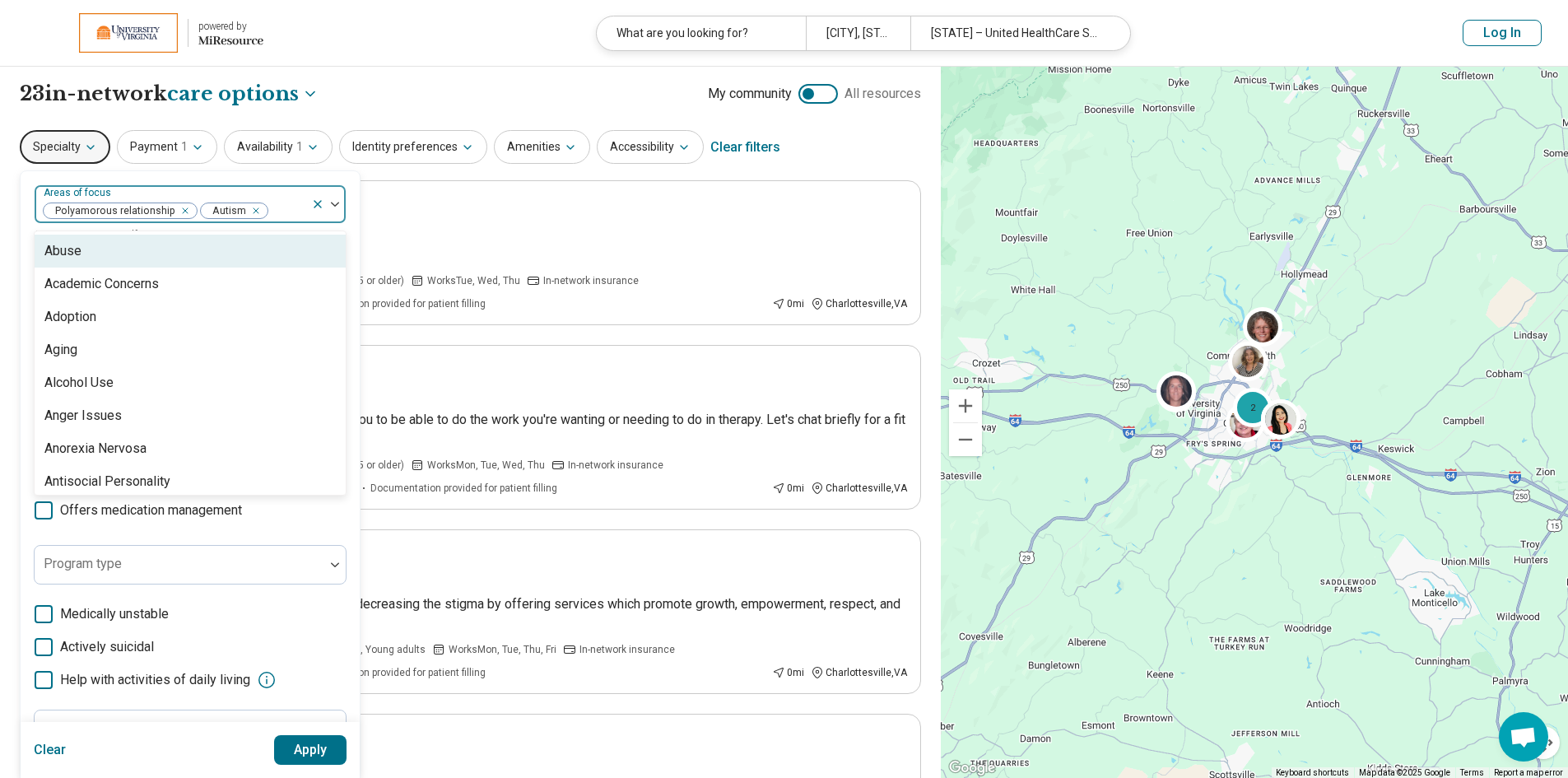 click on "option Autism, selected. 98 results available. Use Up and Down to choose options, press Enter to select the currently focused option, press Escape to exit the menu, press Tab to select the option and exit the menu. Areas of focus Polyamorous relationship Autism Abuse Academic Concerns Adoption Aging Alcohol Use Anger Issues Anorexia Nervosa Antisocial Personality Anxiety Athletic Performance Athletic/Sports performance Attention Deficit Hyperactivity Disorder (ADHD) Avoidant Personality Avoidant/Restrictive Food Intake Disorder Binge-Eating Disorder Bipolar Disorder Body Image Borderline Personality Bulimia Nervosa Bullying Burnout Career Childhood Abuse Chronic Illness/Pain Cognitive Functioning College and School Placement Compulsive Exercise Conflict Resolution Dependent Personality Depression Disability Divorce Drug Use Eating Concerns End of Life Excoriation Disorder (skin picking) Family Caregiving Stress Financial Concerns Gambling Concerns Gaming/Internet Concerns Gender Identity Grief and Loss Panic" at bounding box center [190, 506] 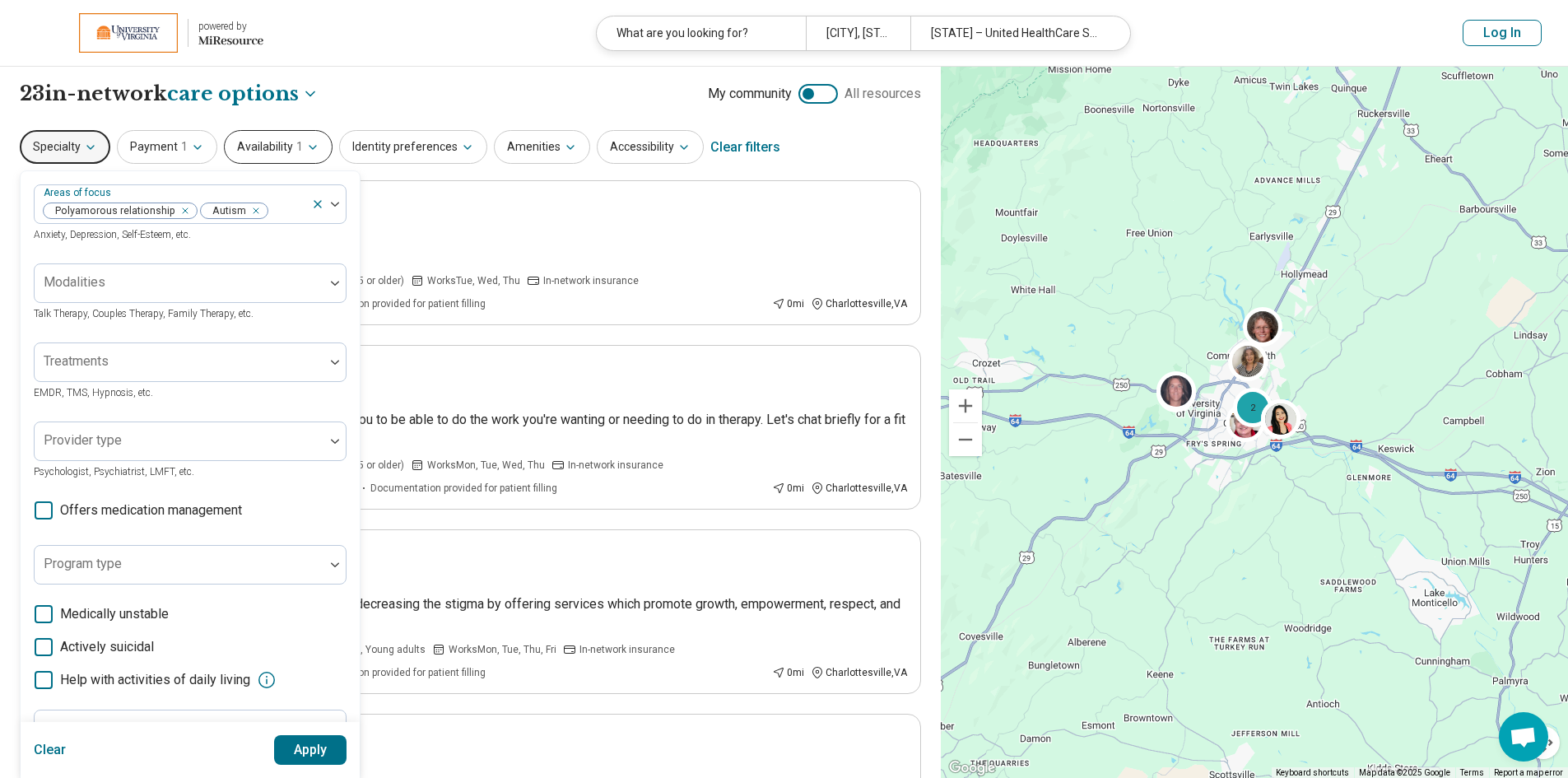 click on "Availability 1" at bounding box center [278, 147] 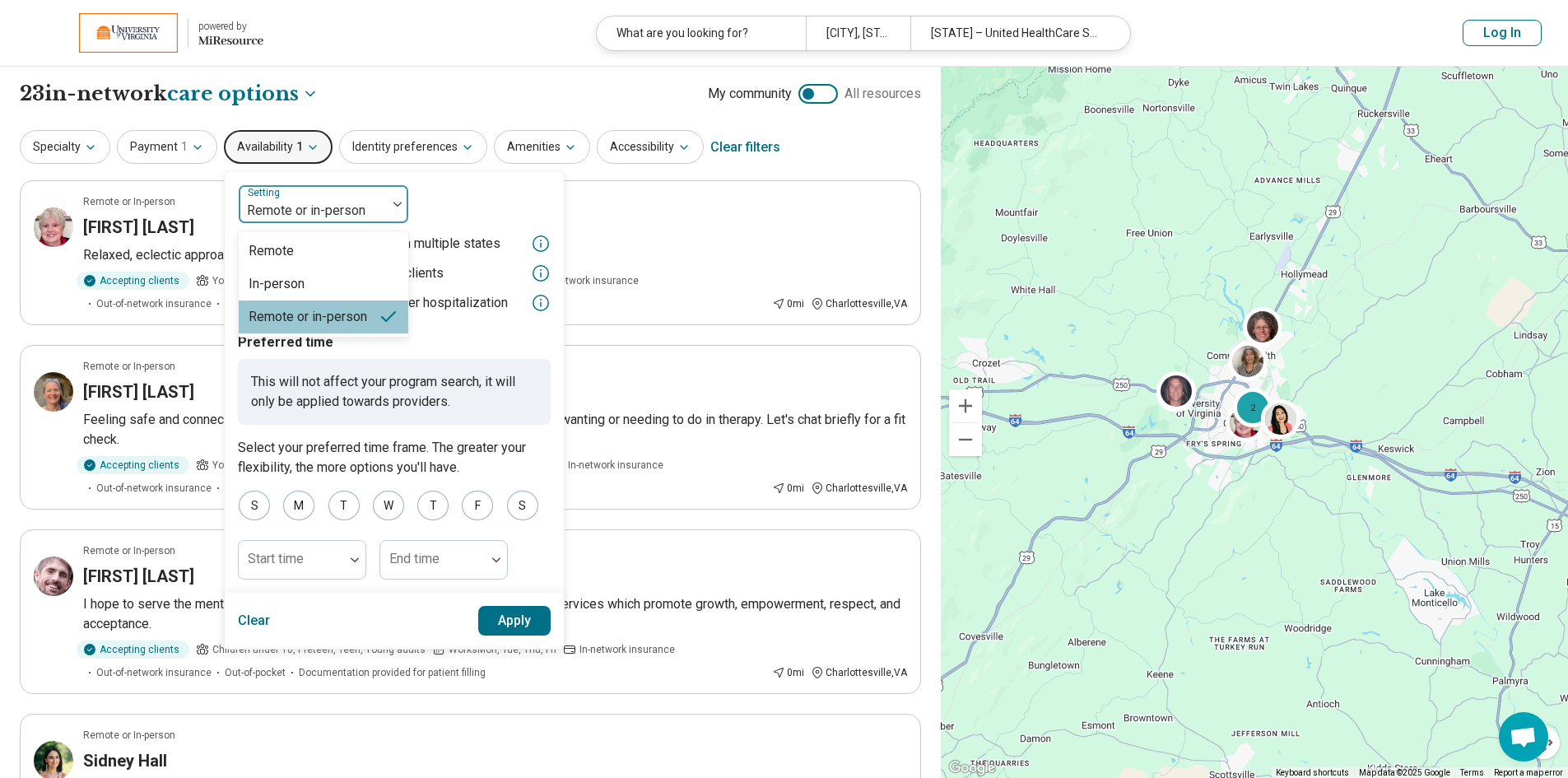 click at bounding box center (313, 211) 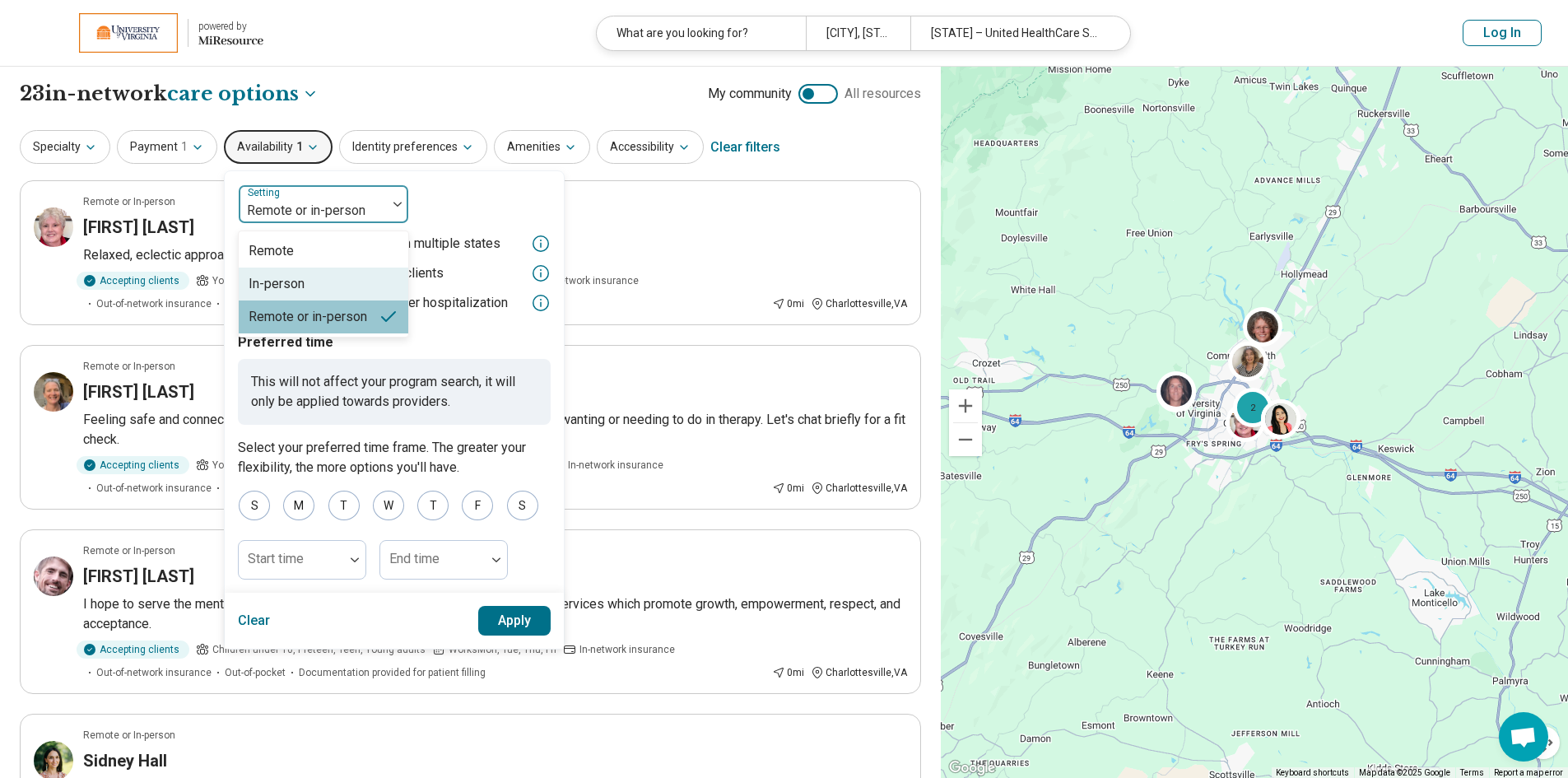 click on "In-person" at bounding box center [323, 284] 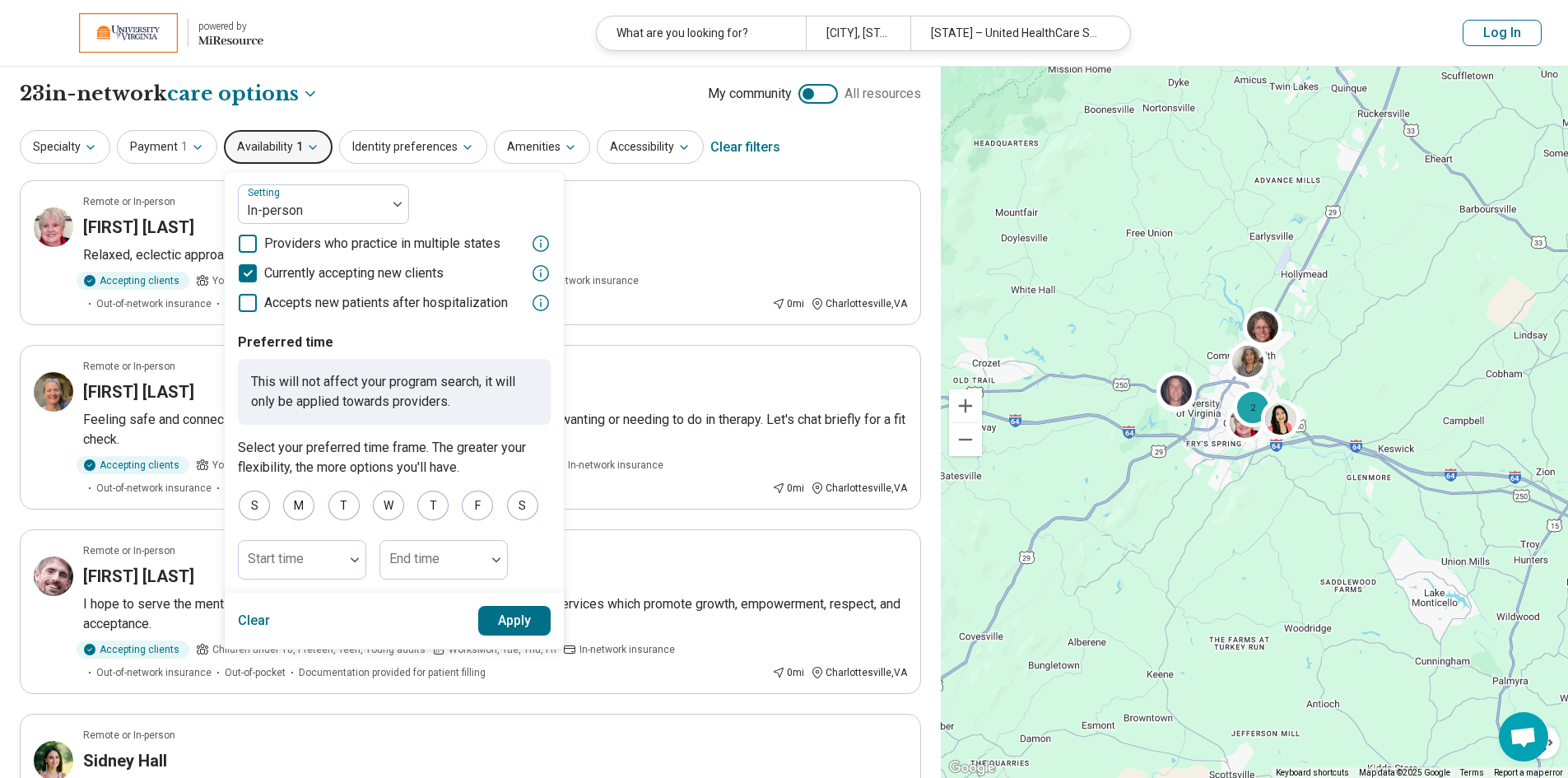 click on "Apply" at bounding box center [514, 621] 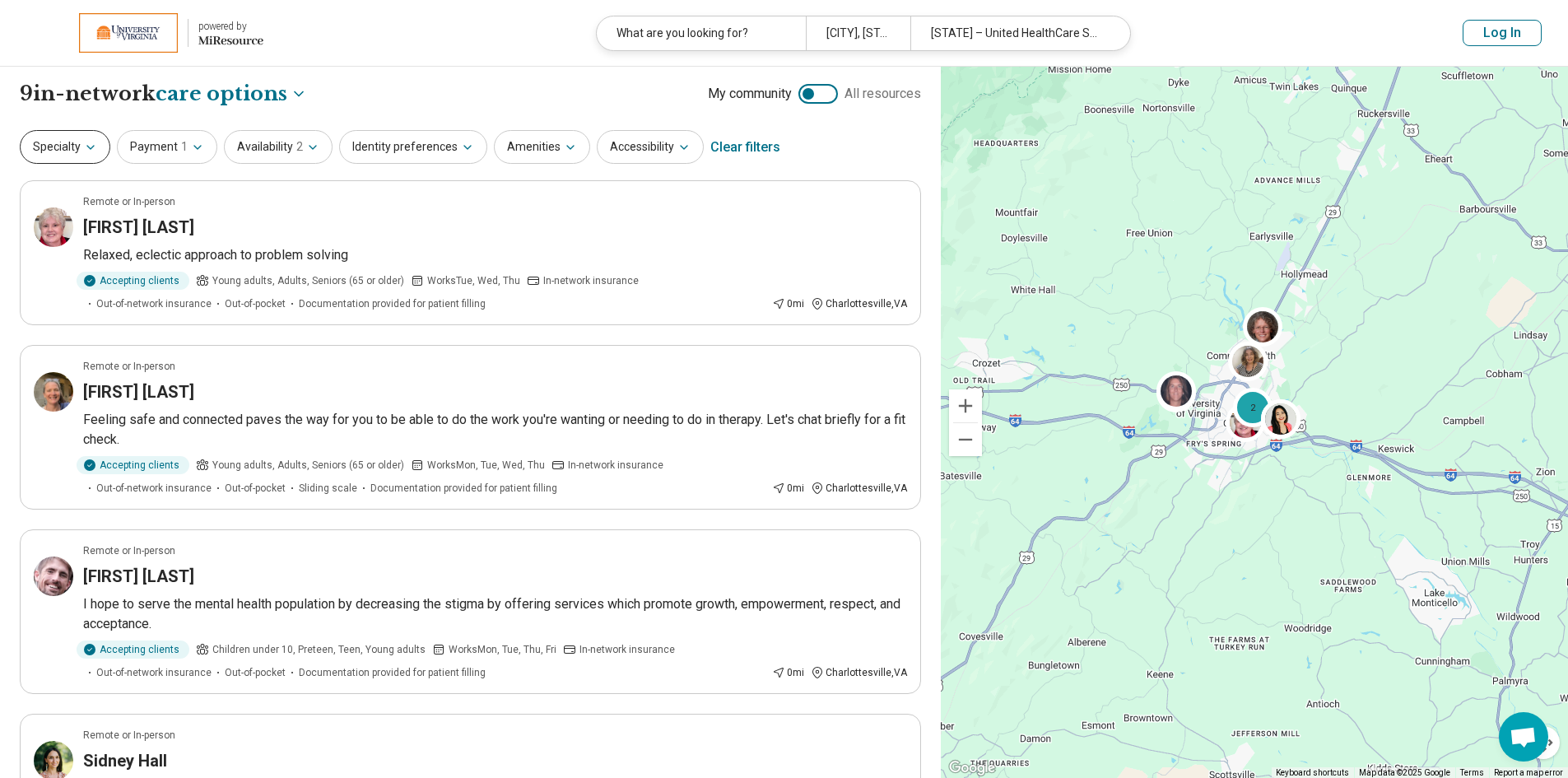 click 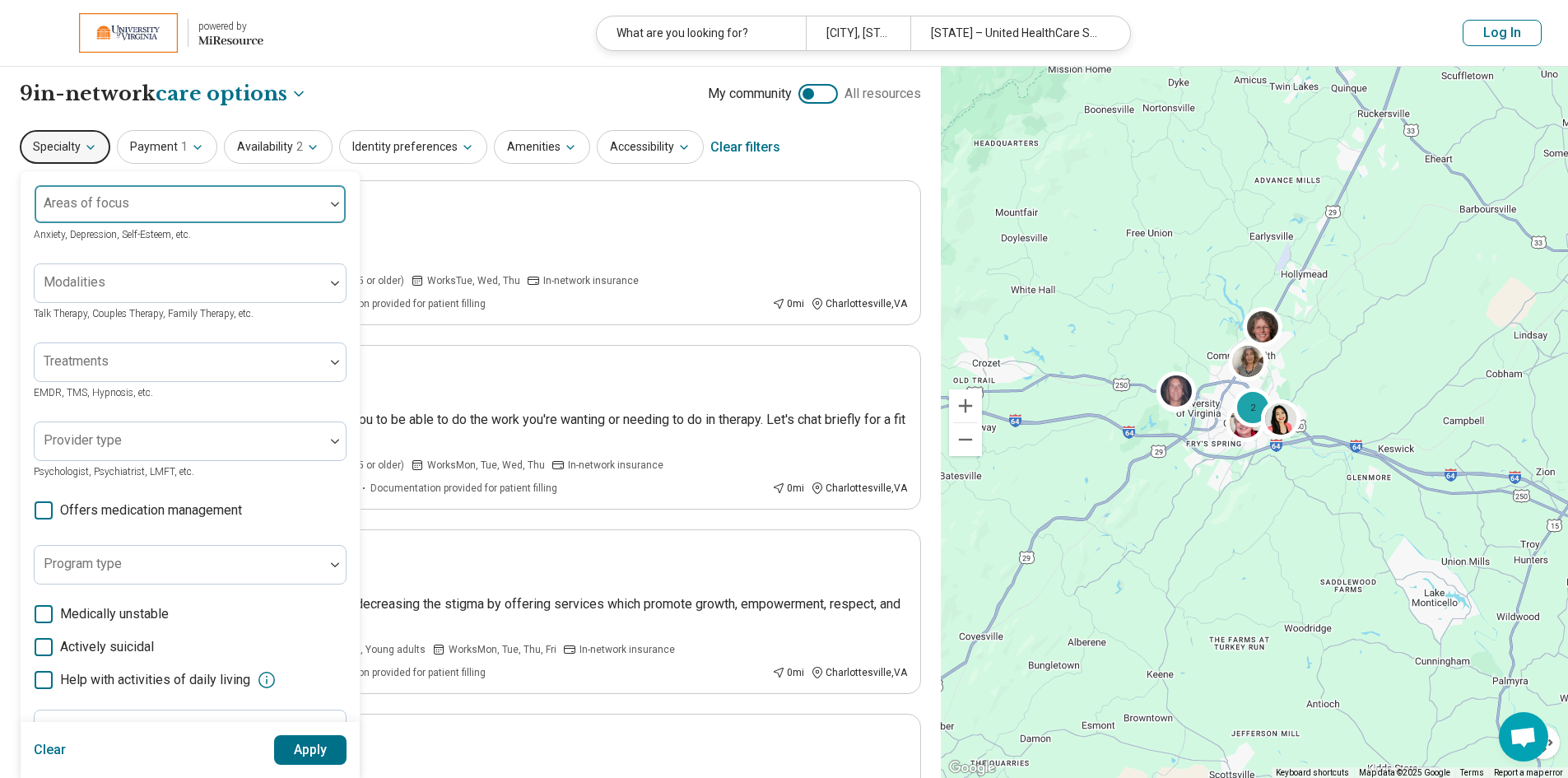 click on "Areas of focus" at bounding box center [190, 204] 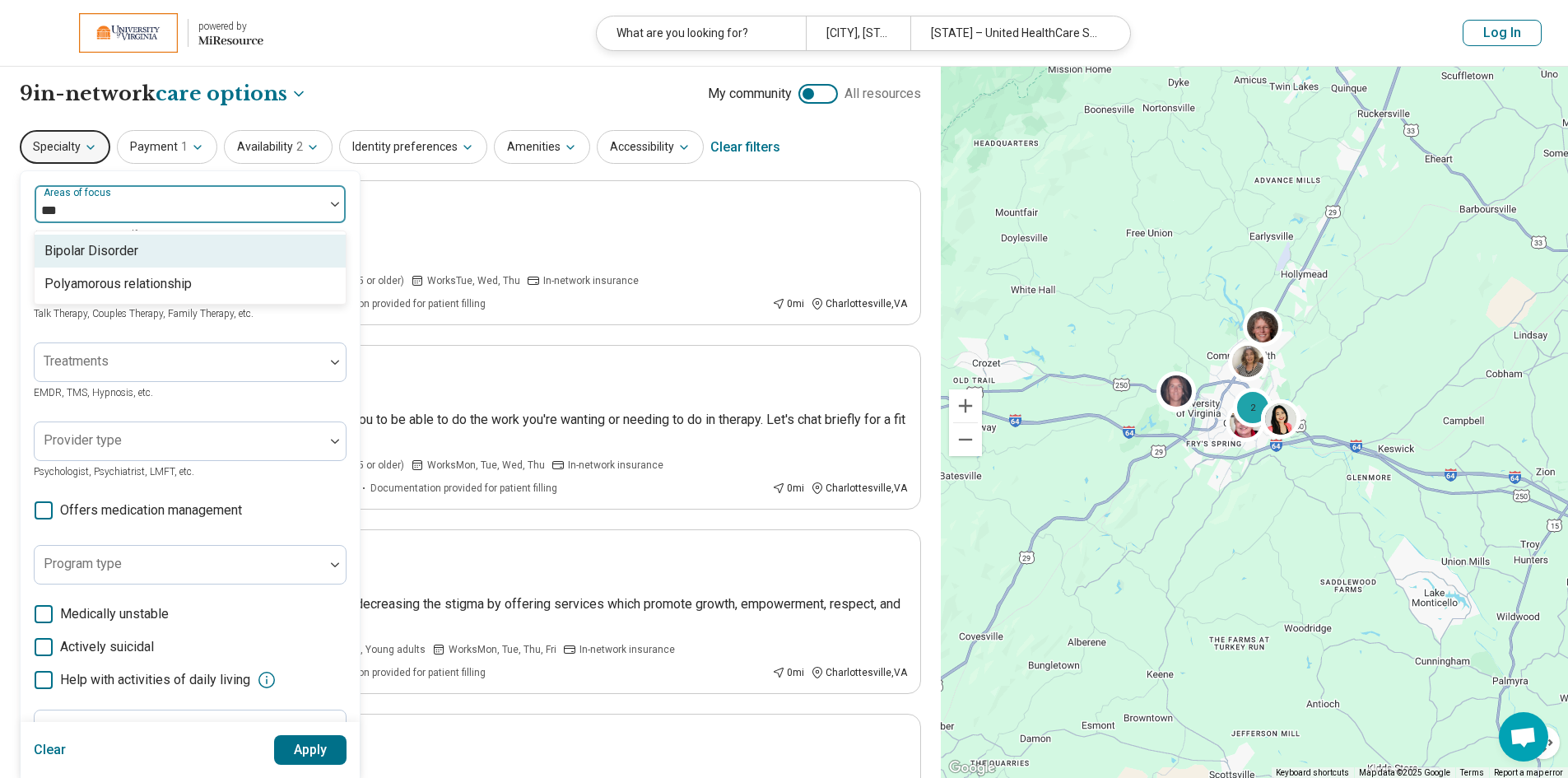 type on "****" 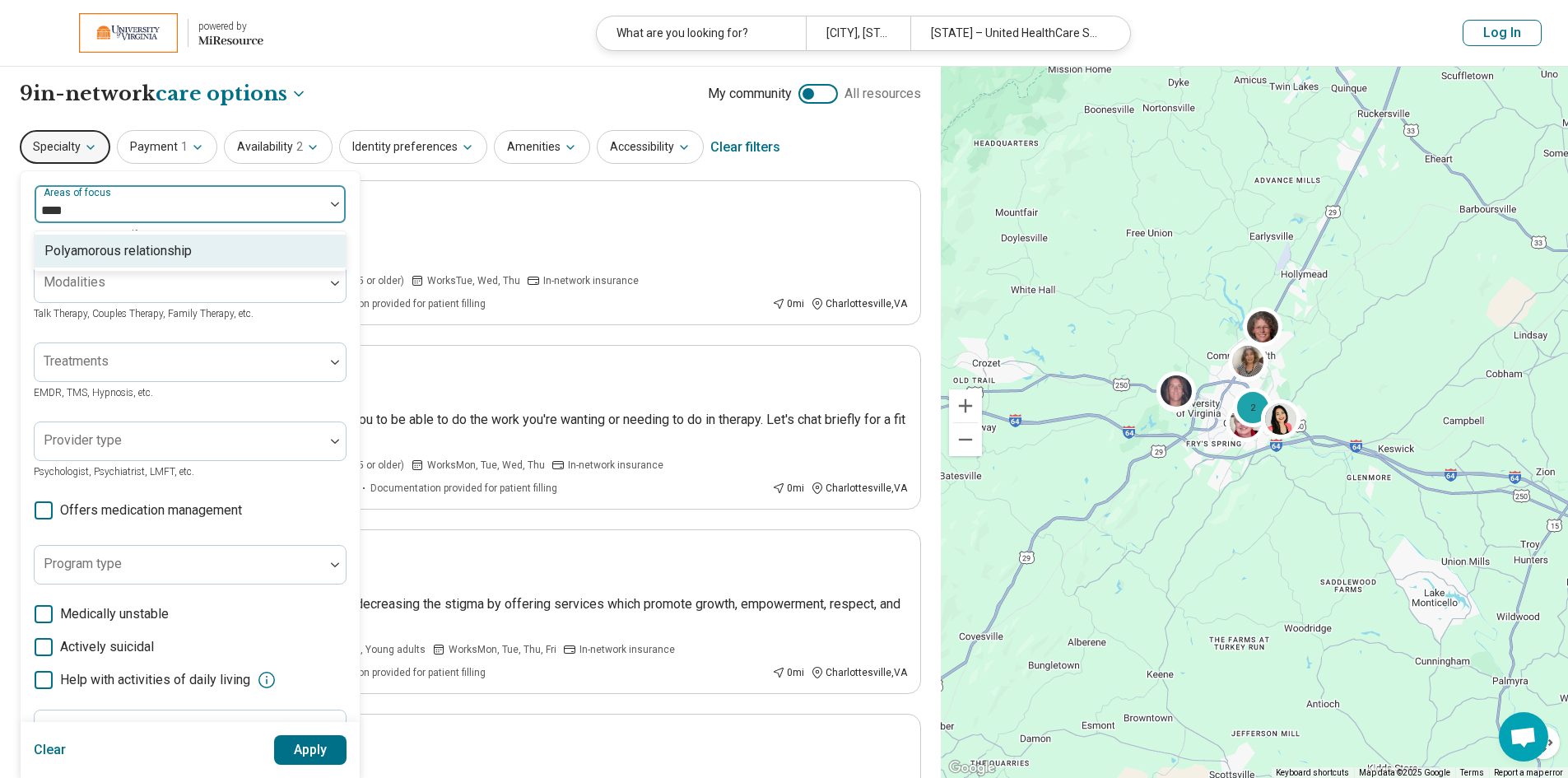 click on "Polyamorous relationship" at bounding box center (190, 251) 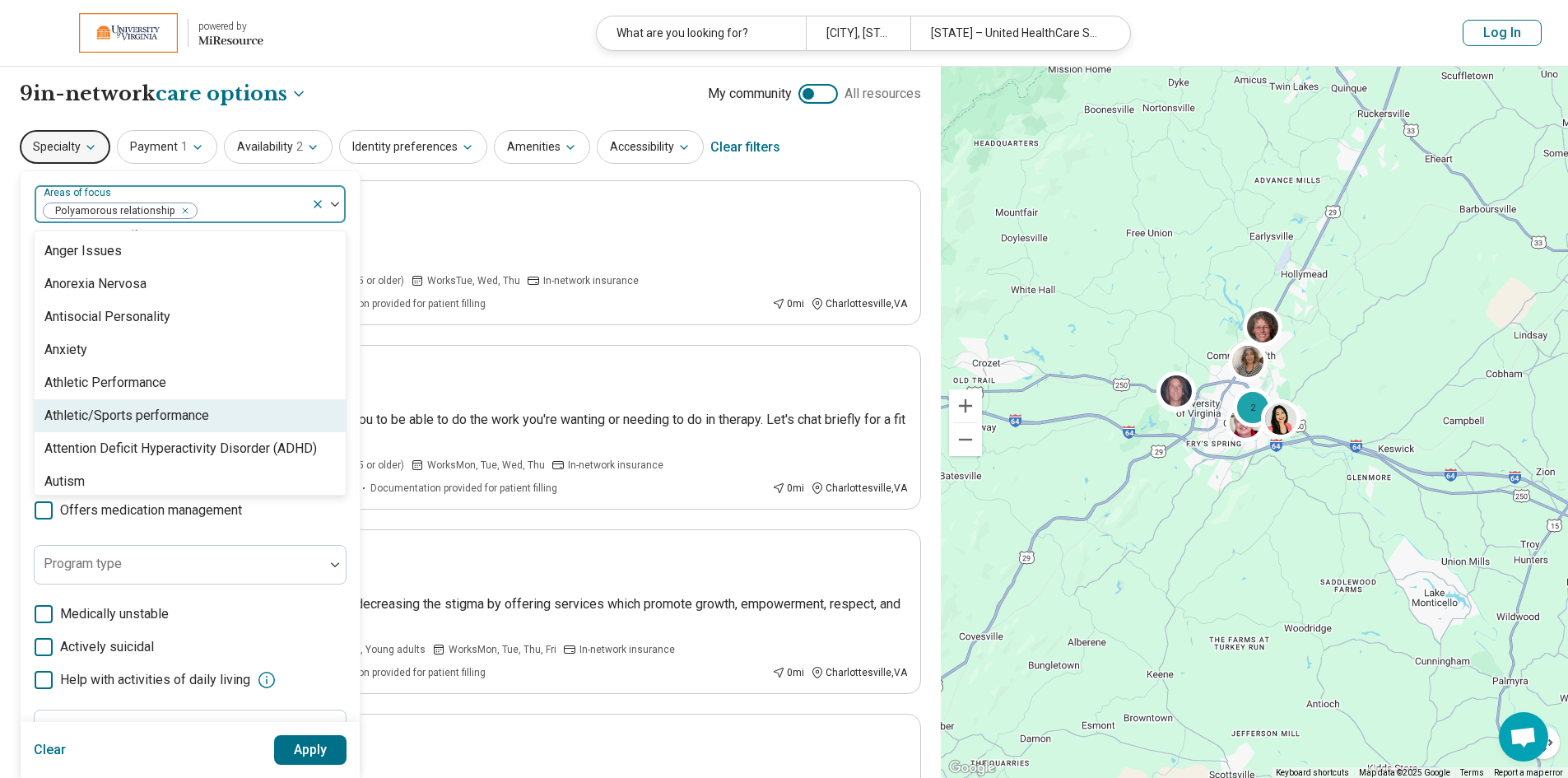 scroll, scrollTop: 82, scrollLeft: 0, axis: vertical 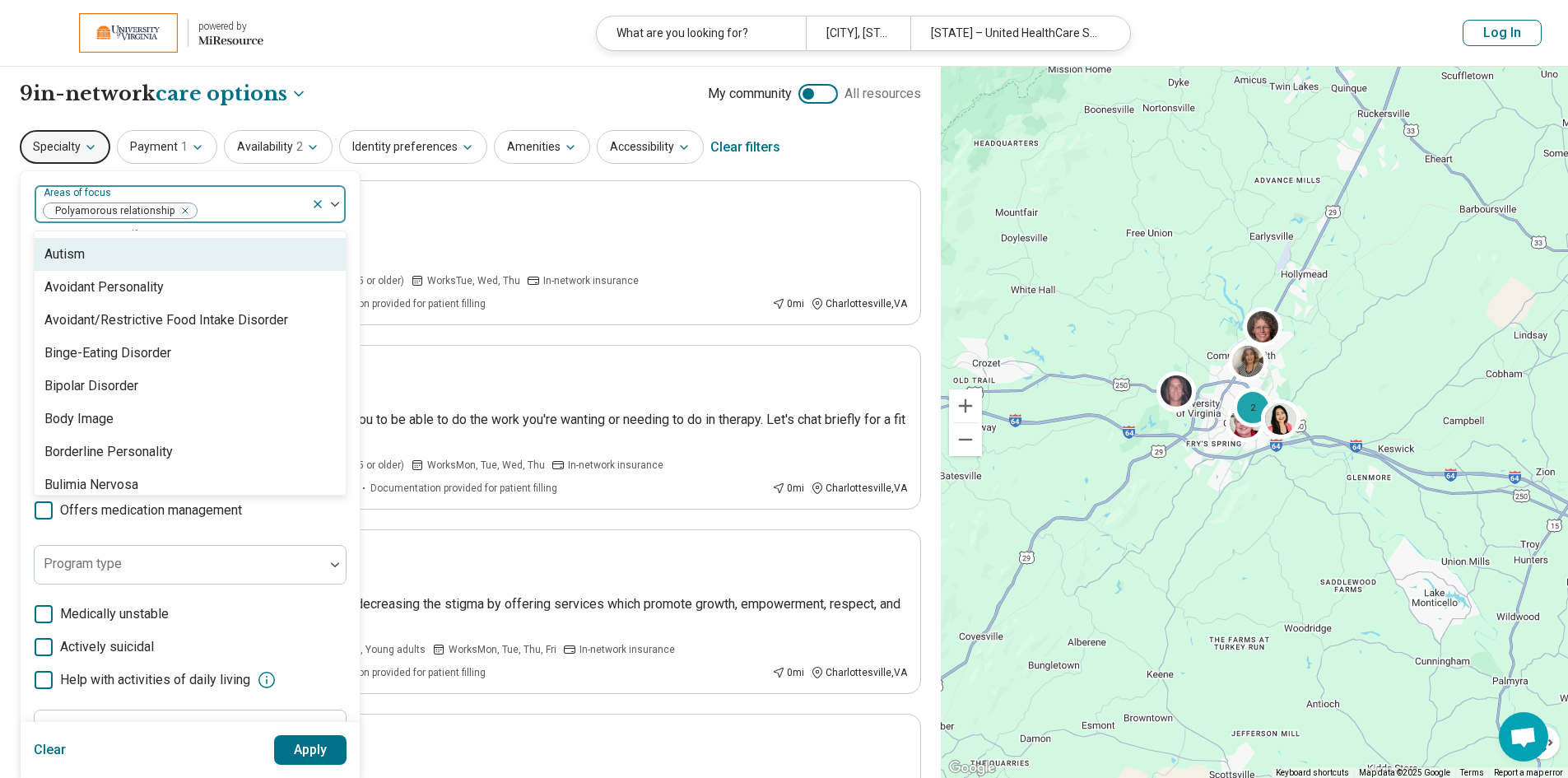 click on "Autism" at bounding box center [190, 254] 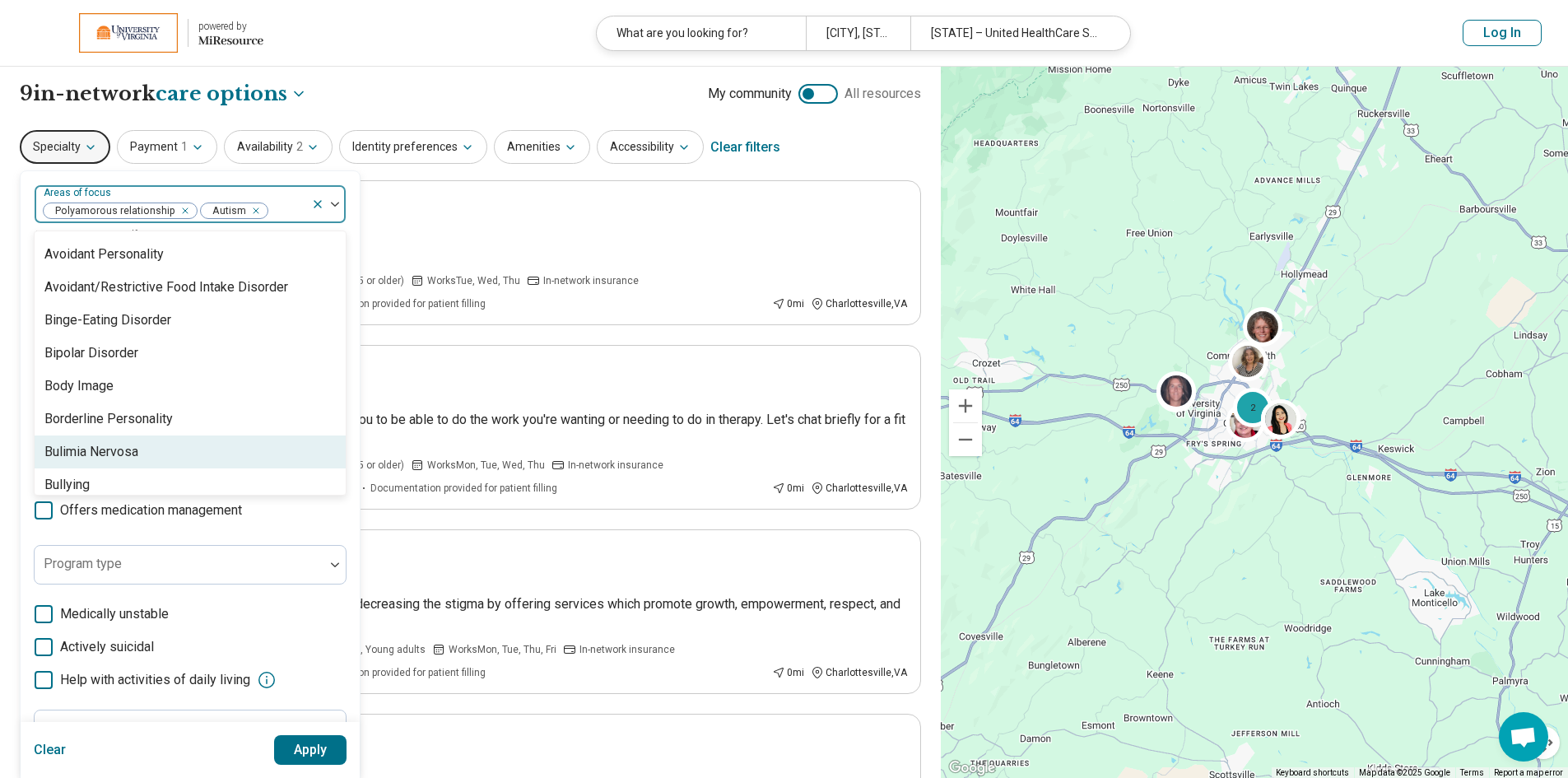 click on "Apply" at bounding box center [310, 750] 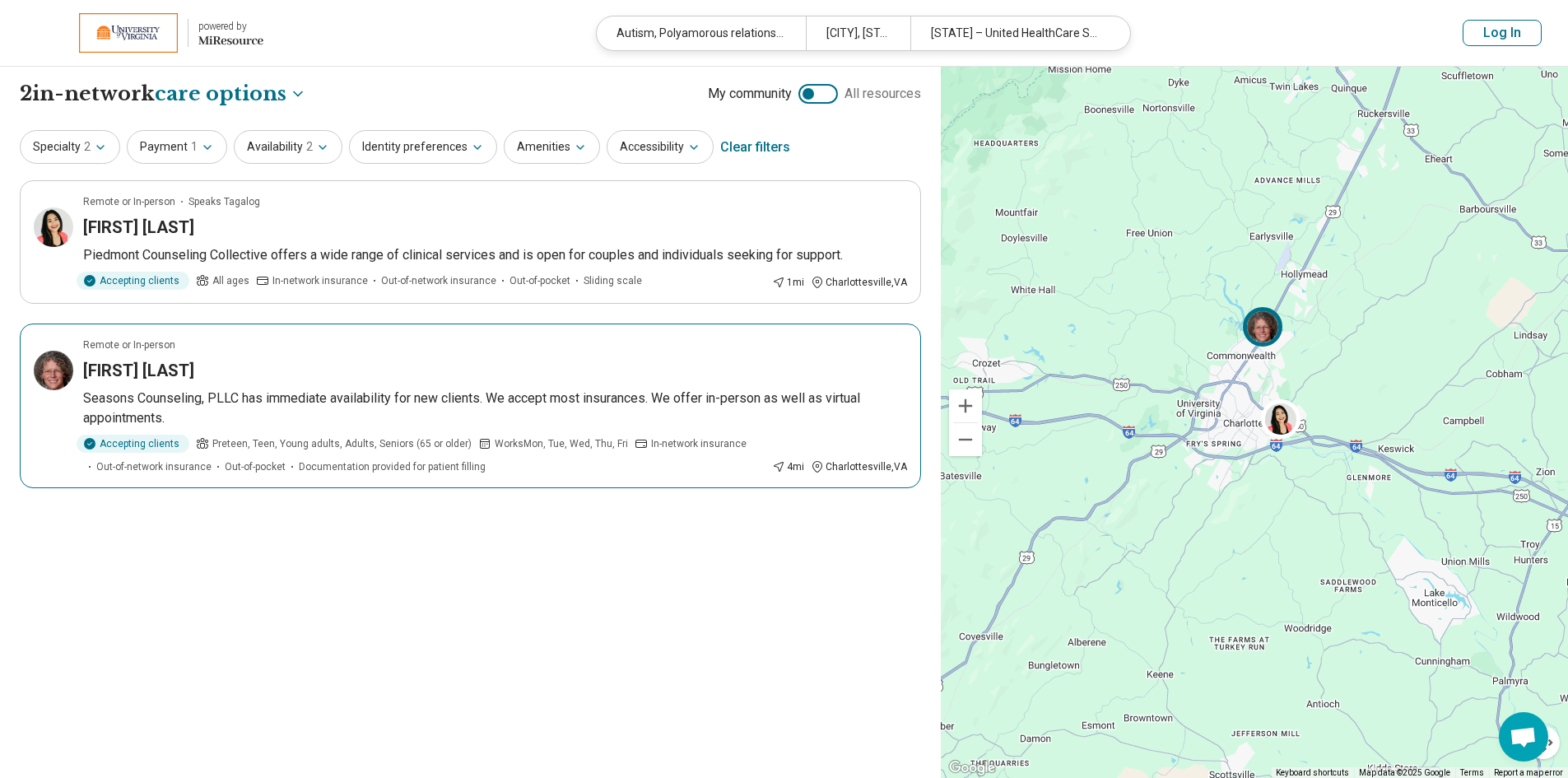 click on "Remote or In-person" at bounding box center [495, 345] 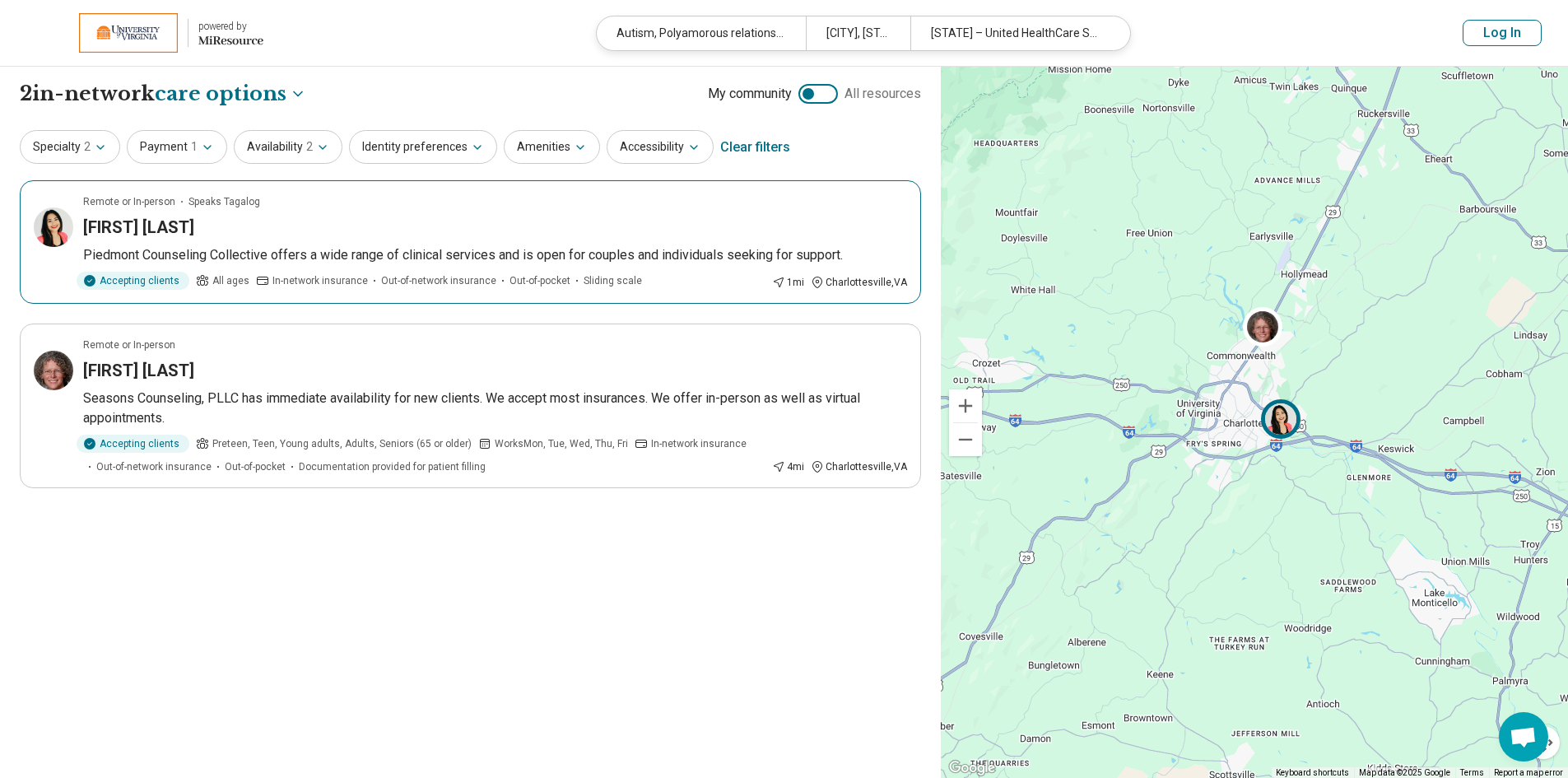 click on "Jem Iwatsubo" at bounding box center (138, 227) 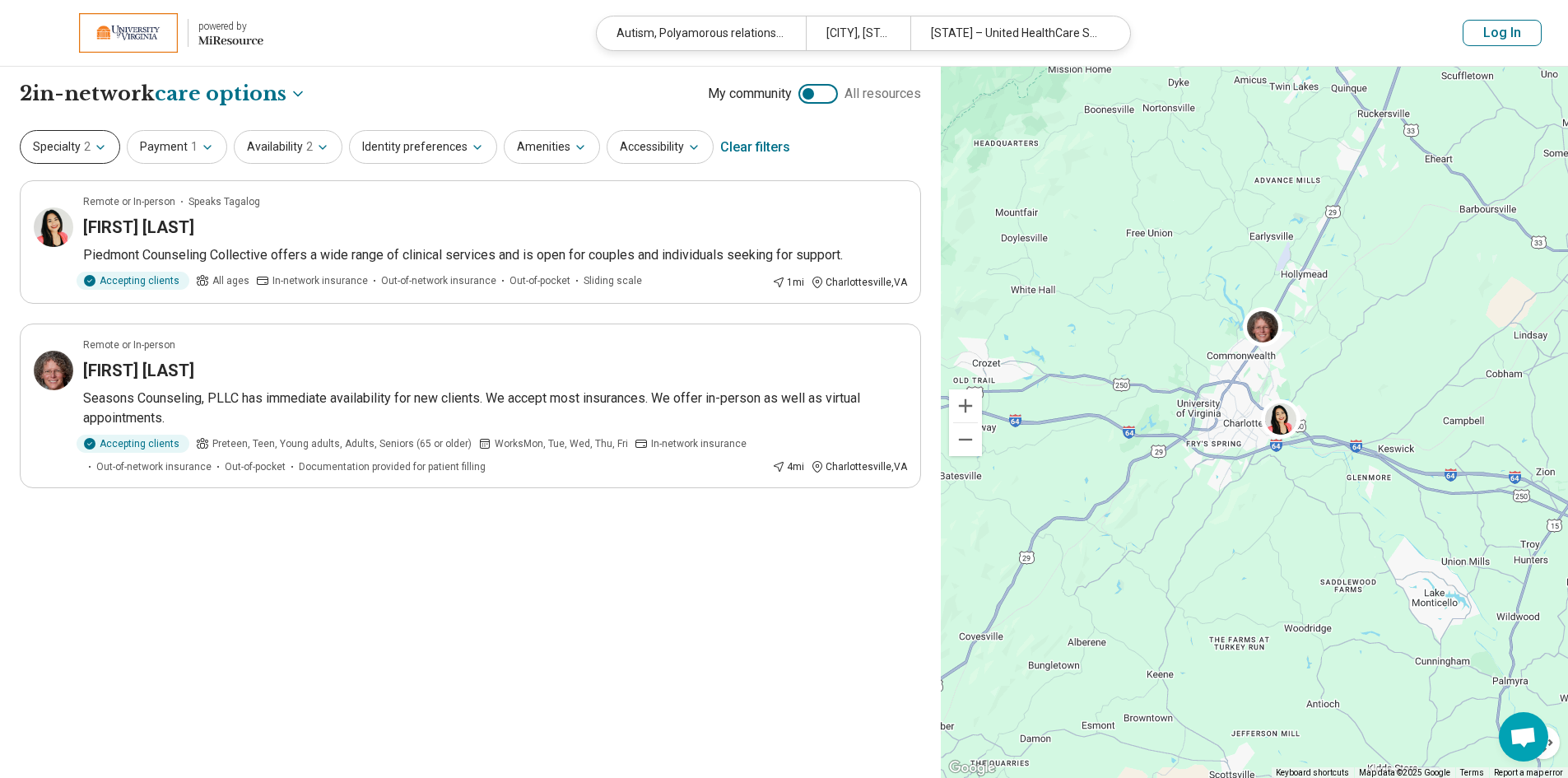 click on "Specialty 2" at bounding box center (70, 147) 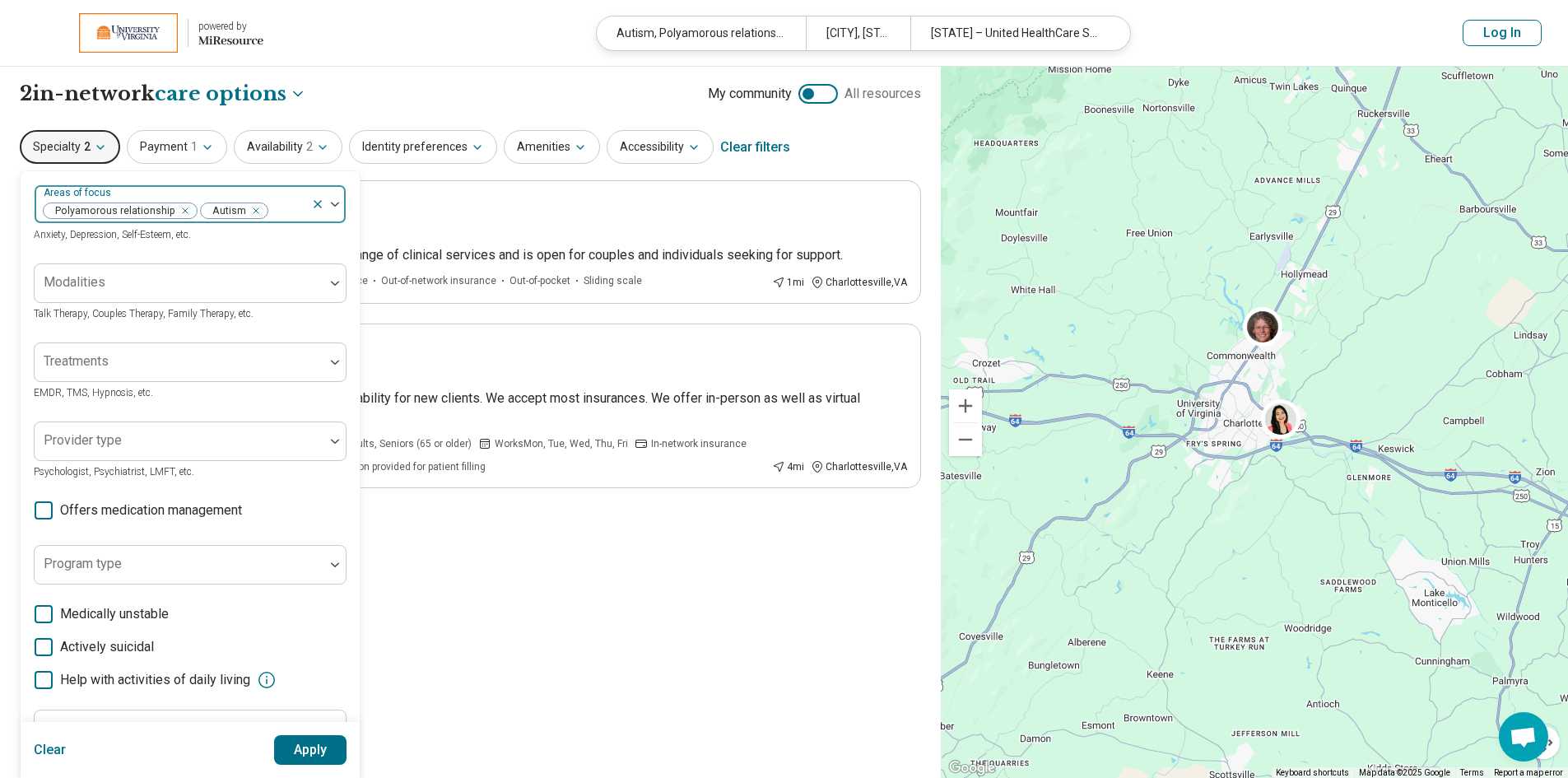 click at bounding box center [182, 211] 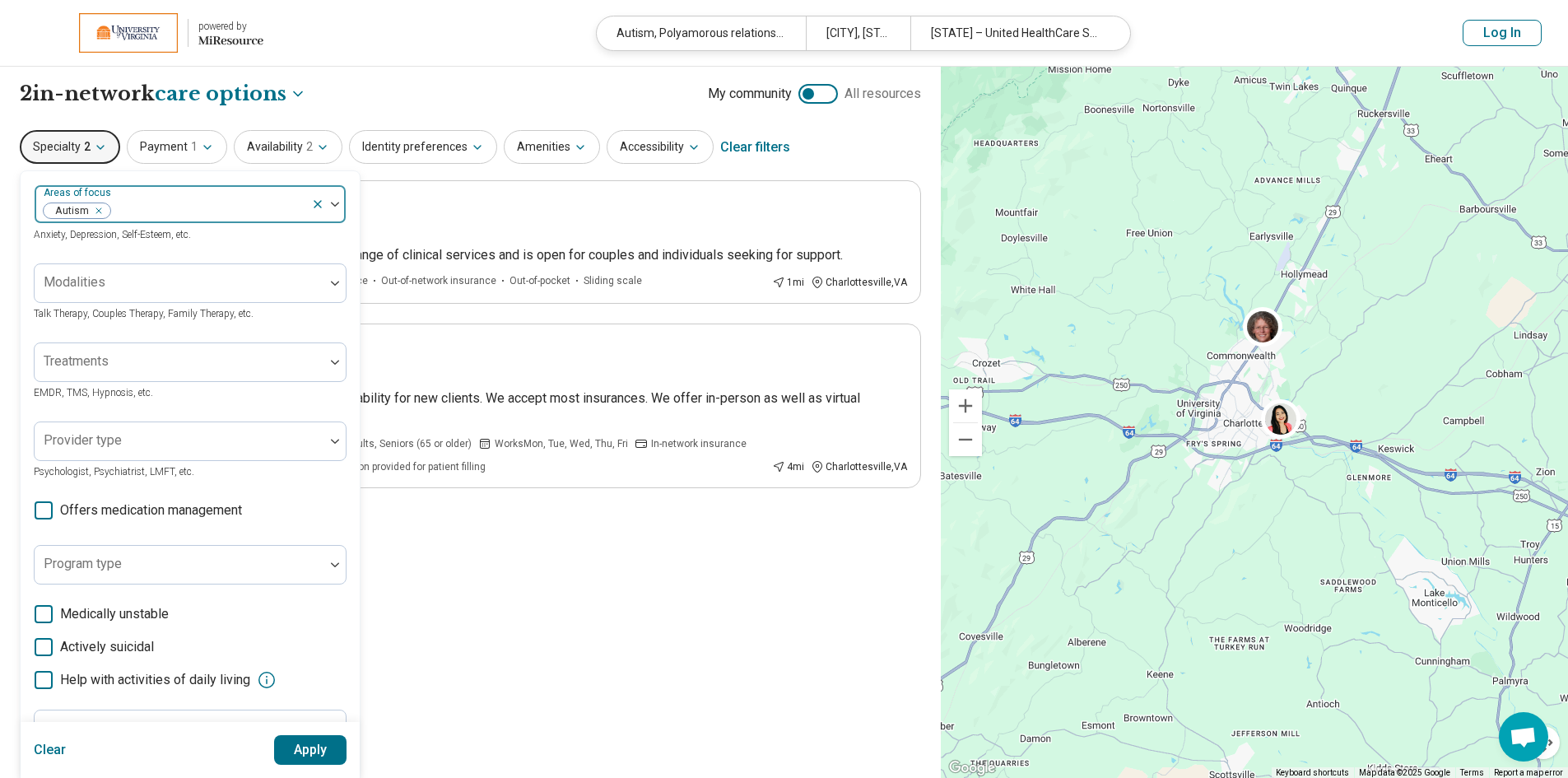 click on "Apply" at bounding box center (310, 750) 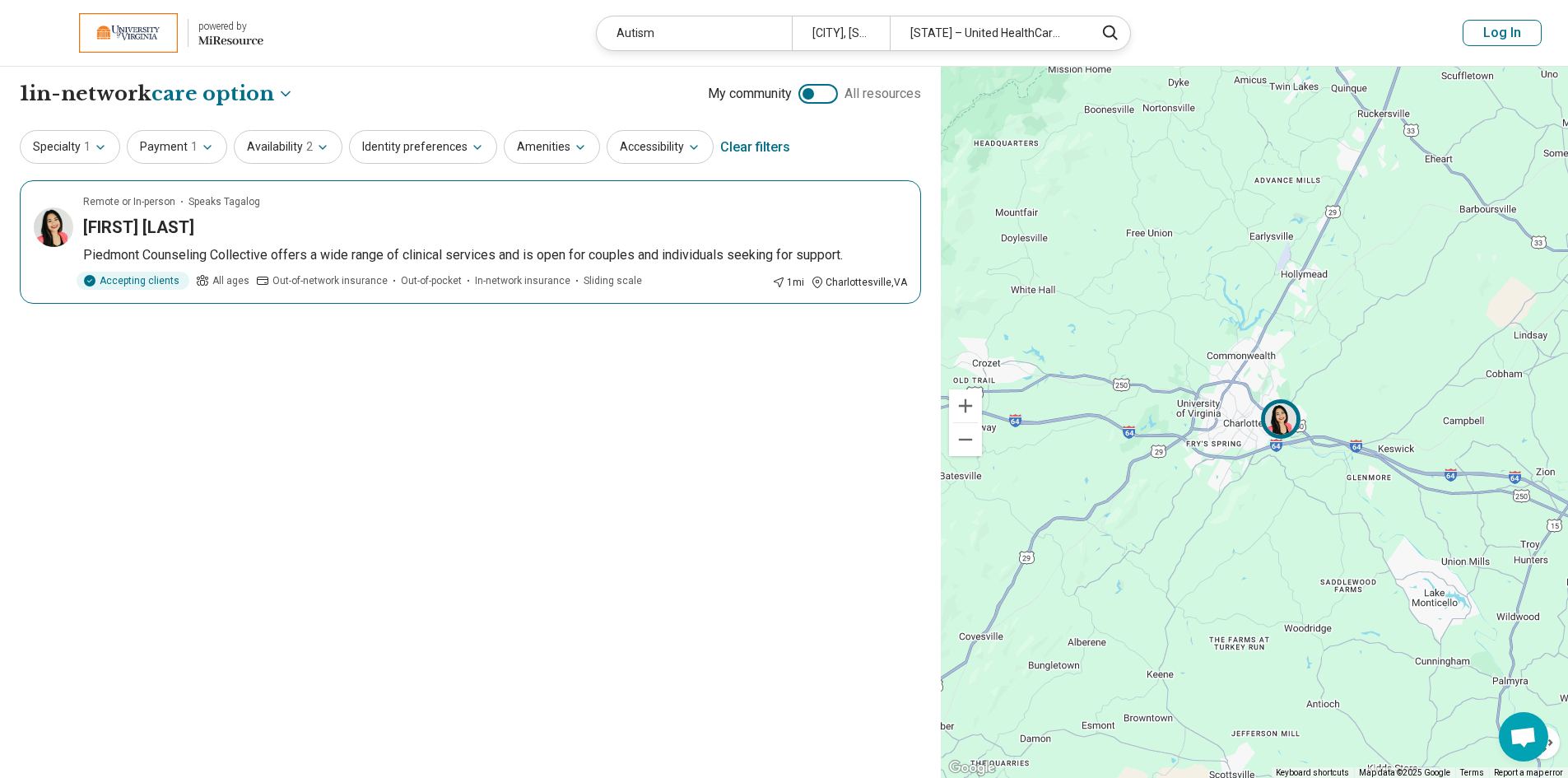 click on "Piedmont Counseling Collective offers a wide range of clinical services and is open for couples and individuals seeking for support." at bounding box center [495, 255] 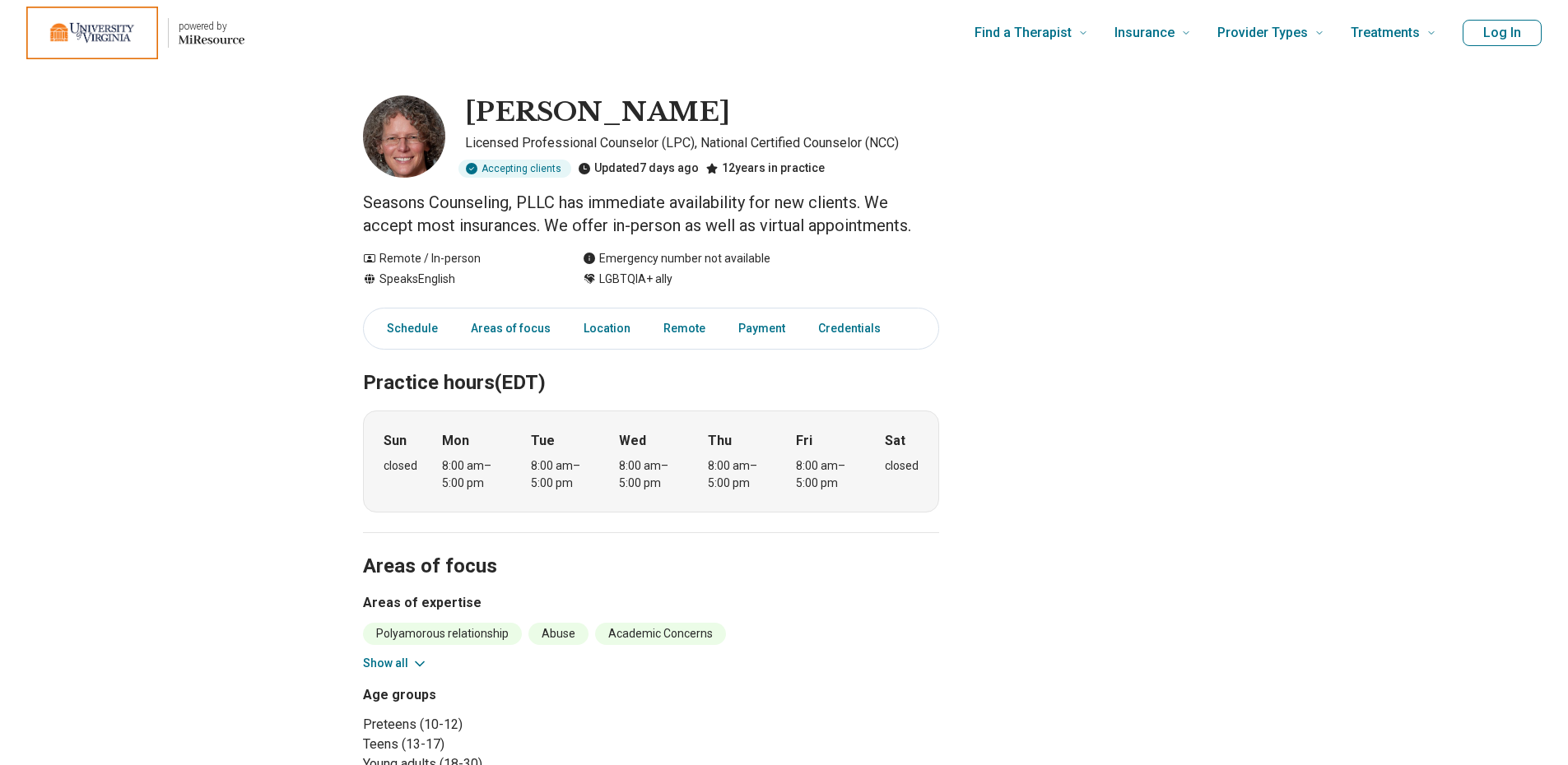 scroll, scrollTop: 0, scrollLeft: 0, axis: both 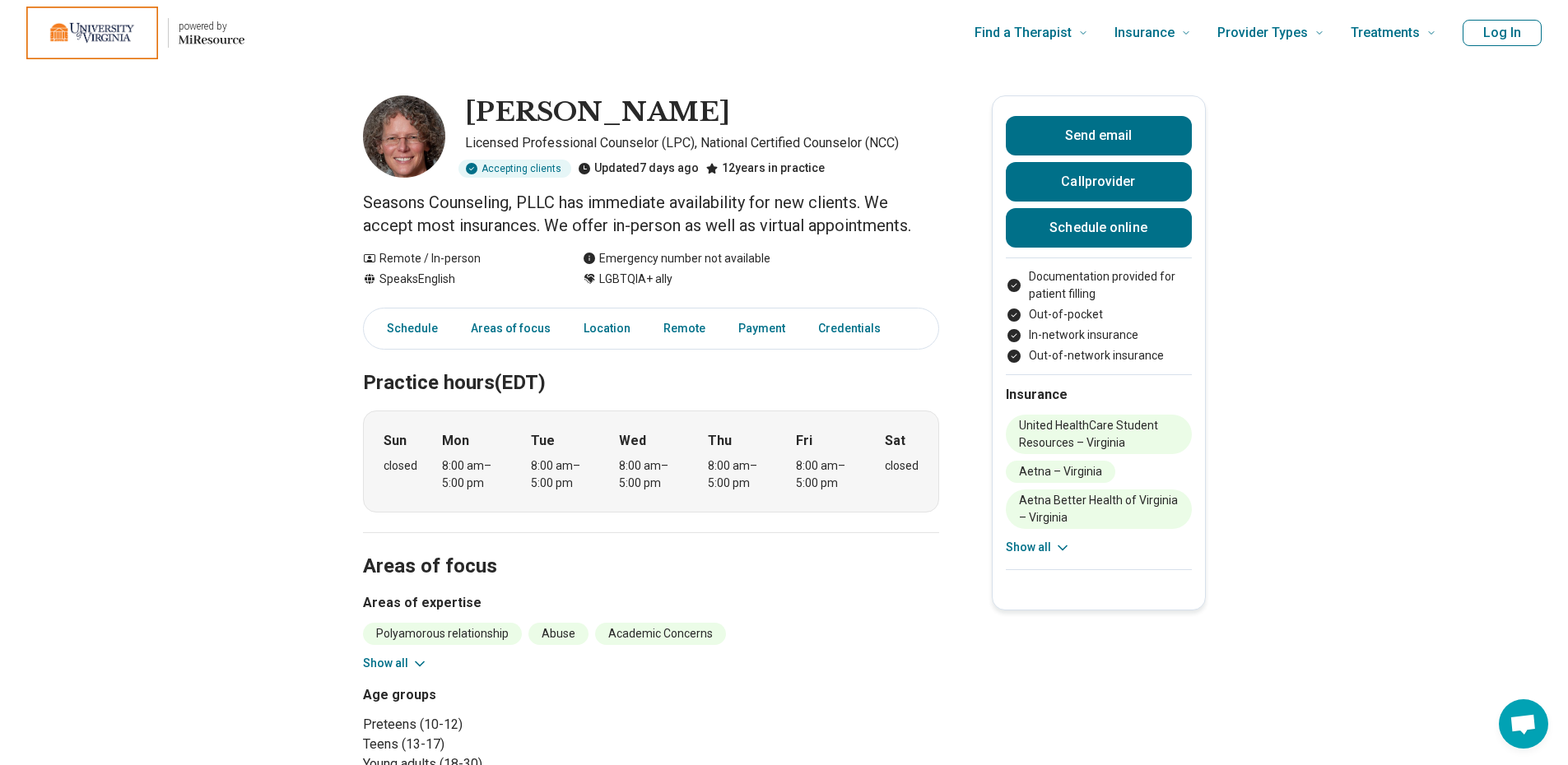 click on "Show all" at bounding box center [395, 663] 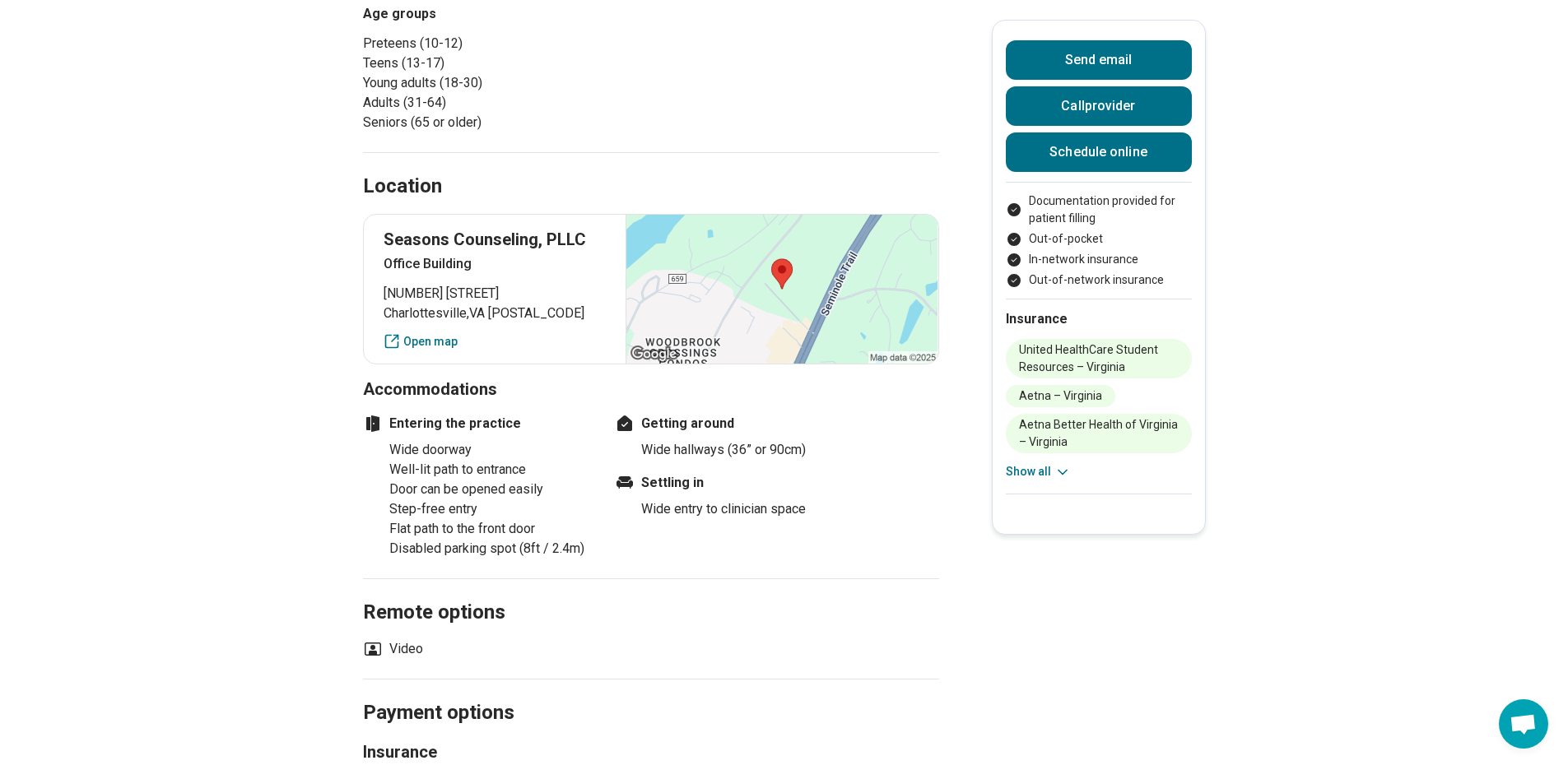 scroll, scrollTop: 1058, scrollLeft: 0, axis: vertical 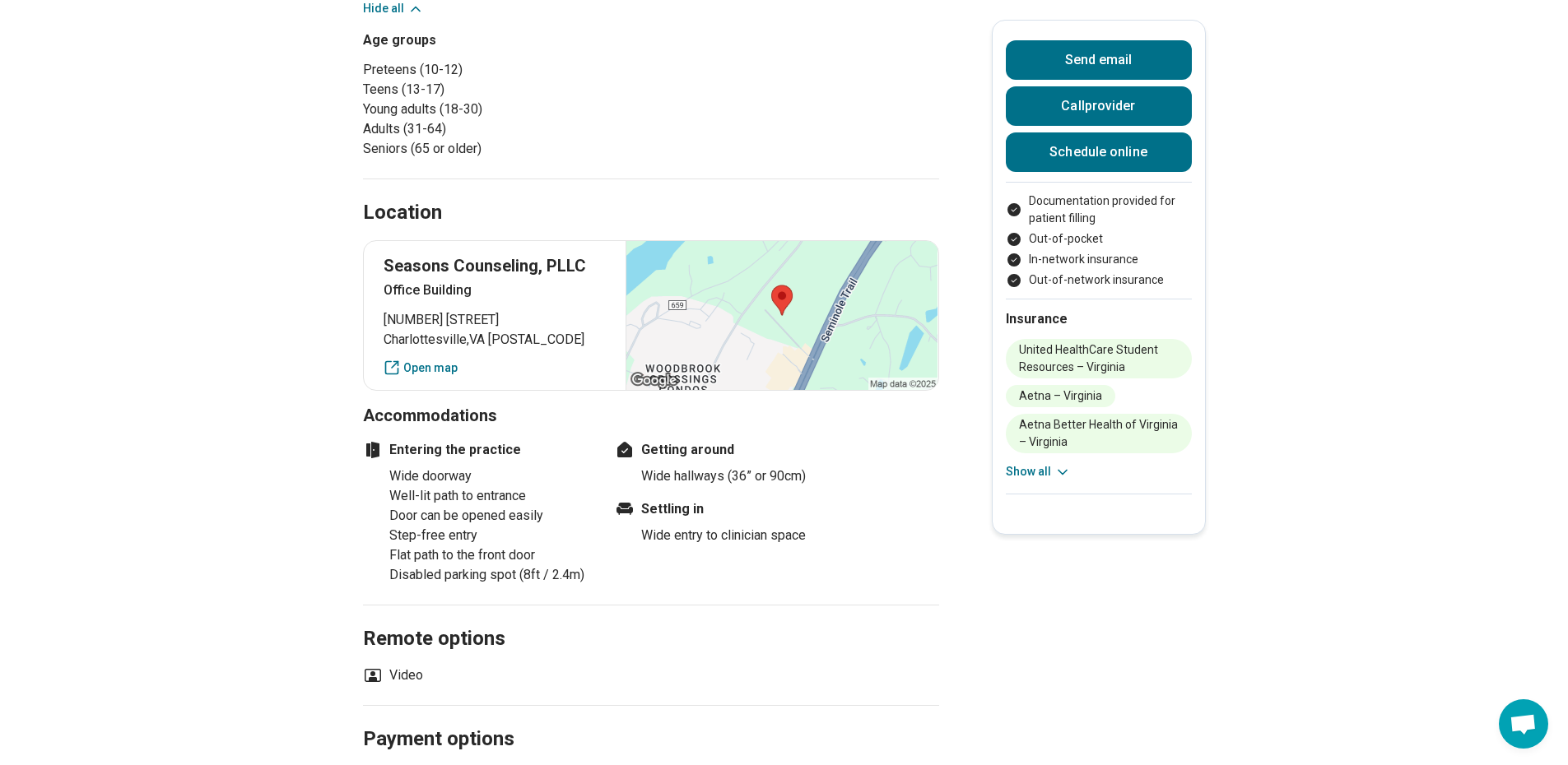 click on "Seasons Counseling, PLLC" at bounding box center (495, 266) 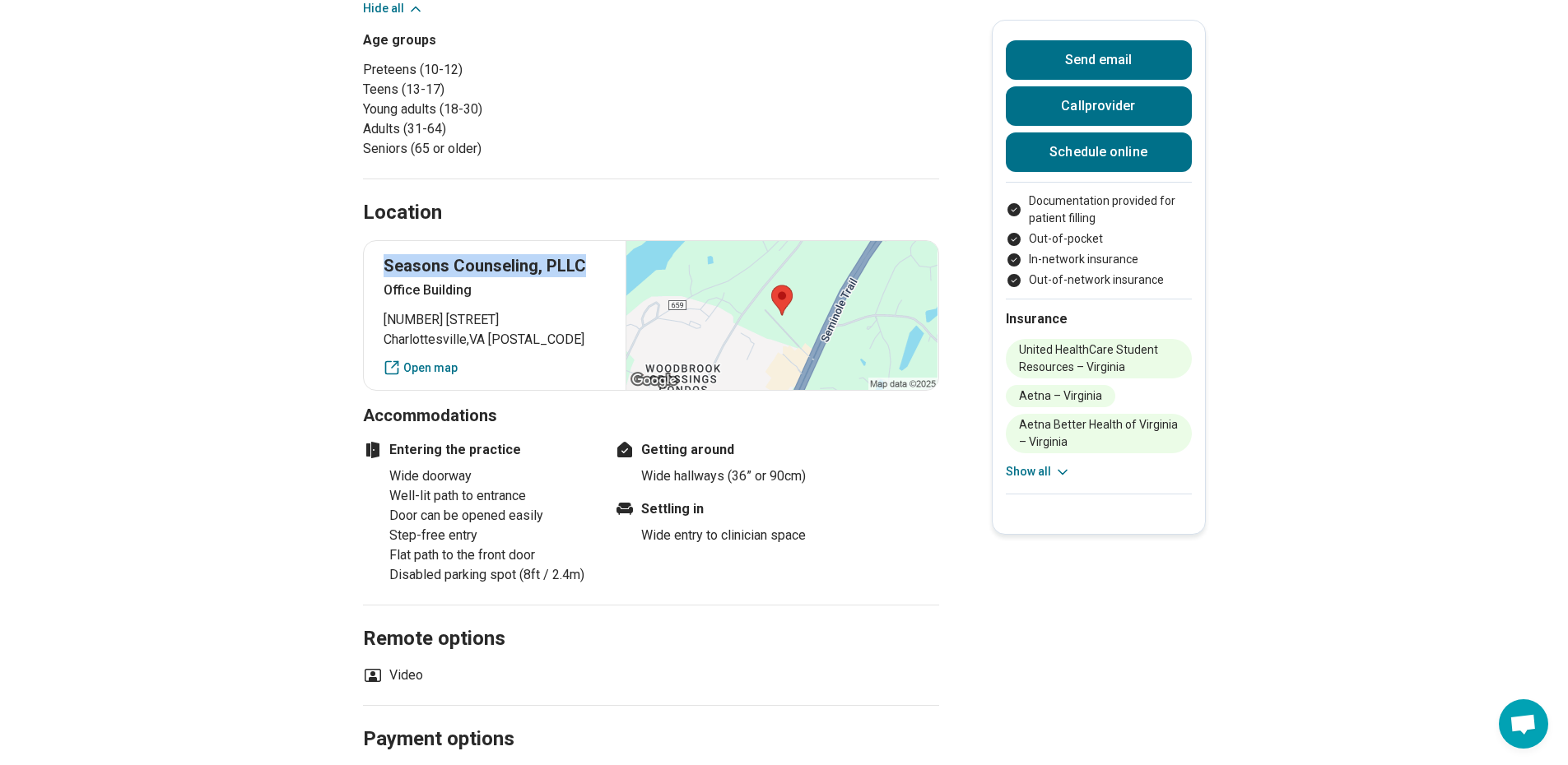 drag, startPoint x: 589, startPoint y: 269, endPoint x: 389, endPoint y: 272, distance: 200.0225 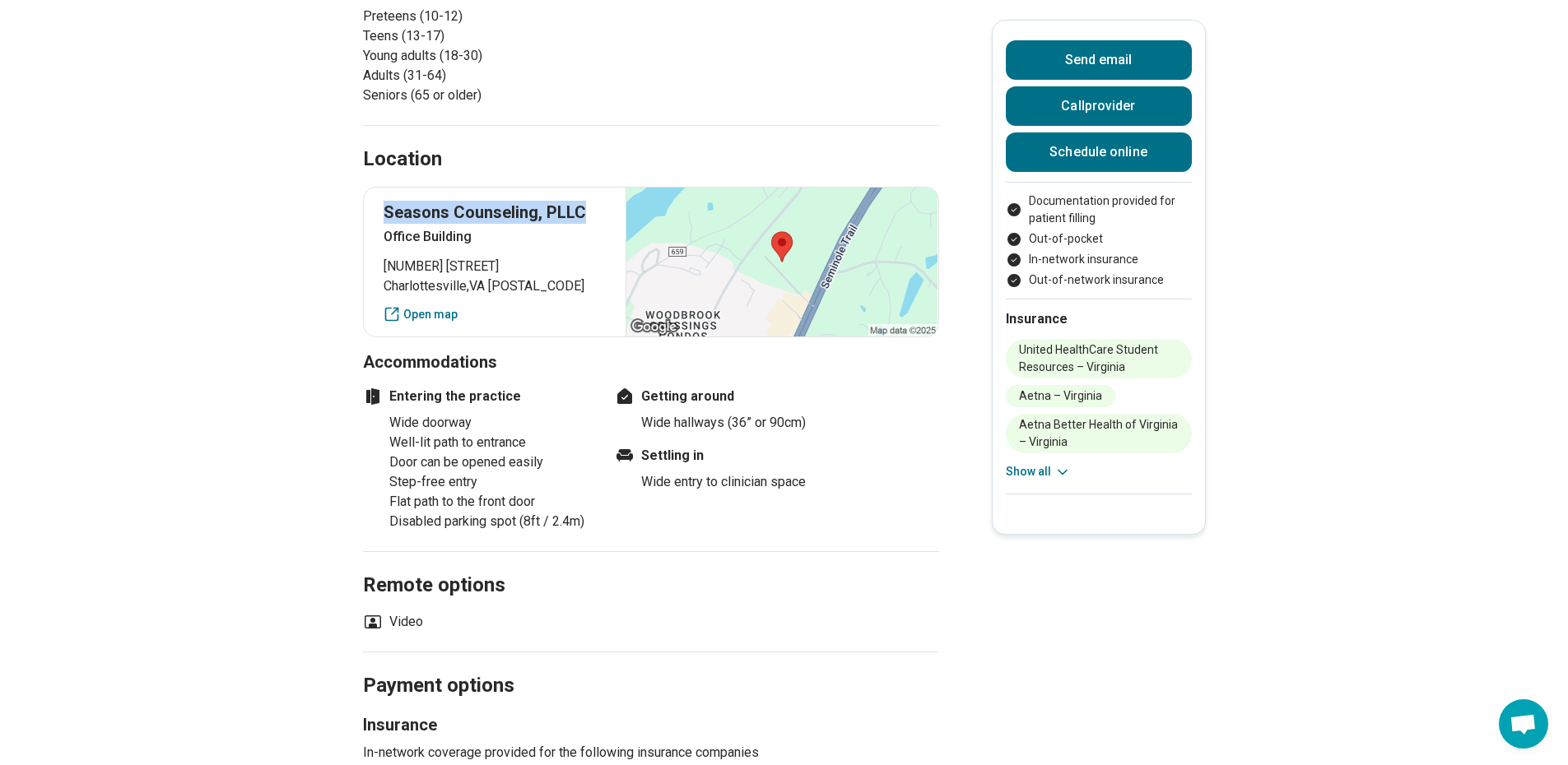 scroll, scrollTop: 1140, scrollLeft: 0, axis: vertical 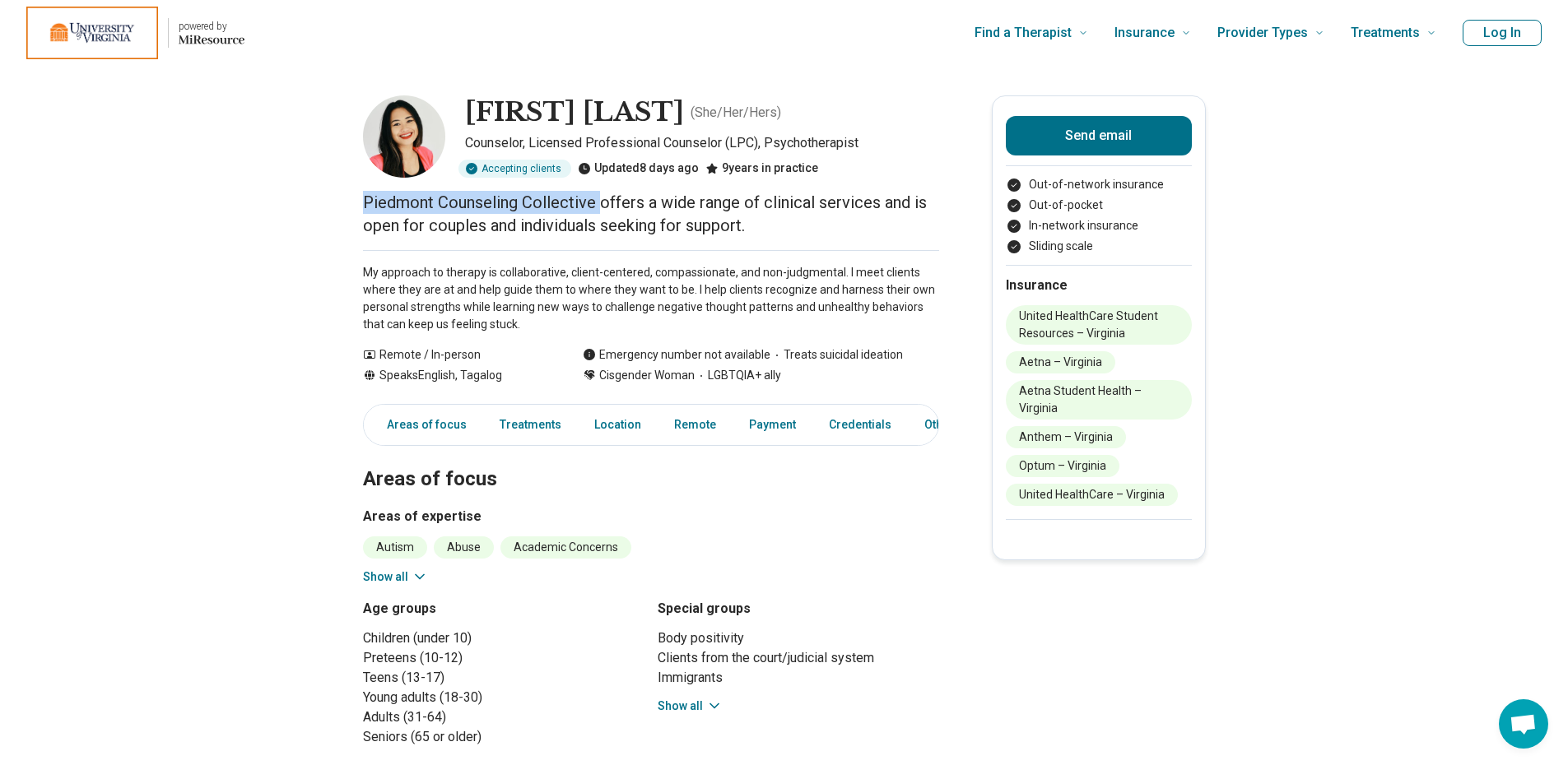drag, startPoint x: 605, startPoint y: 202, endPoint x: 366, endPoint y: 194, distance: 239.13385 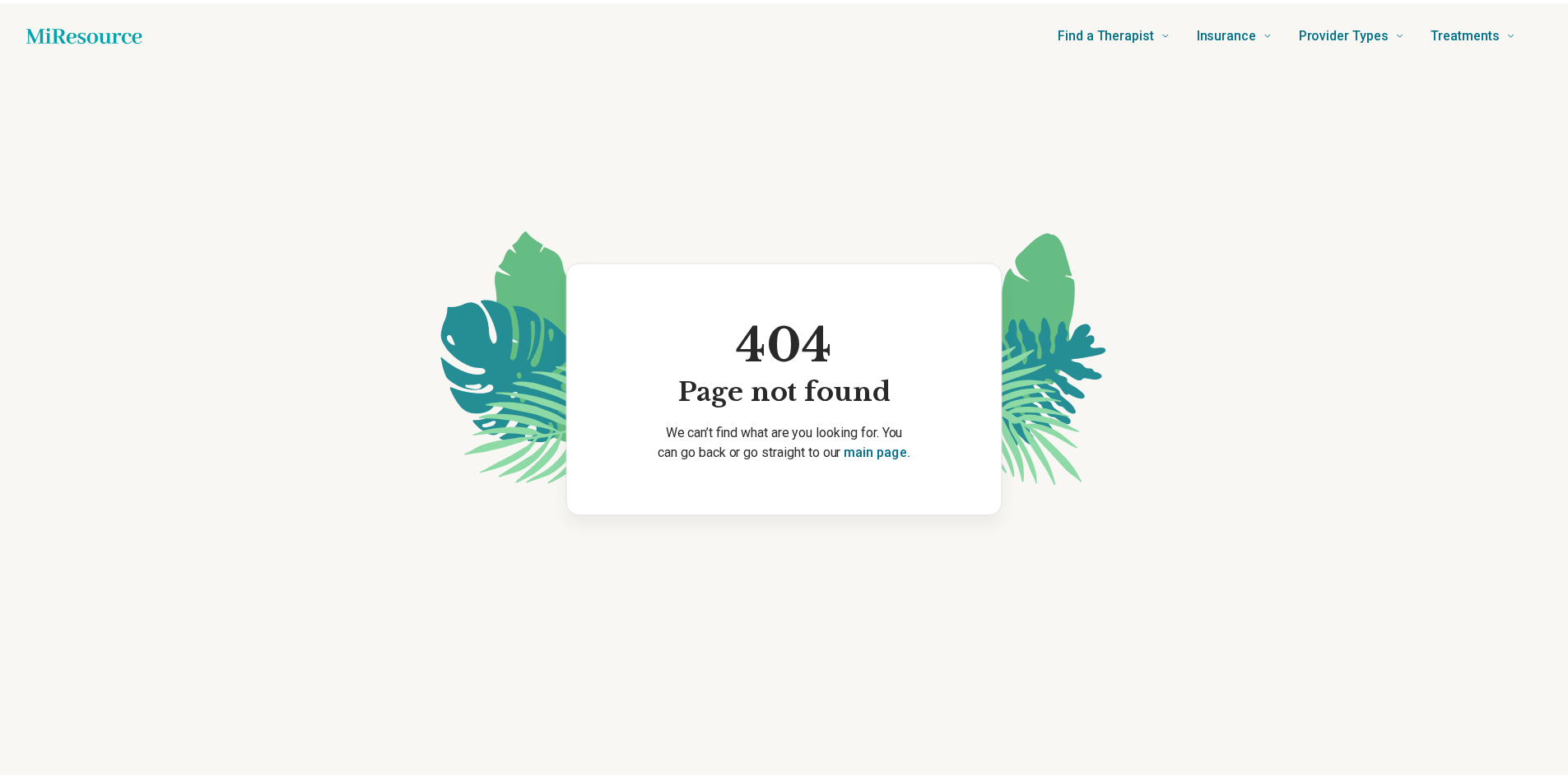scroll, scrollTop: 0, scrollLeft: 0, axis: both 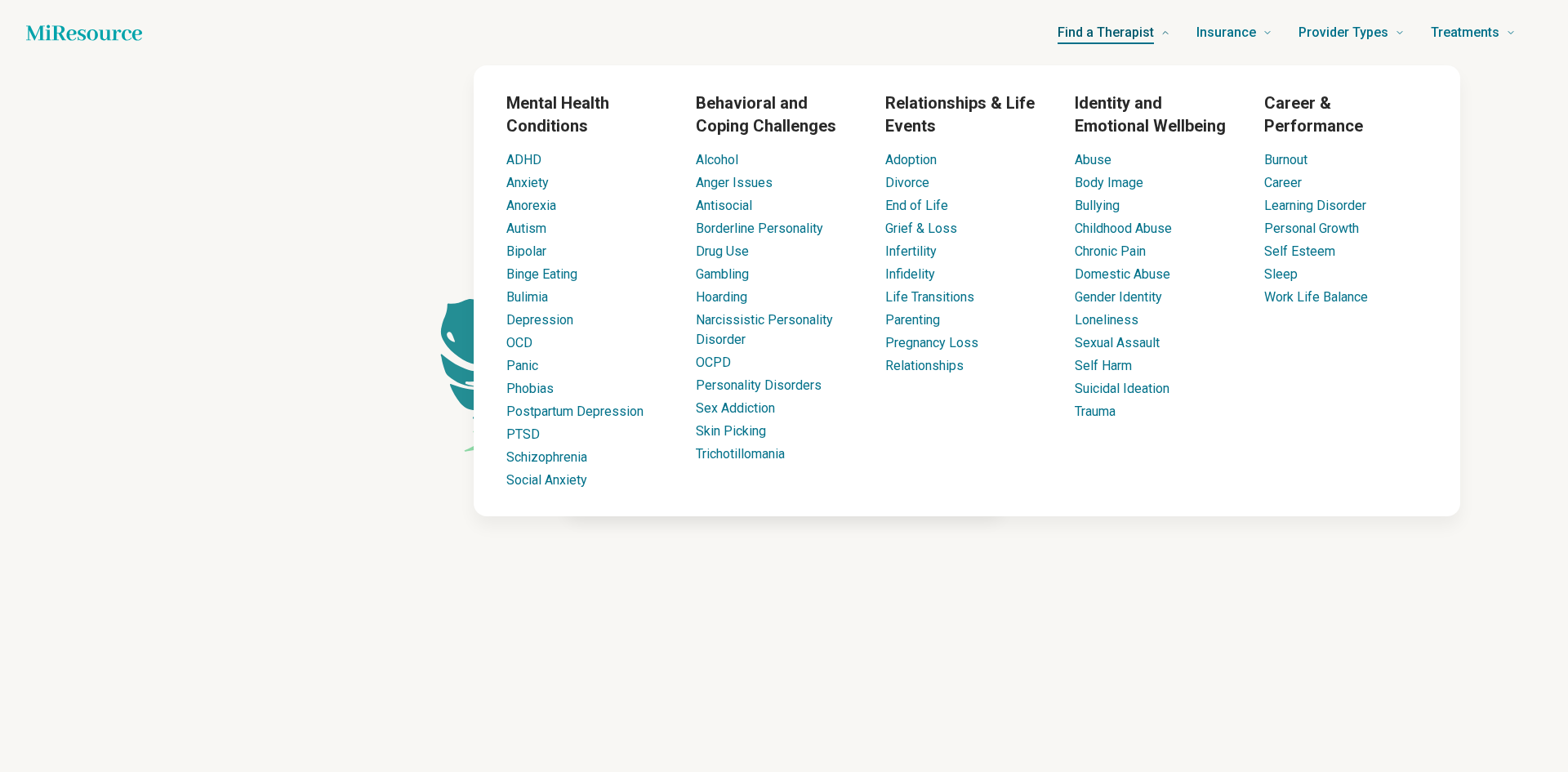 click on "Find a Therapist" at bounding box center [1106, 33] 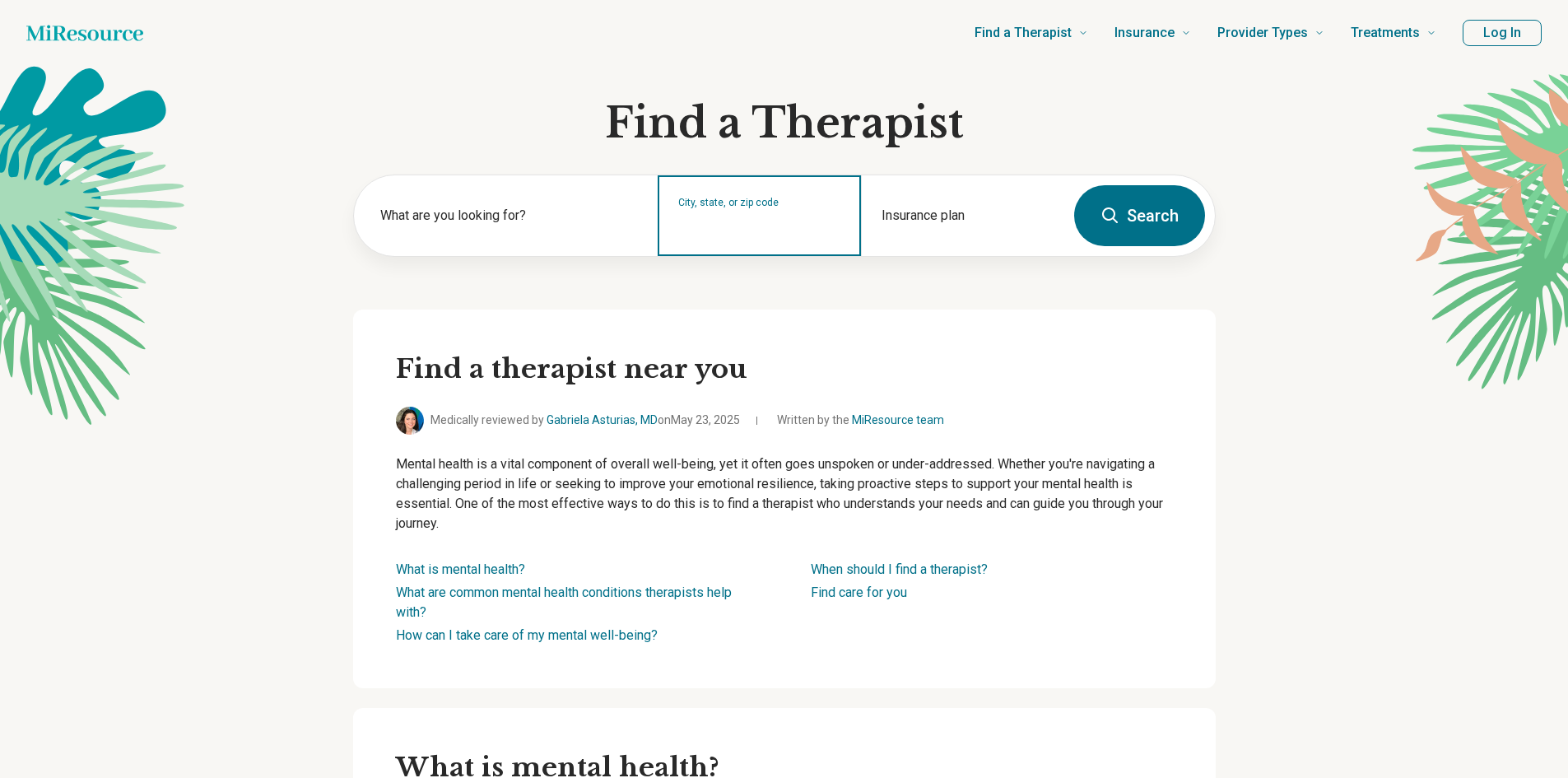 click on "City, state, or zip code" at bounding box center [760, 226] 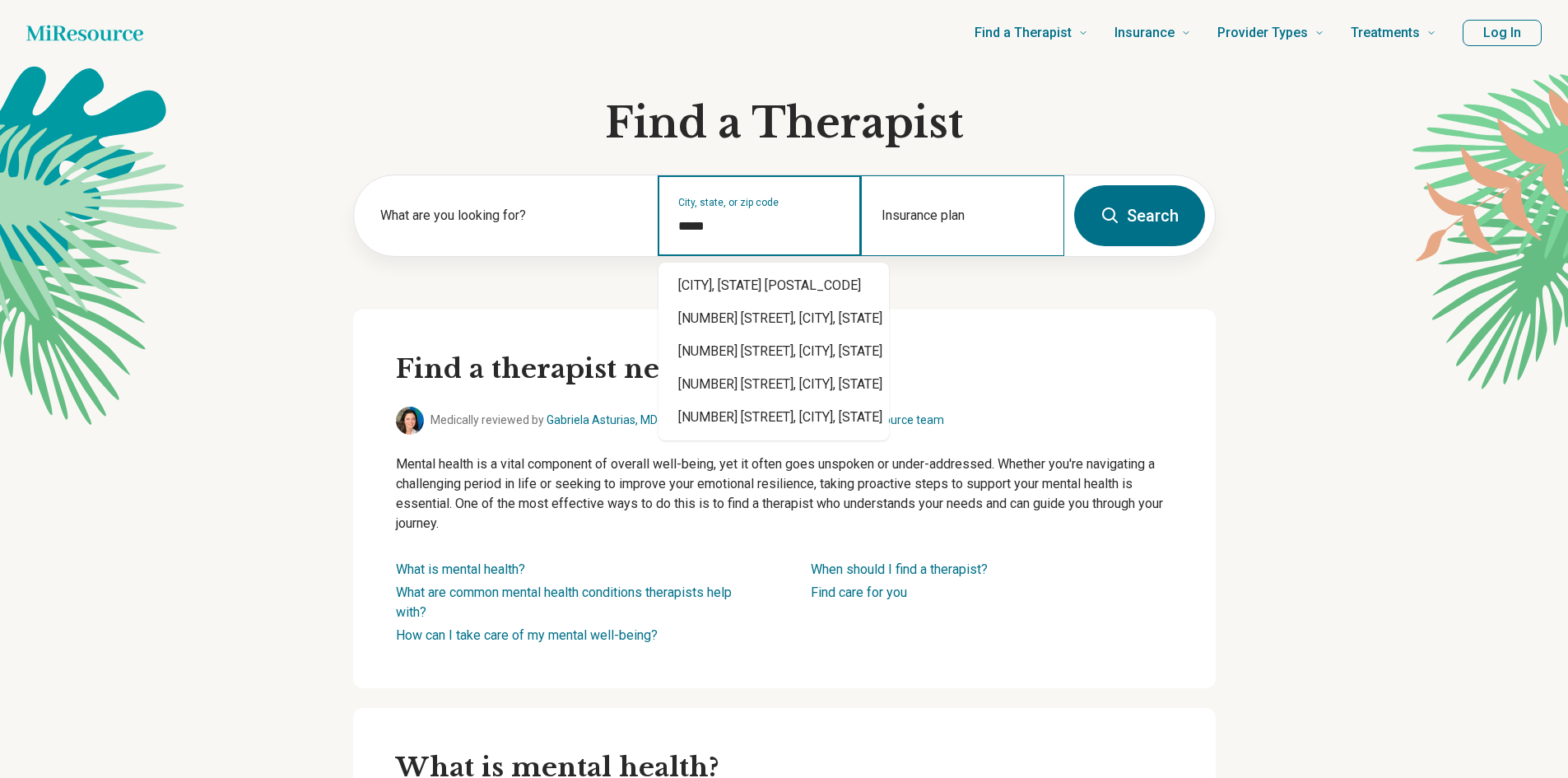 type on "*****" 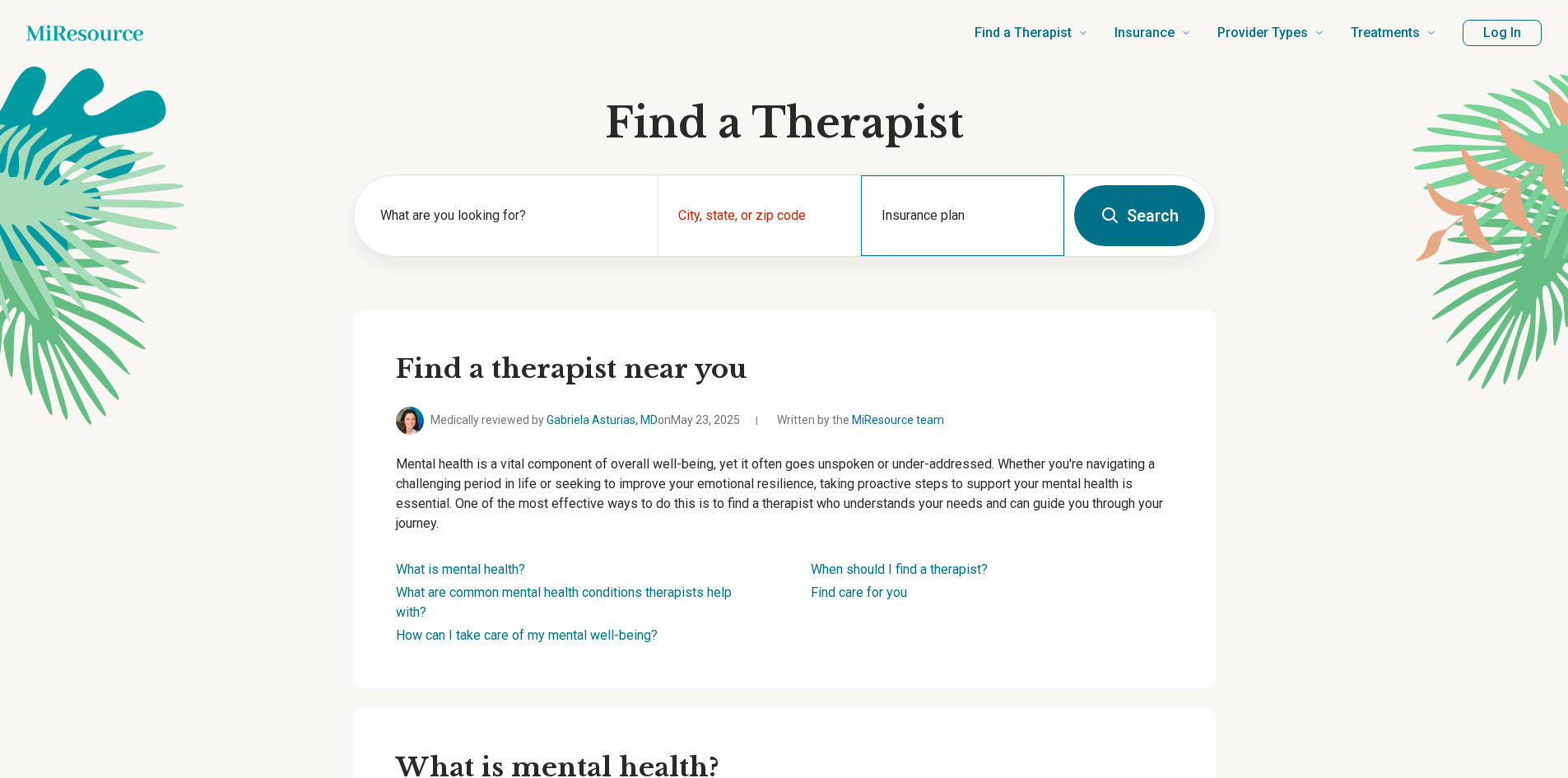 click on "Insurance plan" at bounding box center [962, 216] 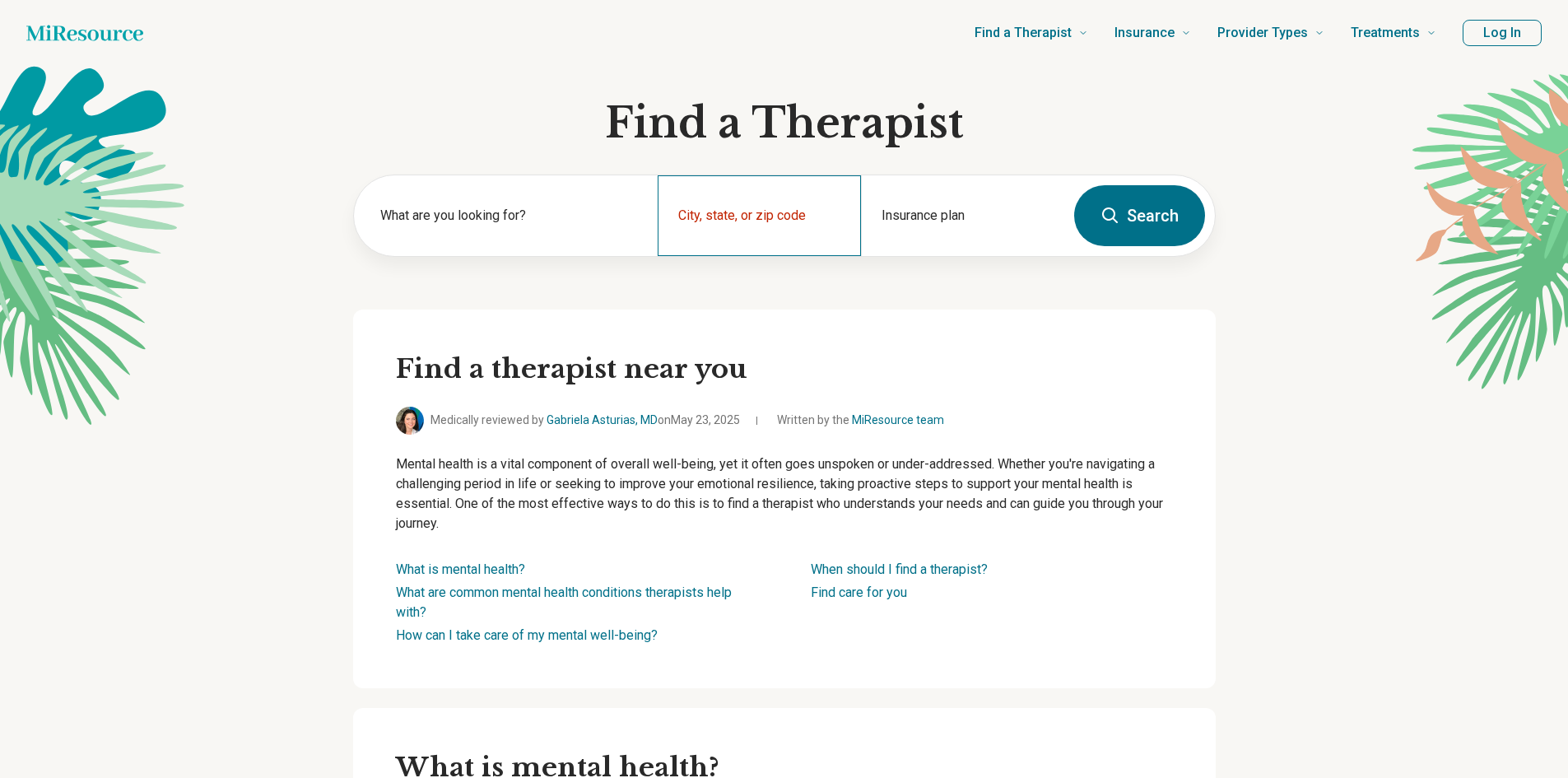 click on "City, state, or zip code" at bounding box center (759, 216) 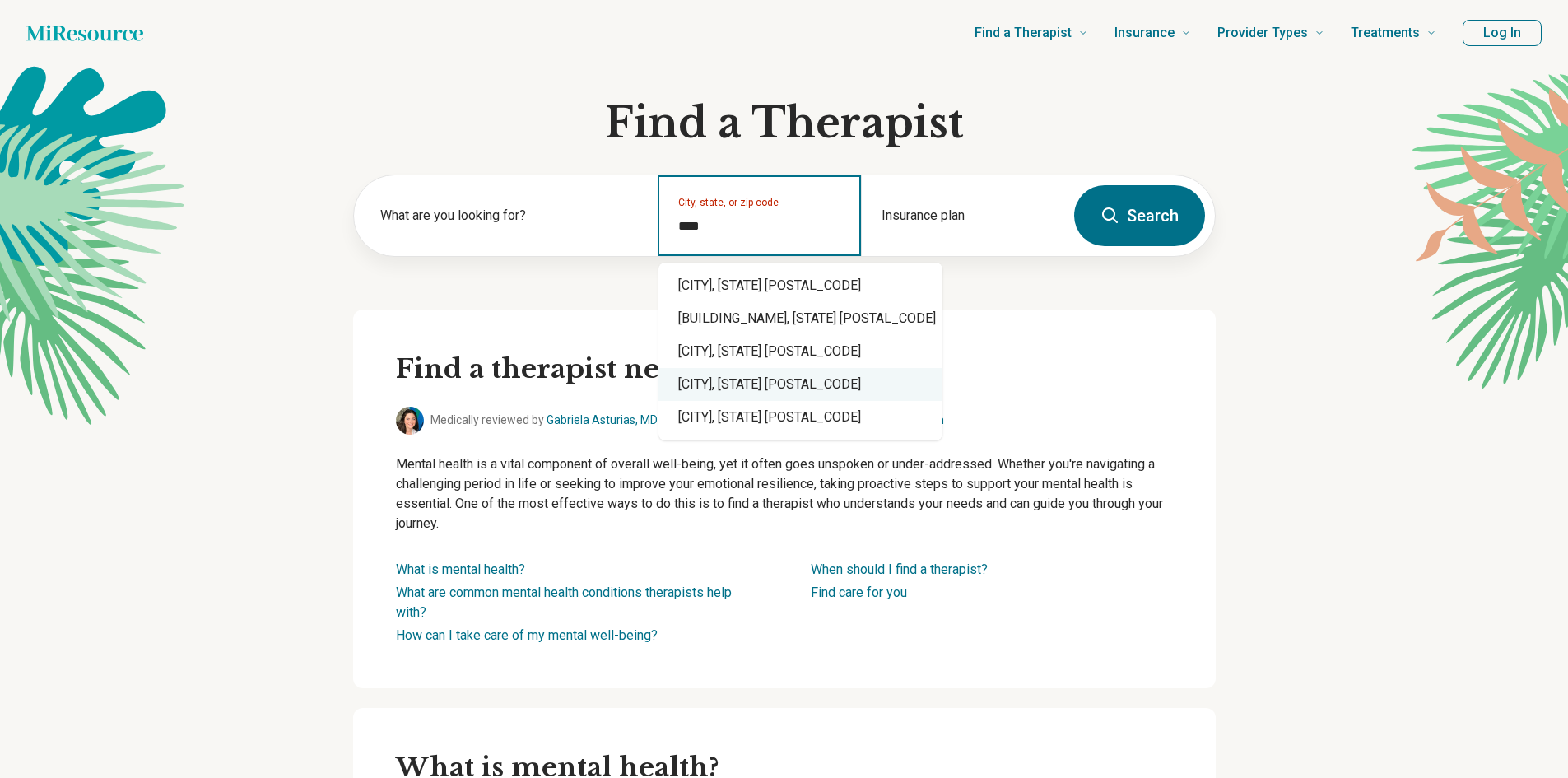 click on "Charlottesville, VA 22908" at bounding box center [800, 384] 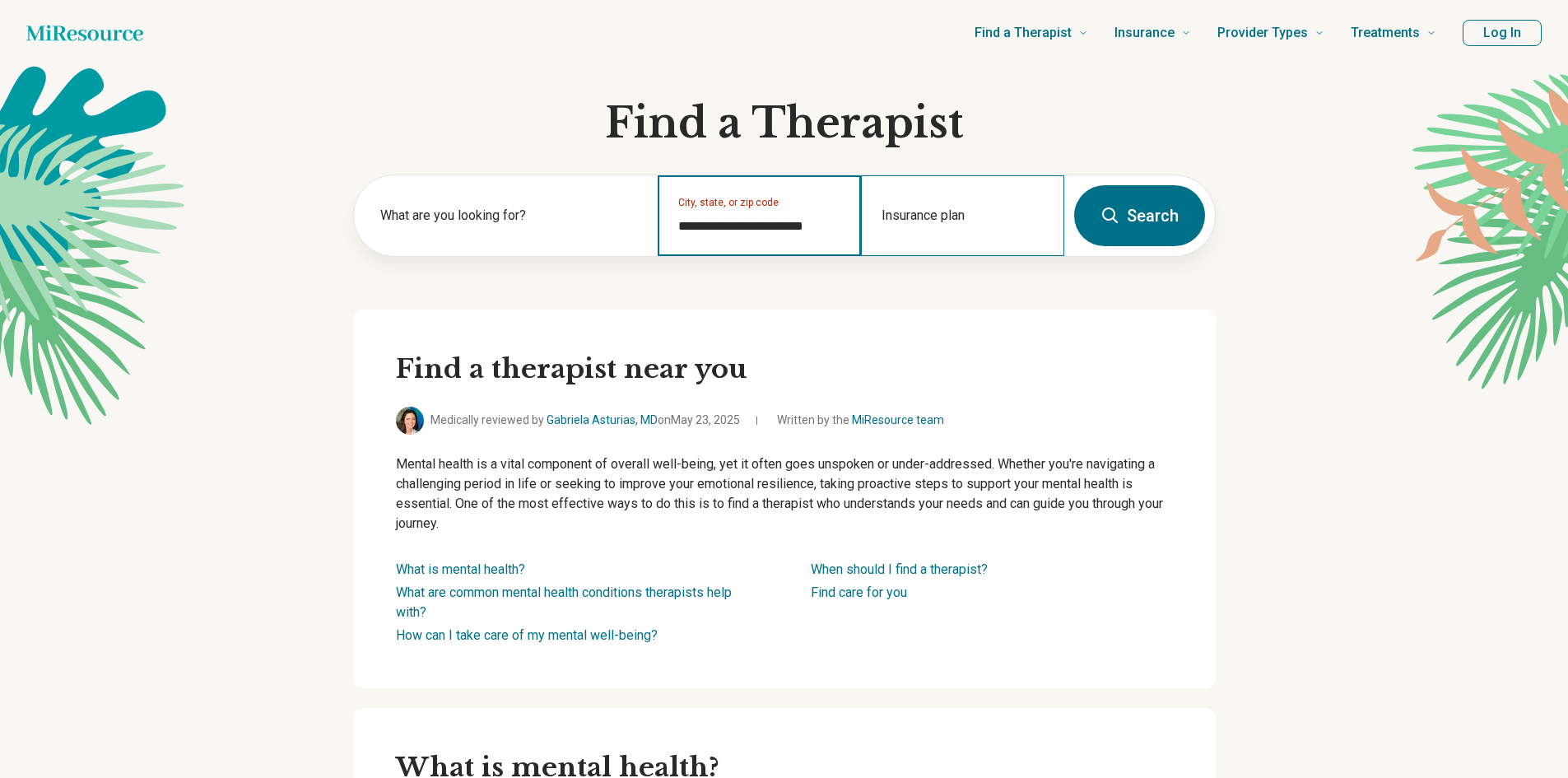 type on "**********" 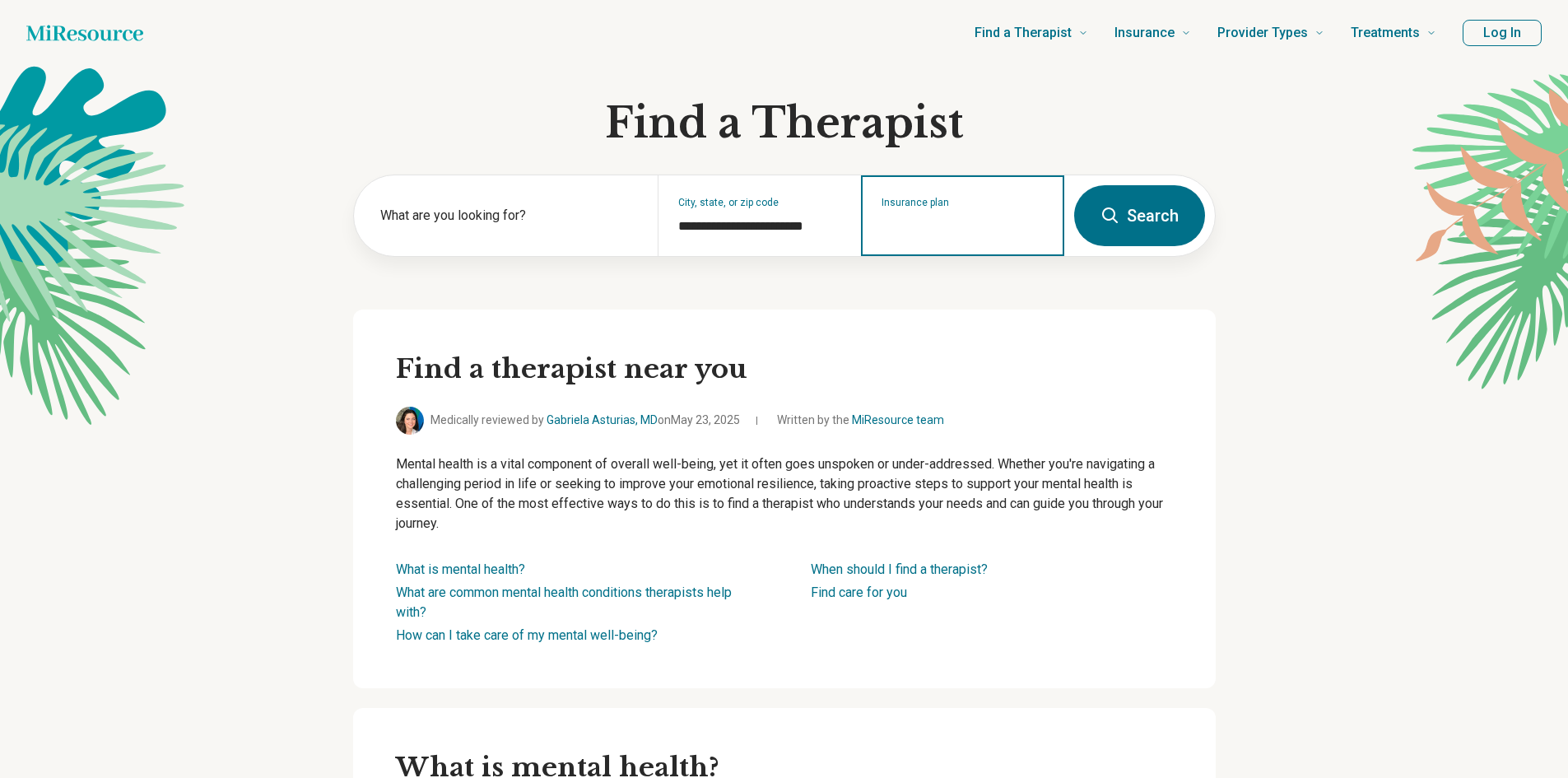 click on "Insurance plan" at bounding box center (963, 226) 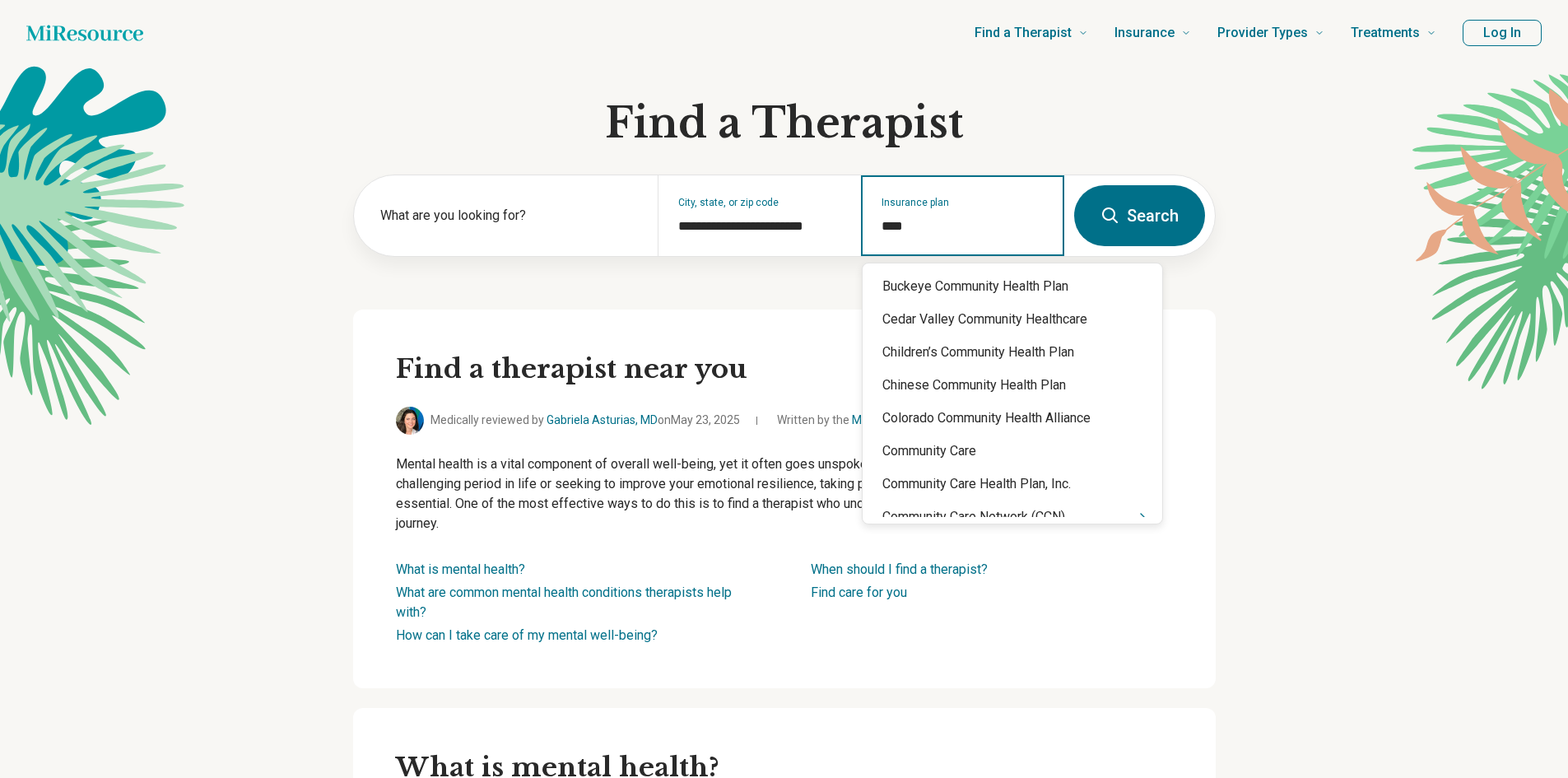 type on "*****" 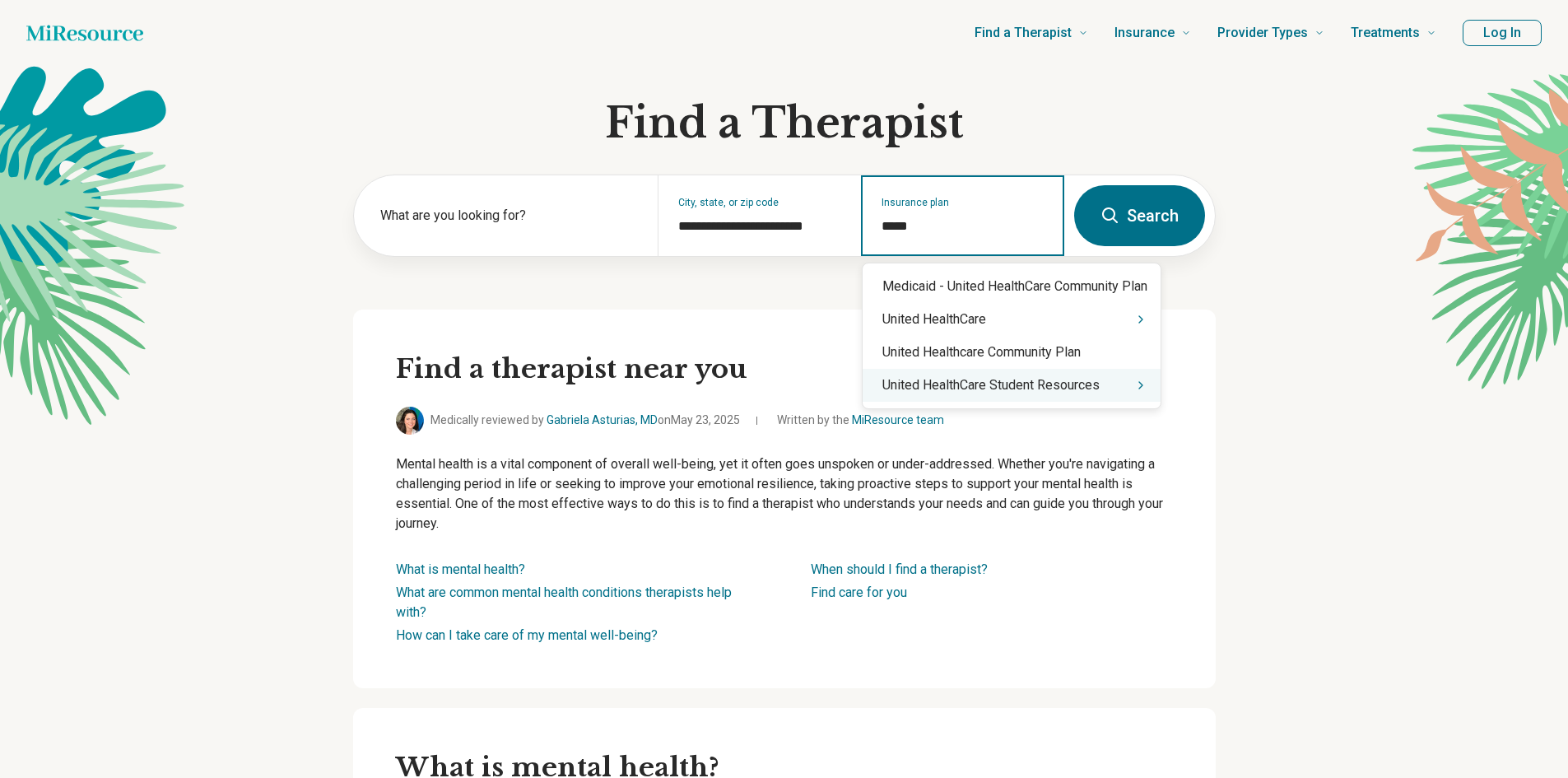 click on "United HealthCare Student Resources" at bounding box center (1012, 385) 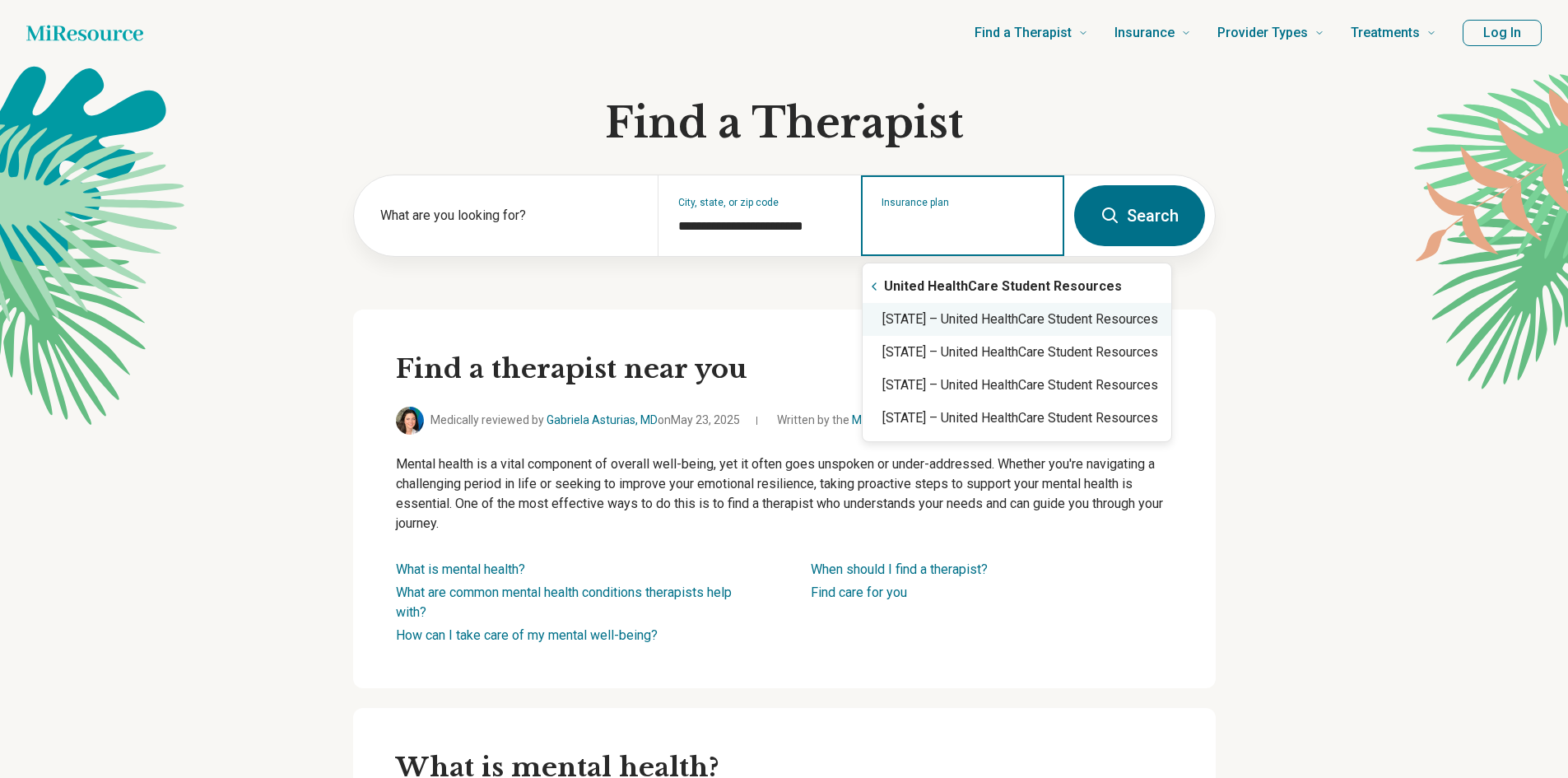click on "Virginia – United HealthCare Student Resources" at bounding box center (1017, 319) 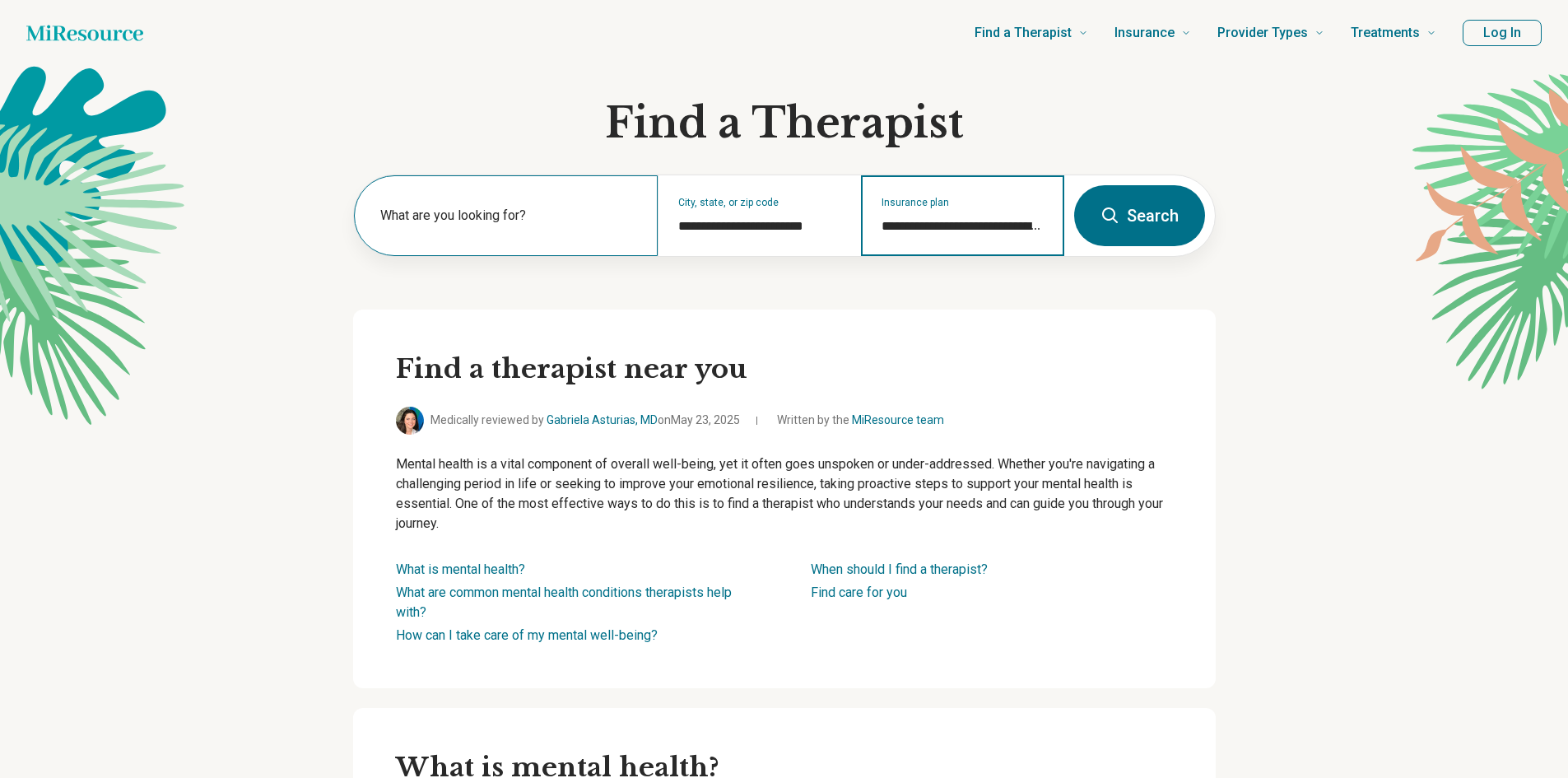 type on "**********" 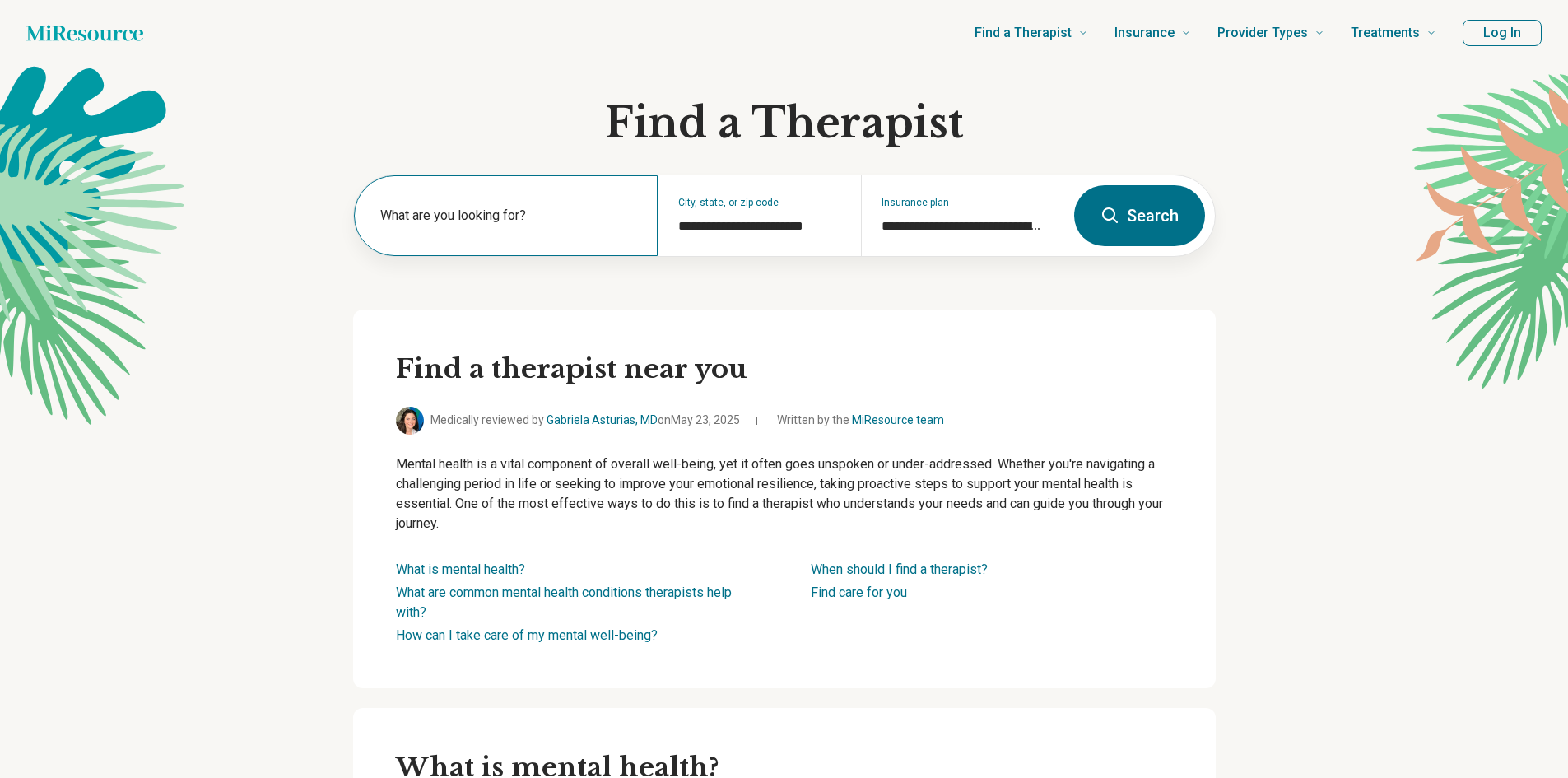 click on "What are you looking for?" at bounding box center (509, 216) 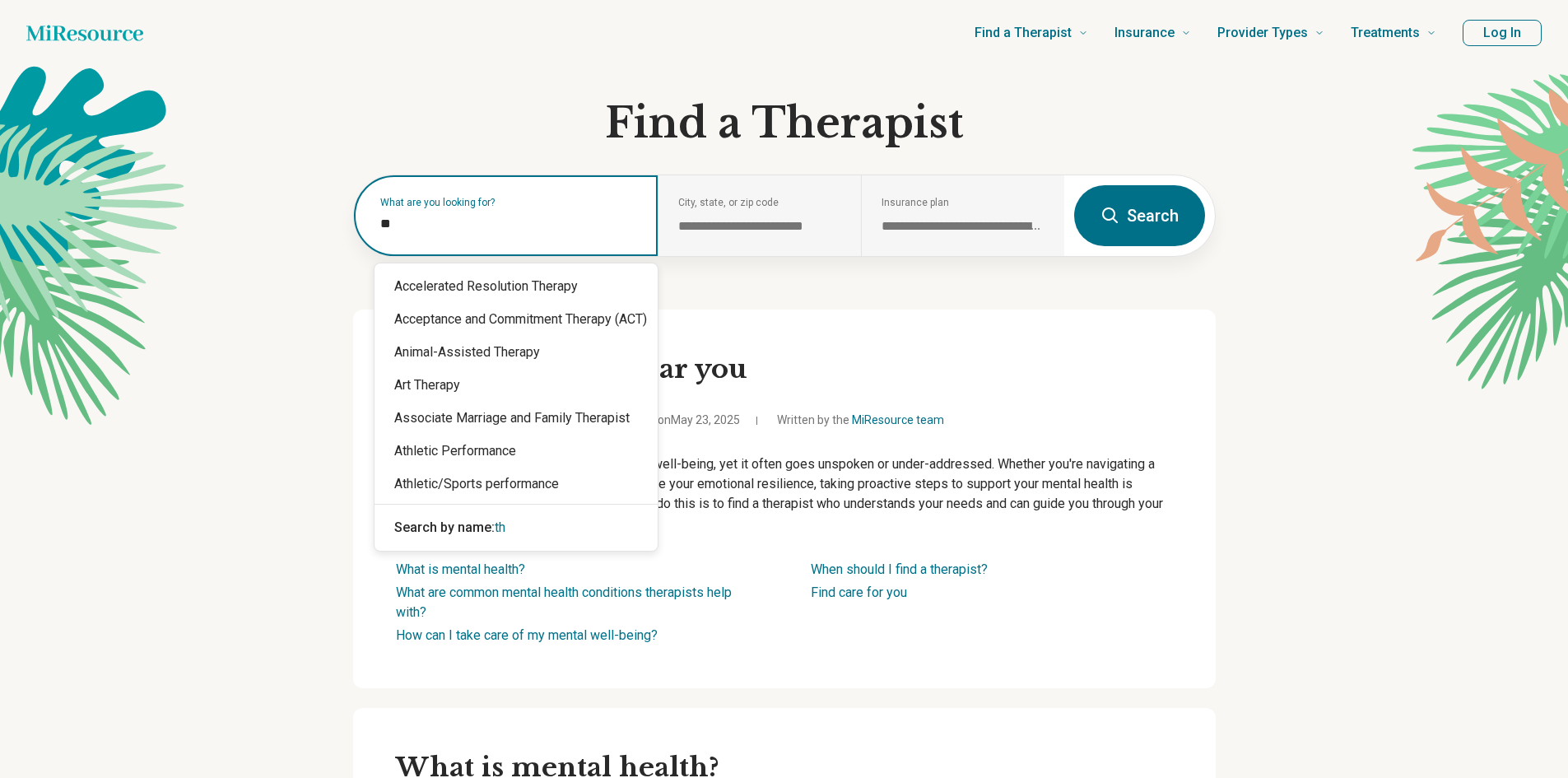 type on "*" 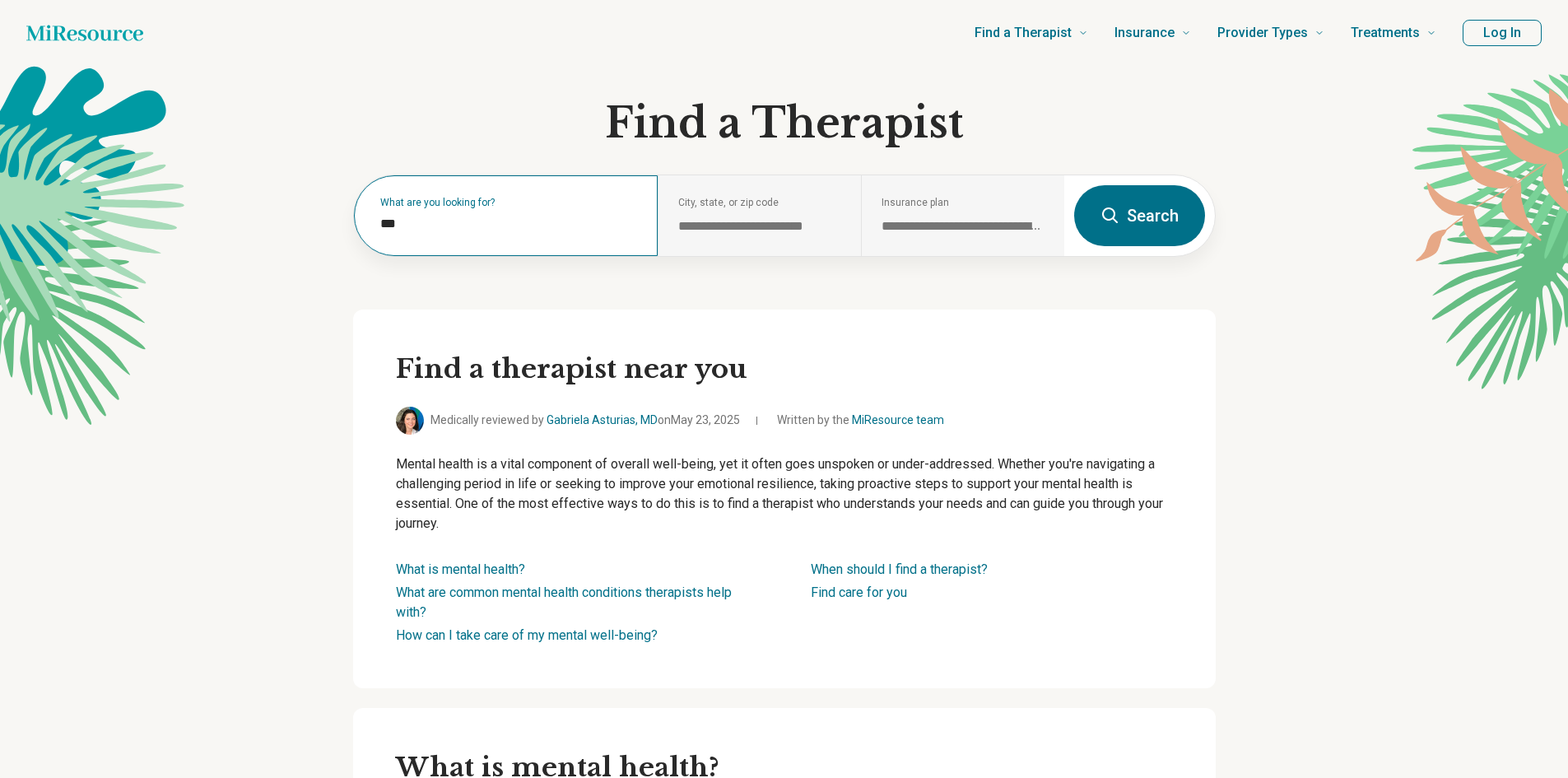 click on "What are you looking for? ***" at bounding box center (506, 216) 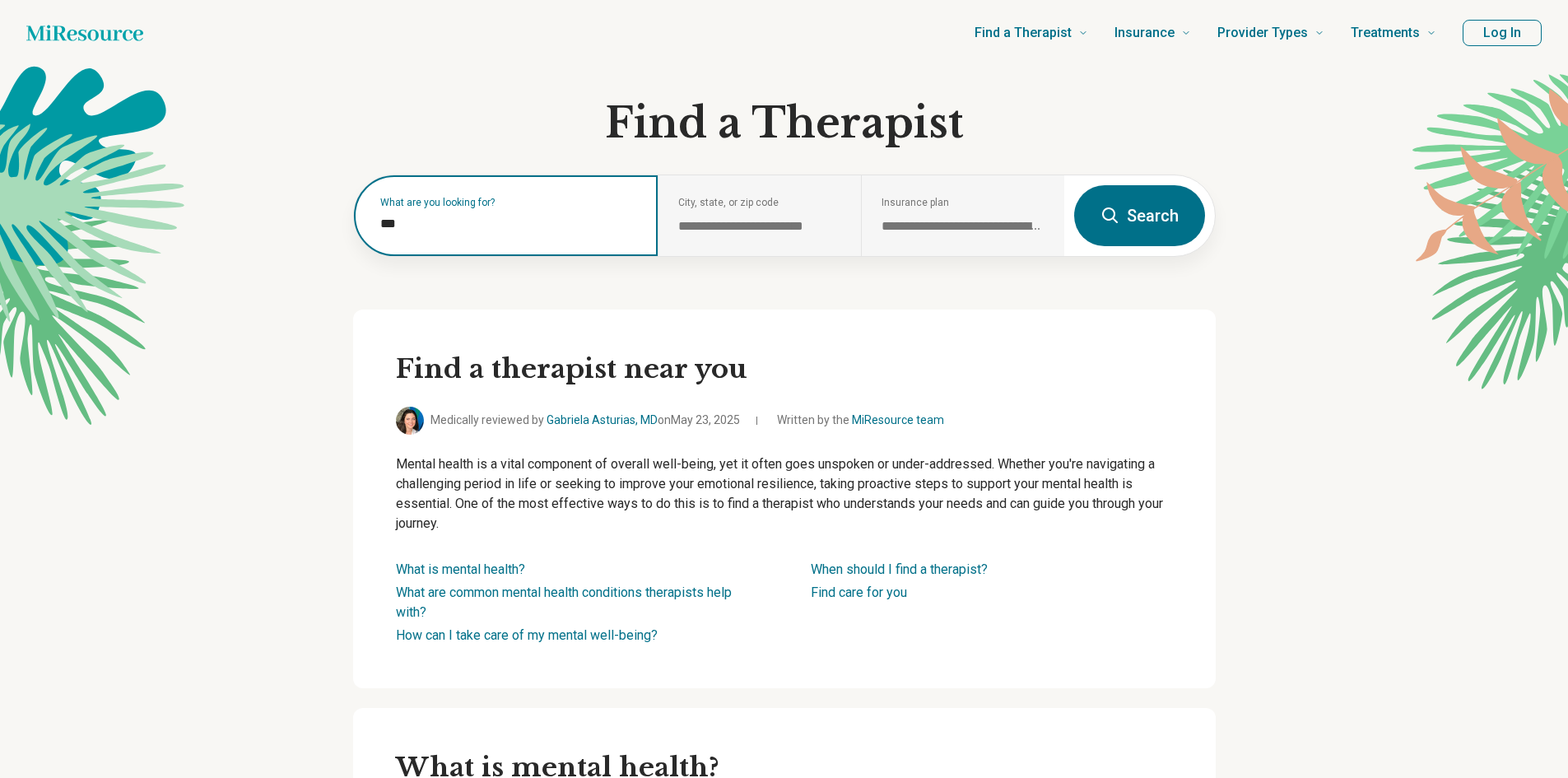 click on "***" at bounding box center [509, 224] 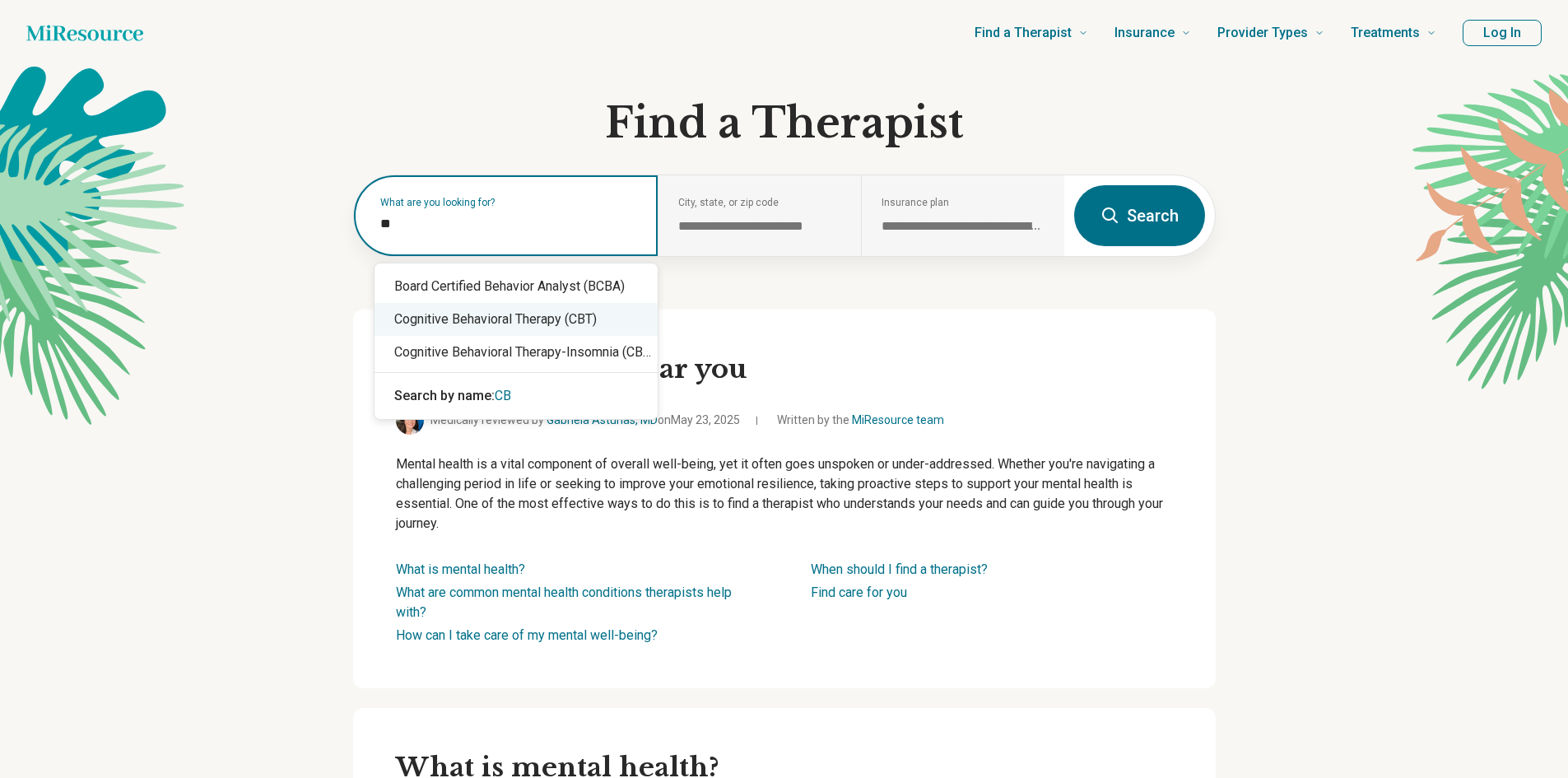 click on "Cognitive Behavioral Therapy (CBT)" at bounding box center [516, 319] 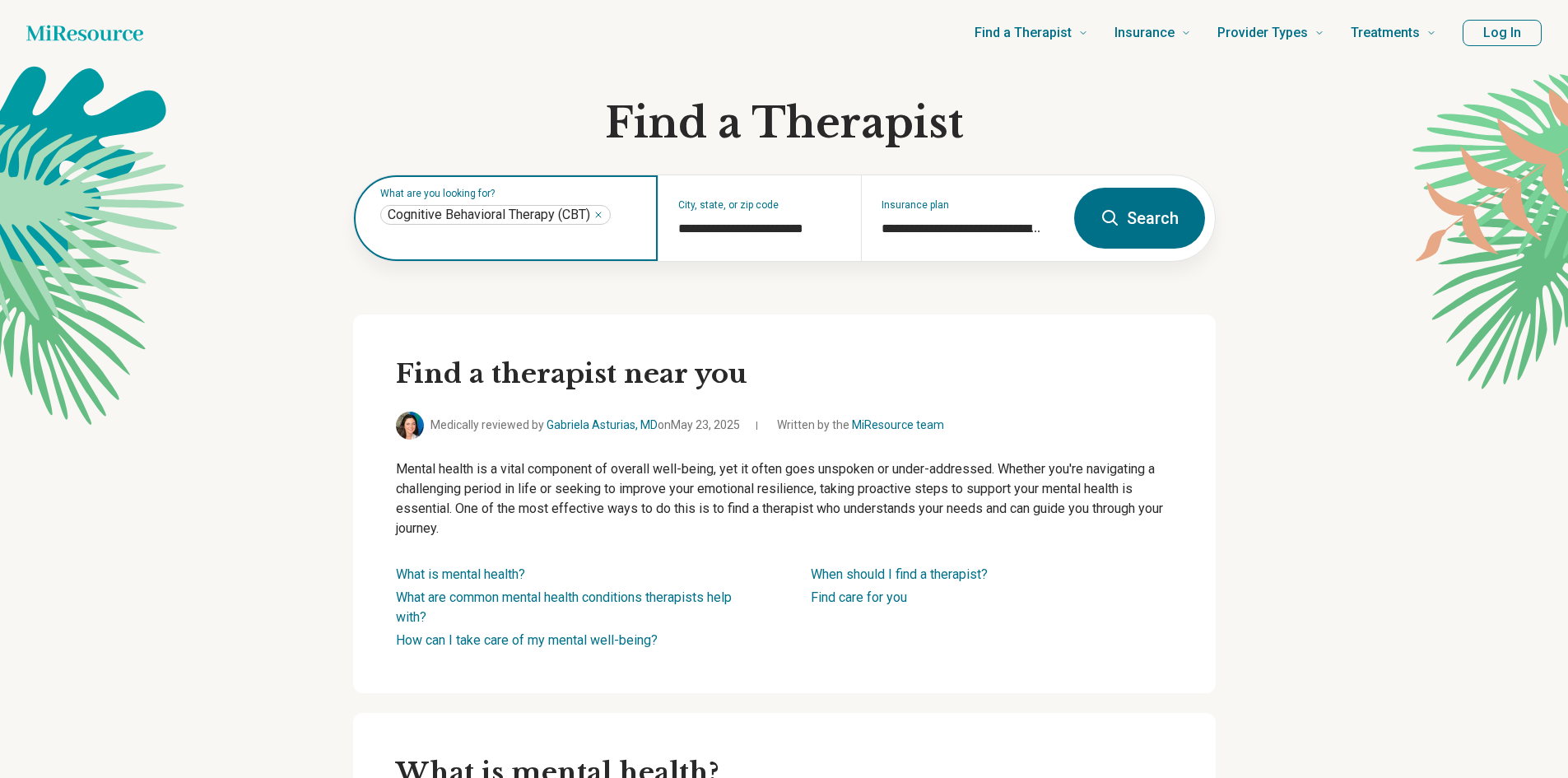 type 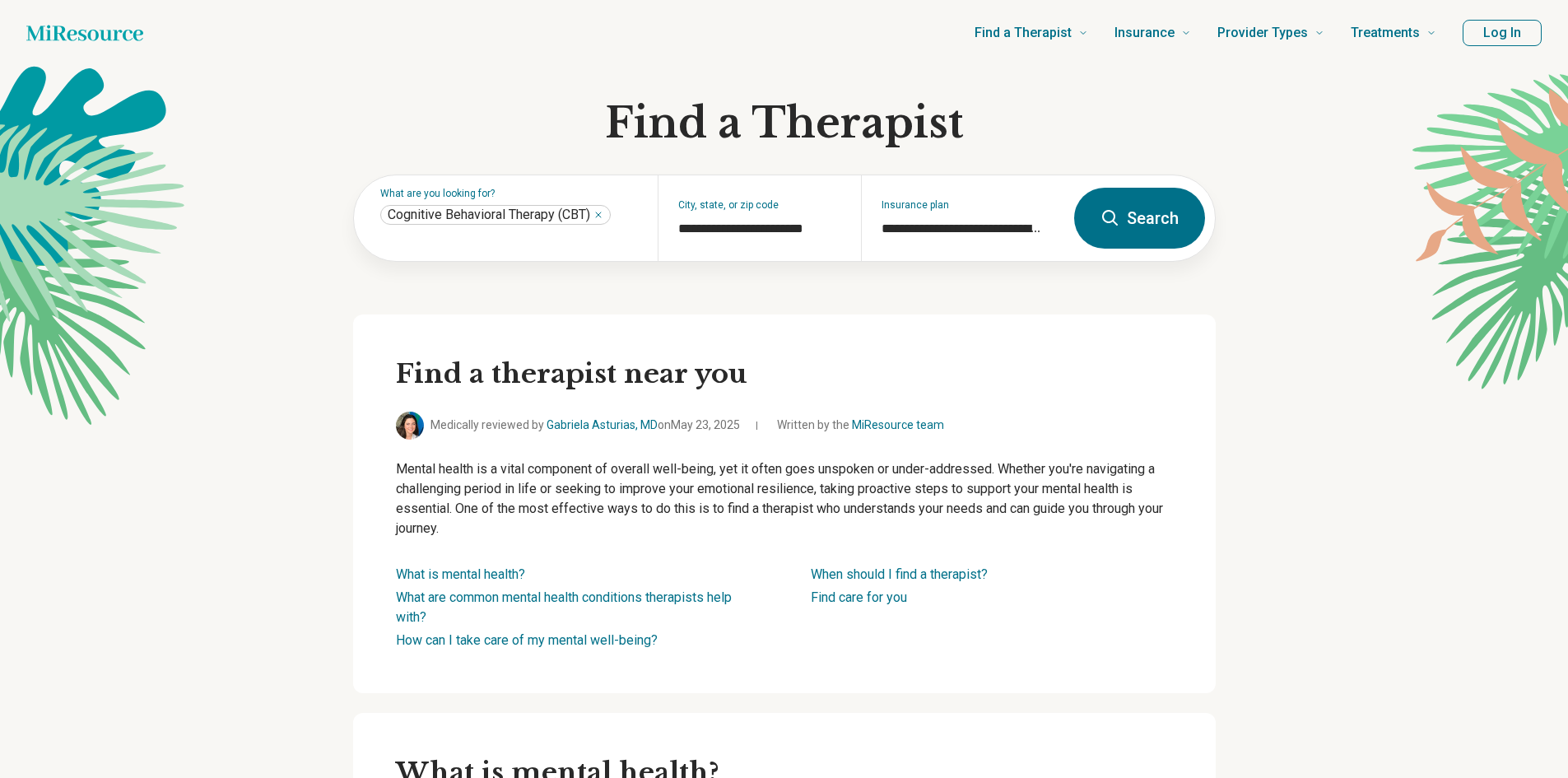 click on "Search" at bounding box center [1139, 218] 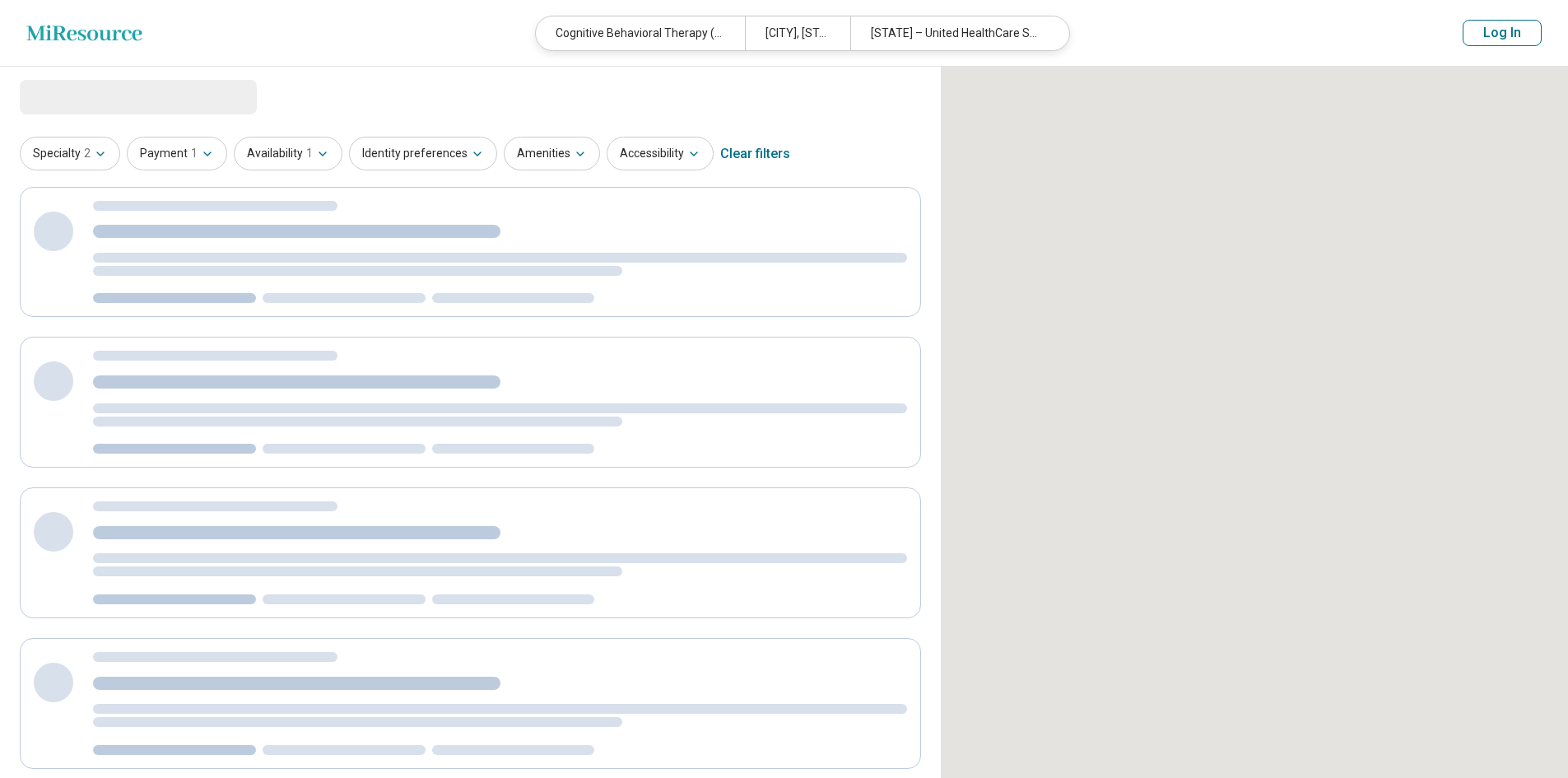 select on "***" 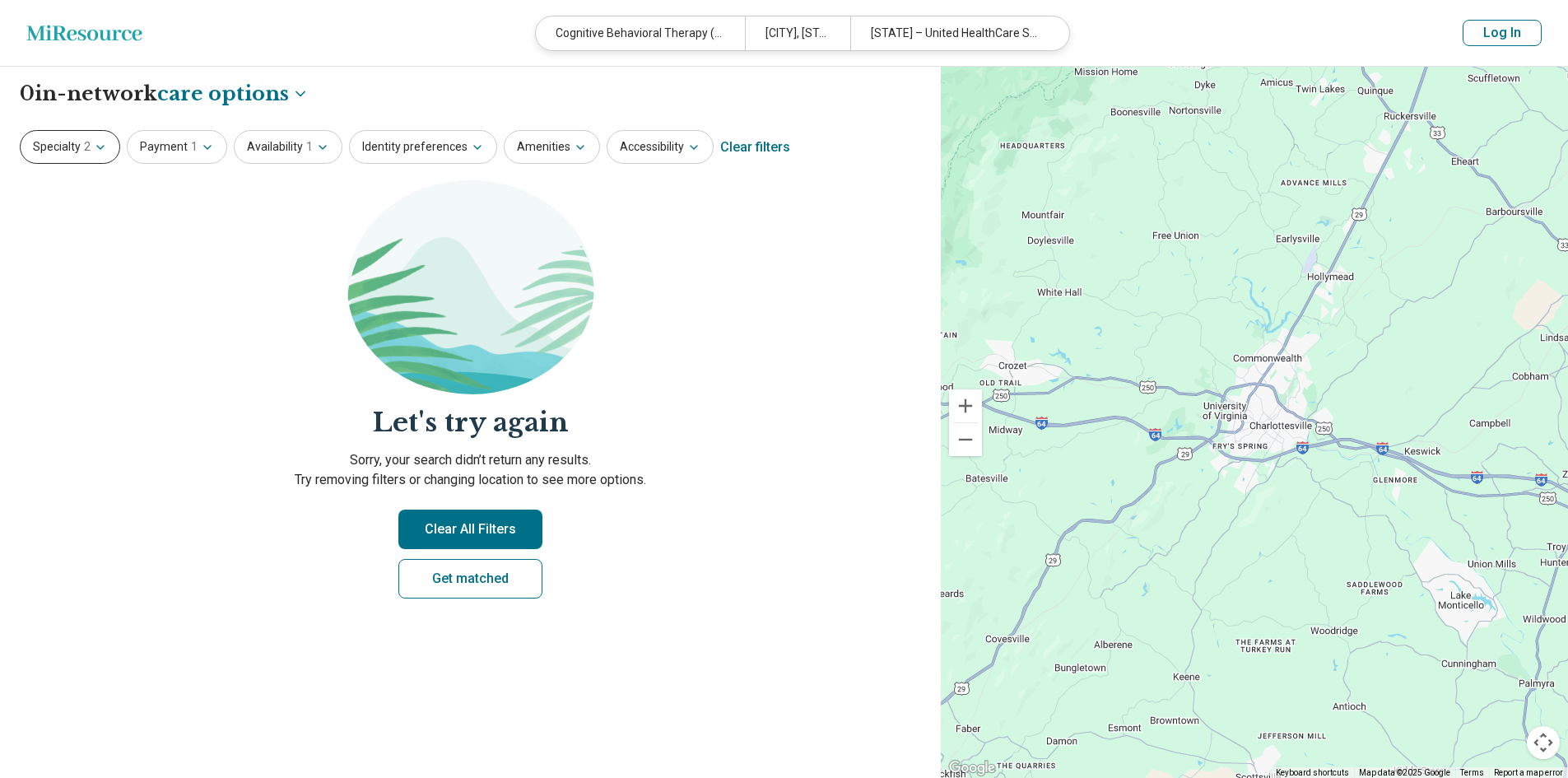 click on "Specialty 2" at bounding box center (70, 147) 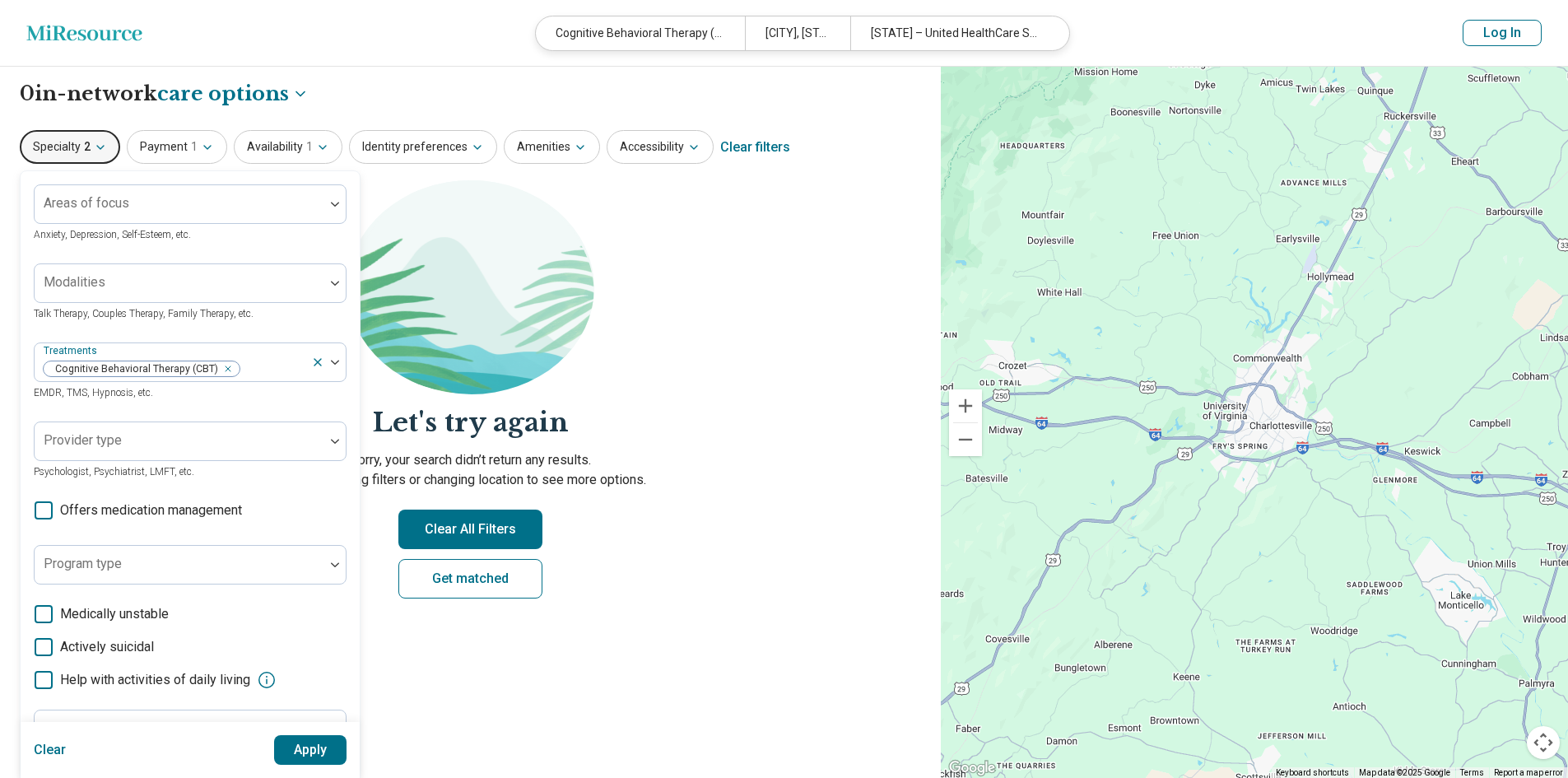 scroll, scrollTop: 0, scrollLeft: 0, axis: both 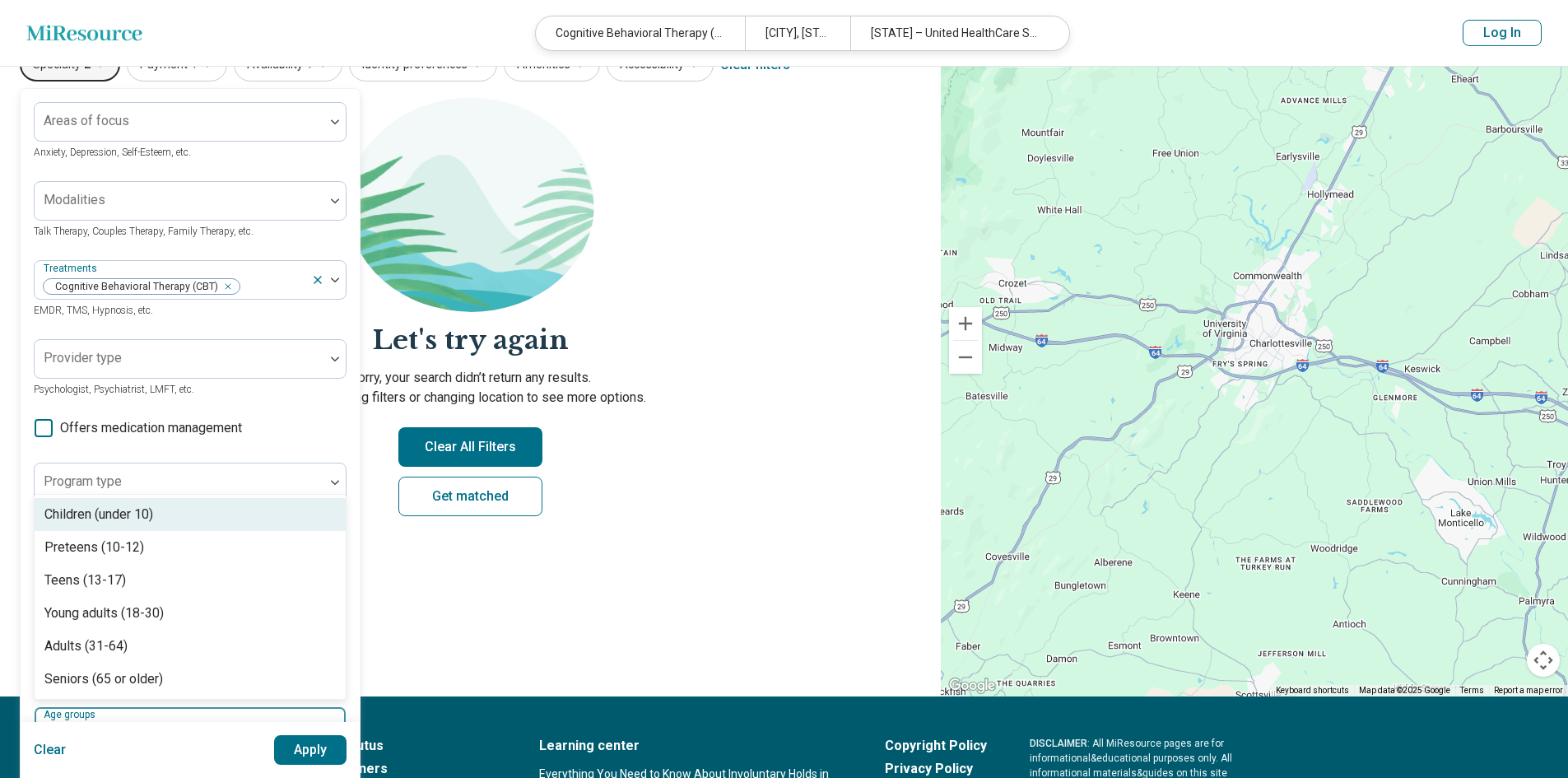 click at bounding box center [179, 726] 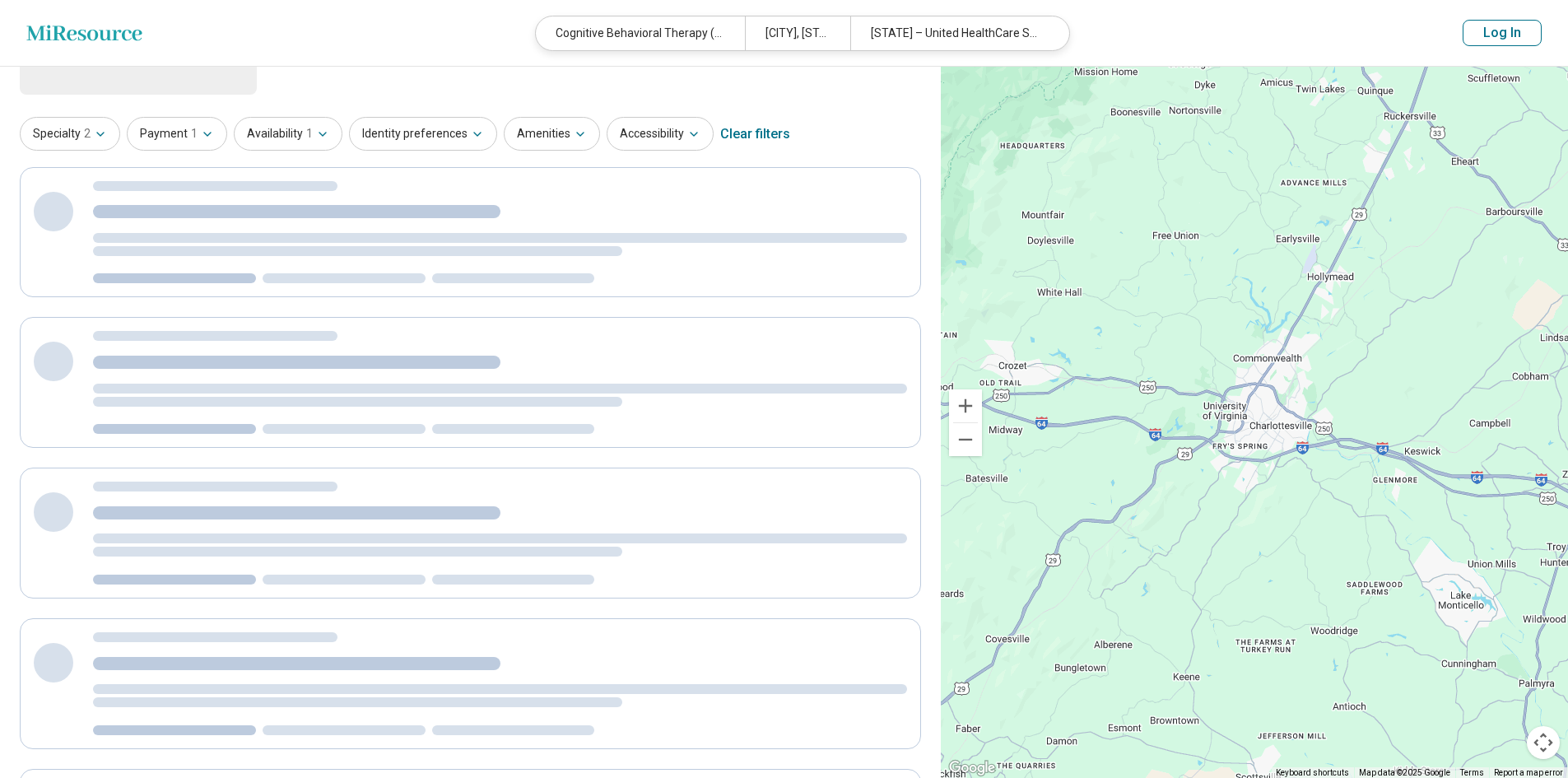 scroll, scrollTop: 0, scrollLeft: 0, axis: both 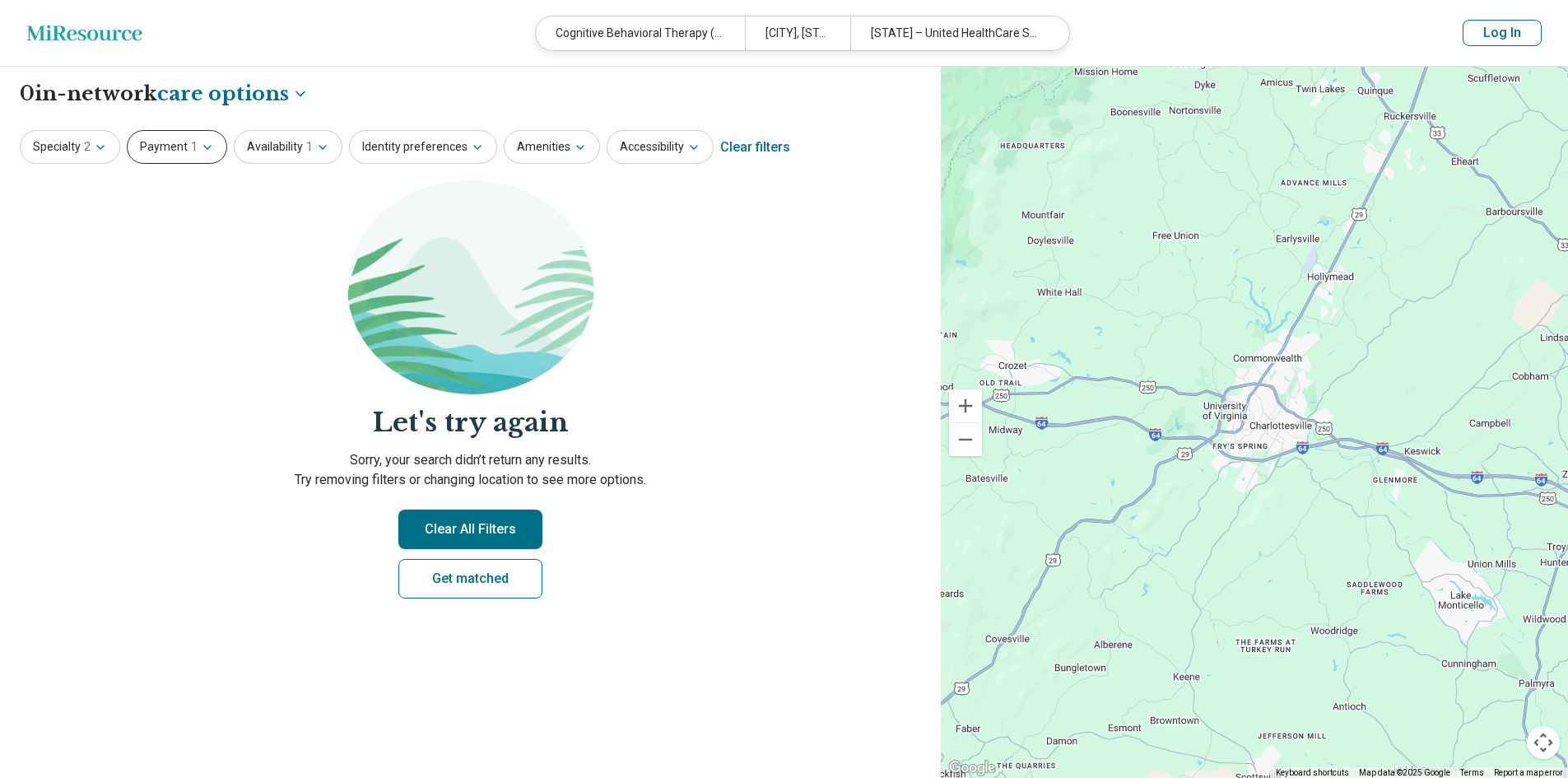 click on "Payment 1" at bounding box center [177, 147] 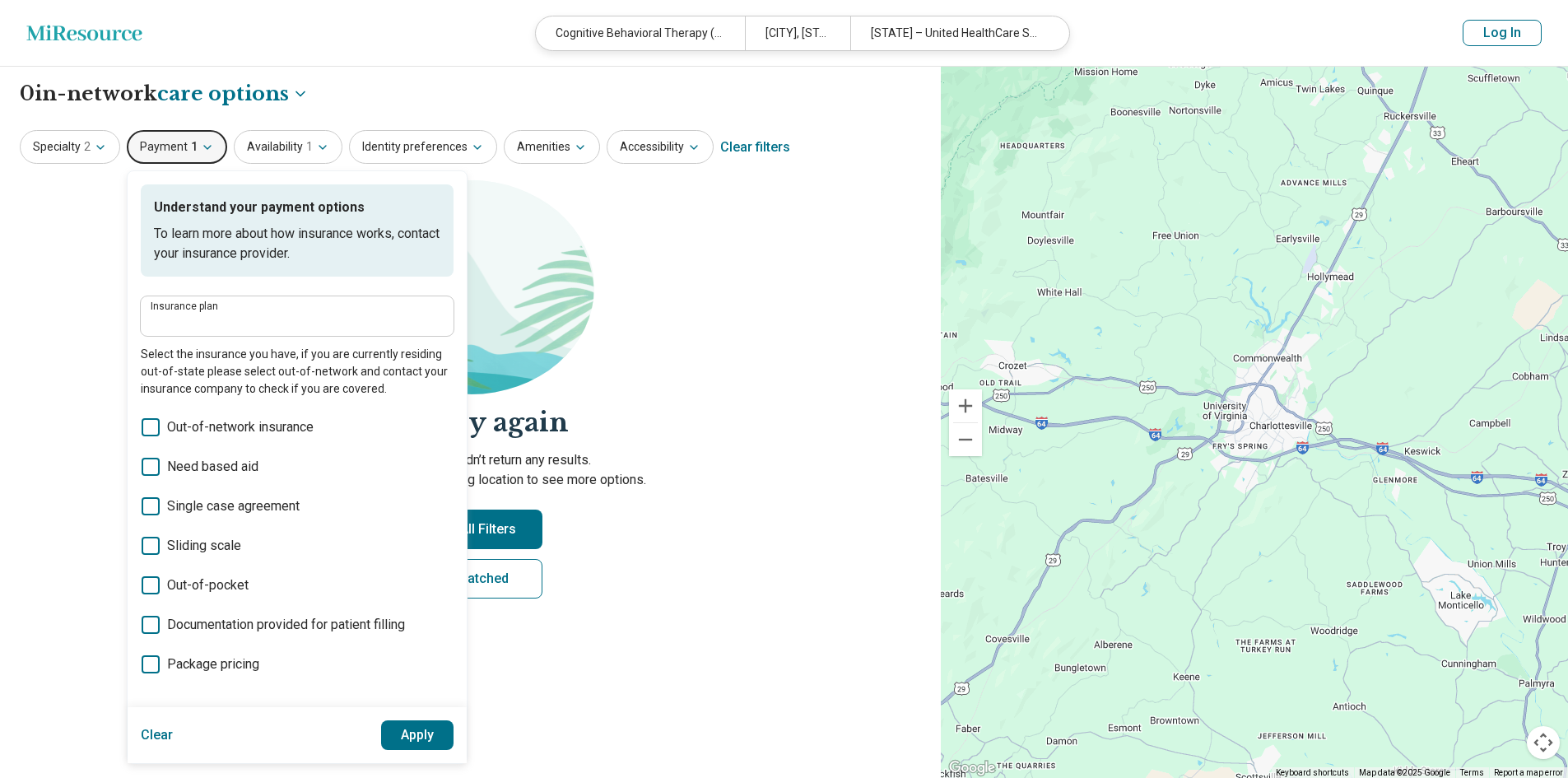 type on "**********" 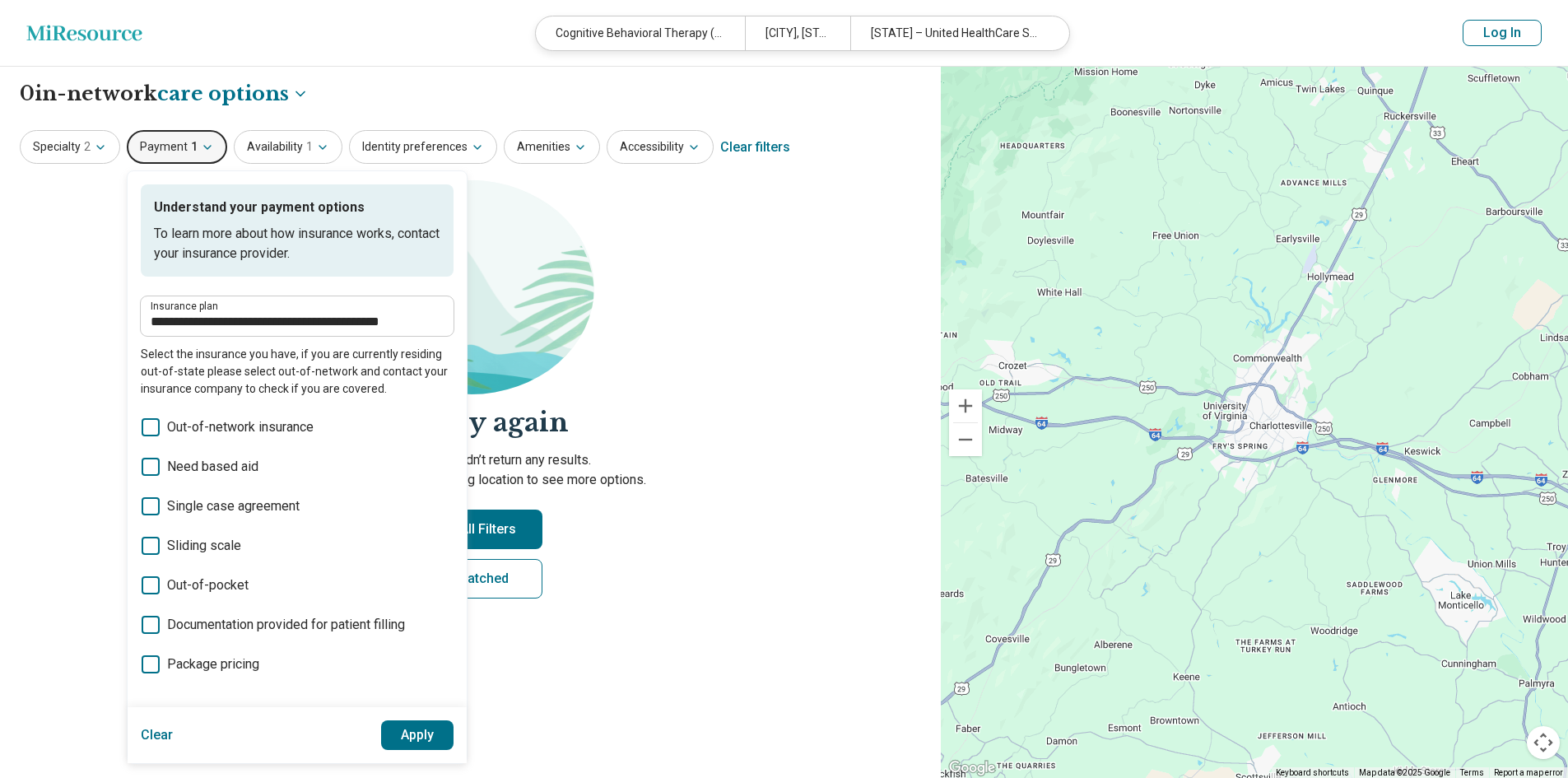 click on "Payment 1" at bounding box center (177, 147) 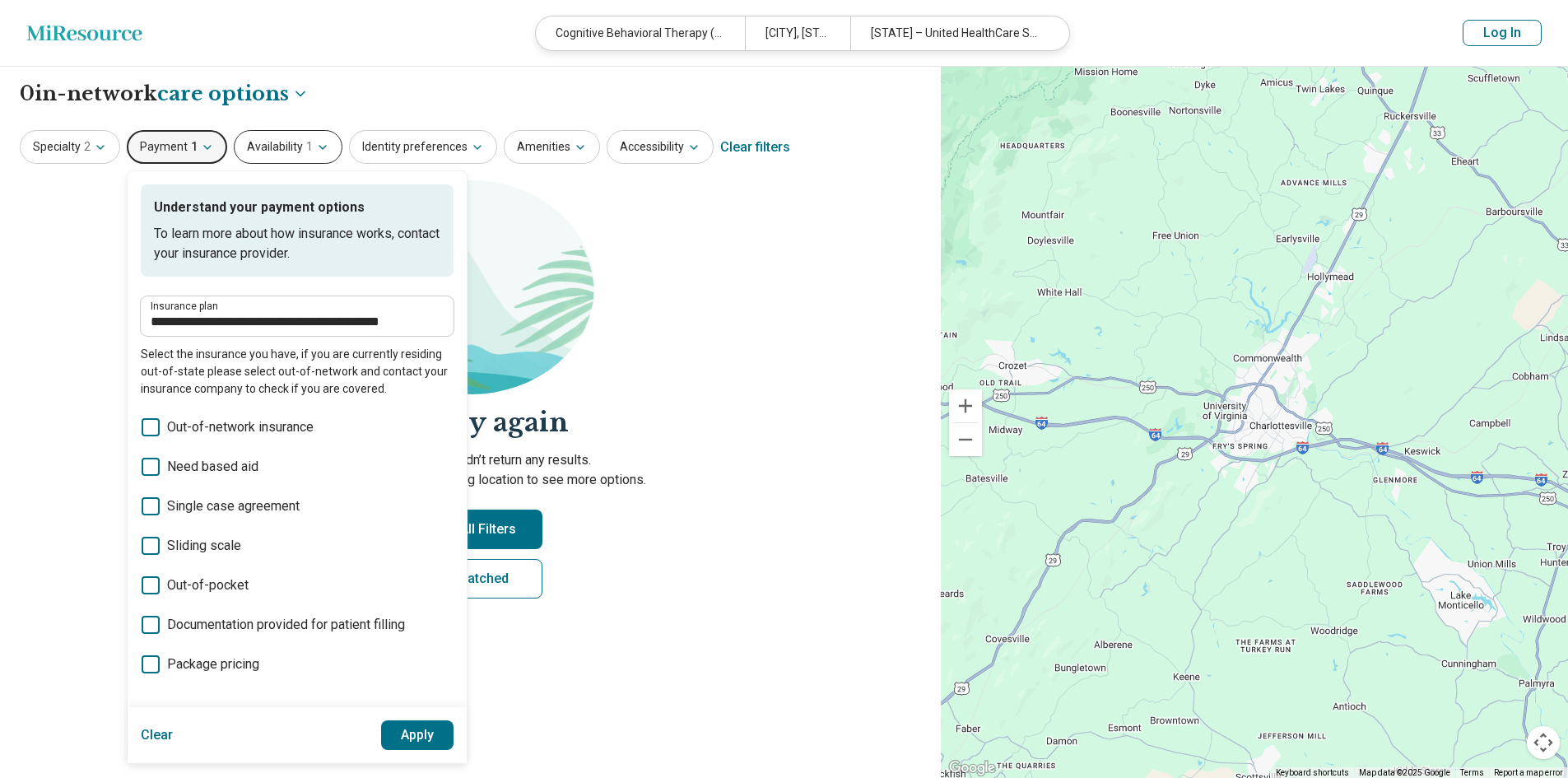 click on "Availability 1" at bounding box center [288, 147] 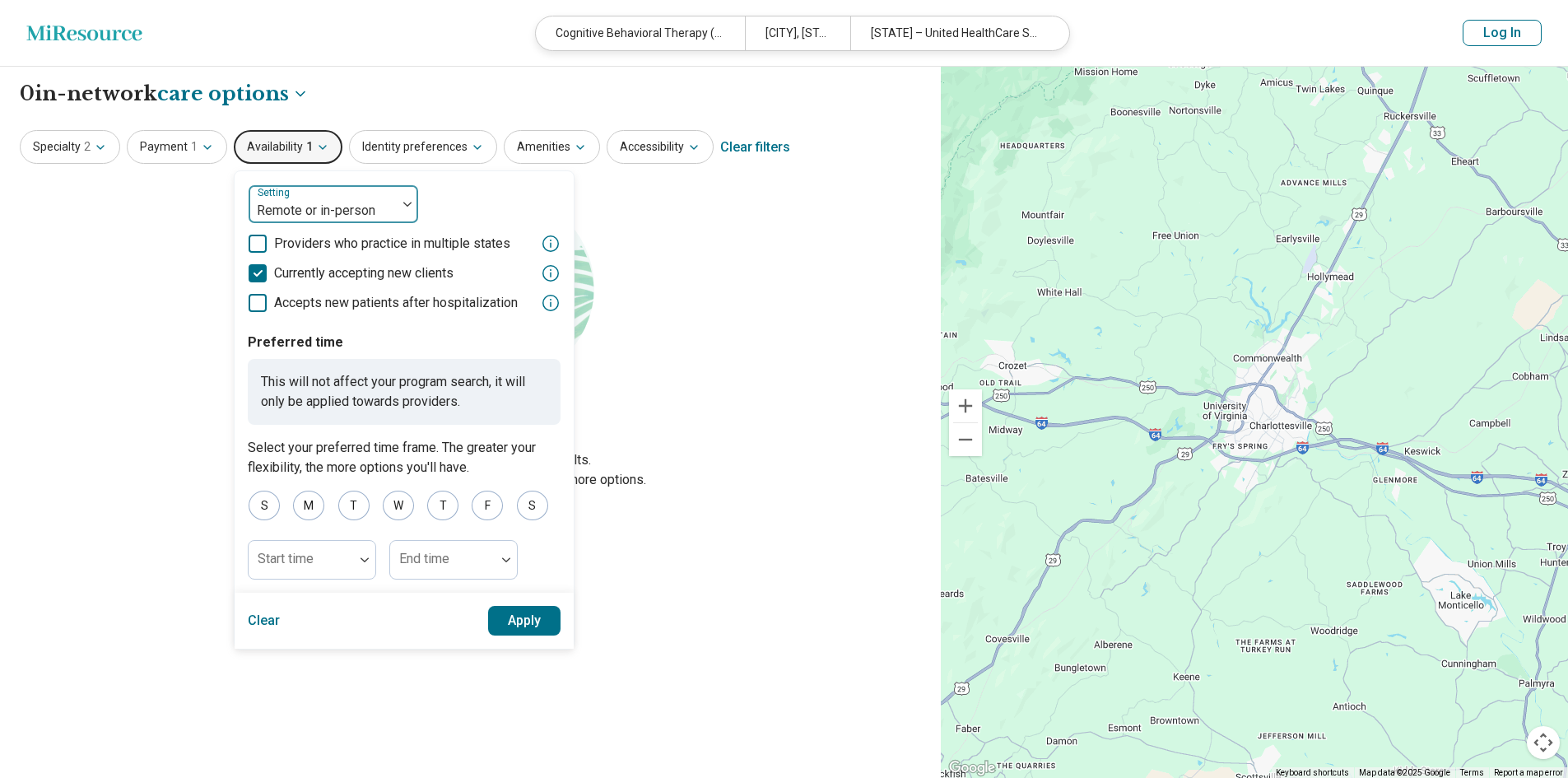click at bounding box center (323, 211) 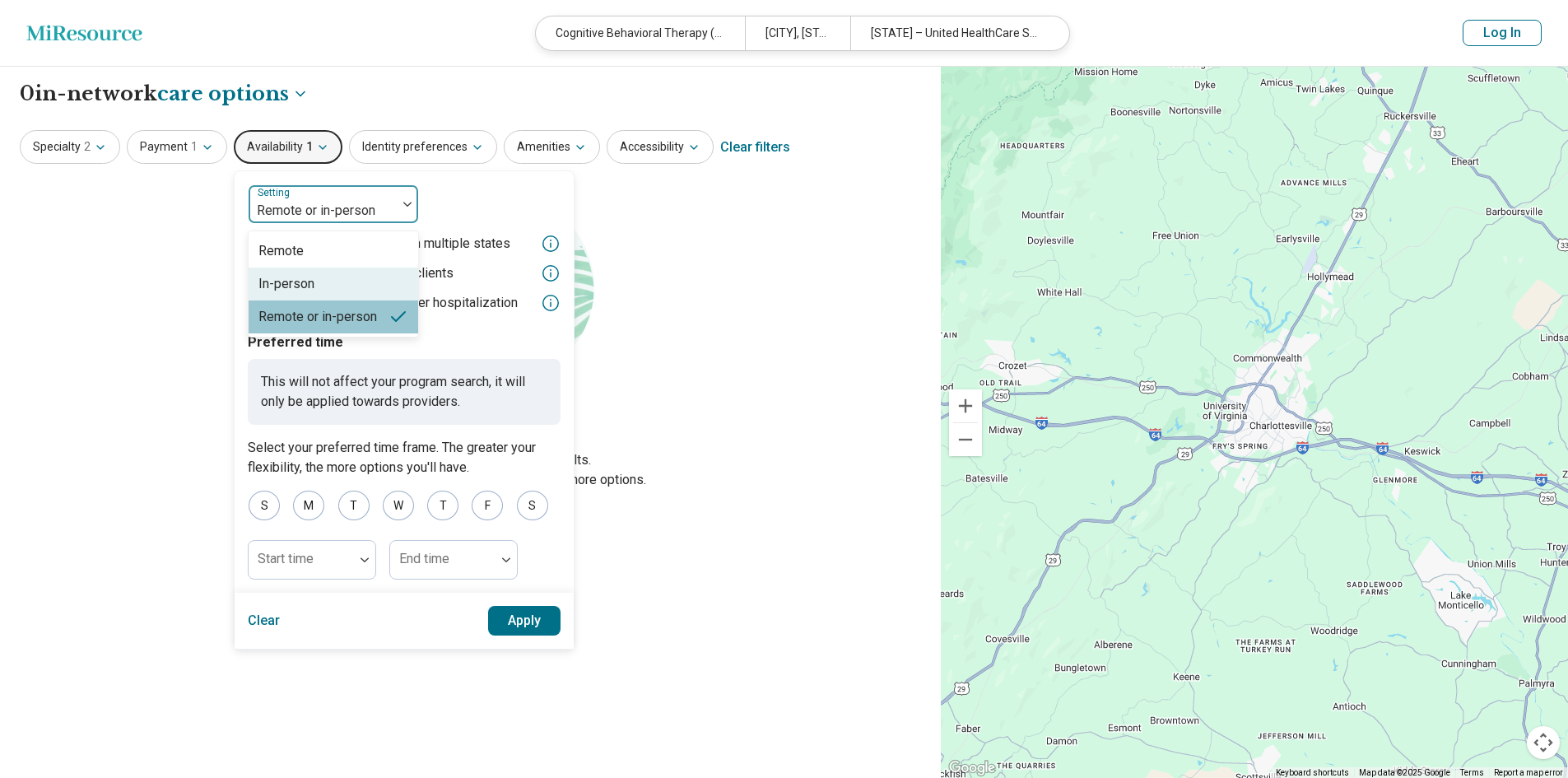 click on "In-person" at bounding box center (333, 284) 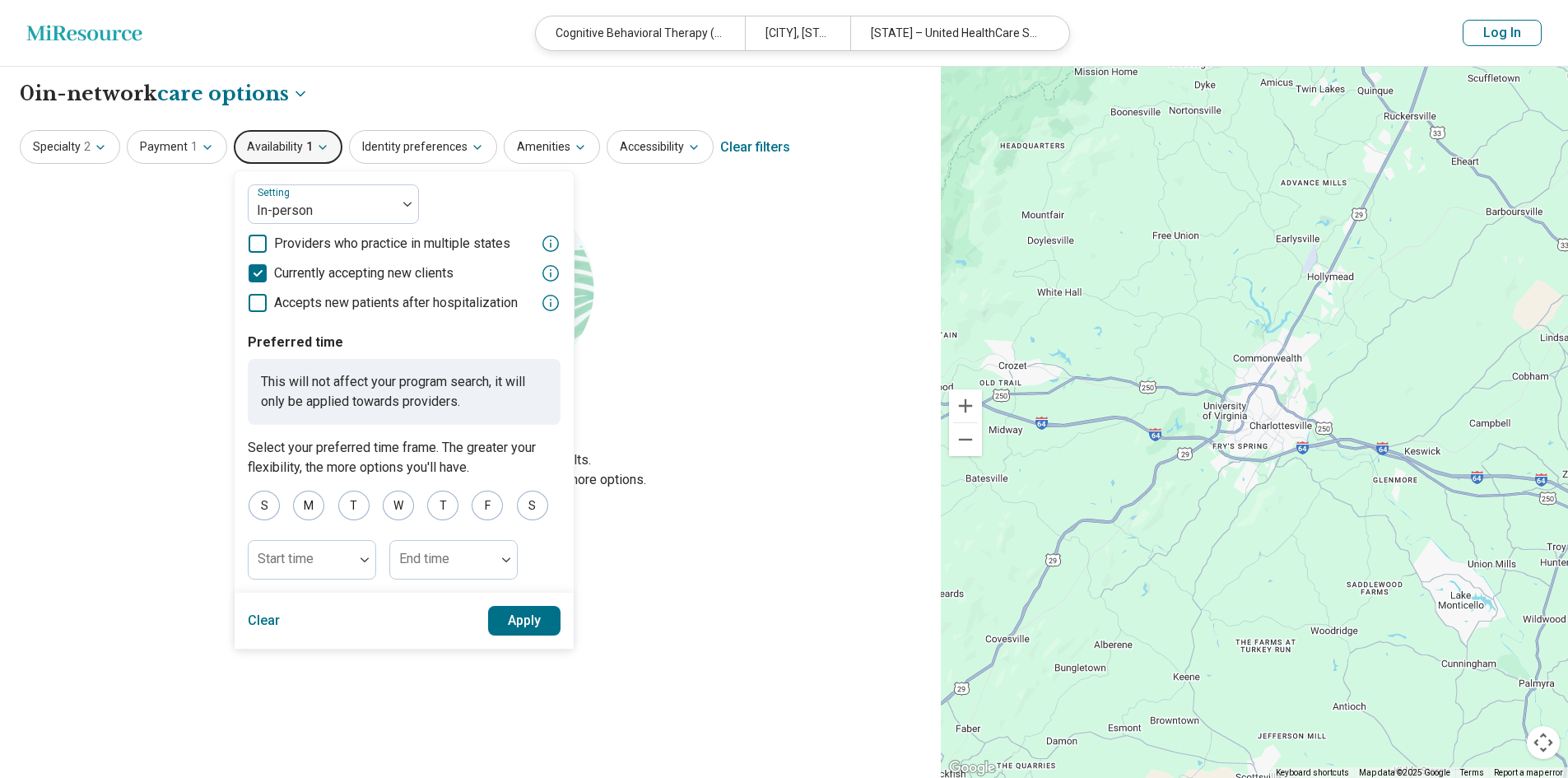 click on "Apply" at bounding box center [524, 621] 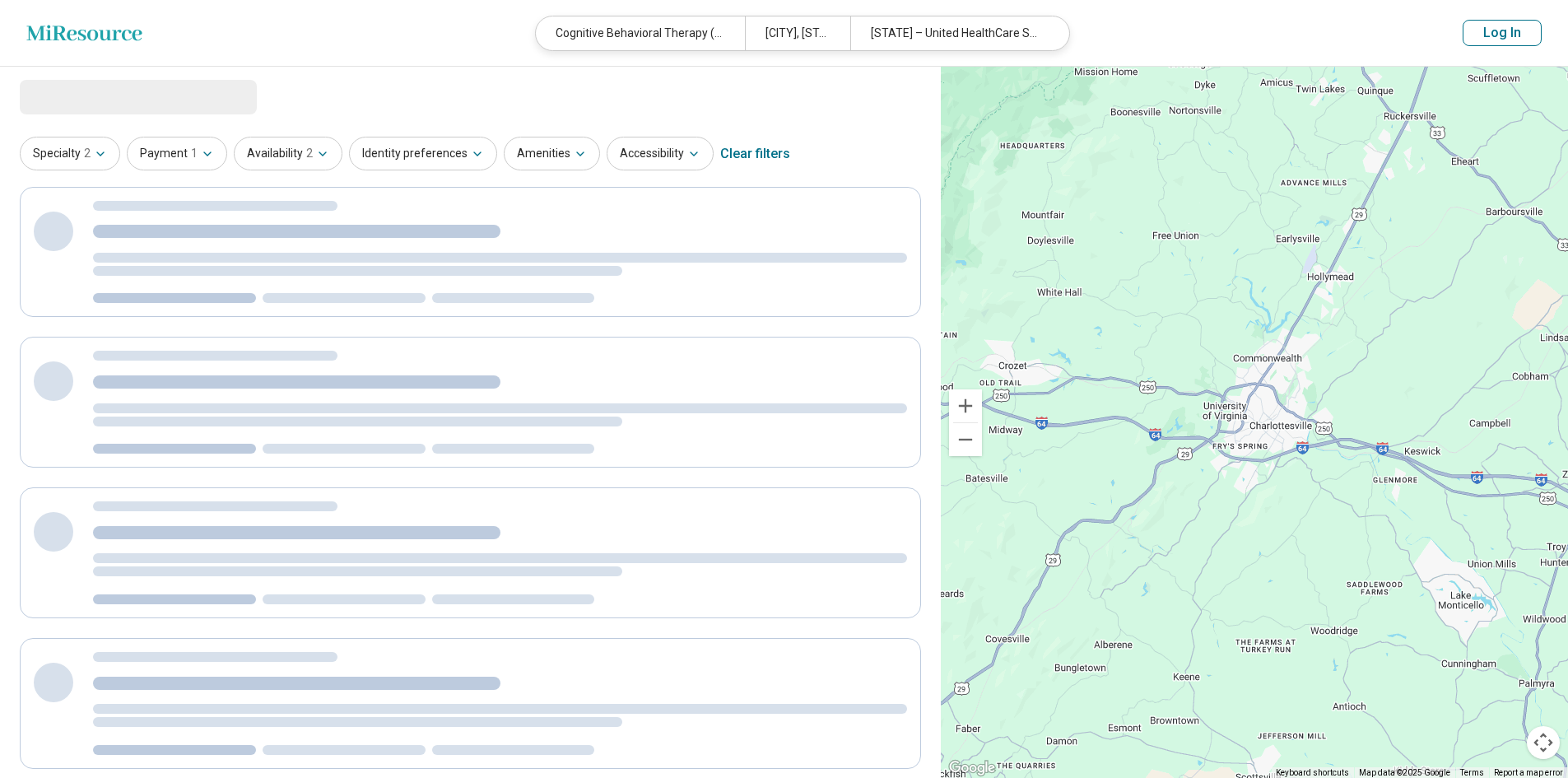 select on "***" 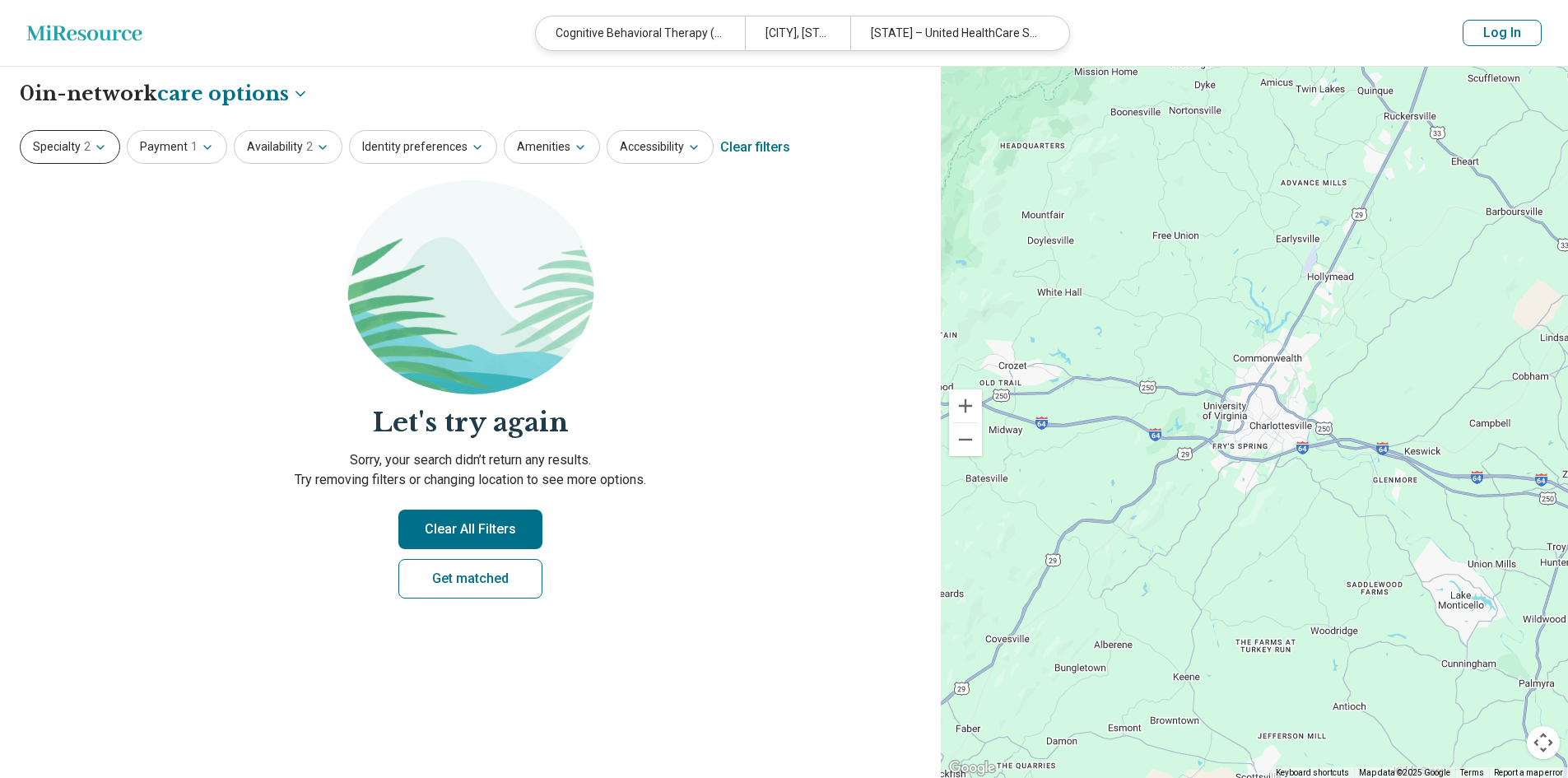 click on "Specialty 2" at bounding box center [70, 147] 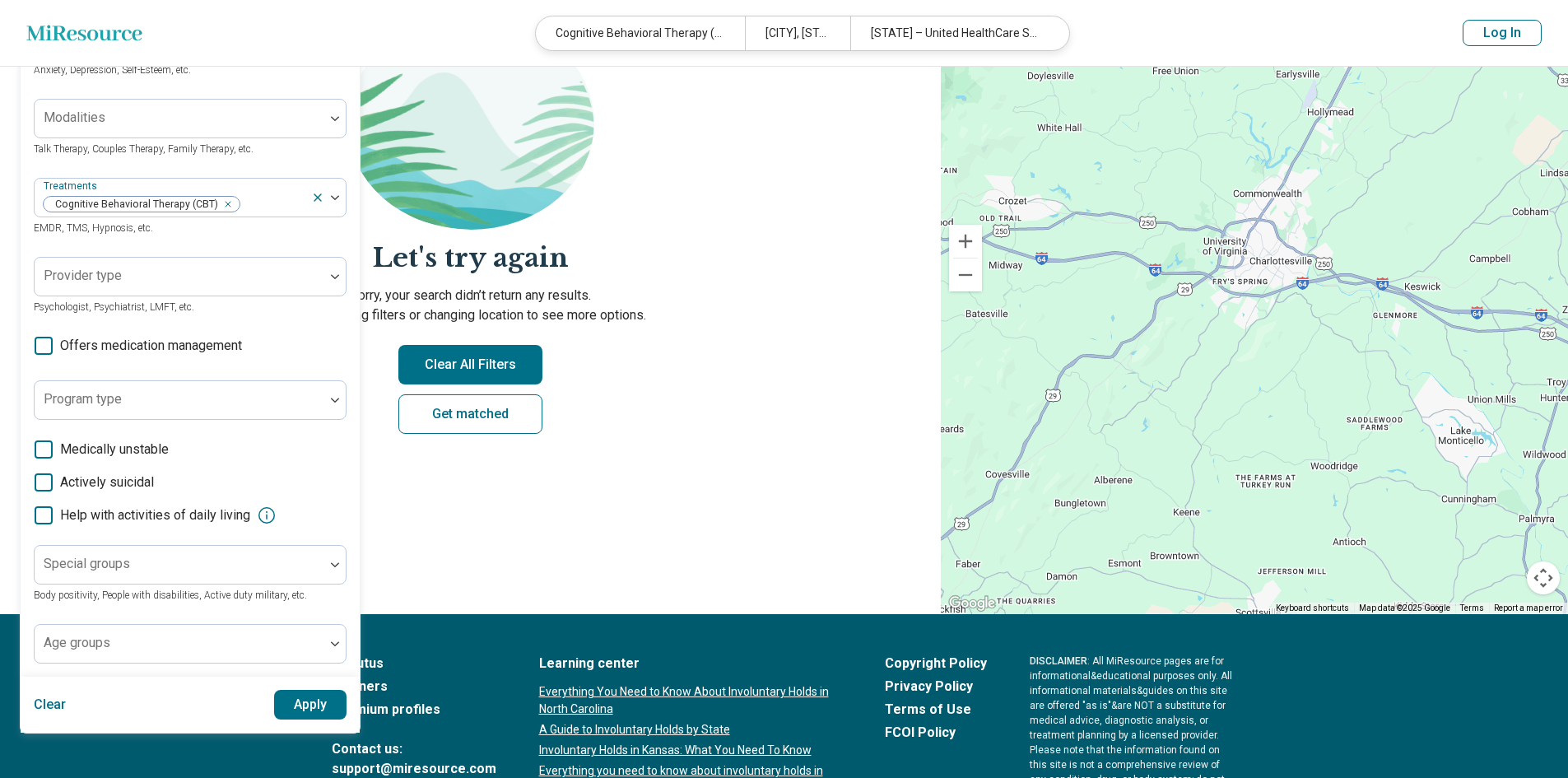 scroll, scrollTop: 82, scrollLeft: 0, axis: vertical 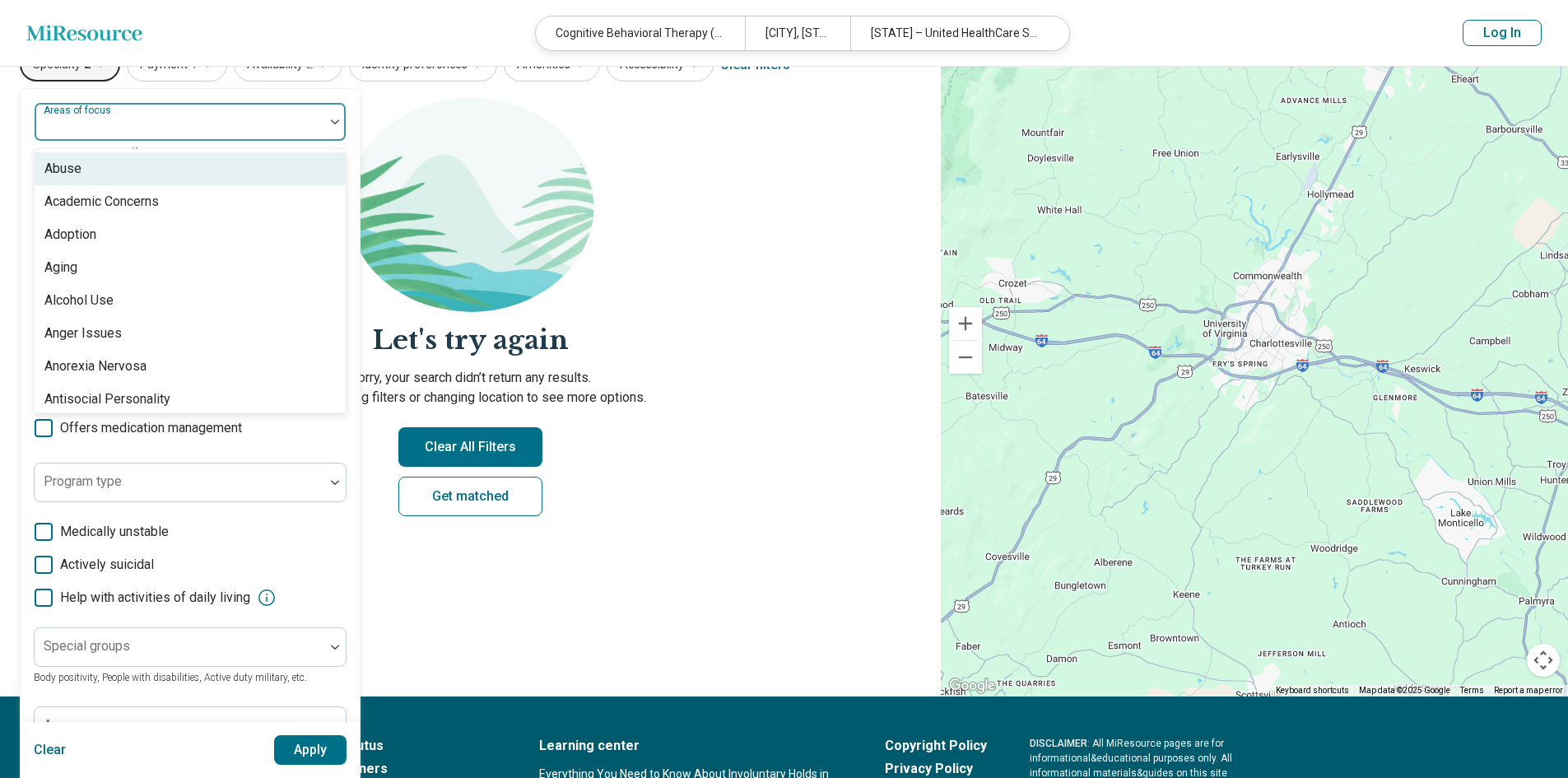 click at bounding box center [179, 128] 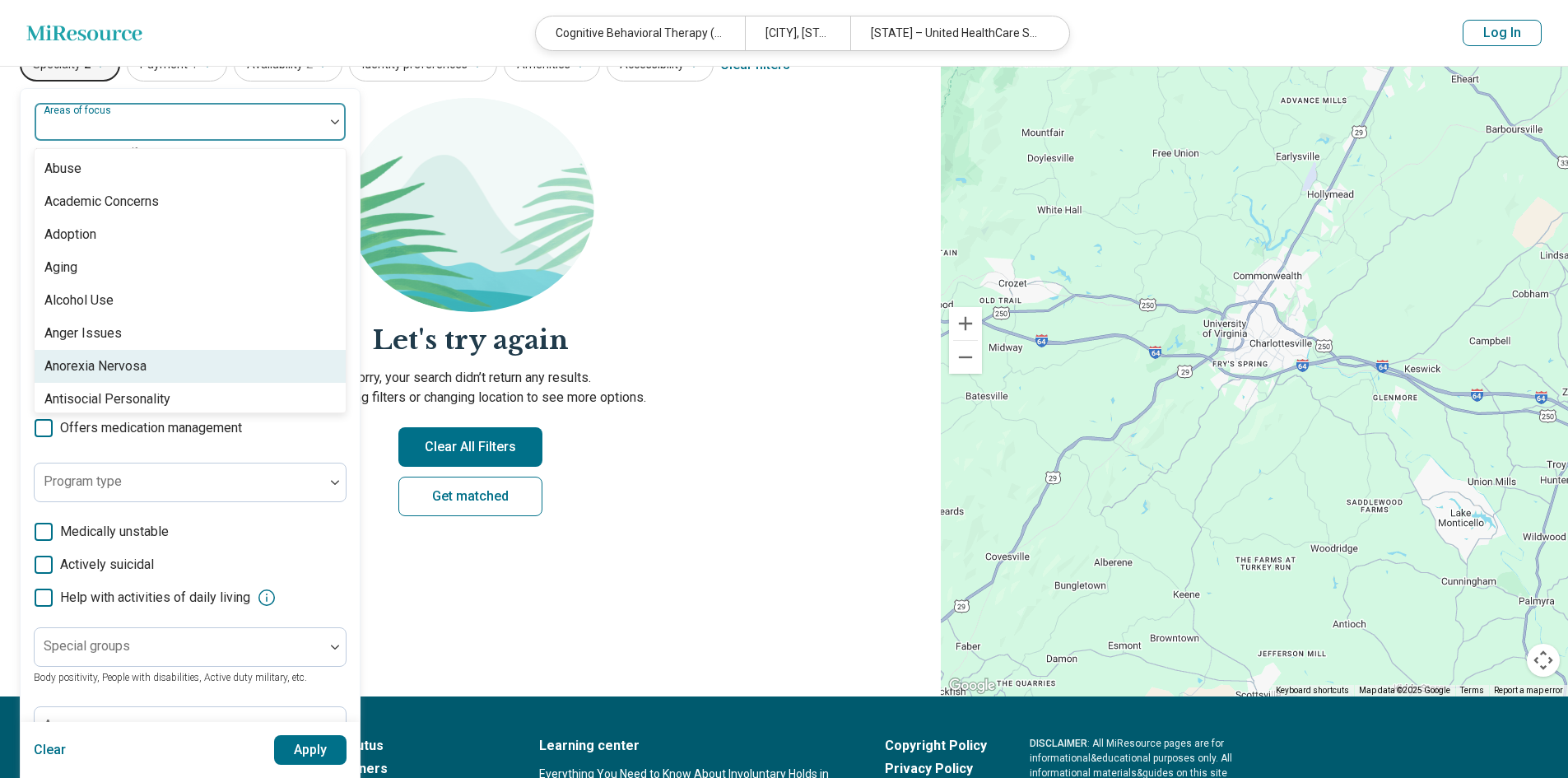 scroll, scrollTop: 158, scrollLeft: 0, axis: vertical 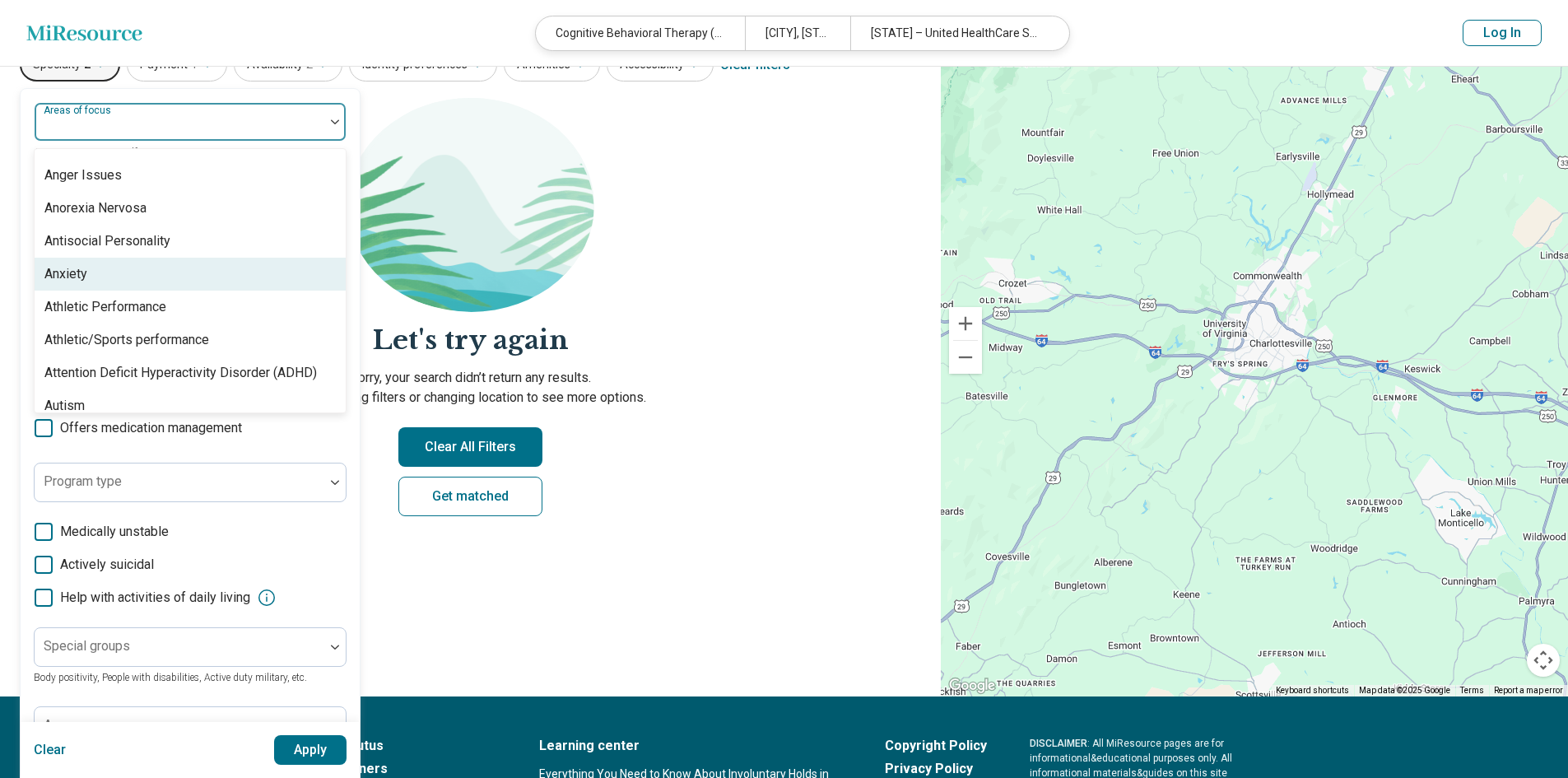 click on "Anxiety" at bounding box center (190, 274) 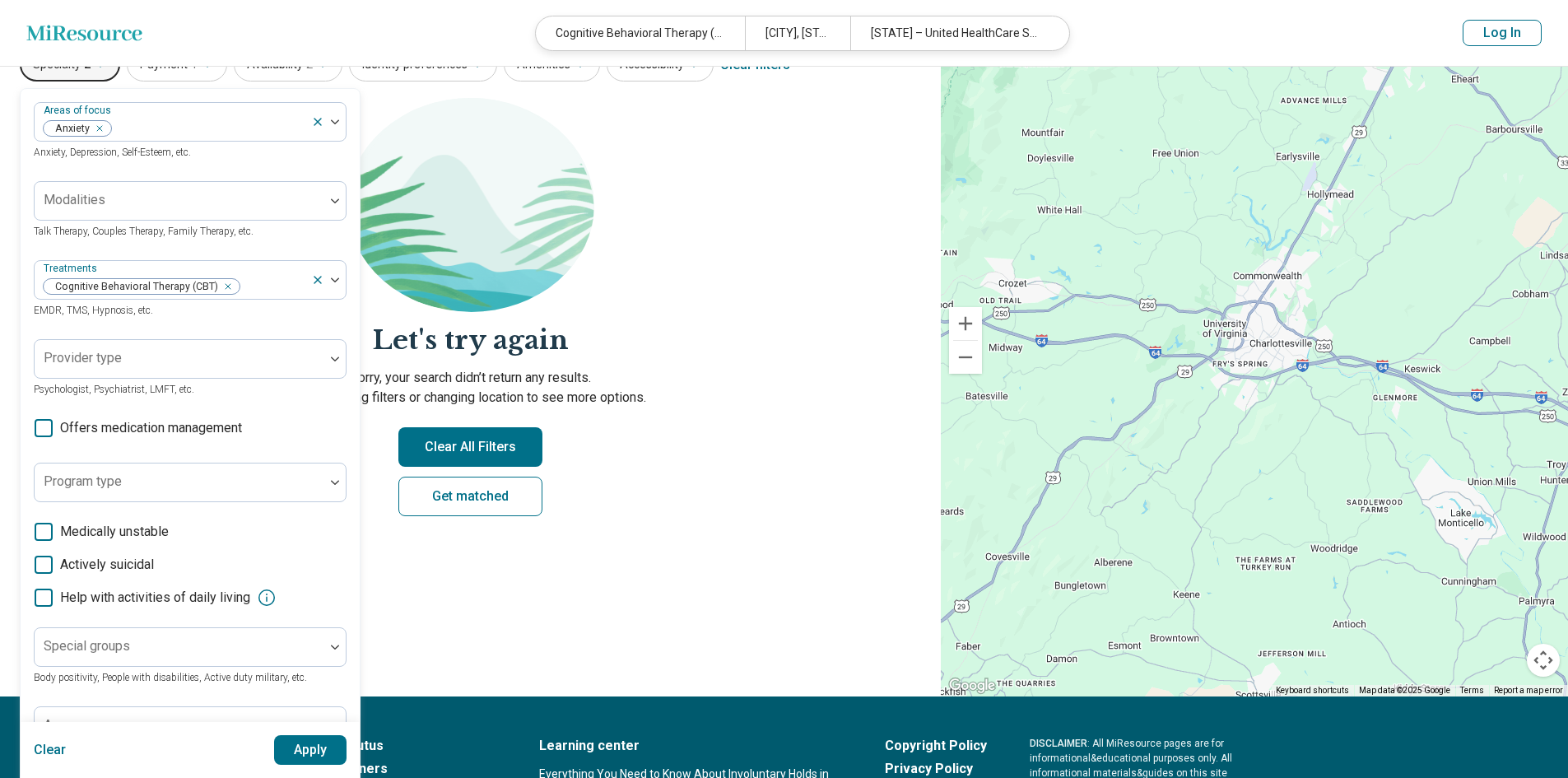 click on "Areas of focus Anxiety Anxiety, Depression, Self-Esteem, etc. Modalities Talk Therapy, Couples Therapy, Family Therapy, etc. Treatments Cognitive Behavioral Therapy (CBT) EMDR, TMS, Hypnosis, etc. Provider type Psychologist, Psychiatrist, LMFT, etc. Offers medication management Program type Medically unstable Actively suicidal Help with activities of daily living Special groups Body positivity, People with disabilities, Active duty military, etc. Age groups" at bounding box center [190, 424] 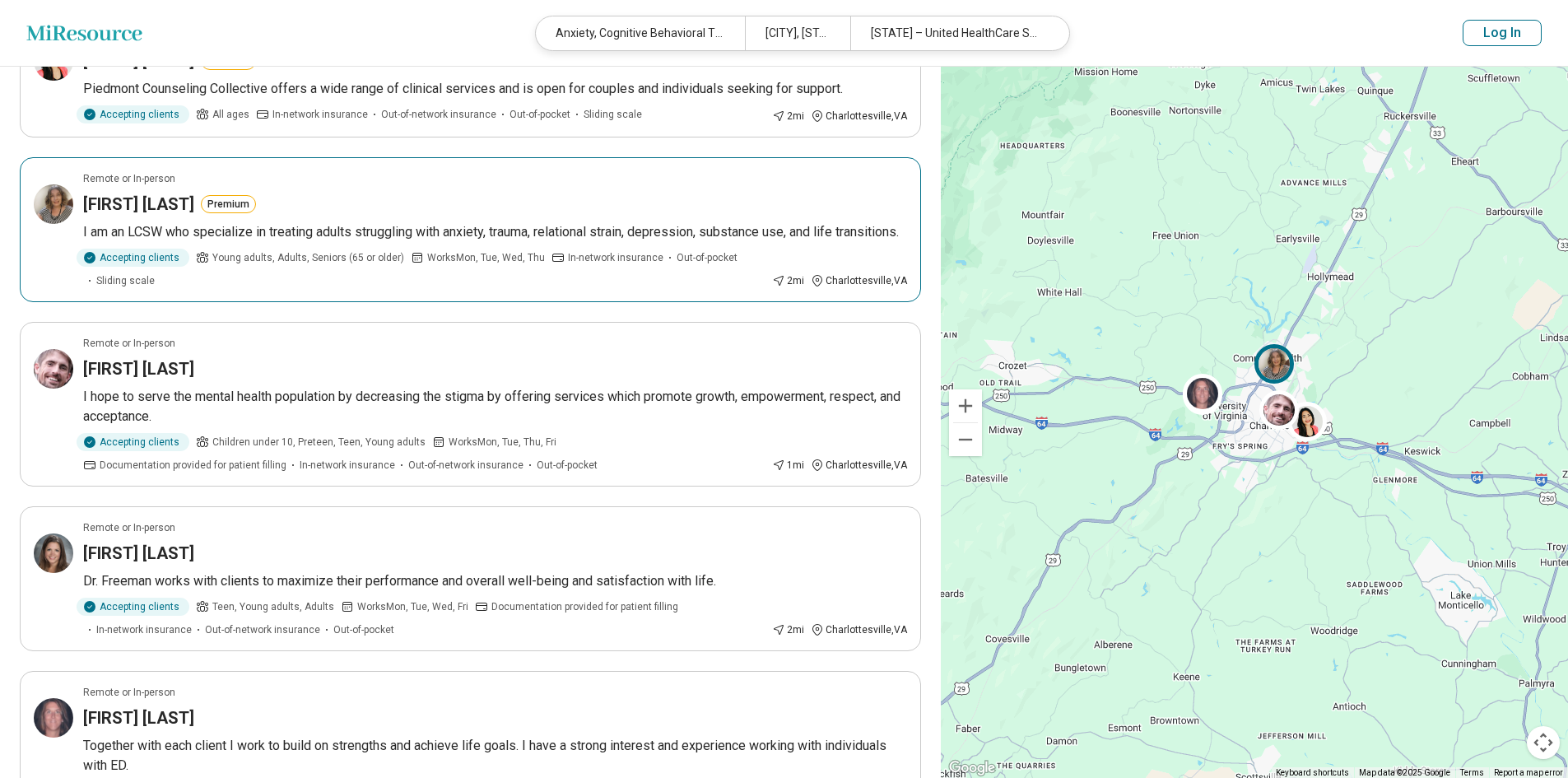 scroll, scrollTop: 165, scrollLeft: 0, axis: vertical 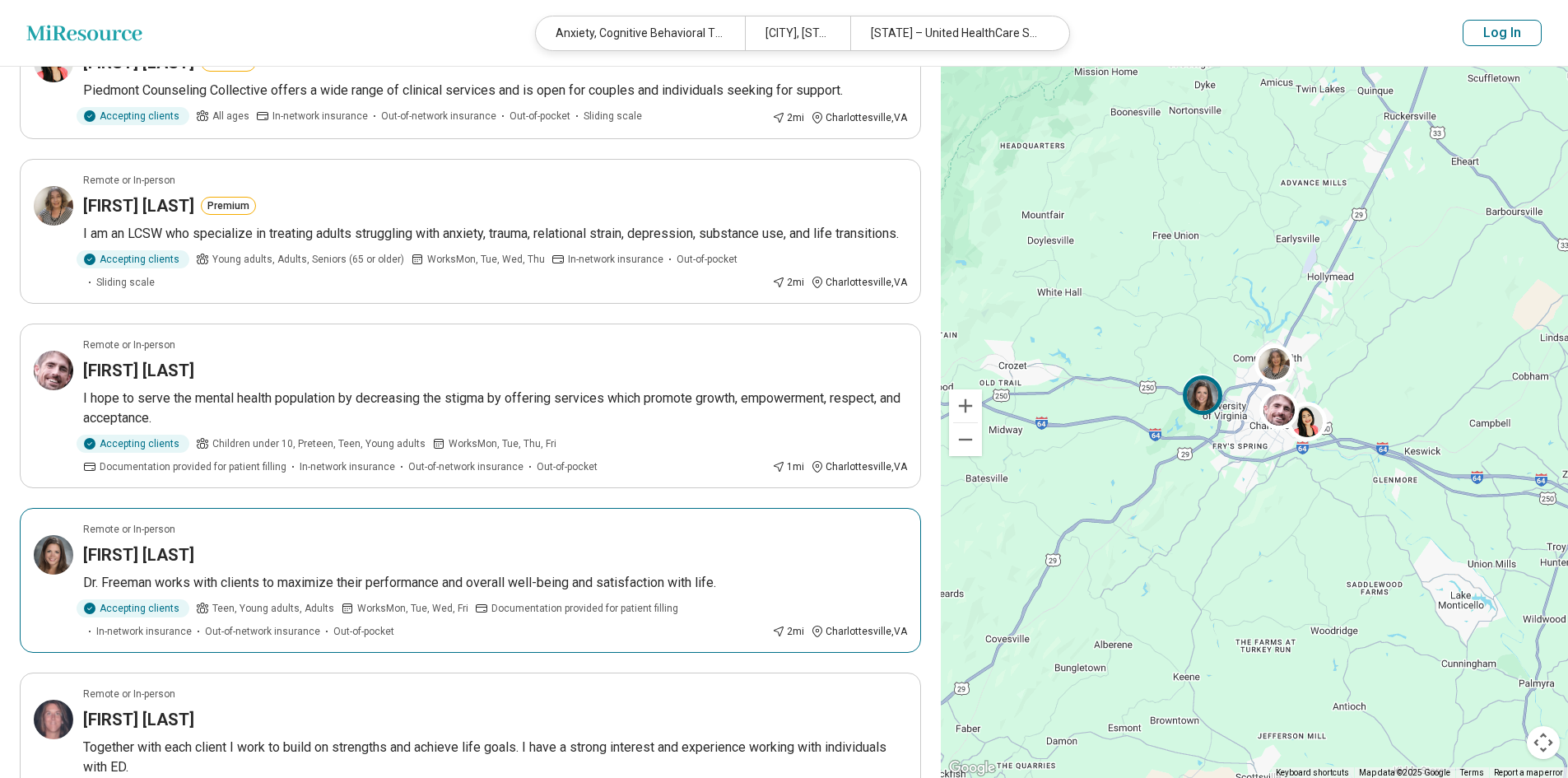 click on "Dr. Freeman works with clients to maximize their performance and overall well-being and satisfaction with life." at bounding box center [495, 583] 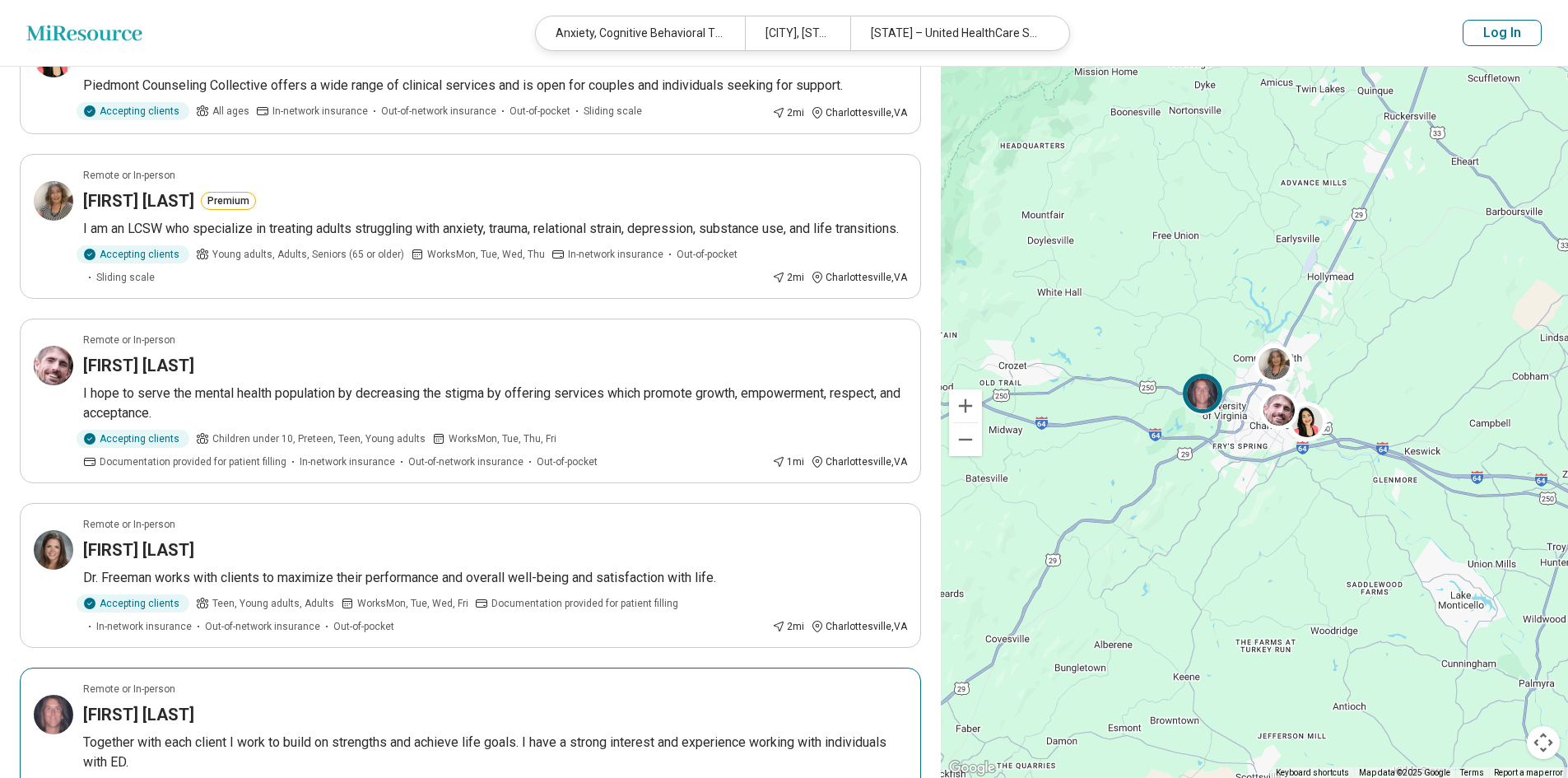 scroll, scrollTop: 165, scrollLeft: 0, axis: vertical 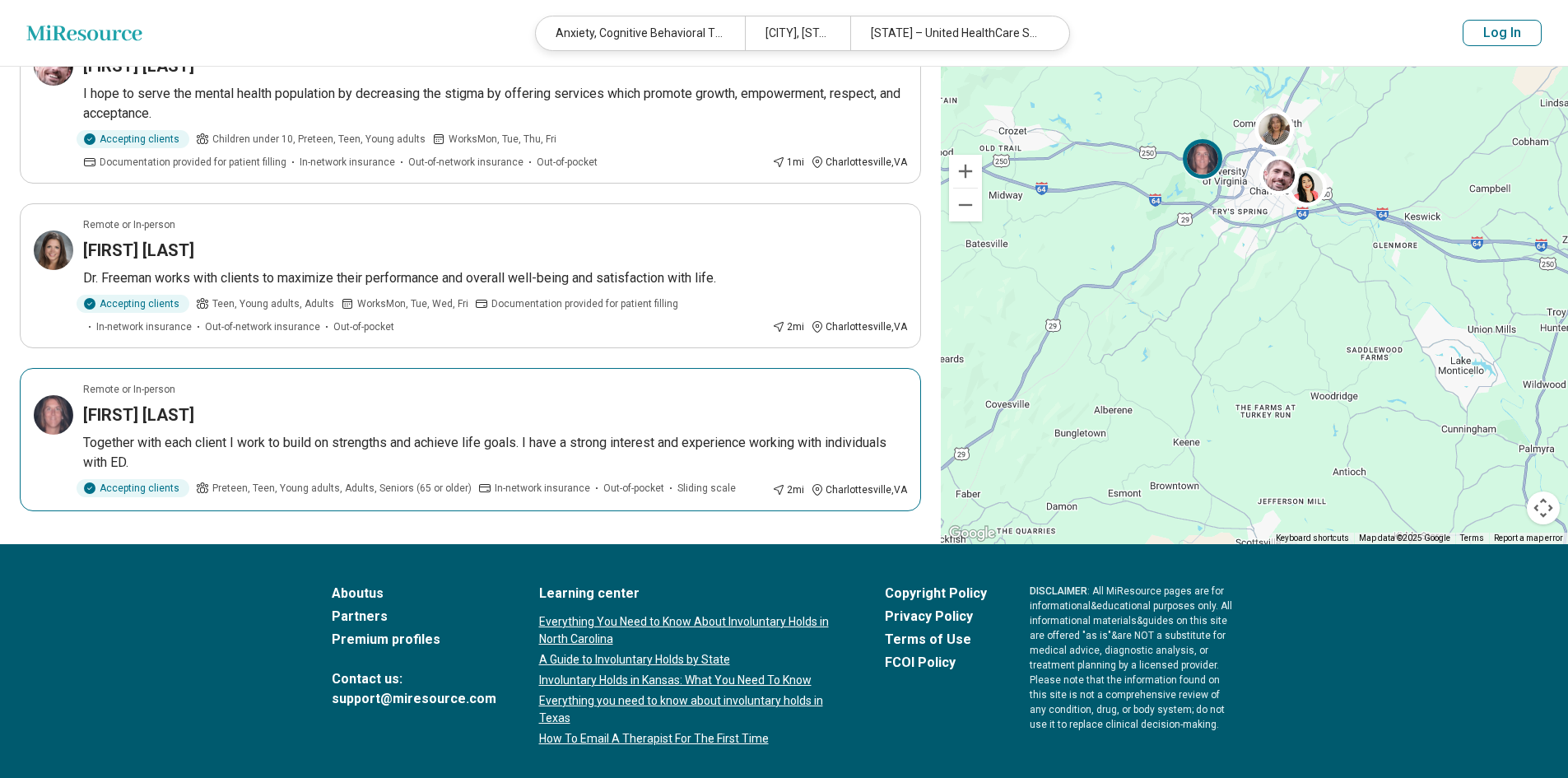 click on "Remote or In-person Chapin Faulconer Together with each client I work to build on strengths and achieve life goals. I have a strong interest and experience working with individuals with ED. Accepting clients Preteen, Teen, Young adults, Adults, Seniors (65 or older) In-network insurance Out-of-pocket Sliding scale 2  mi Charlottesville ,  VA" at bounding box center (470, 440) 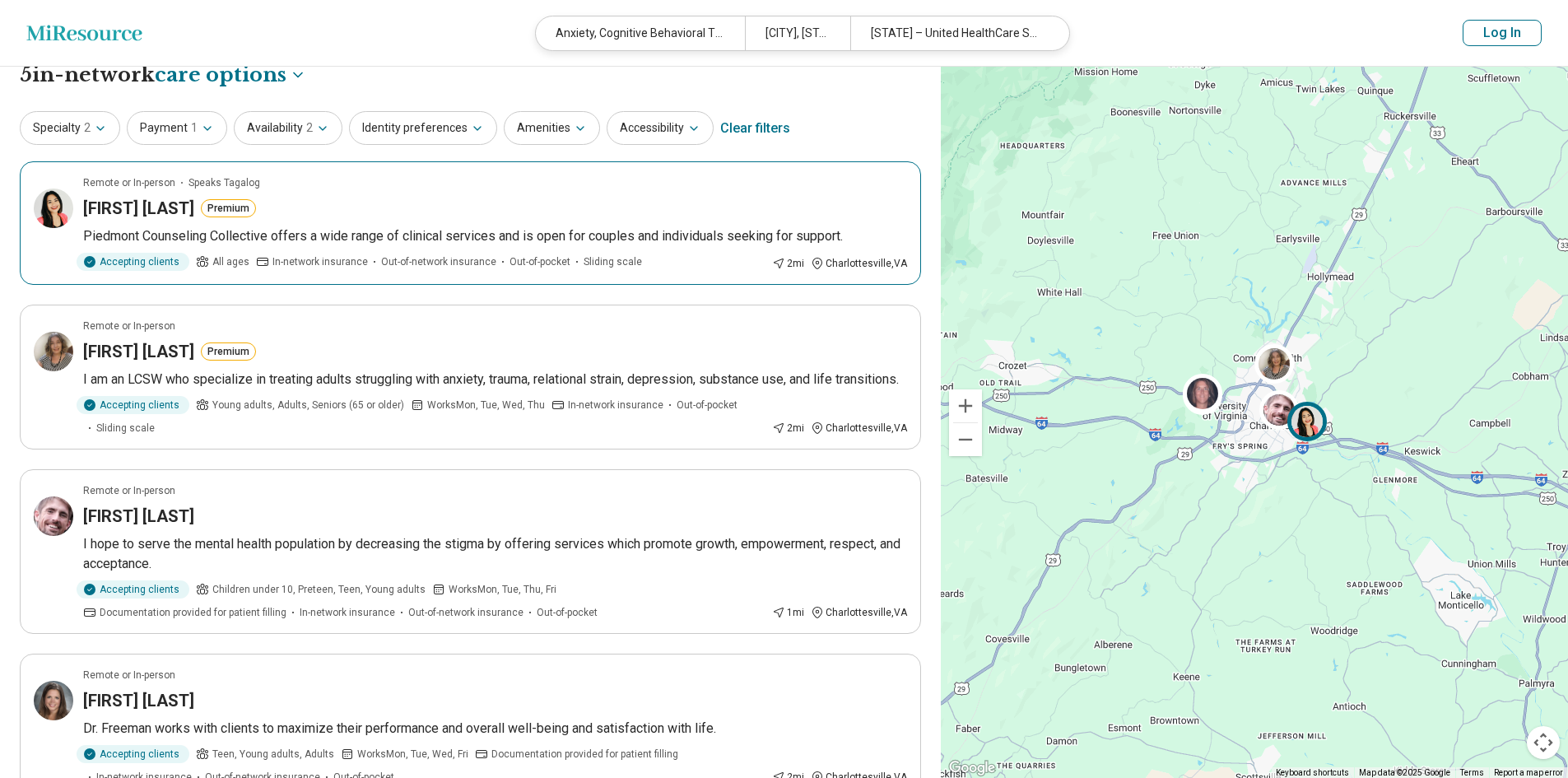 scroll, scrollTop: 0, scrollLeft: 0, axis: both 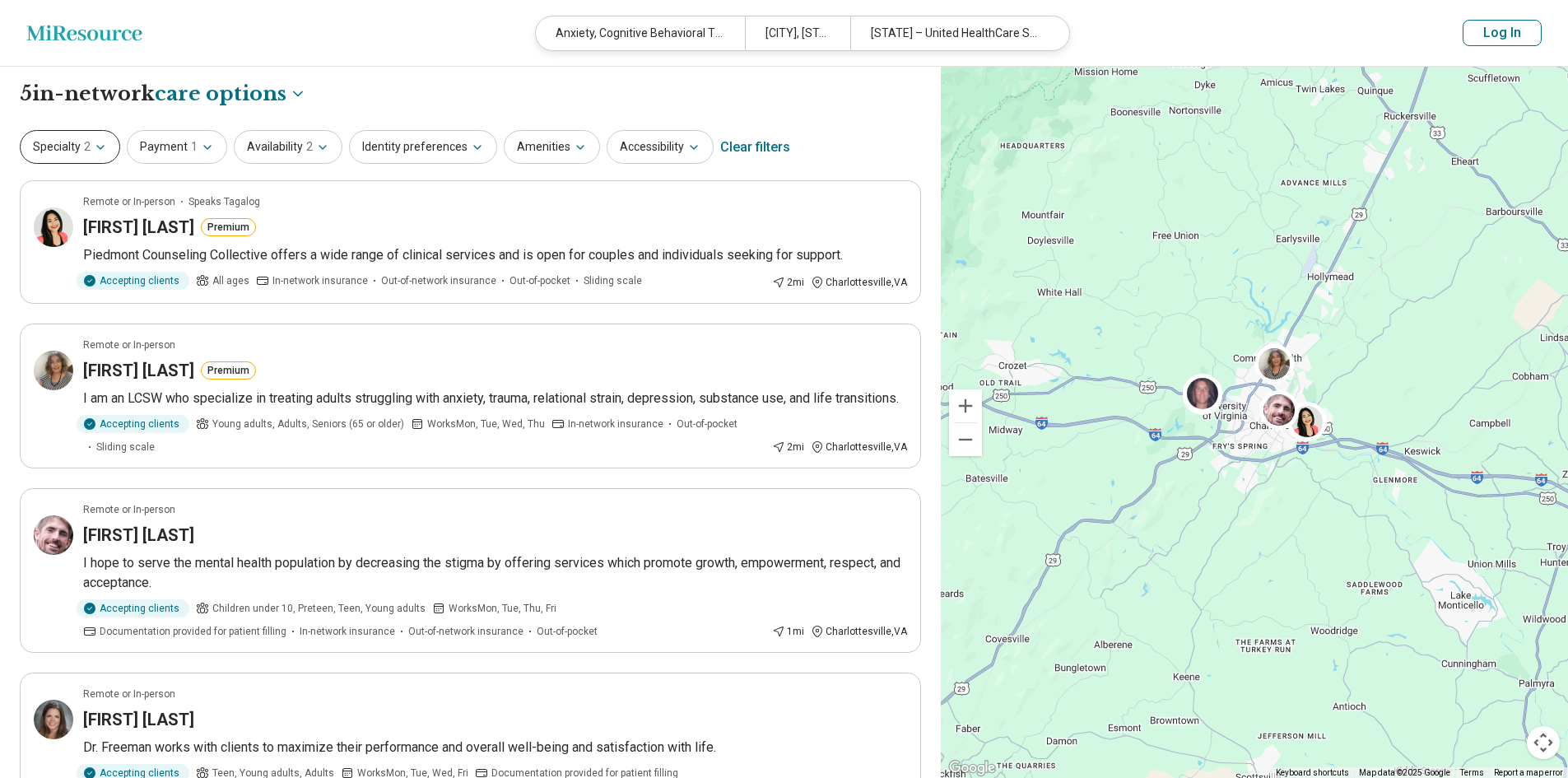 click on "Specialty 2" at bounding box center (70, 147) 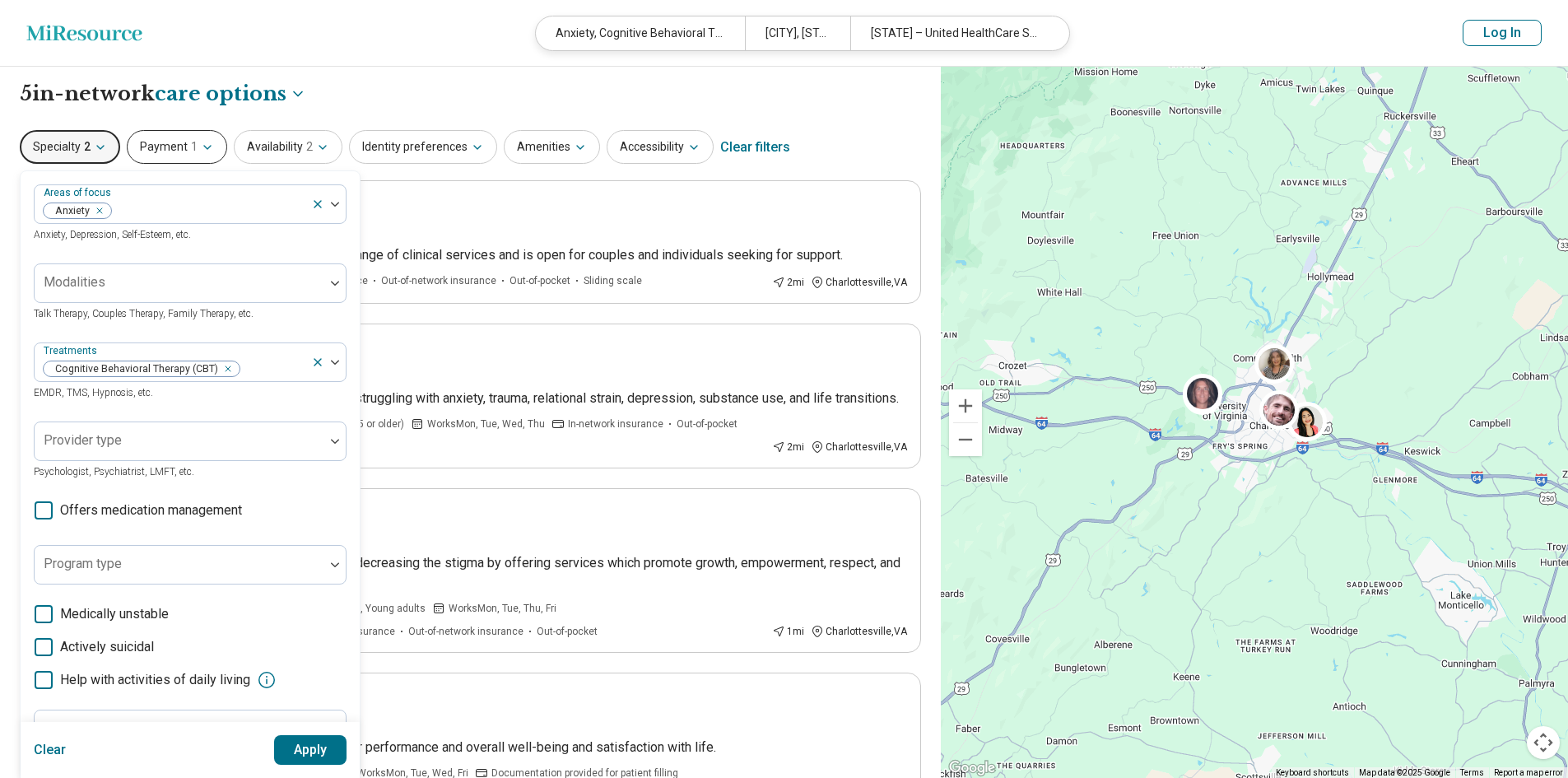 click on "Payment 1" at bounding box center (177, 147) 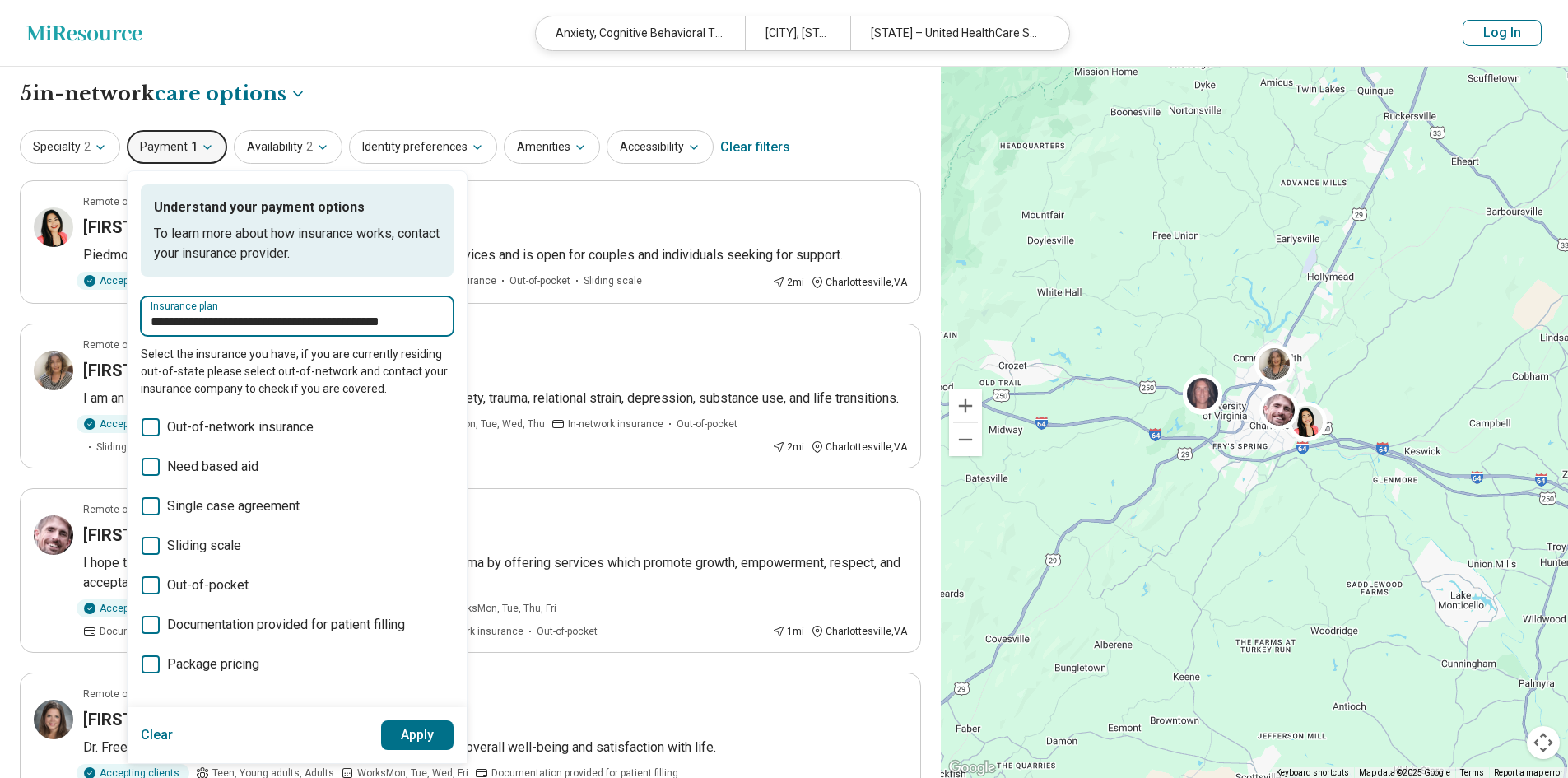 click on "**********" at bounding box center [297, 322] 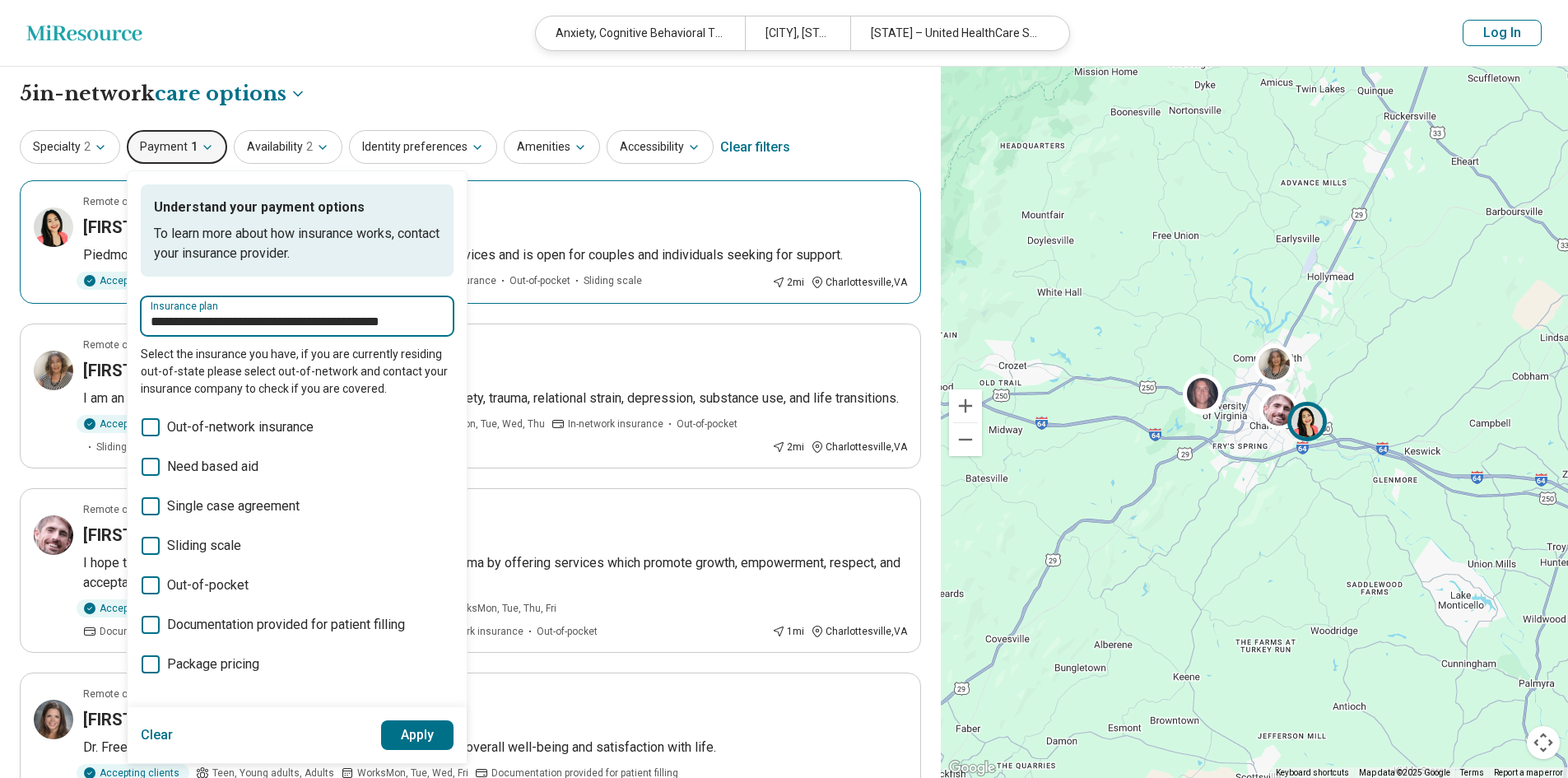 drag, startPoint x: 153, startPoint y: 326, endPoint x: 702, endPoint y: 272, distance: 551.6493 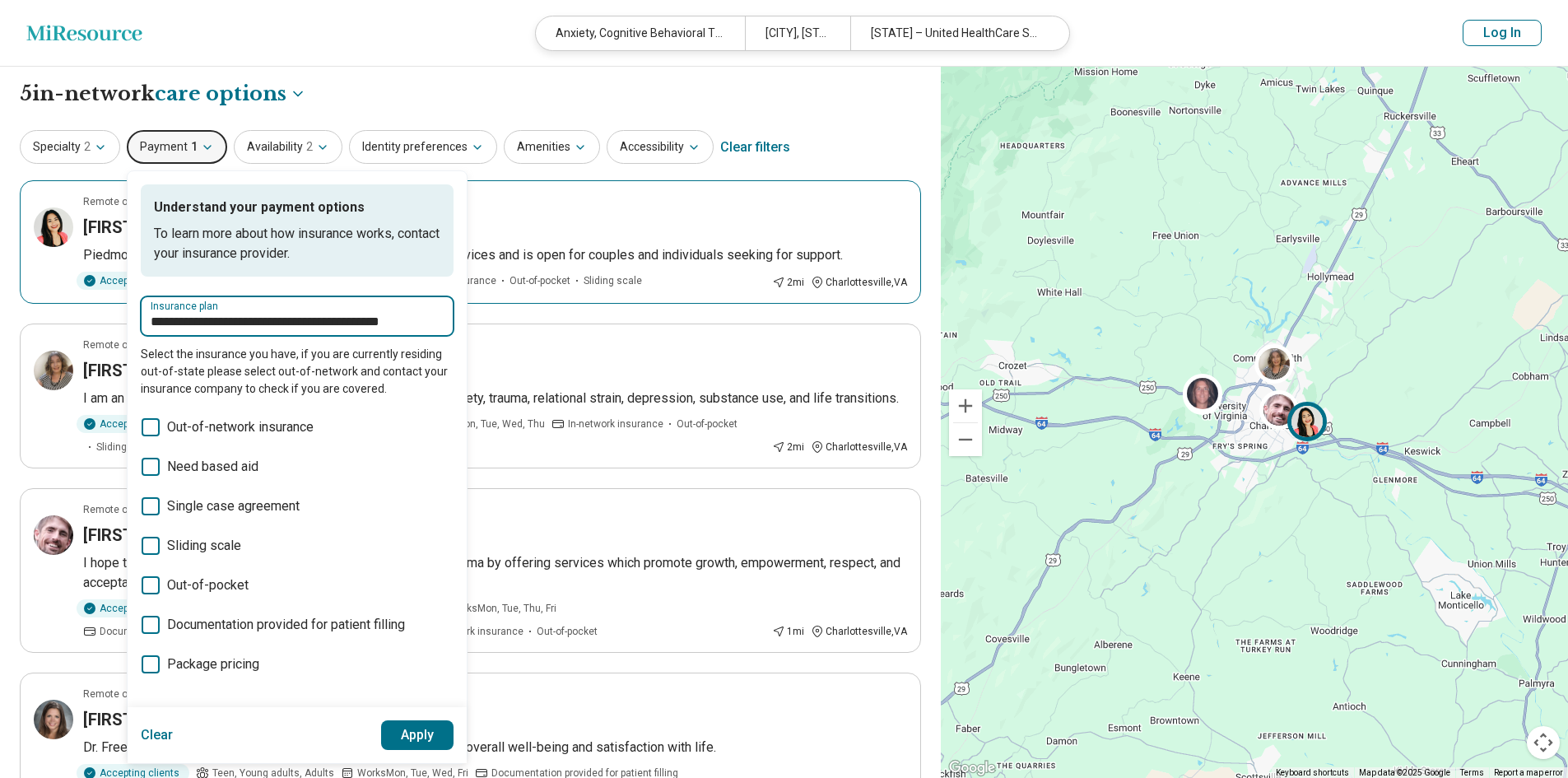 click on "**********" at bounding box center [470, 540] 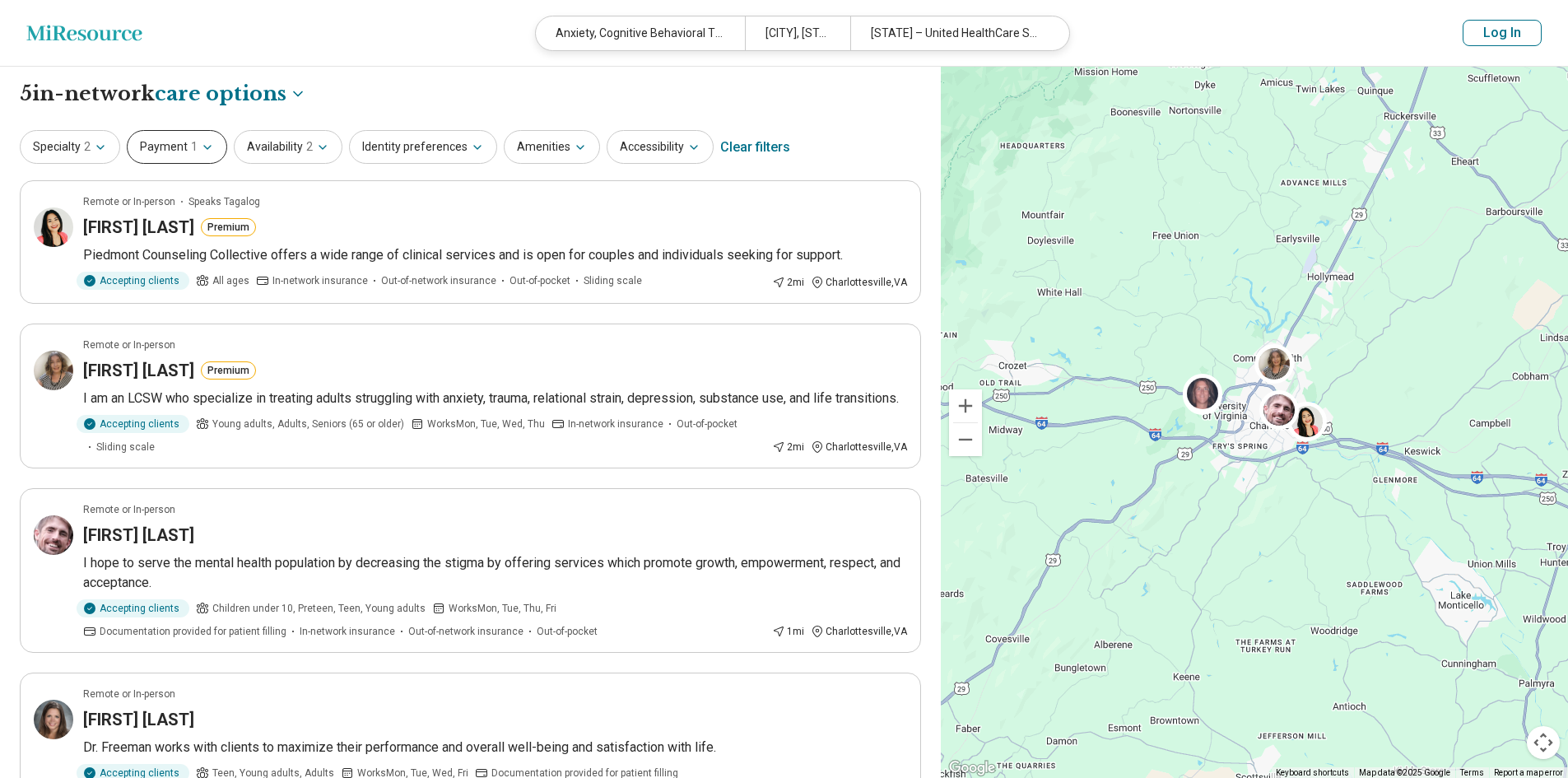 click on "1" at bounding box center [194, 147] 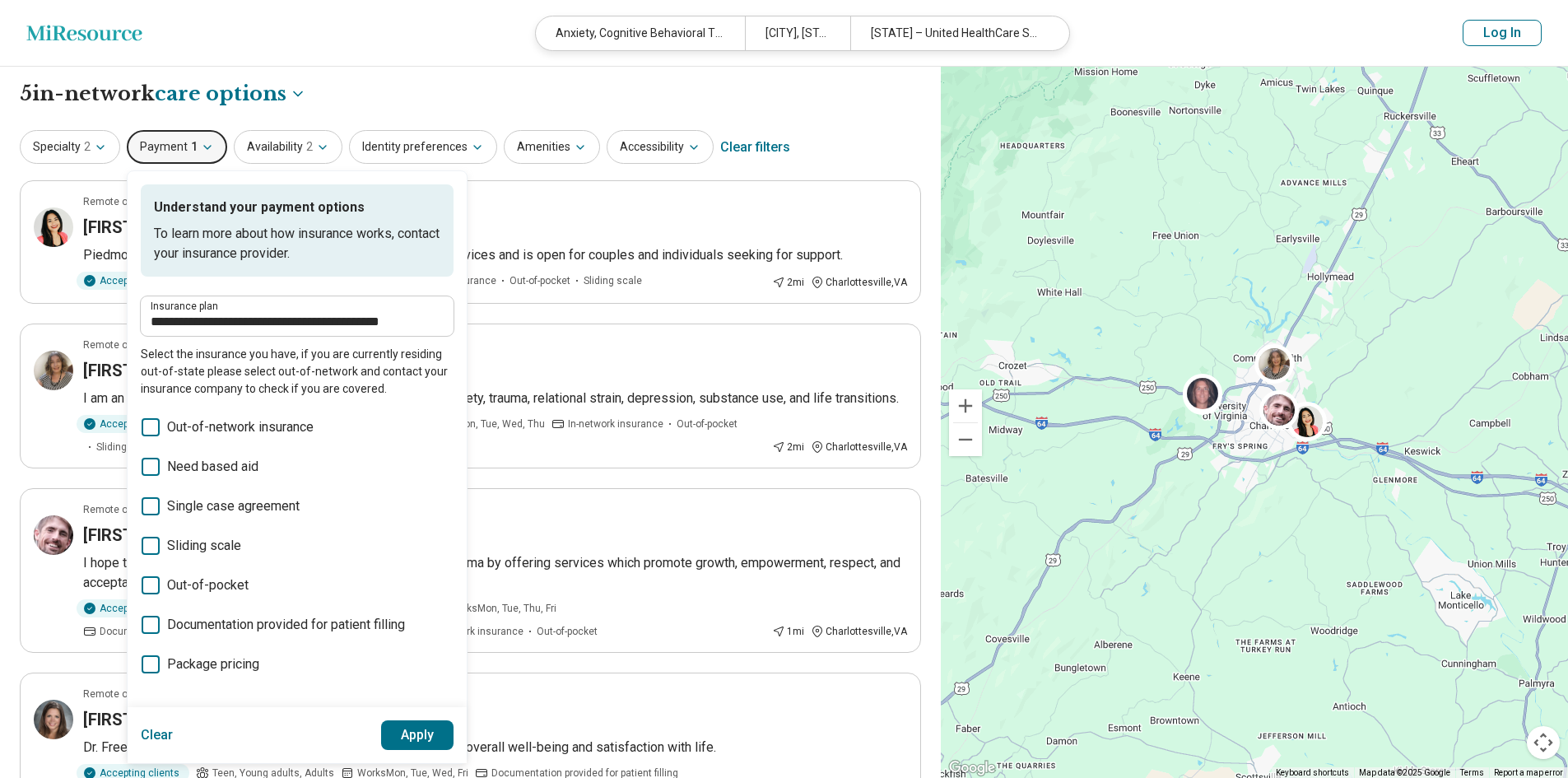 click on "Insurance plan" at bounding box center [297, 306] 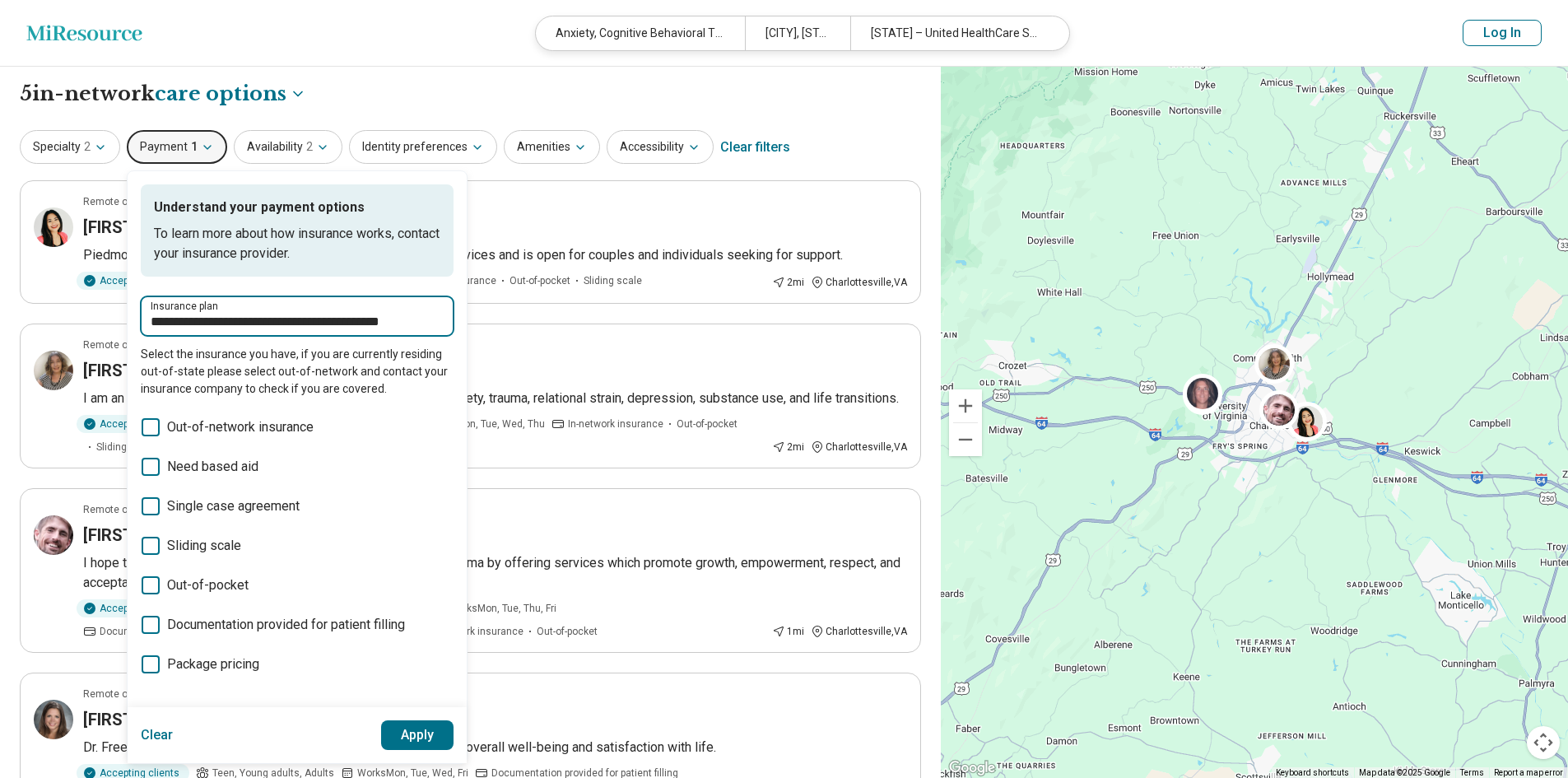 click on "**********" at bounding box center [297, 322] 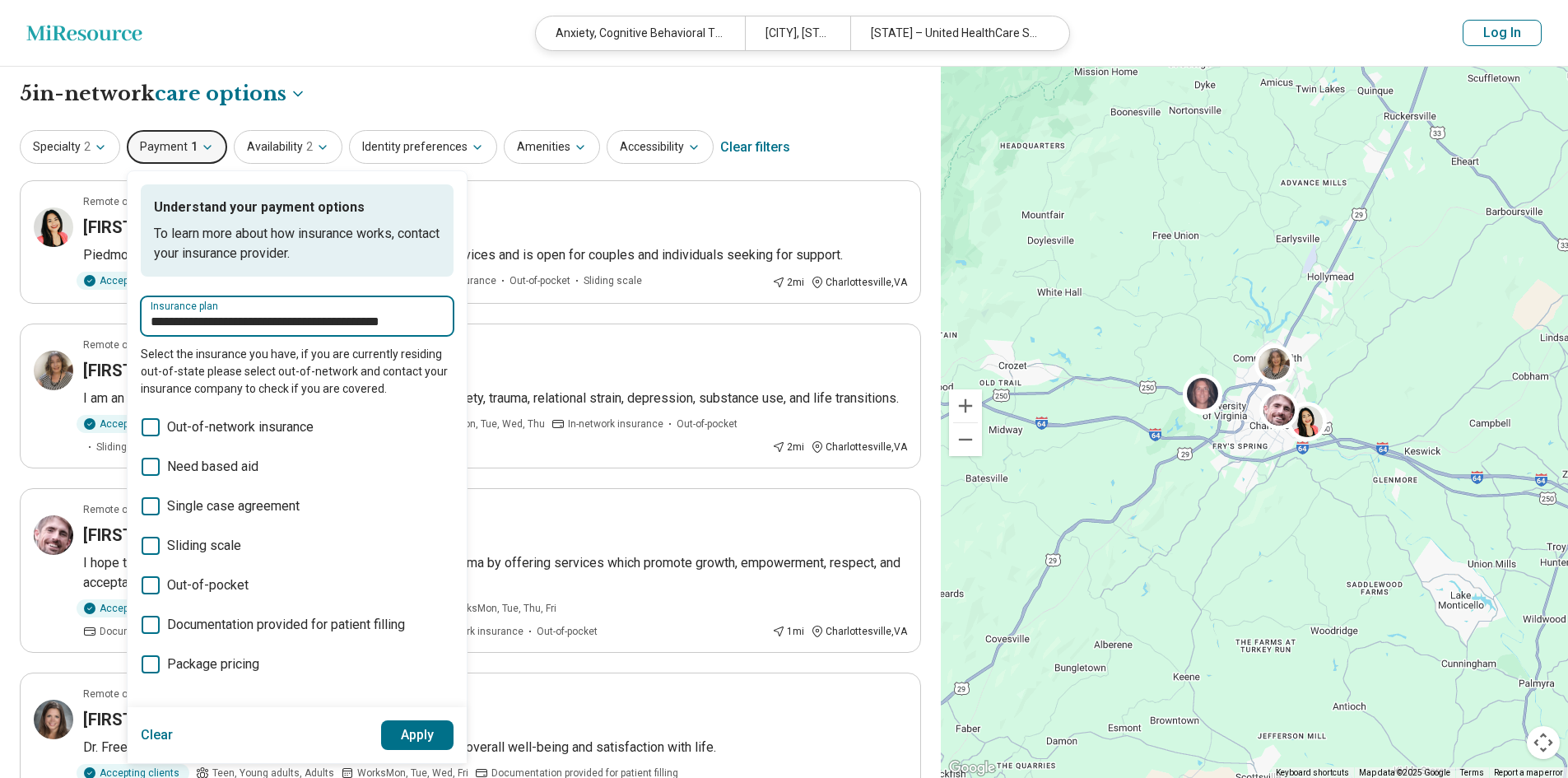 click on "**********" at bounding box center [297, 322] 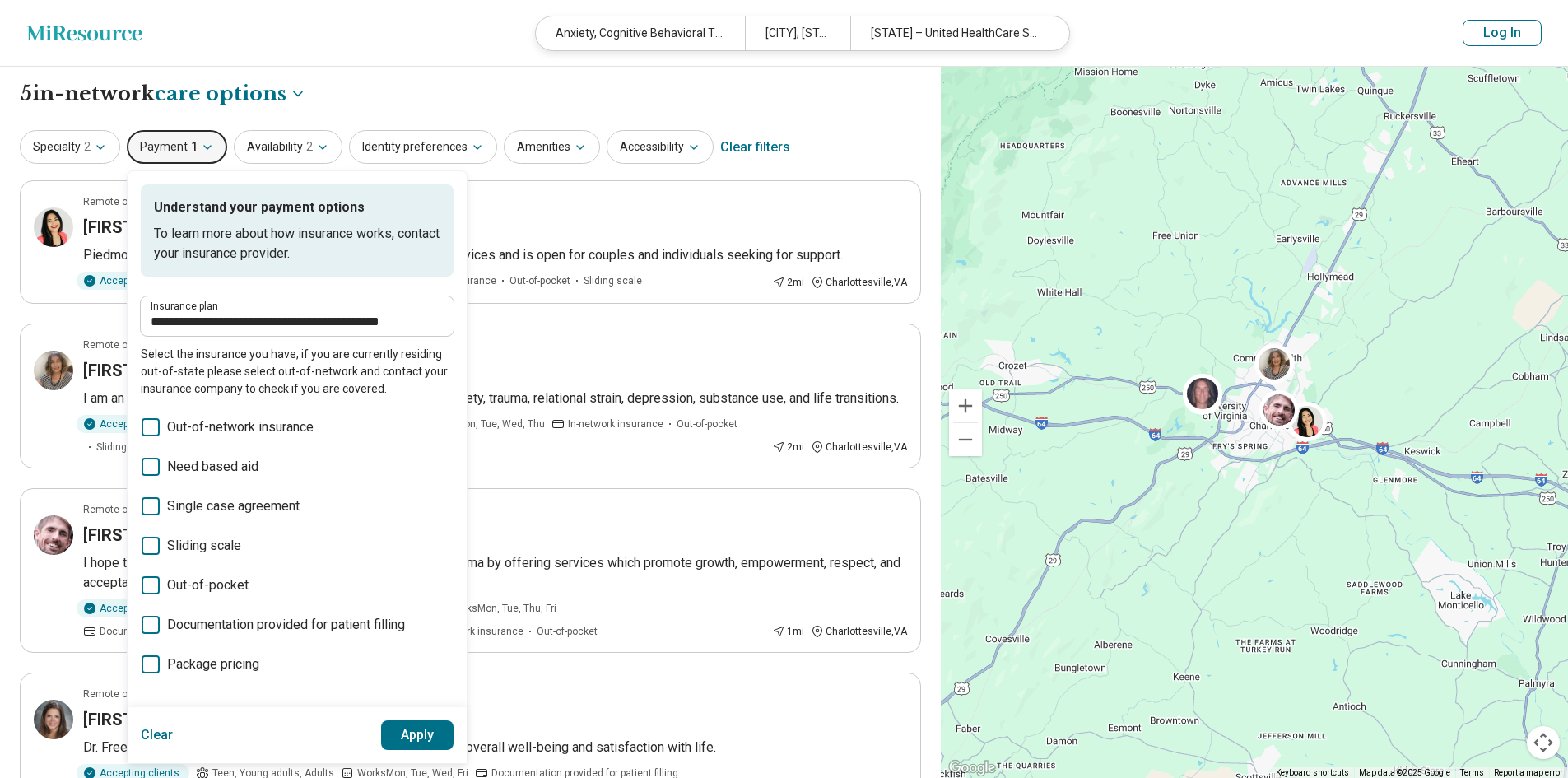 drag, startPoint x: 147, startPoint y: 319, endPoint x: 230, endPoint y: 311, distance: 83.38465 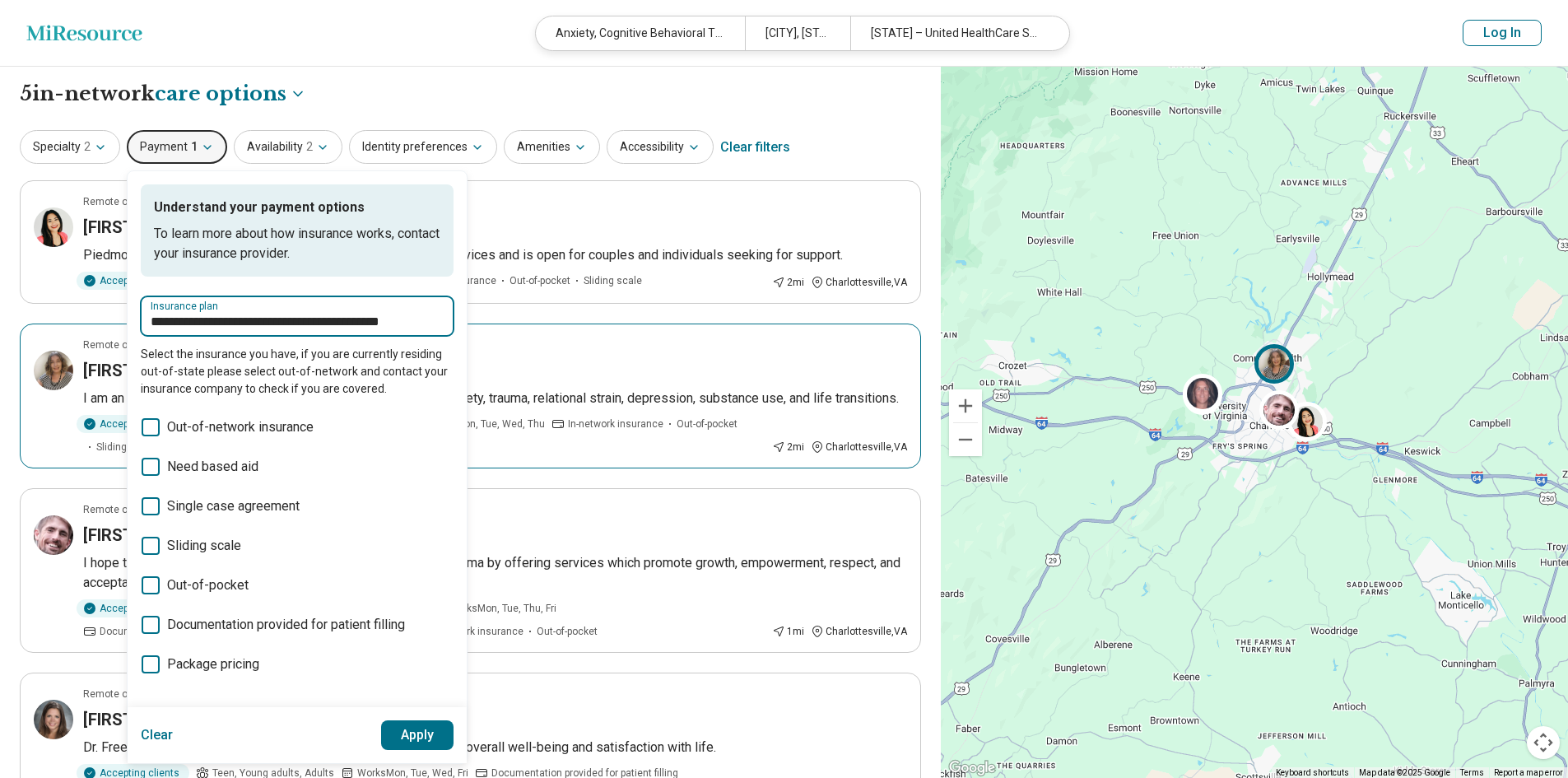 drag, startPoint x: 202, startPoint y: 328, endPoint x: 736, endPoint y: 338, distance: 534.0936 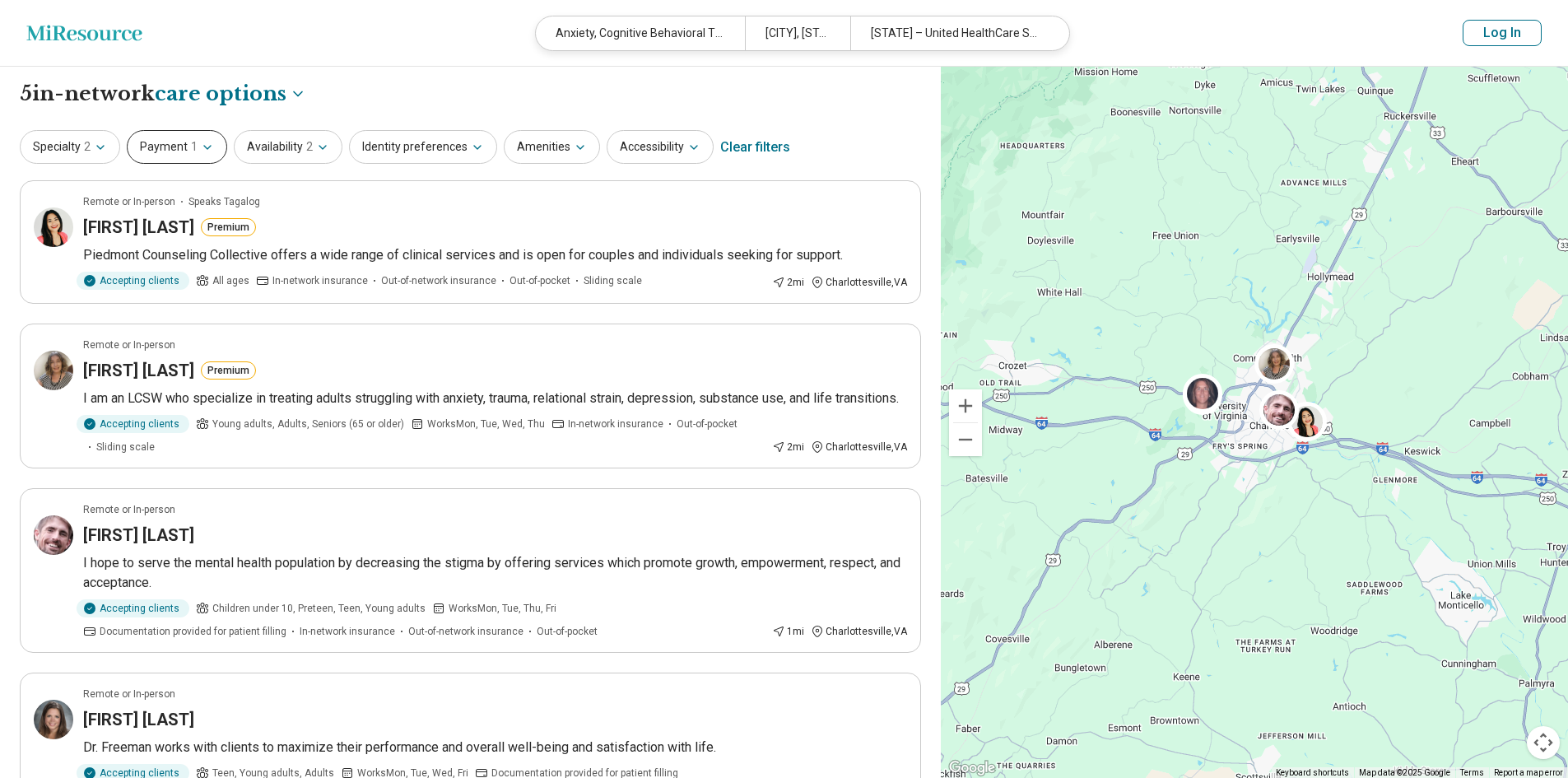 click on "Payment 1" at bounding box center [177, 147] 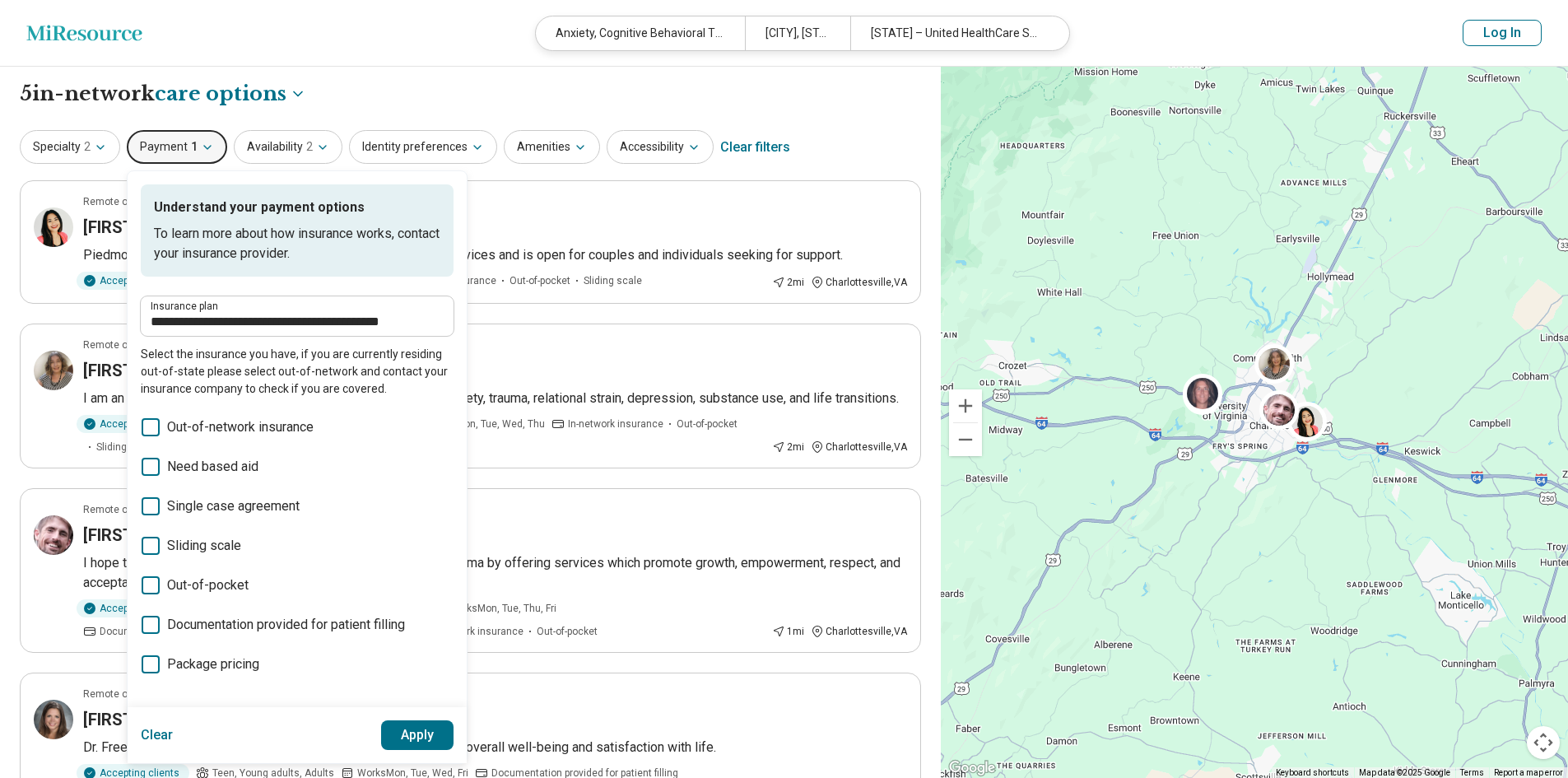 click on "**********" at bounding box center [297, 316] 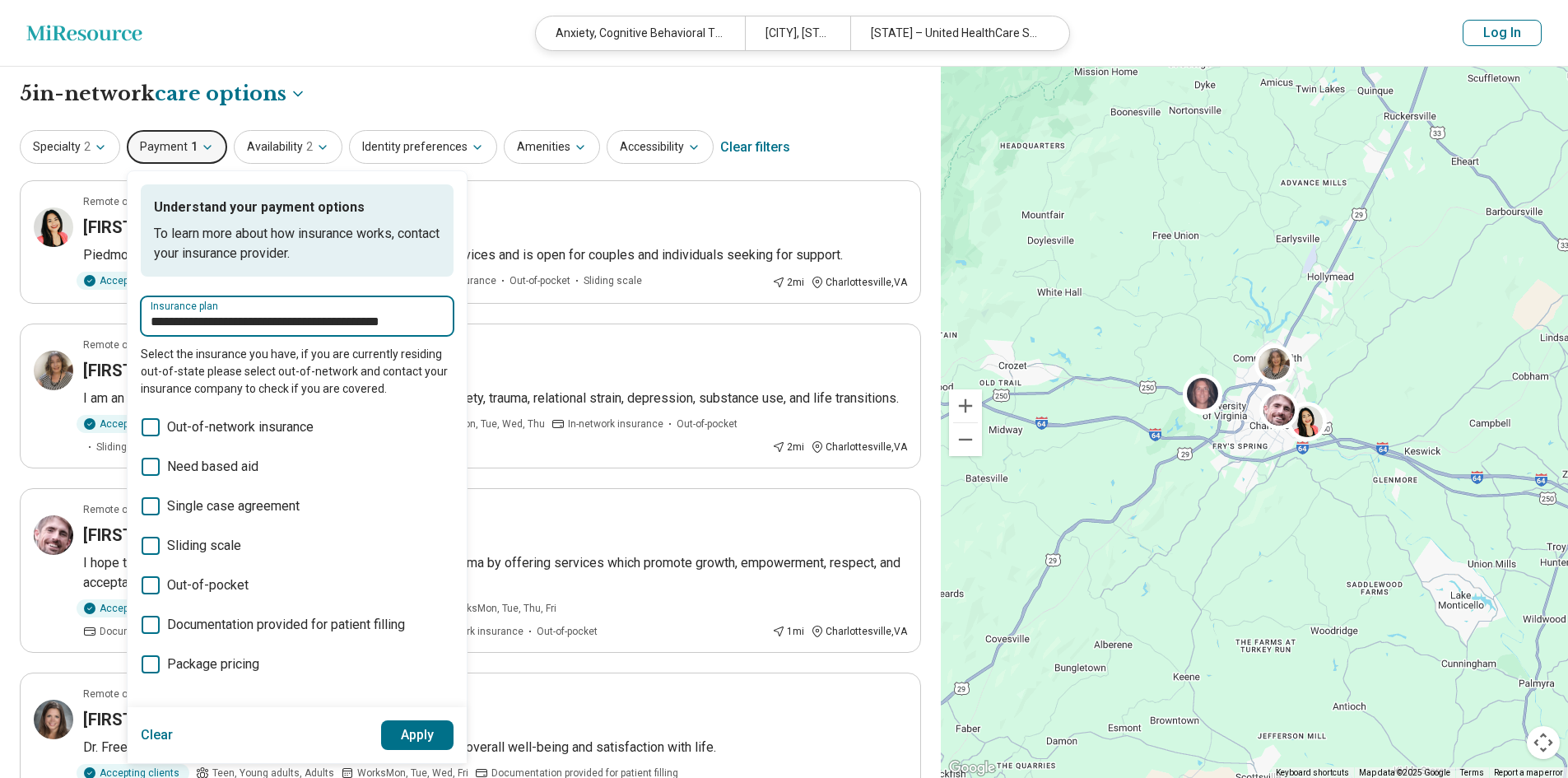 click on "**********" at bounding box center (297, 322) 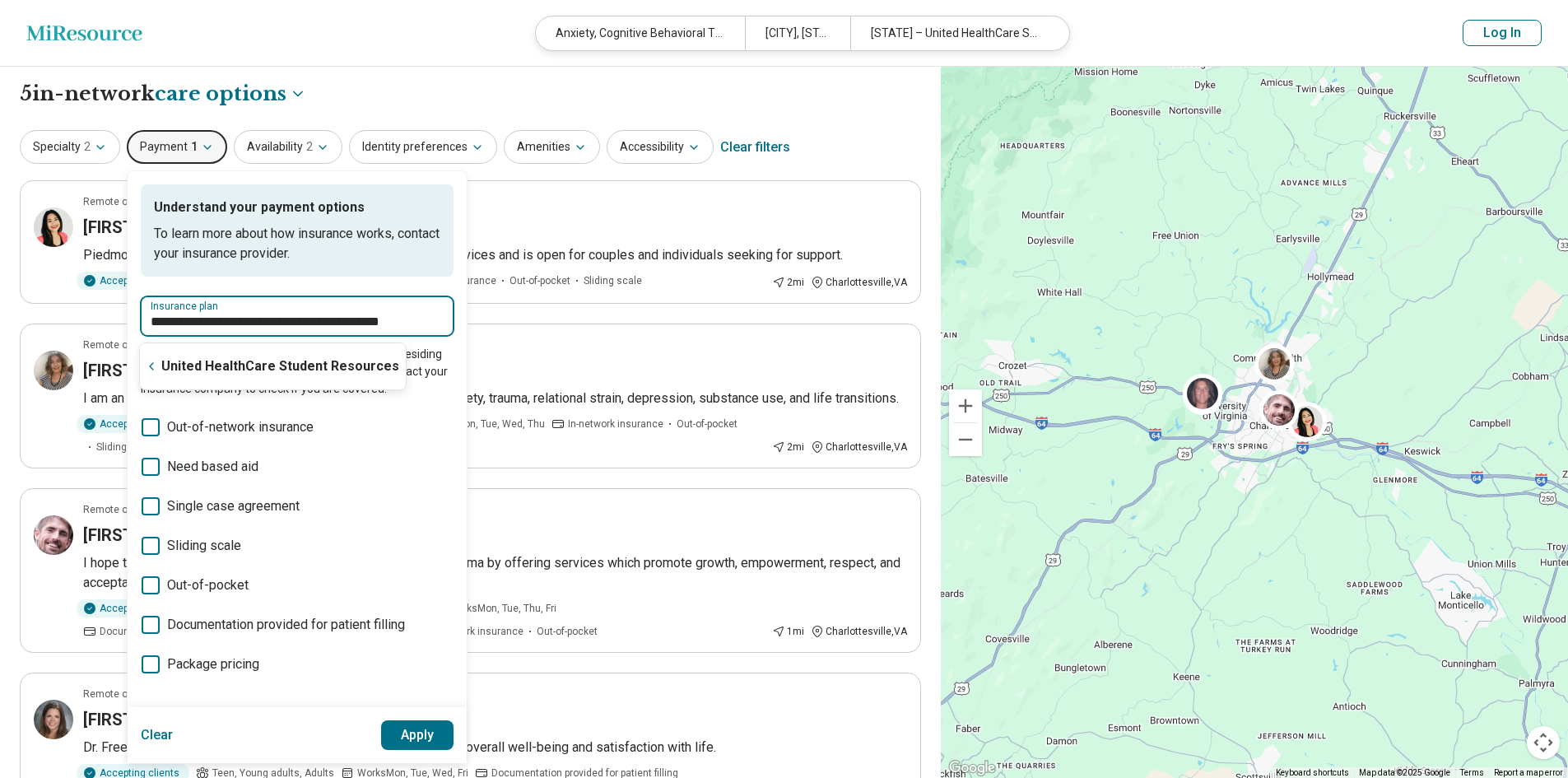 type on "**********" 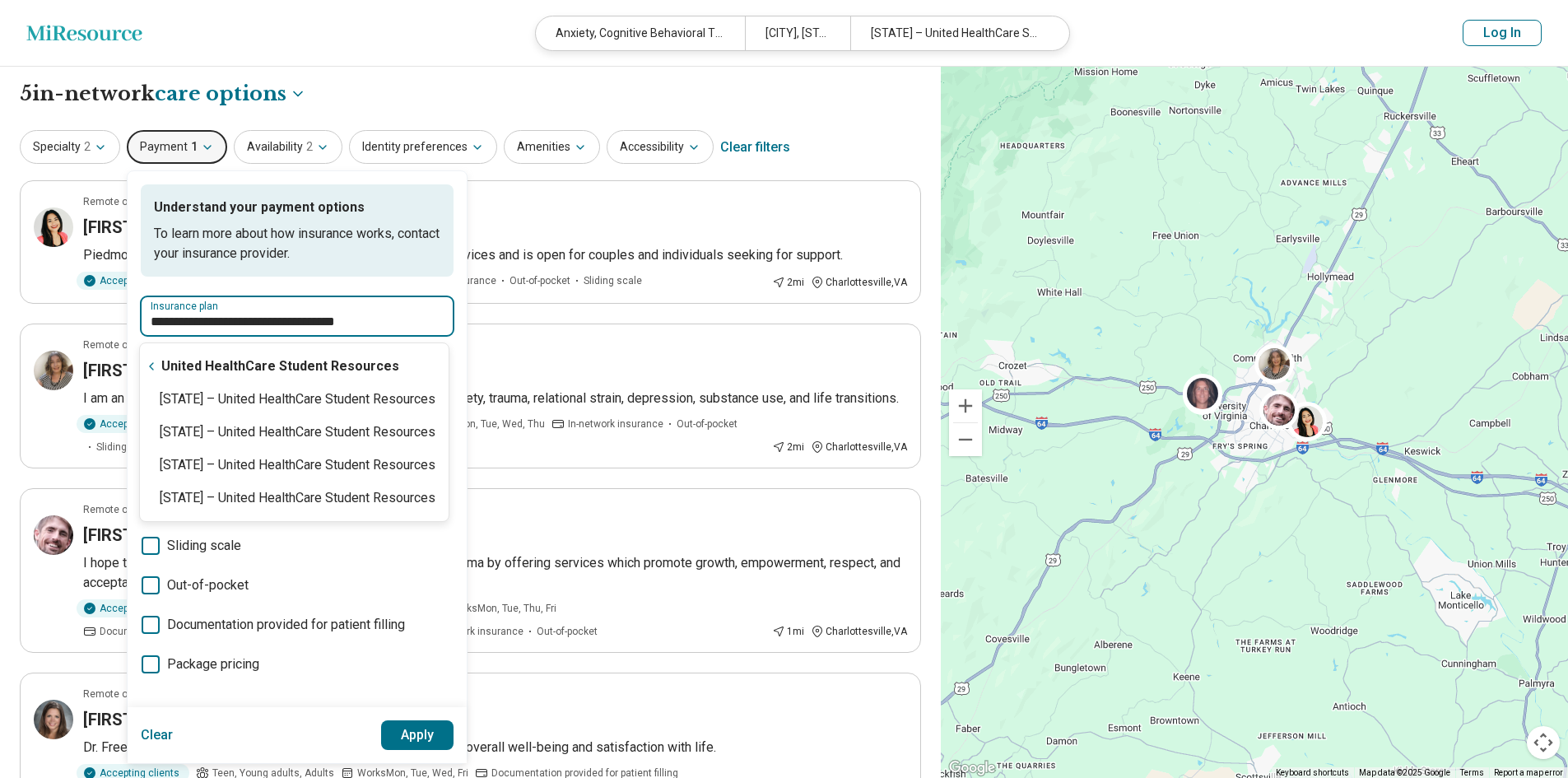 drag, startPoint x: 402, startPoint y: 319, endPoint x: 88, endPoint y: 319, distance: 314 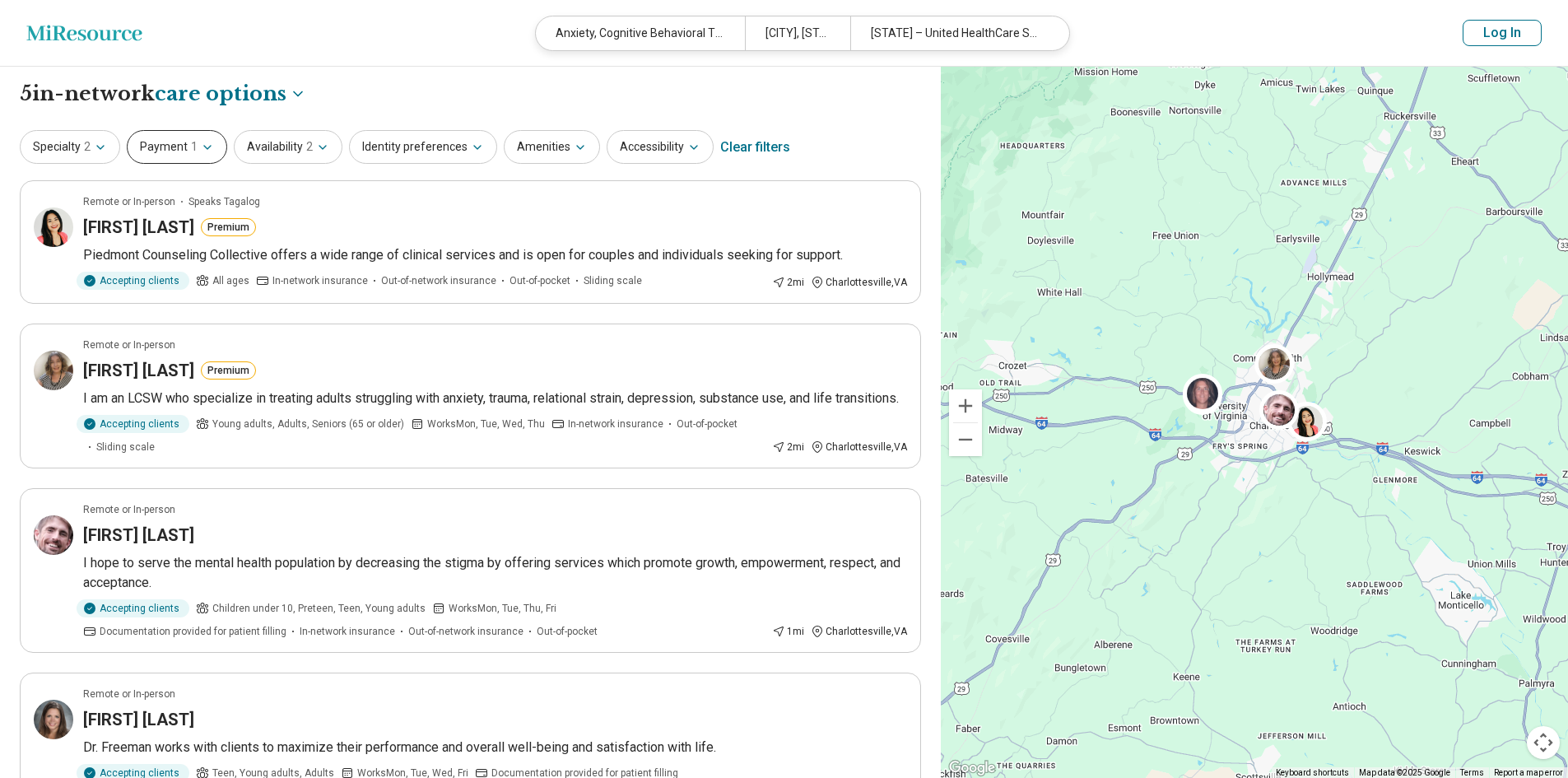 click on "1" at bounding box center (194, 147) 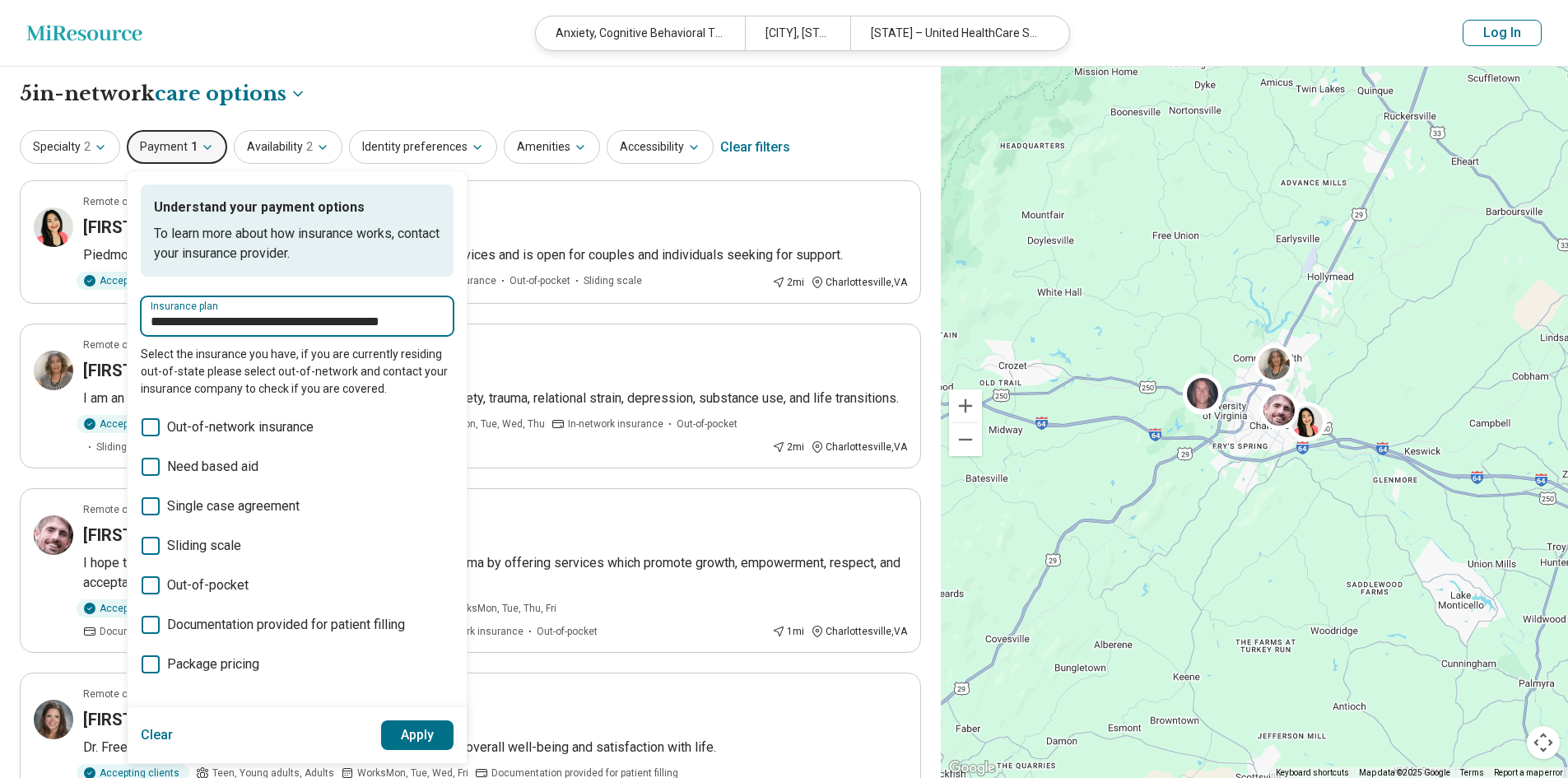 click on "**********" at bounding box center [297, 322] 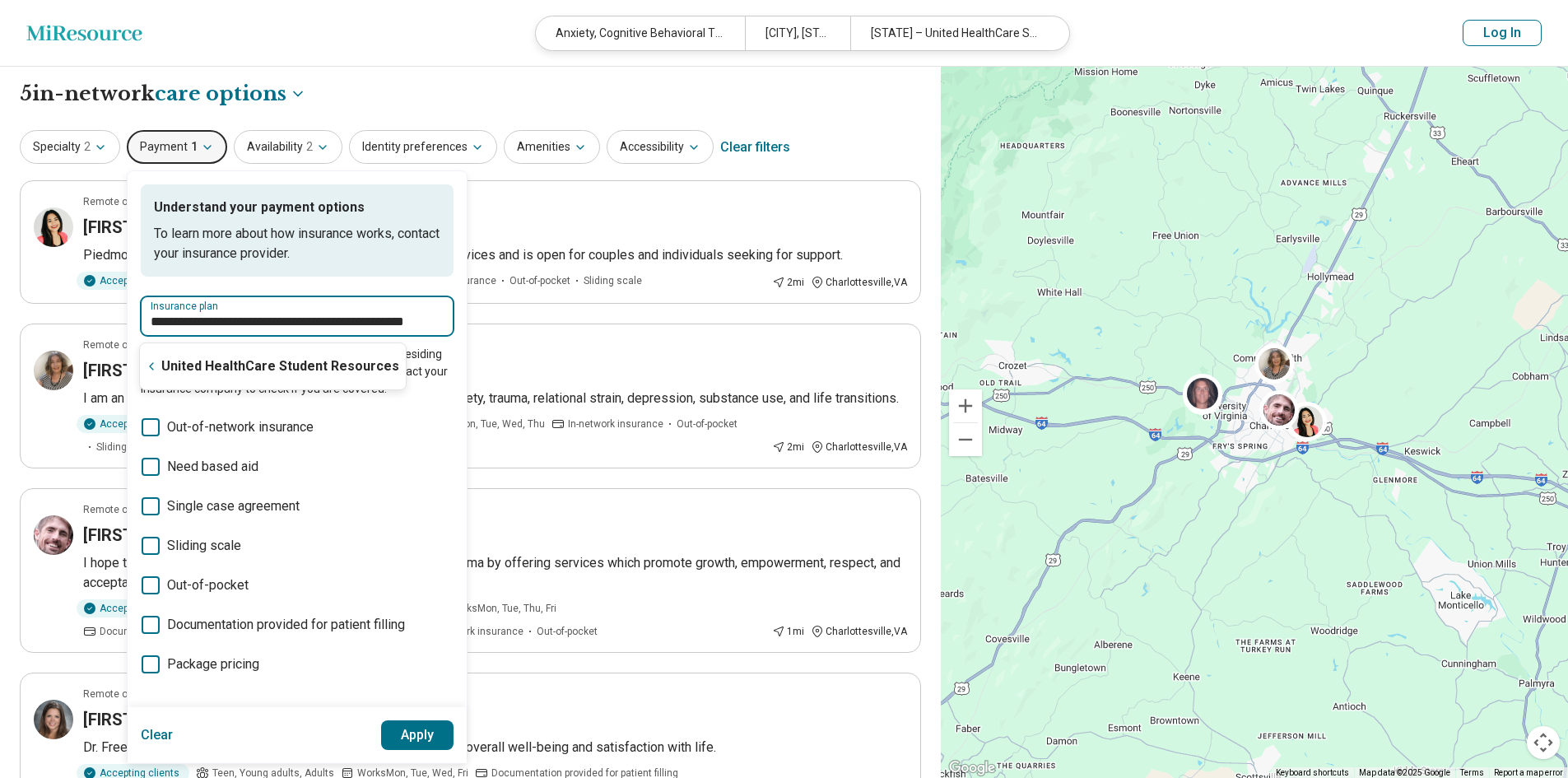 type on "**********" 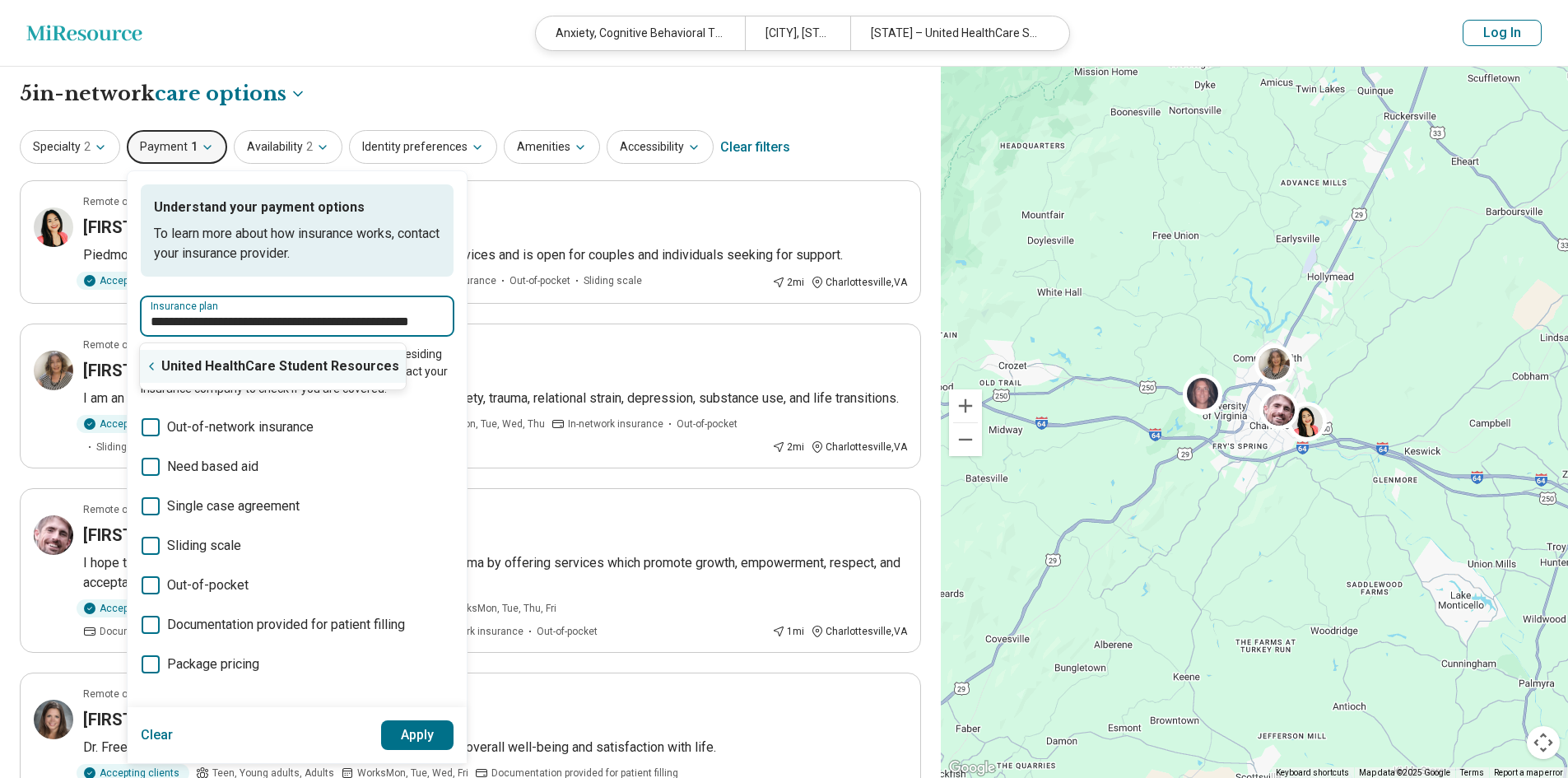 click 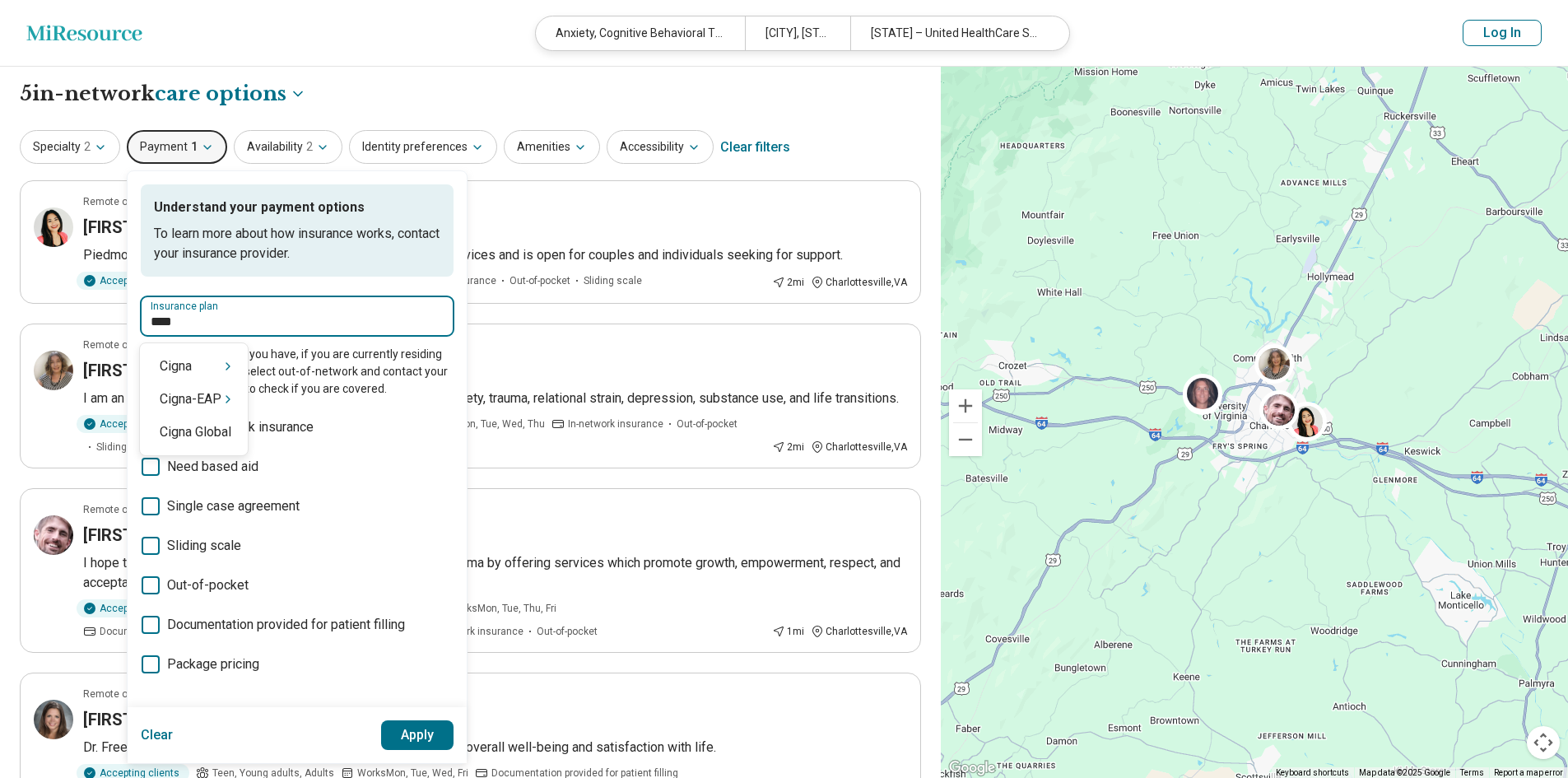 type on "*****" 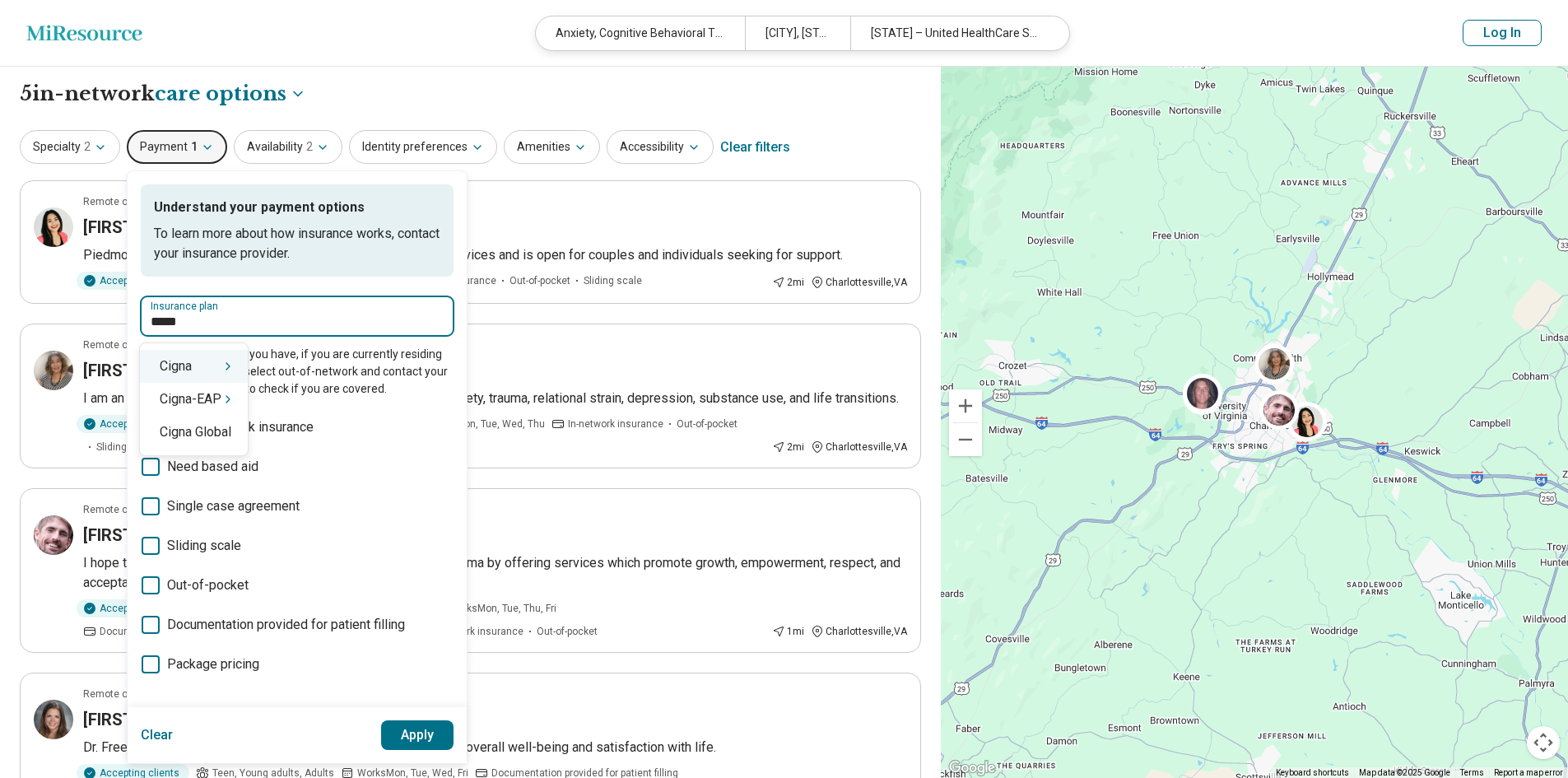 click on "Cigna" at bounding box center (193, 366) 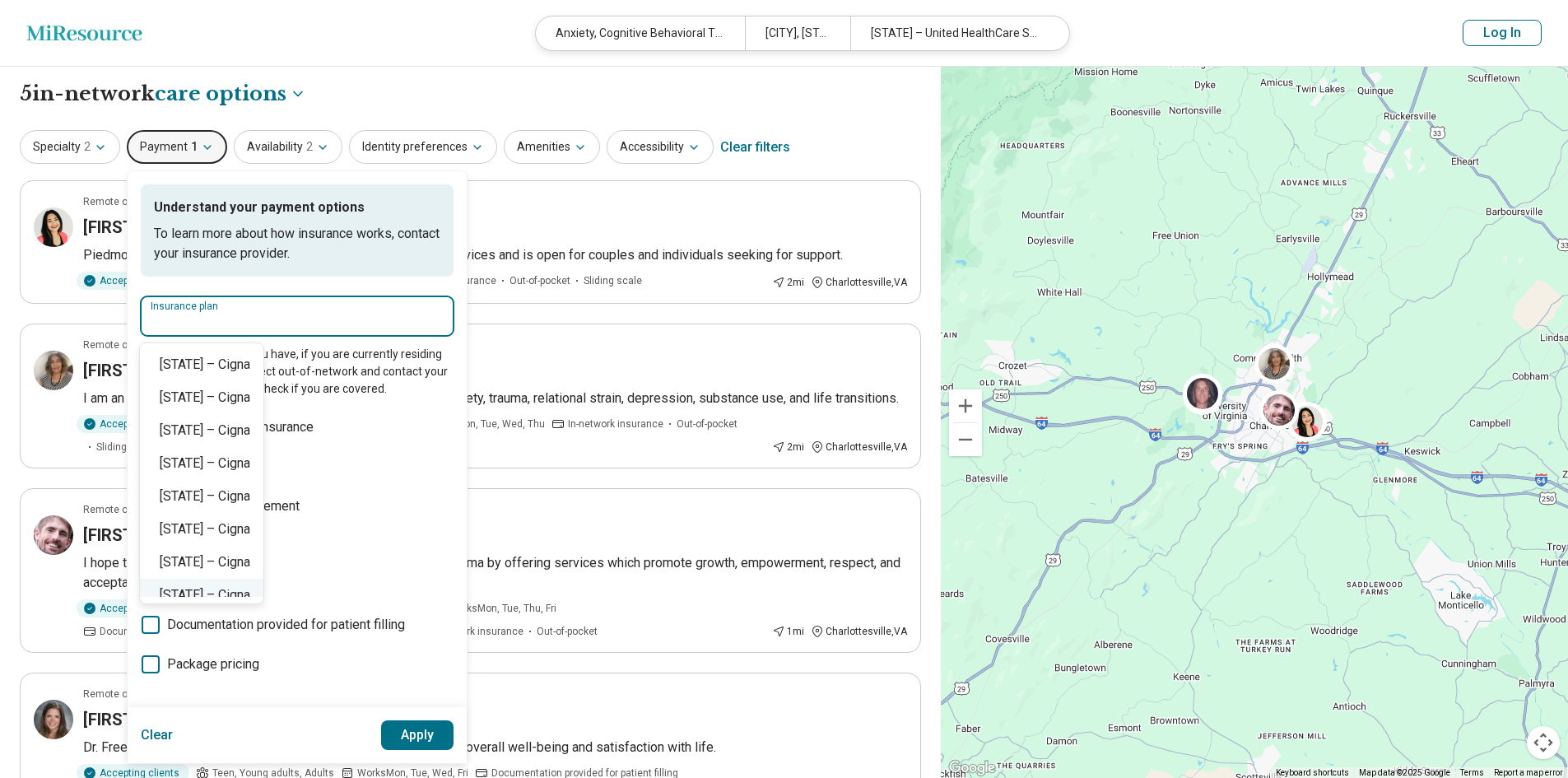 scroll, scrollTop: 1268, scrollLeft: 0, axis: vertical 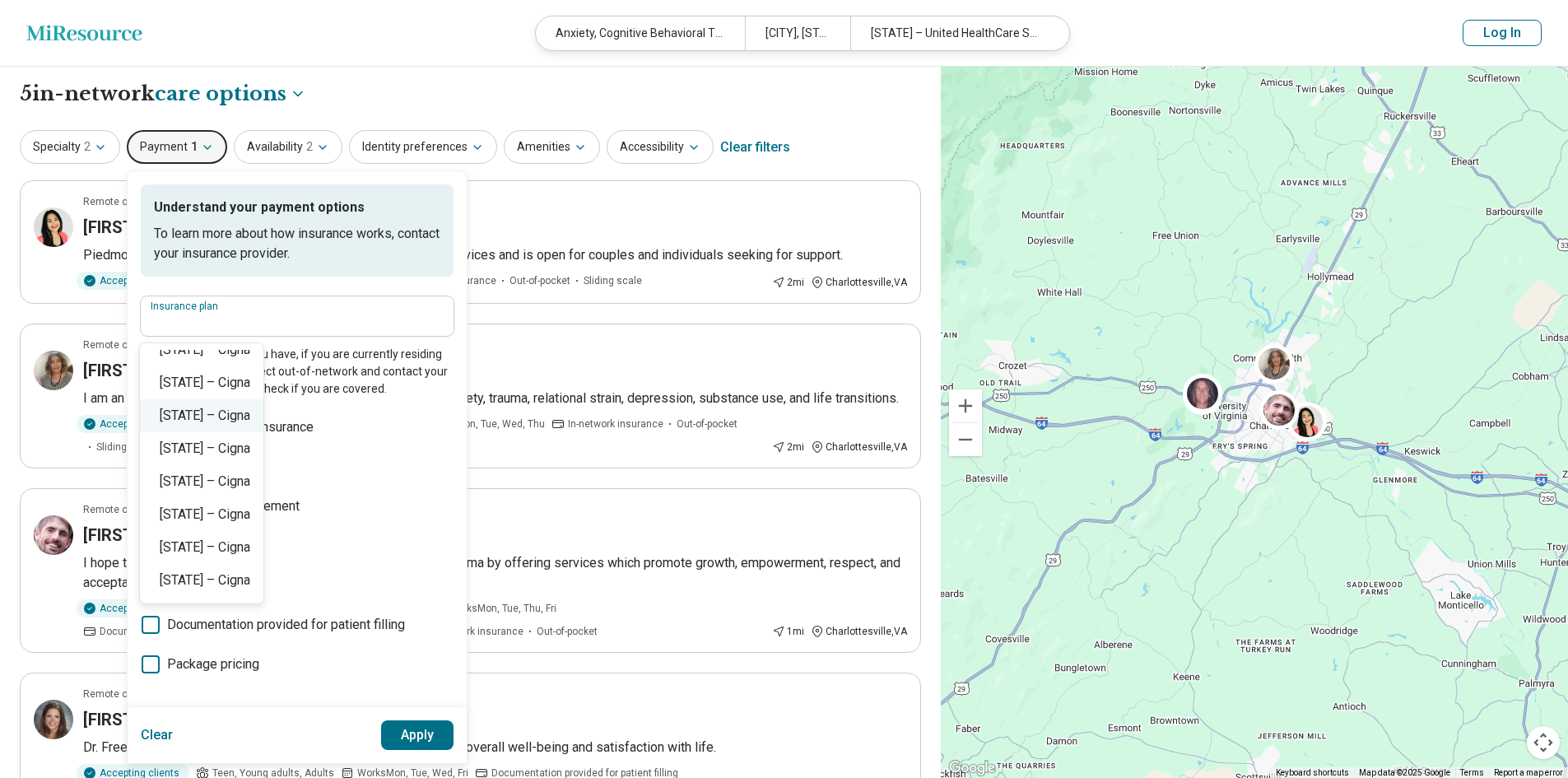 type on "**********" 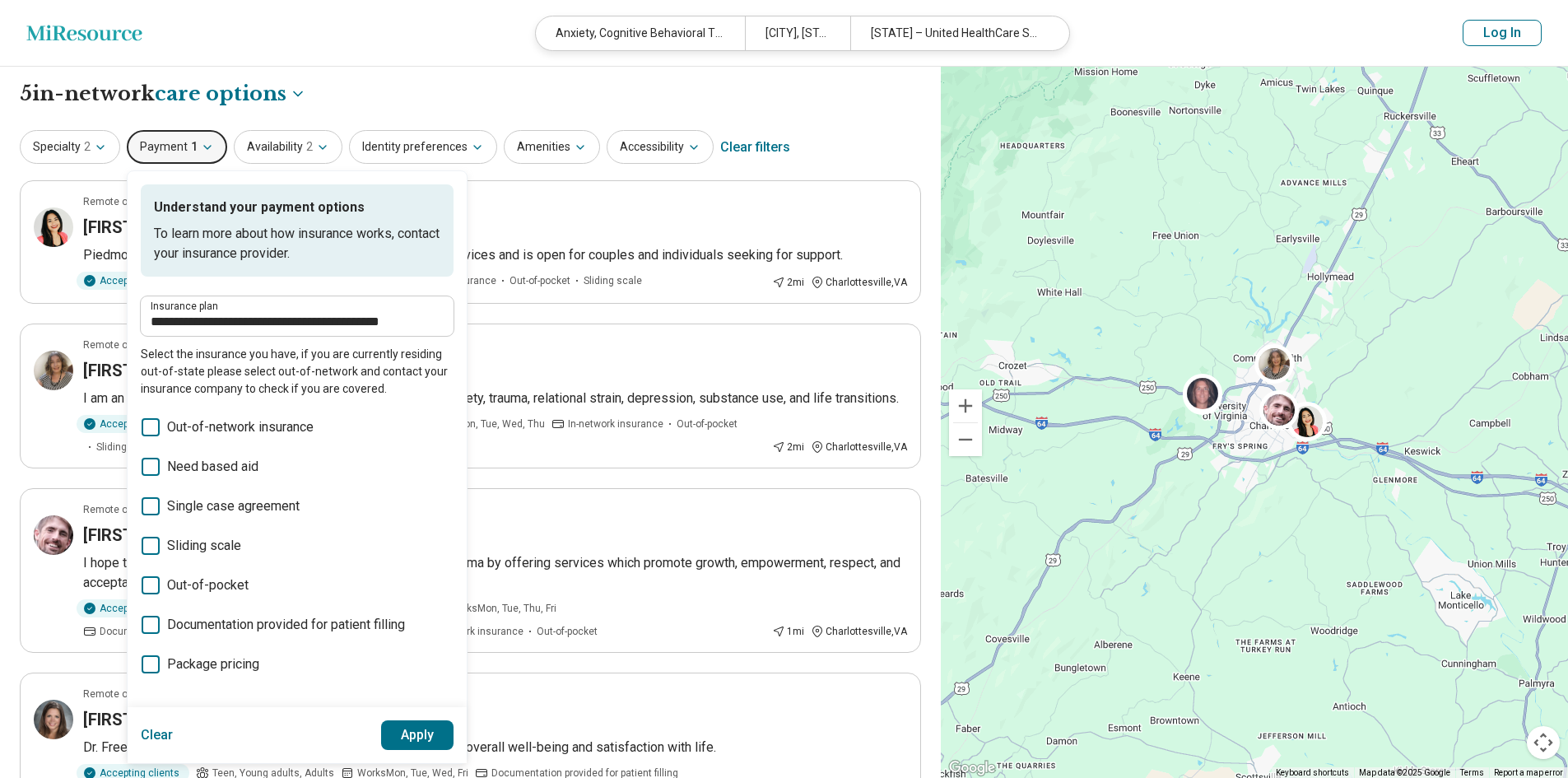 click on "Miresource logo" 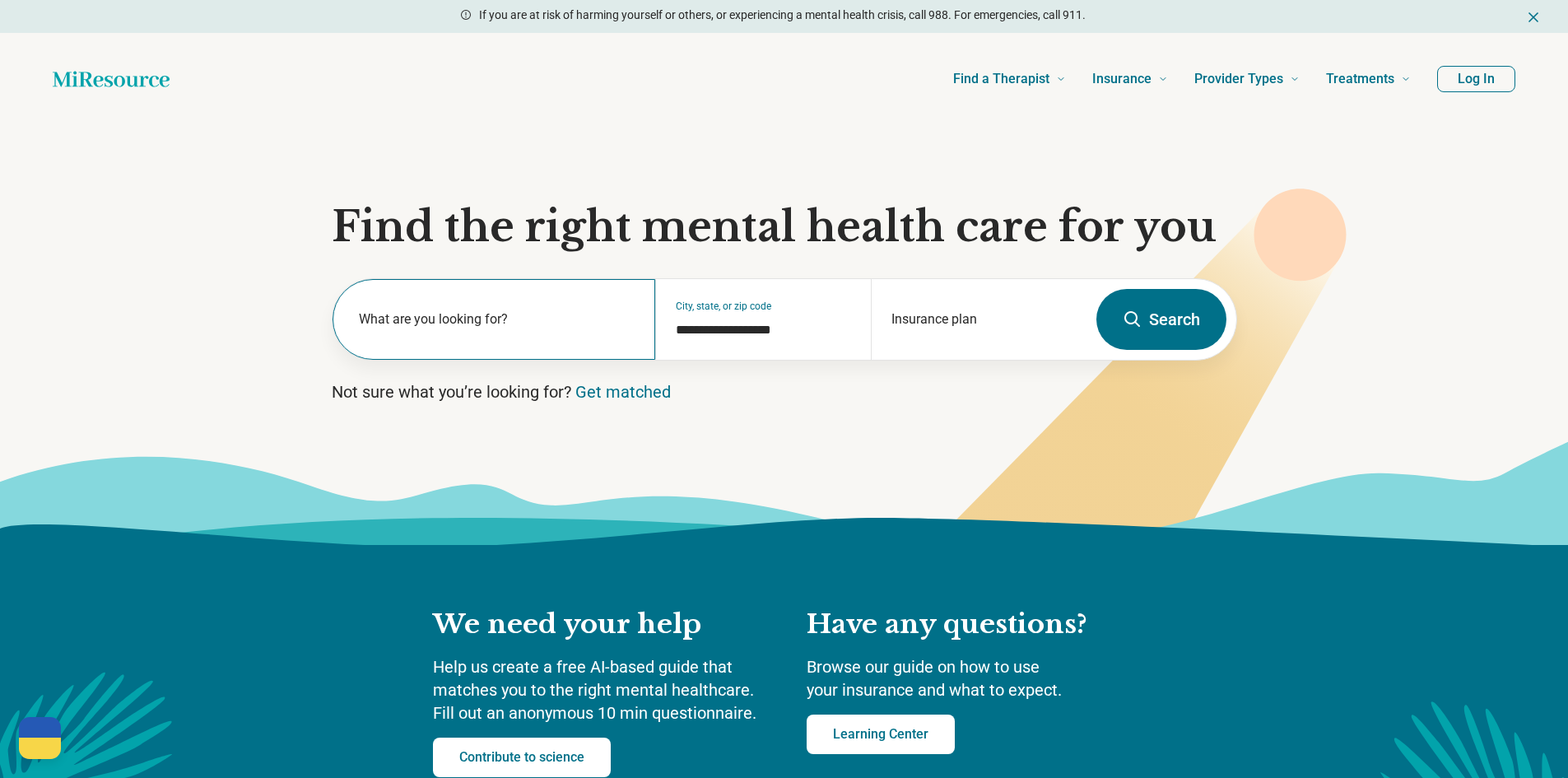 click on "What are you looking for?" at bounding box center (497, 319) 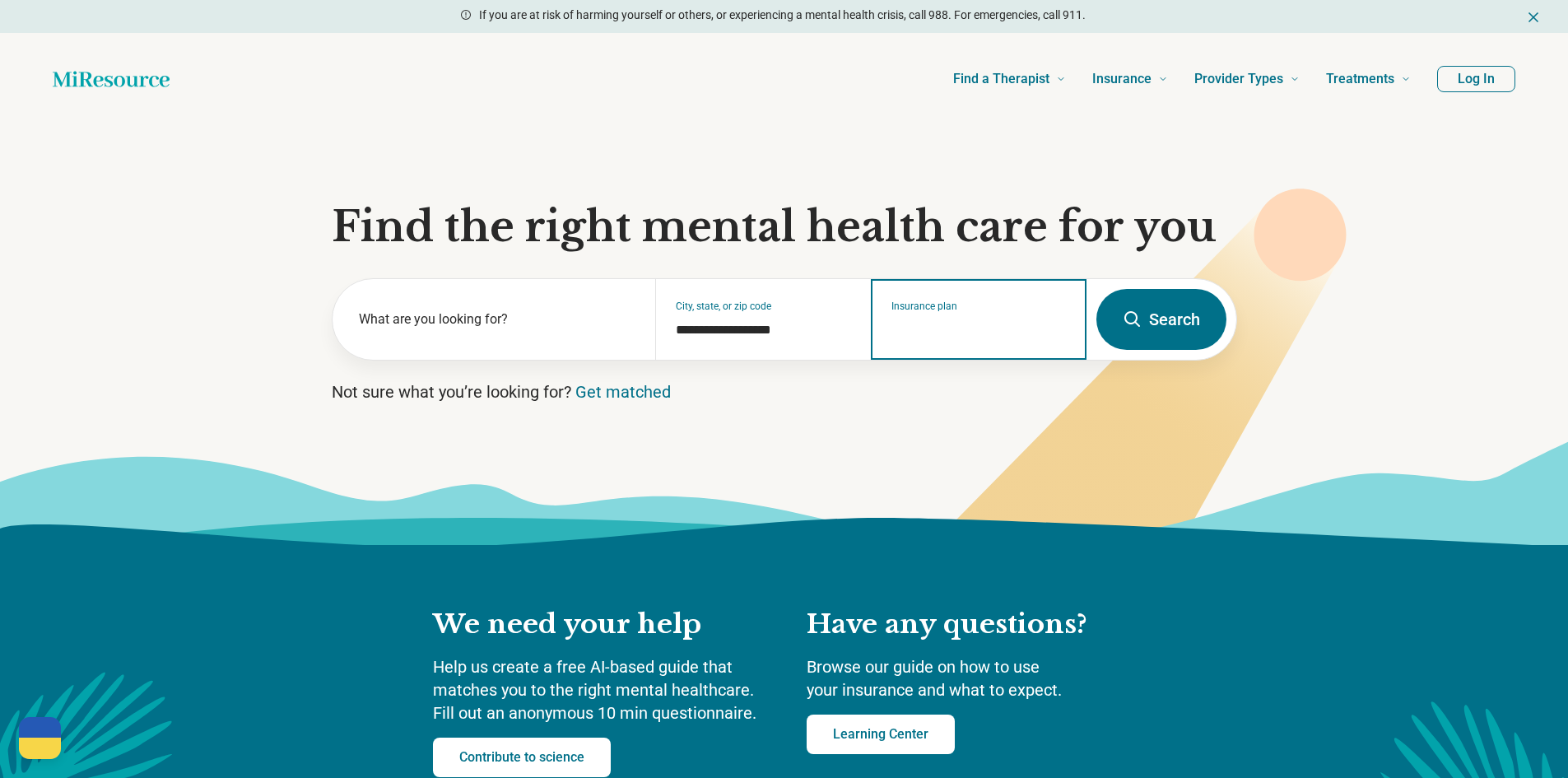 click on "Insurance plan" at bounding box center [979, 330] 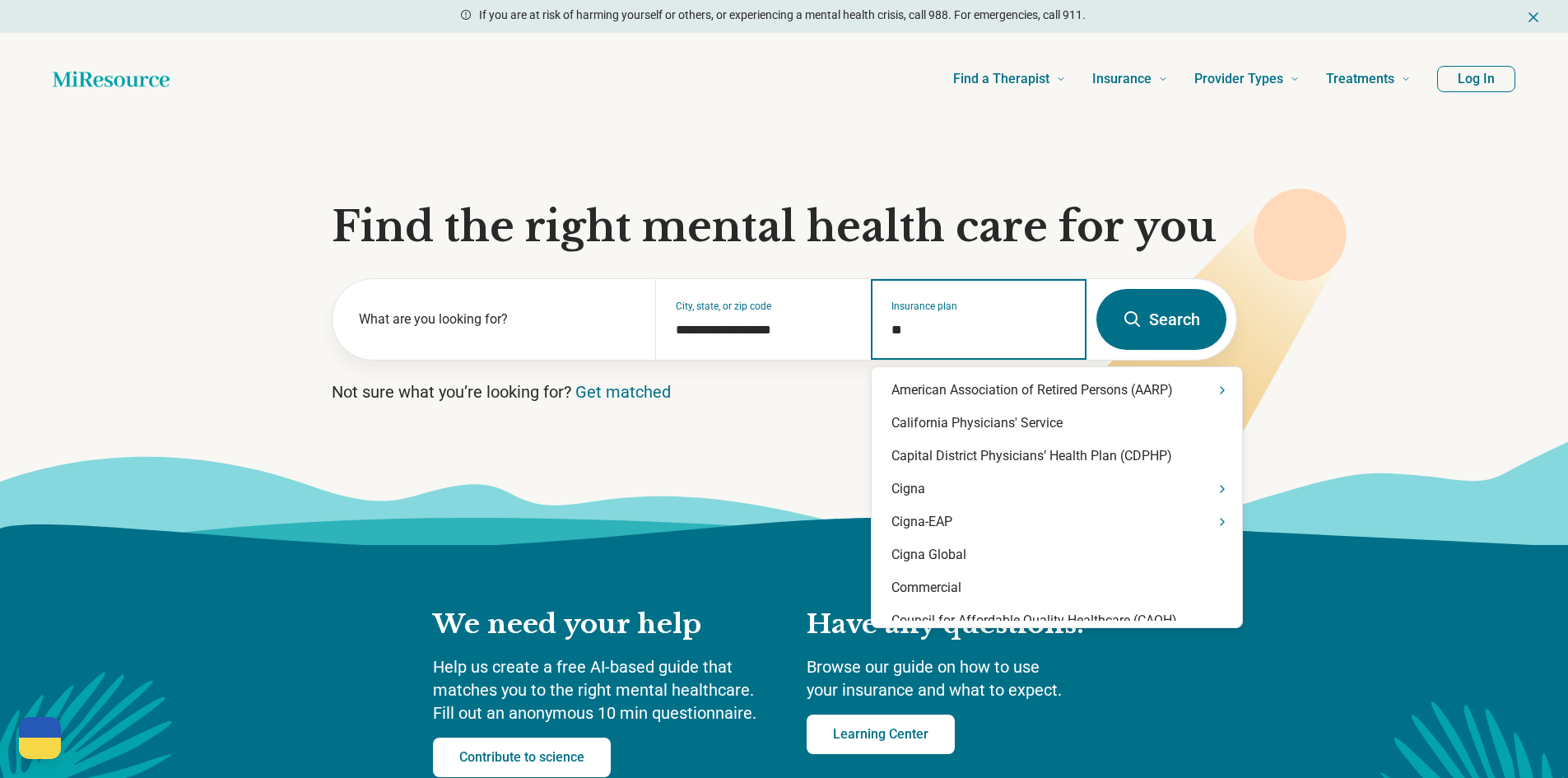 type on "*" 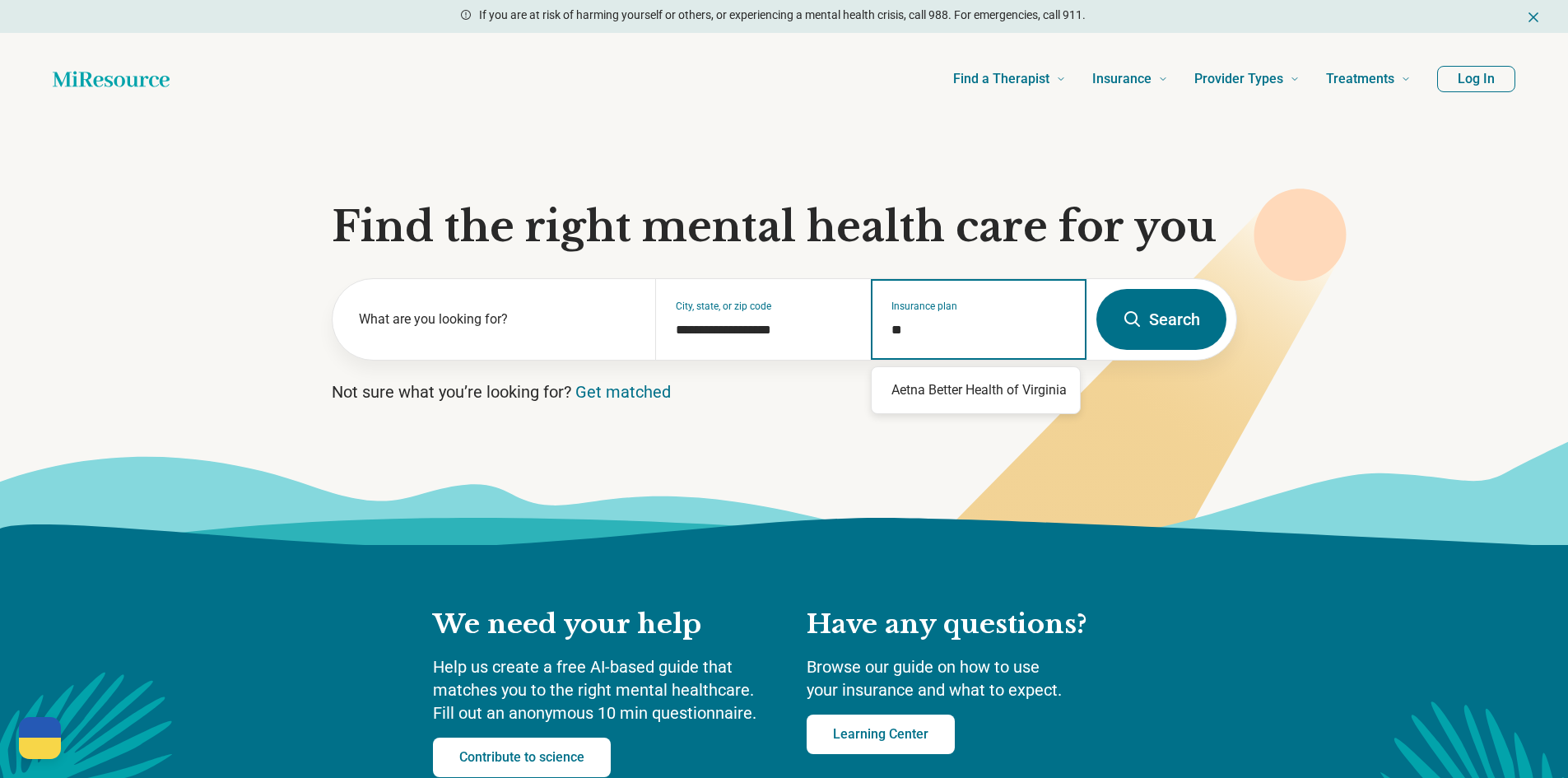 type on "*" 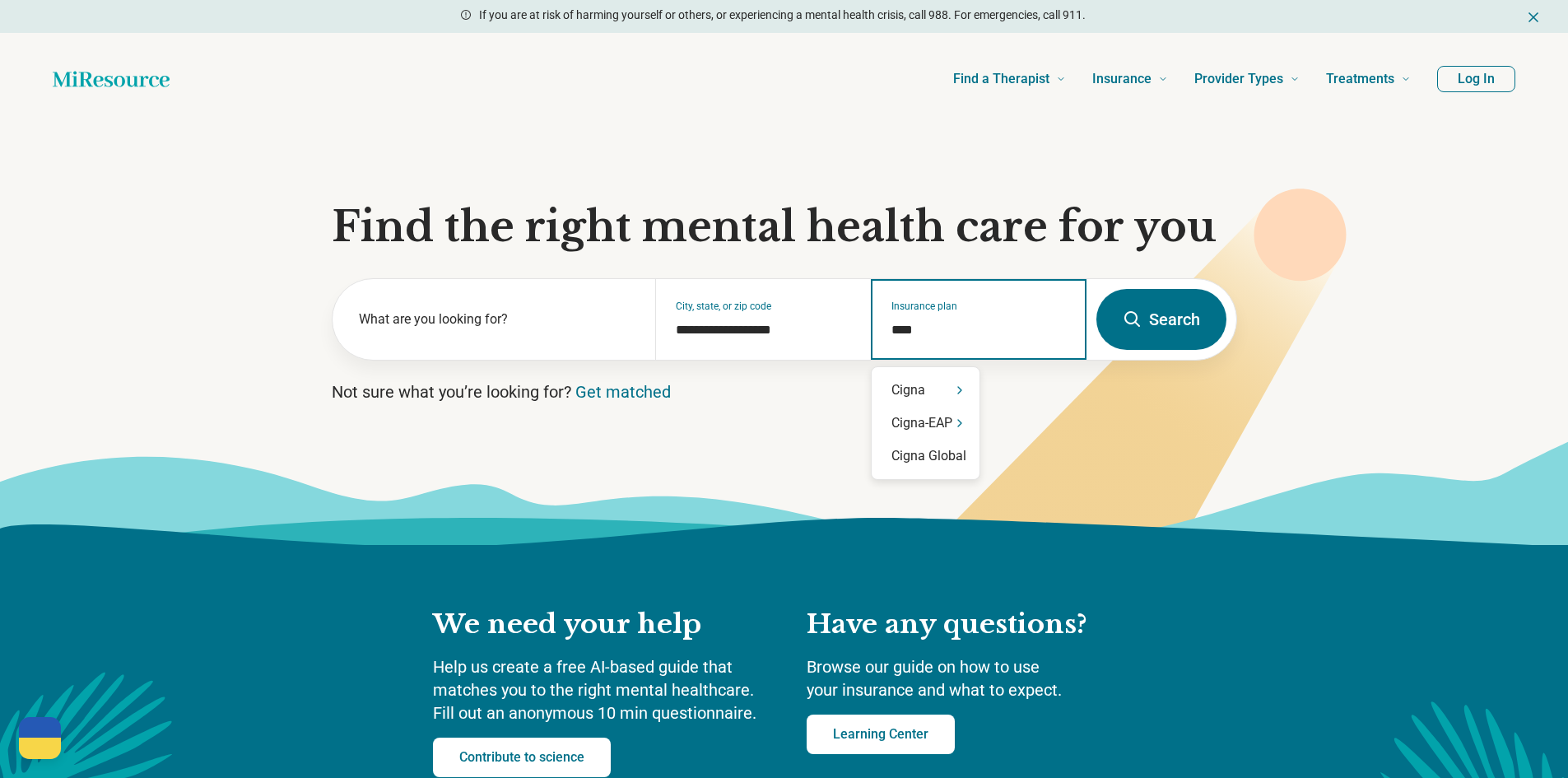 type on "*****" 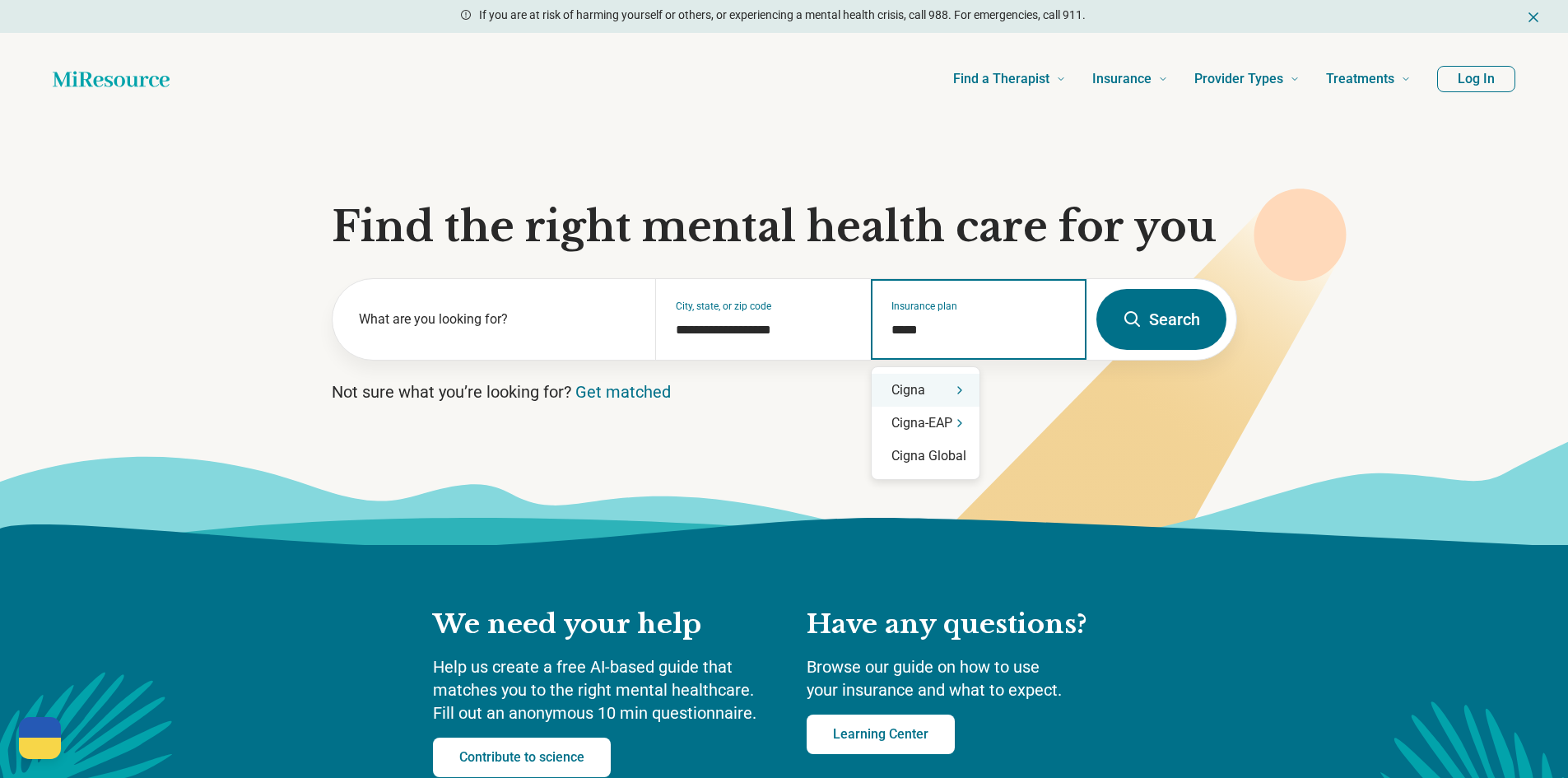 click on "Cigna" at bounding box center (925, 390) 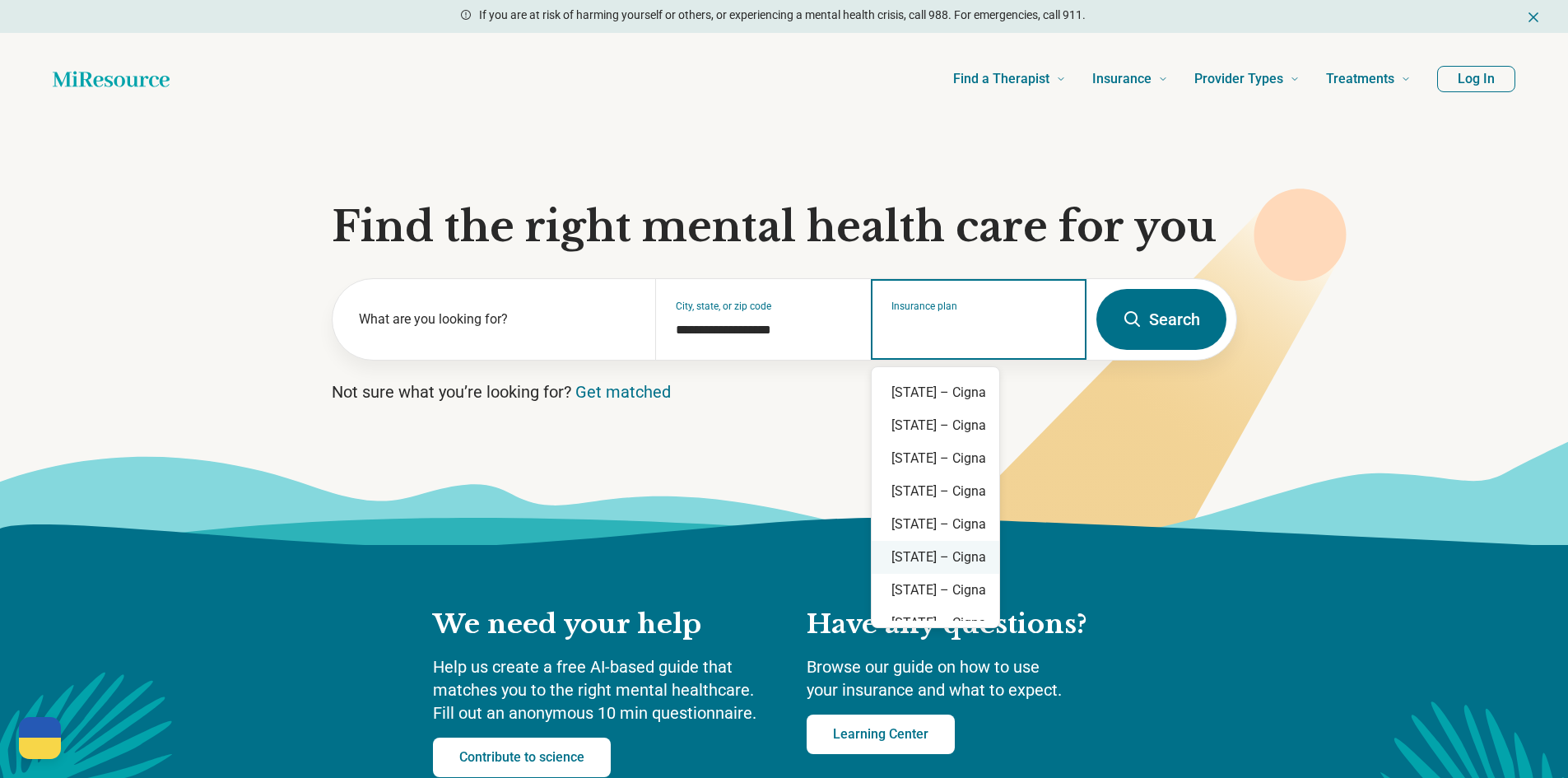 scroll, scrollTop: 1199, scrollLeft: 0, axis: vertical 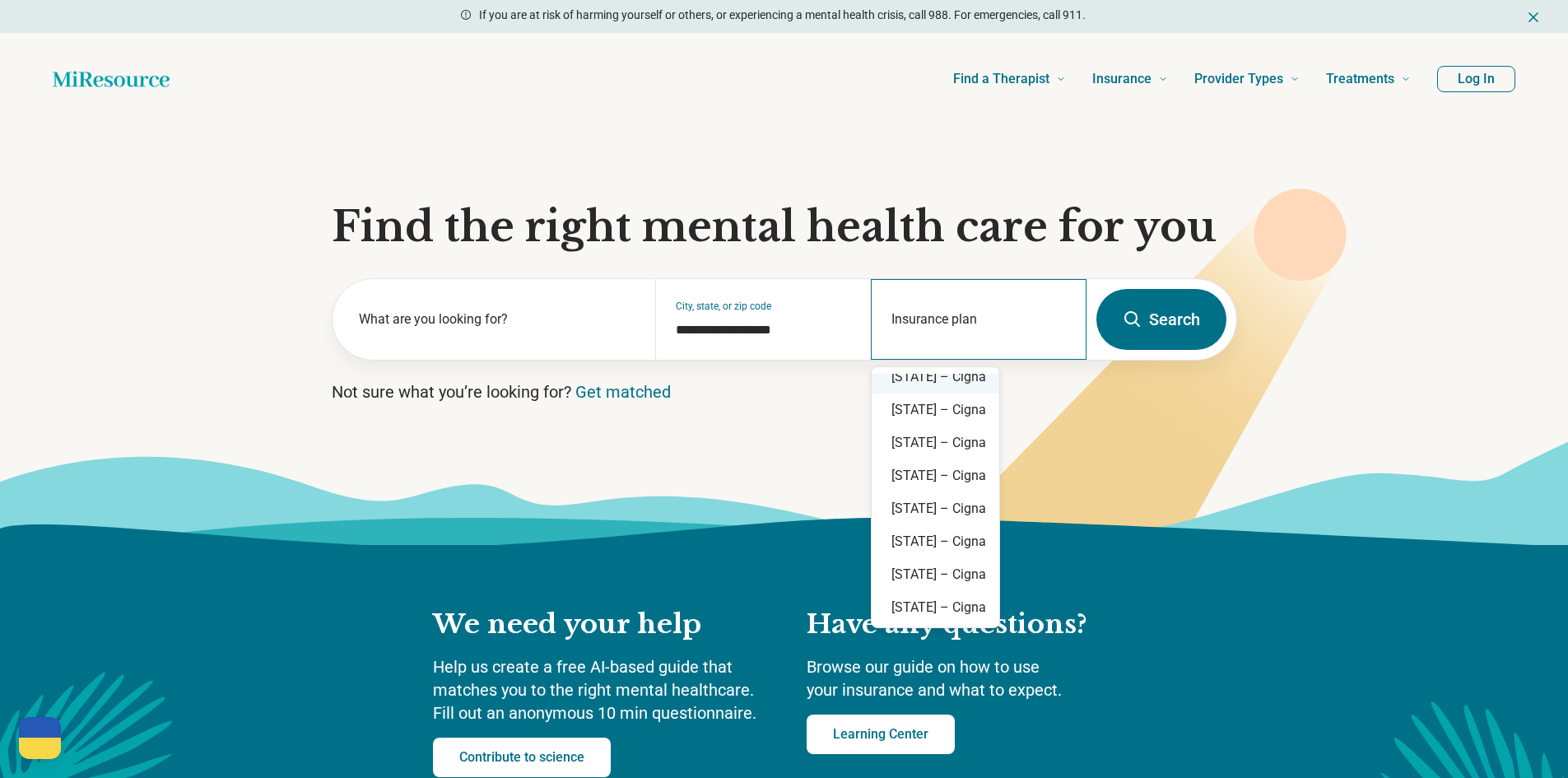 click on "Insurance plan" at bounding box center (979, 319) 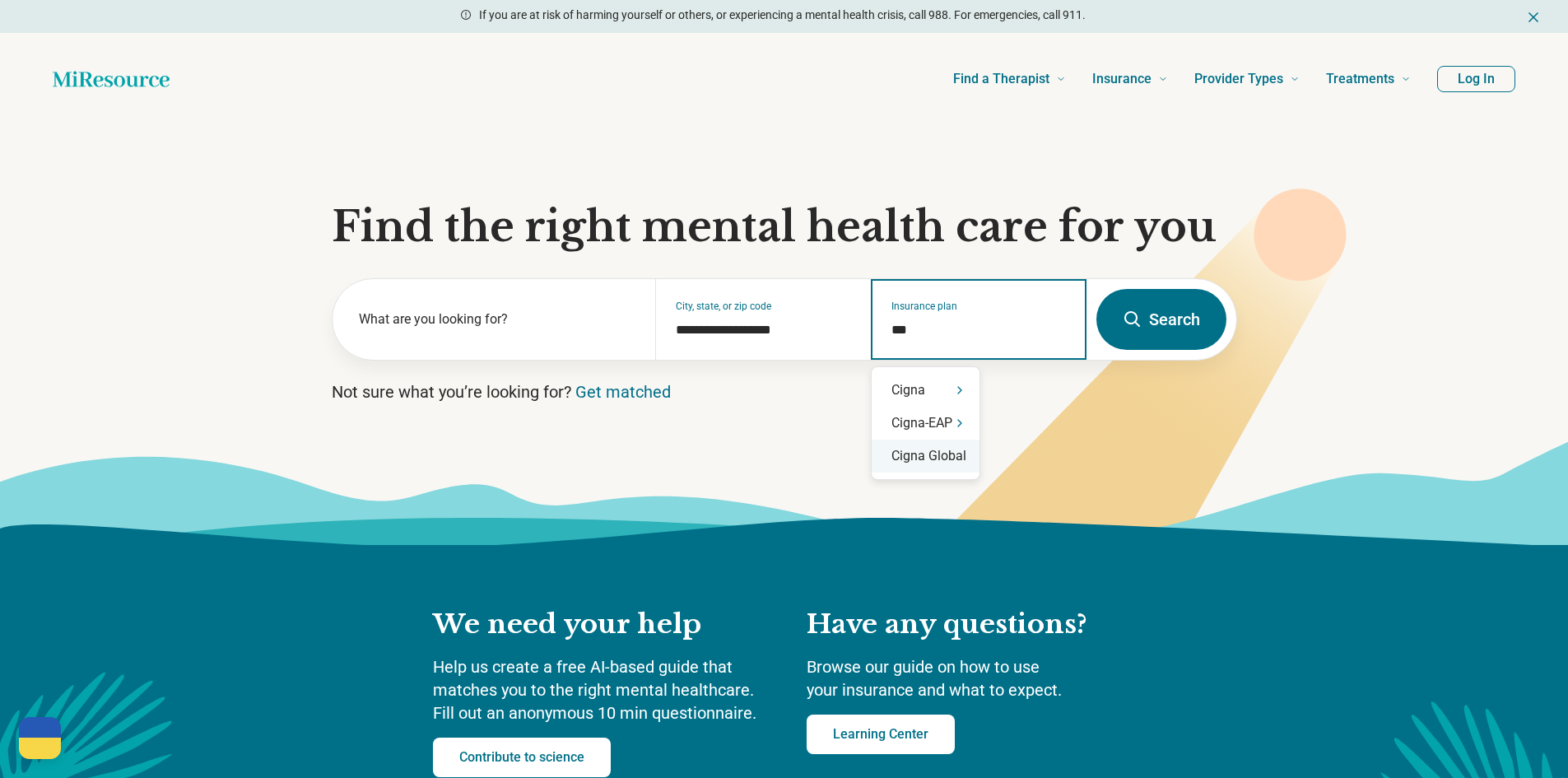 click on "Cigna Global" at bounding box center (925, 456) 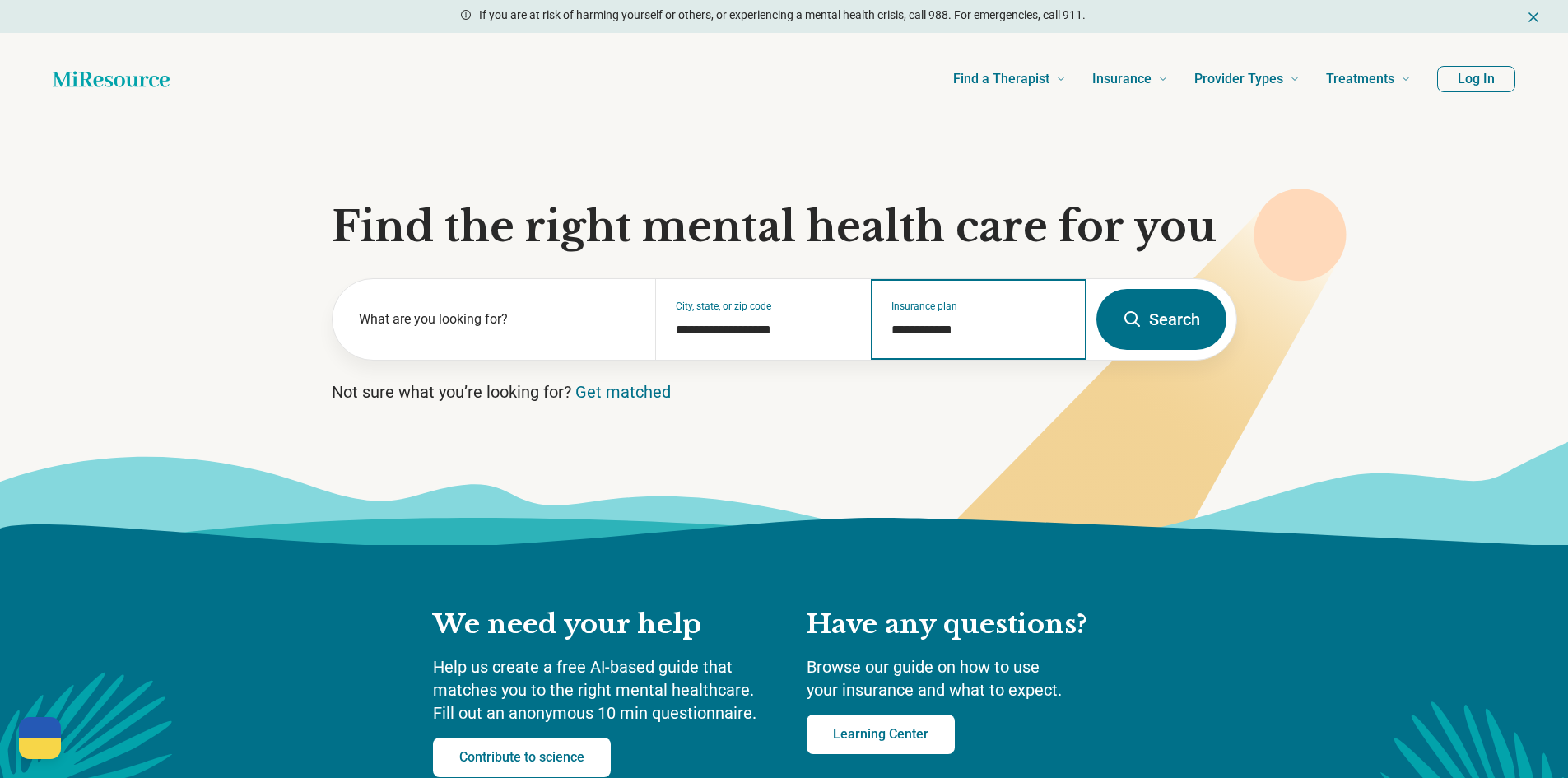 type on "**********" 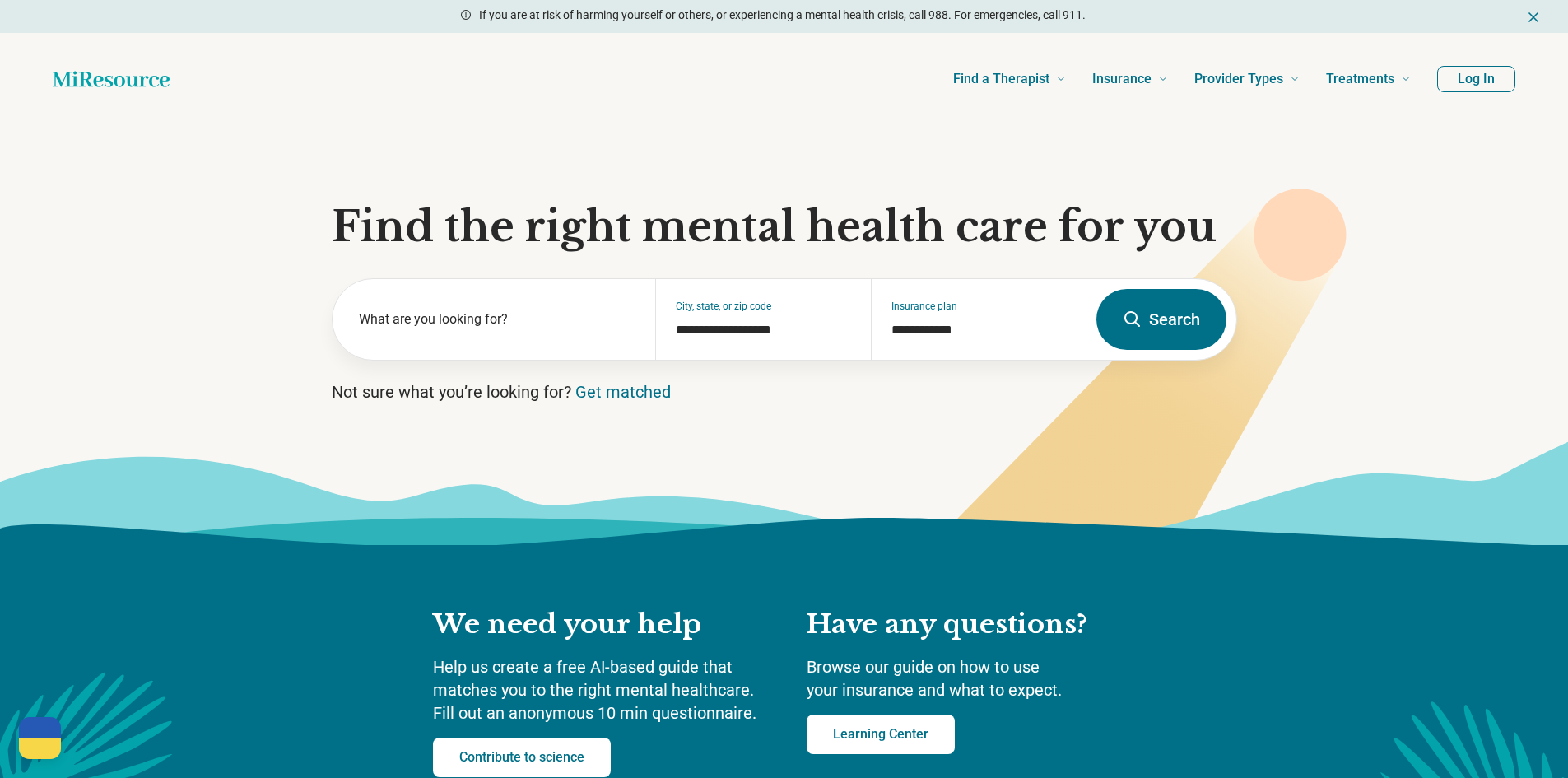 click on "Search" at bounding box center [1161, 319] 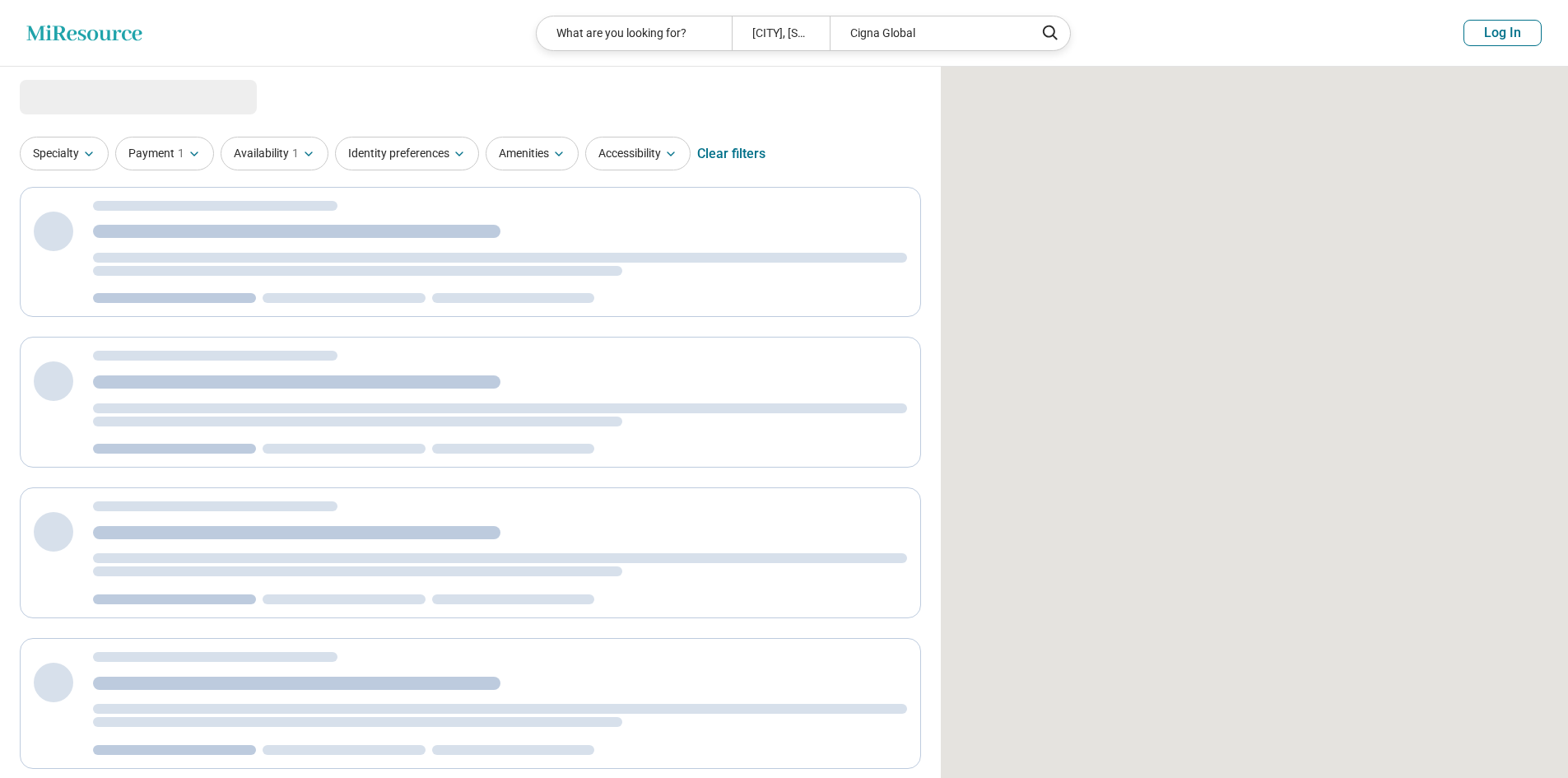 select on "***" 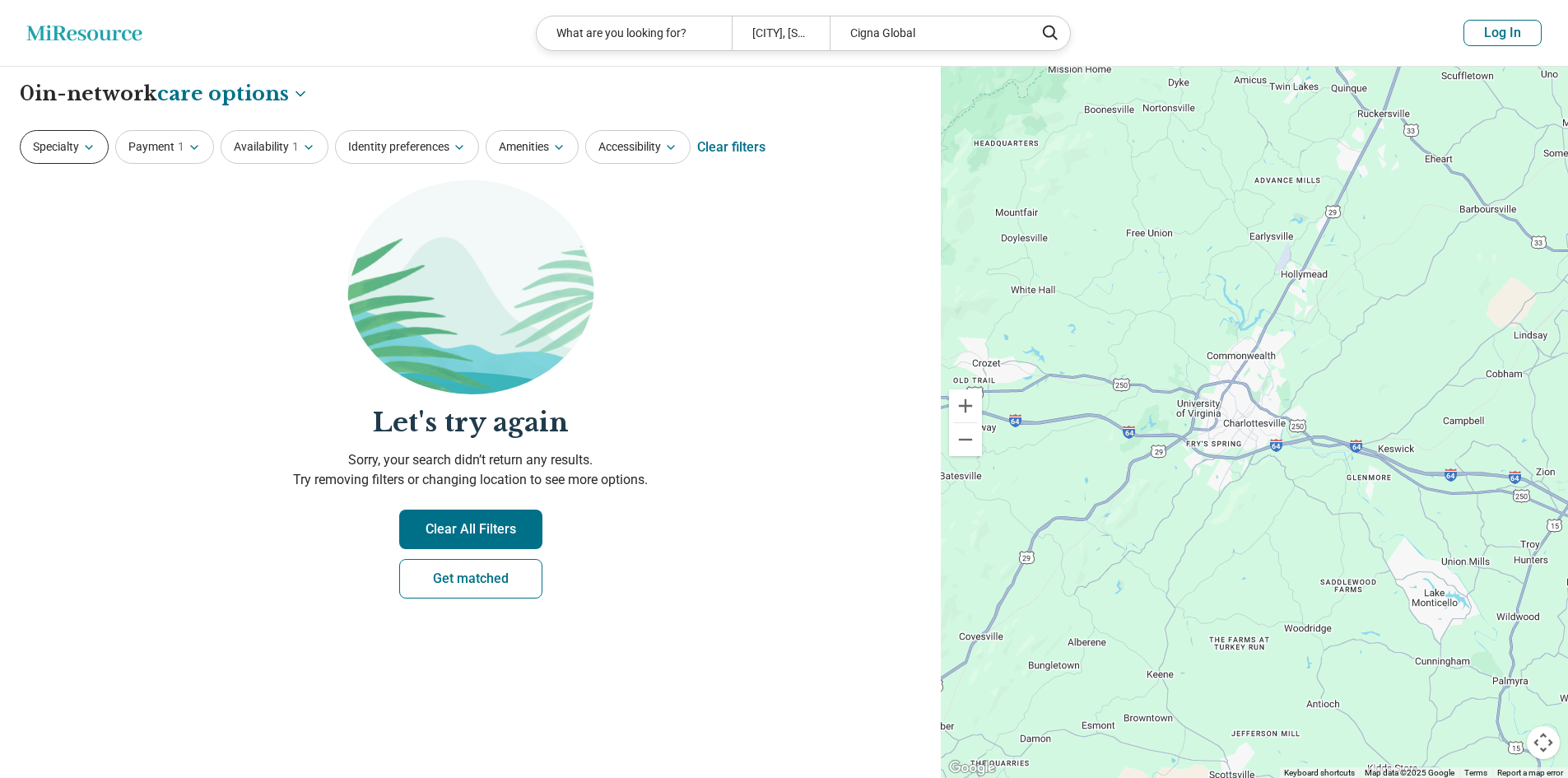 click on "Specialty" at bounding box center [64, 147] 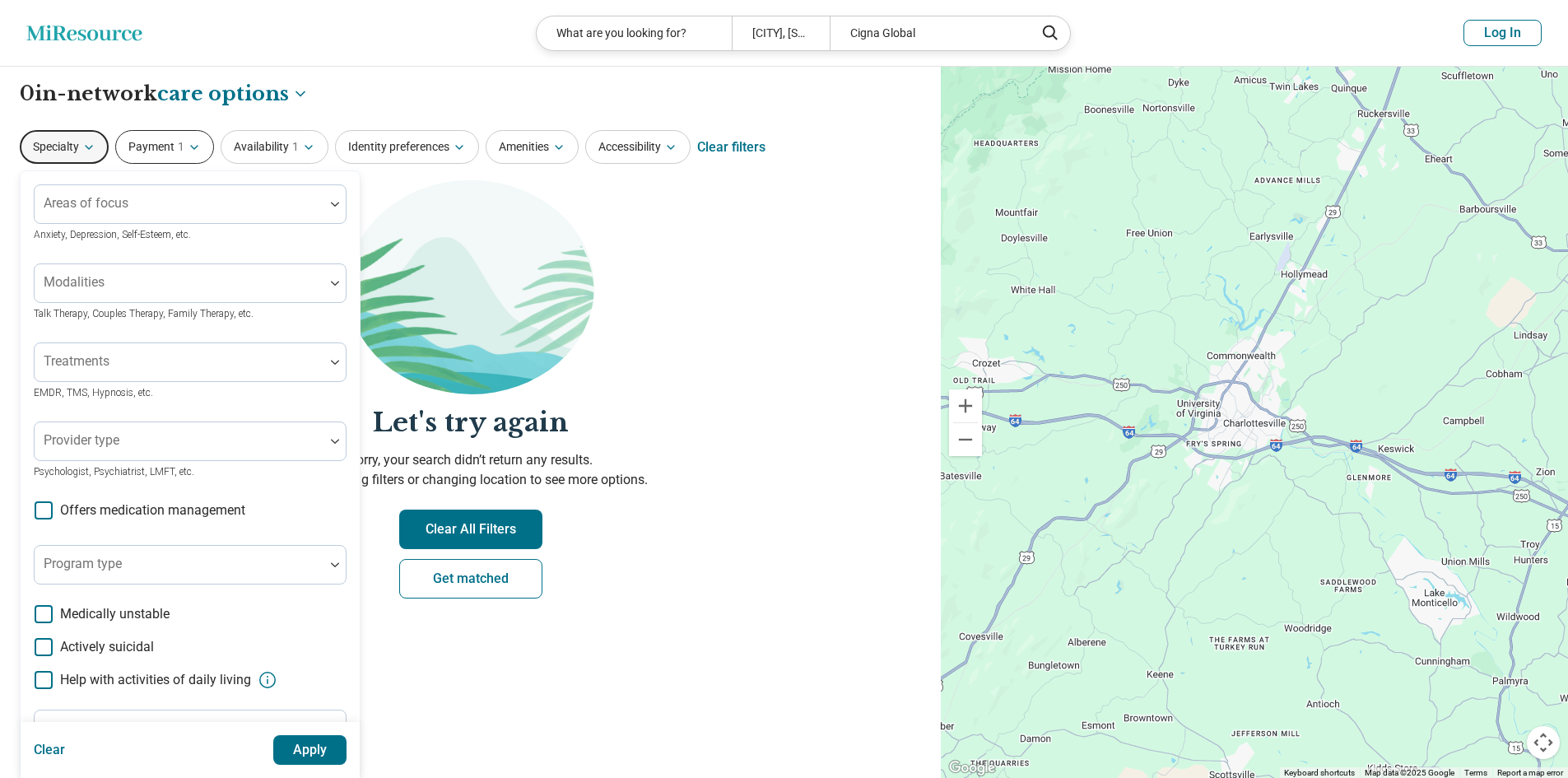 click on "Payment 1" at bounding box center (165, 147) 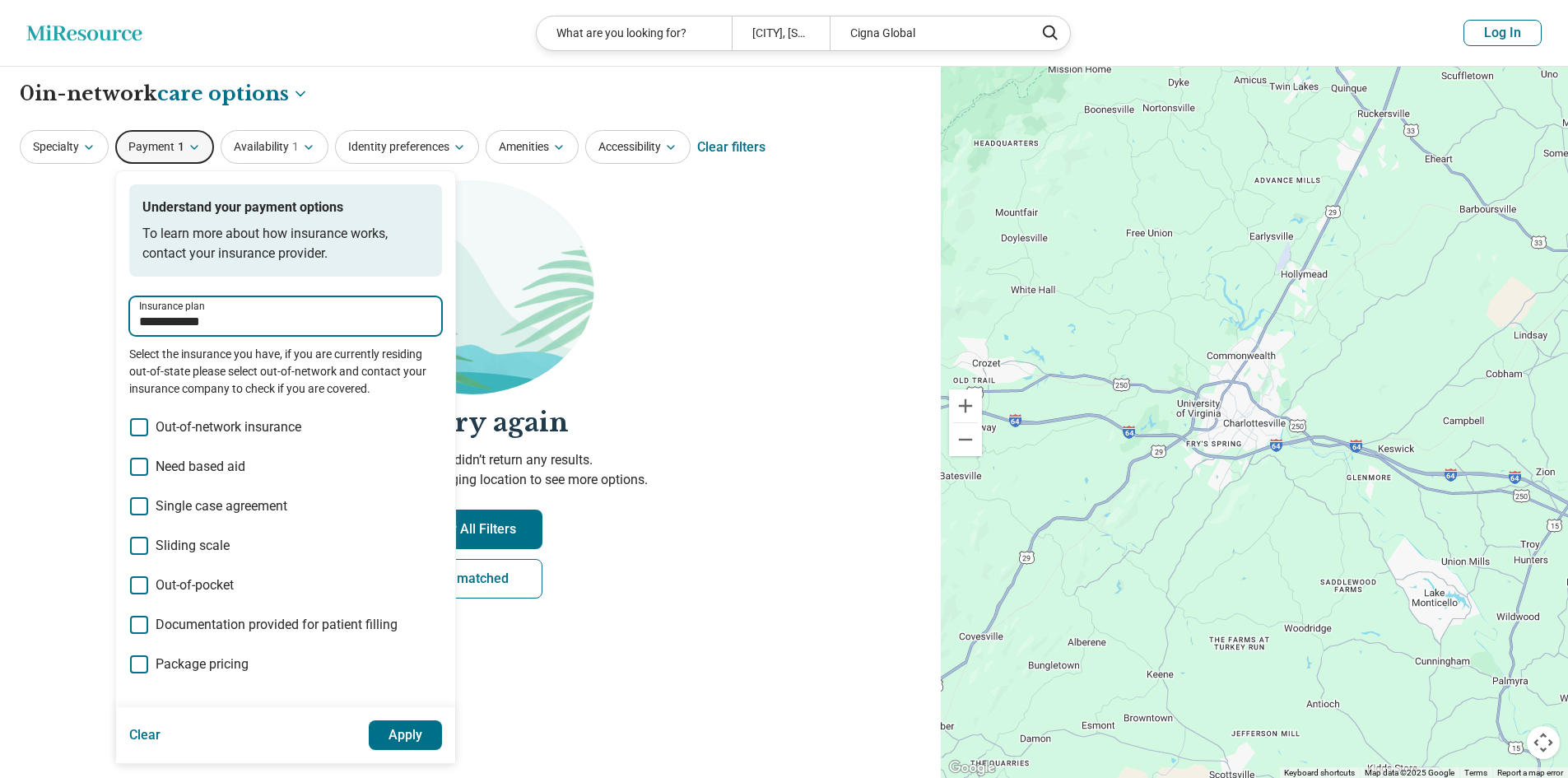 click on "**********" at bounding box center (286, 322) 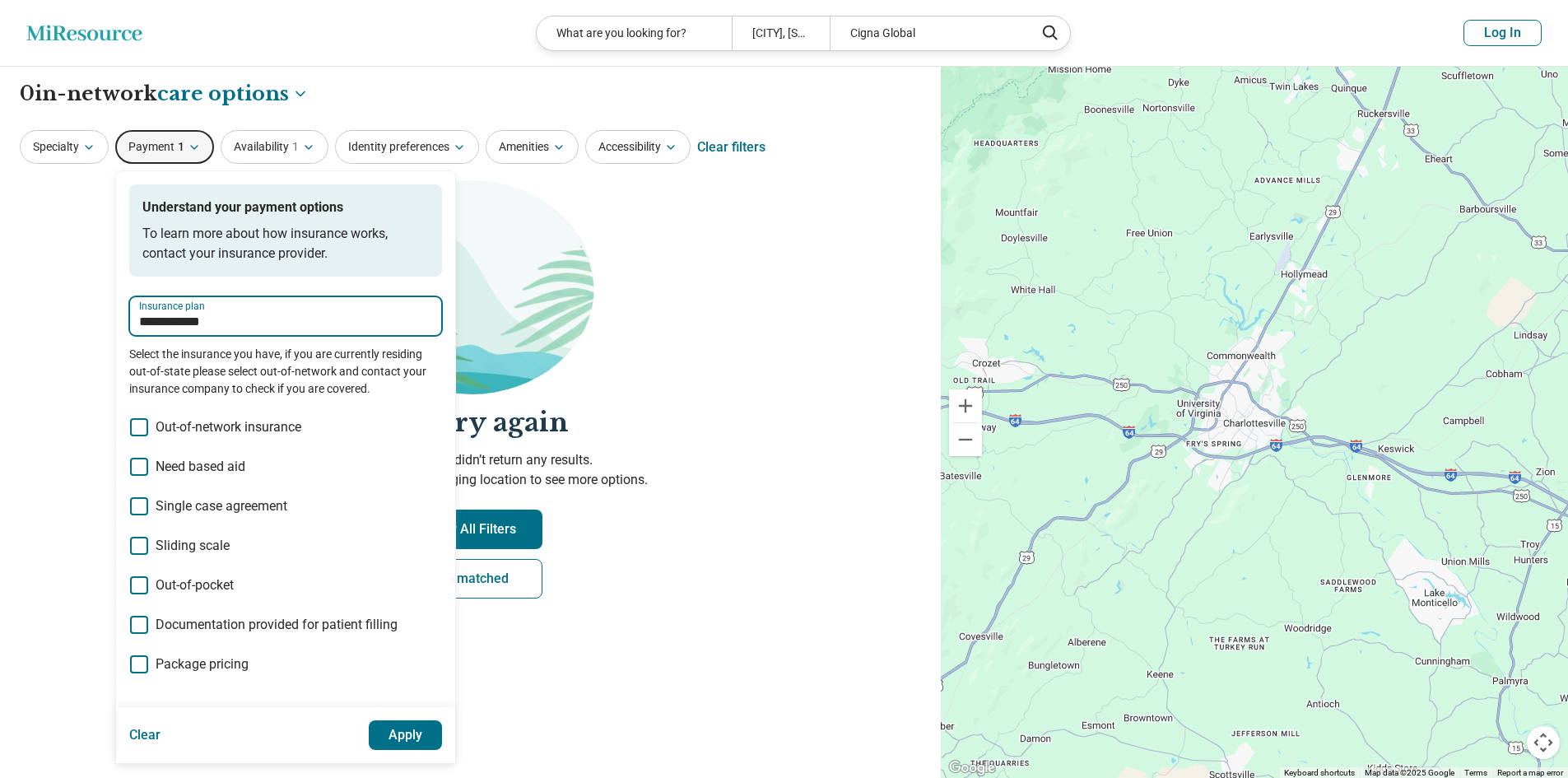 drag, startPoint x: 249, startPoint y: 325, endPoint x: 201, endPoint y: 325, distance: 48 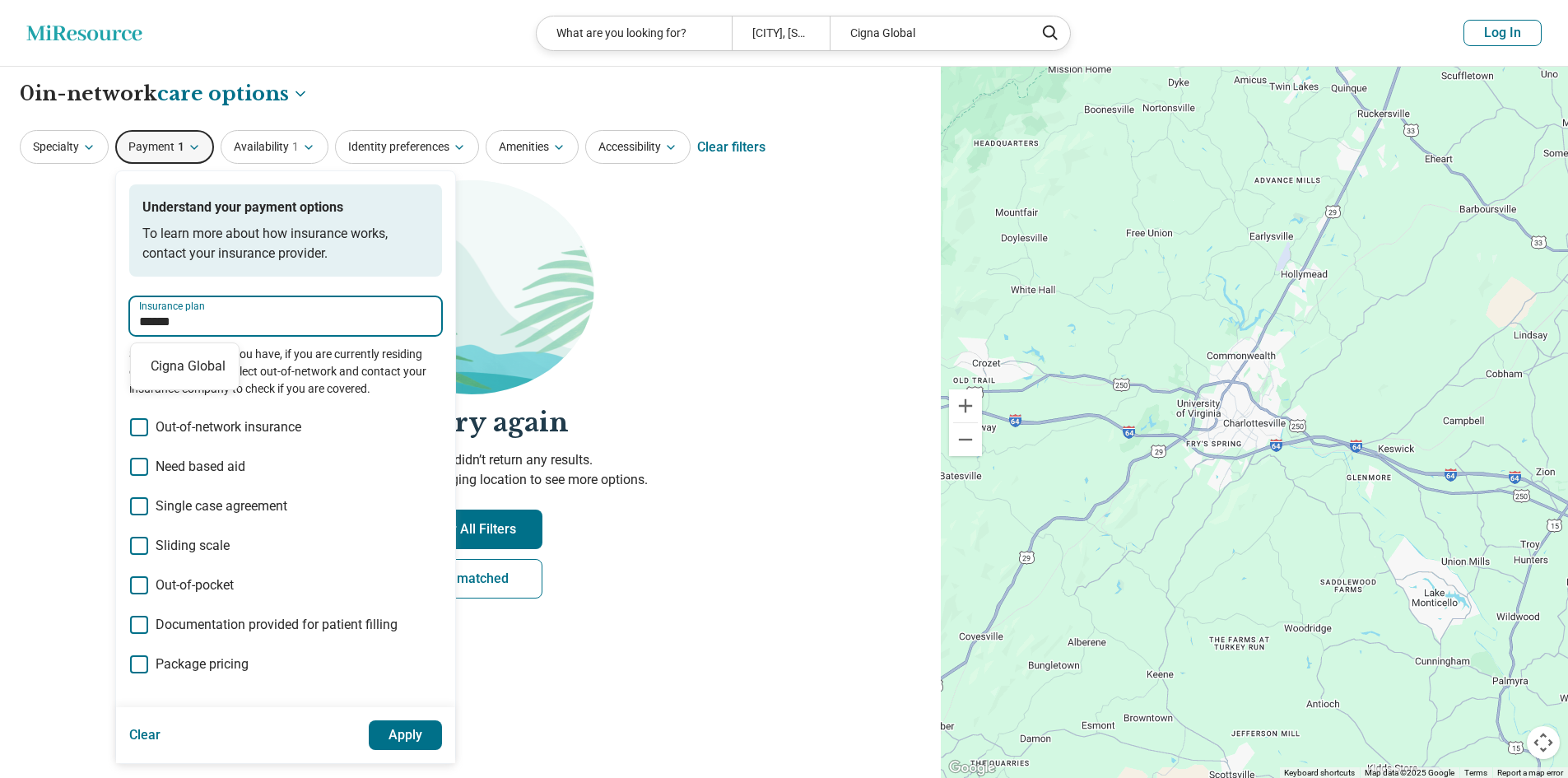 type on "*****" 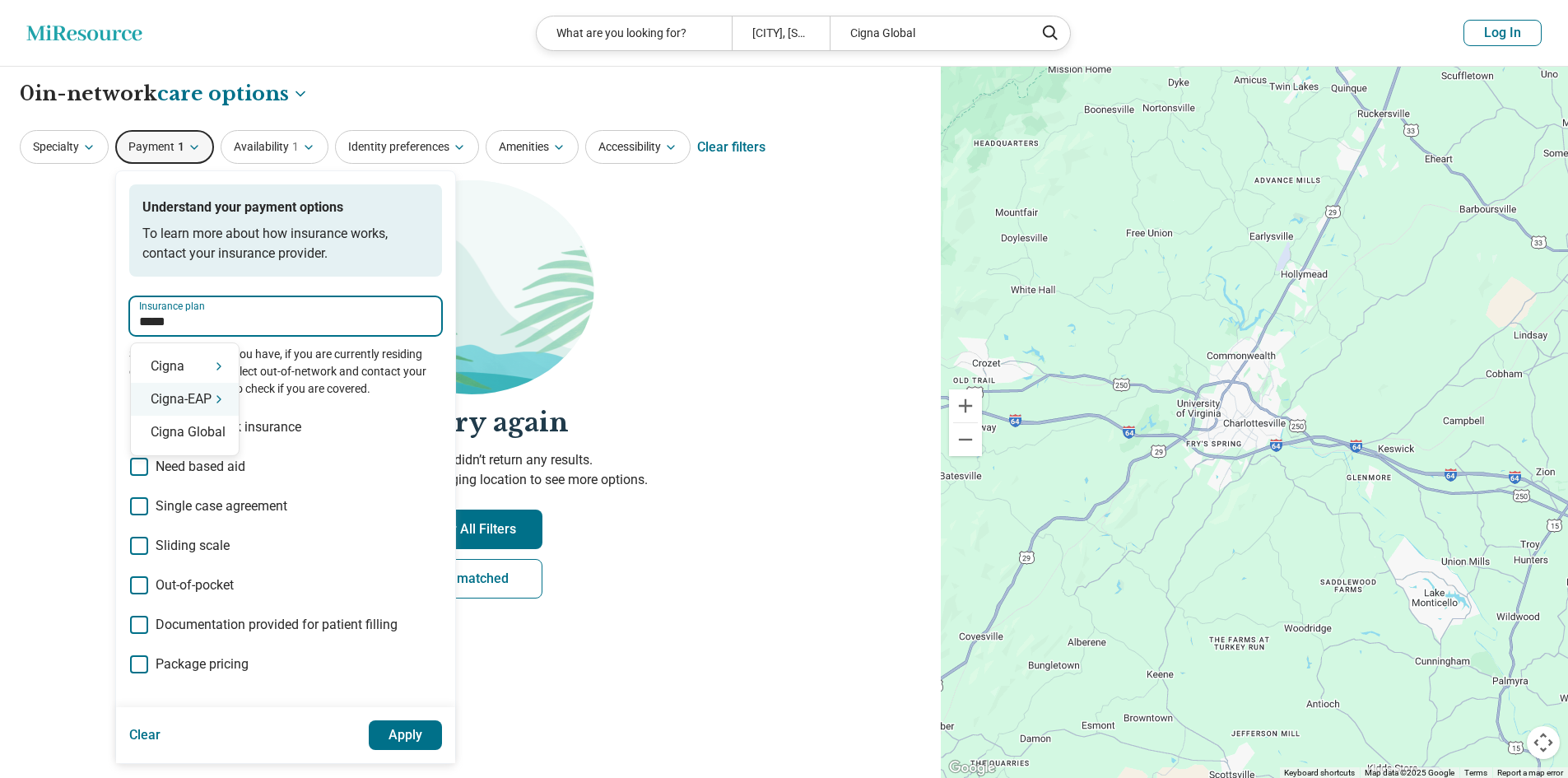 click on "Cigna-EAP" at bounding box center (184, 399) 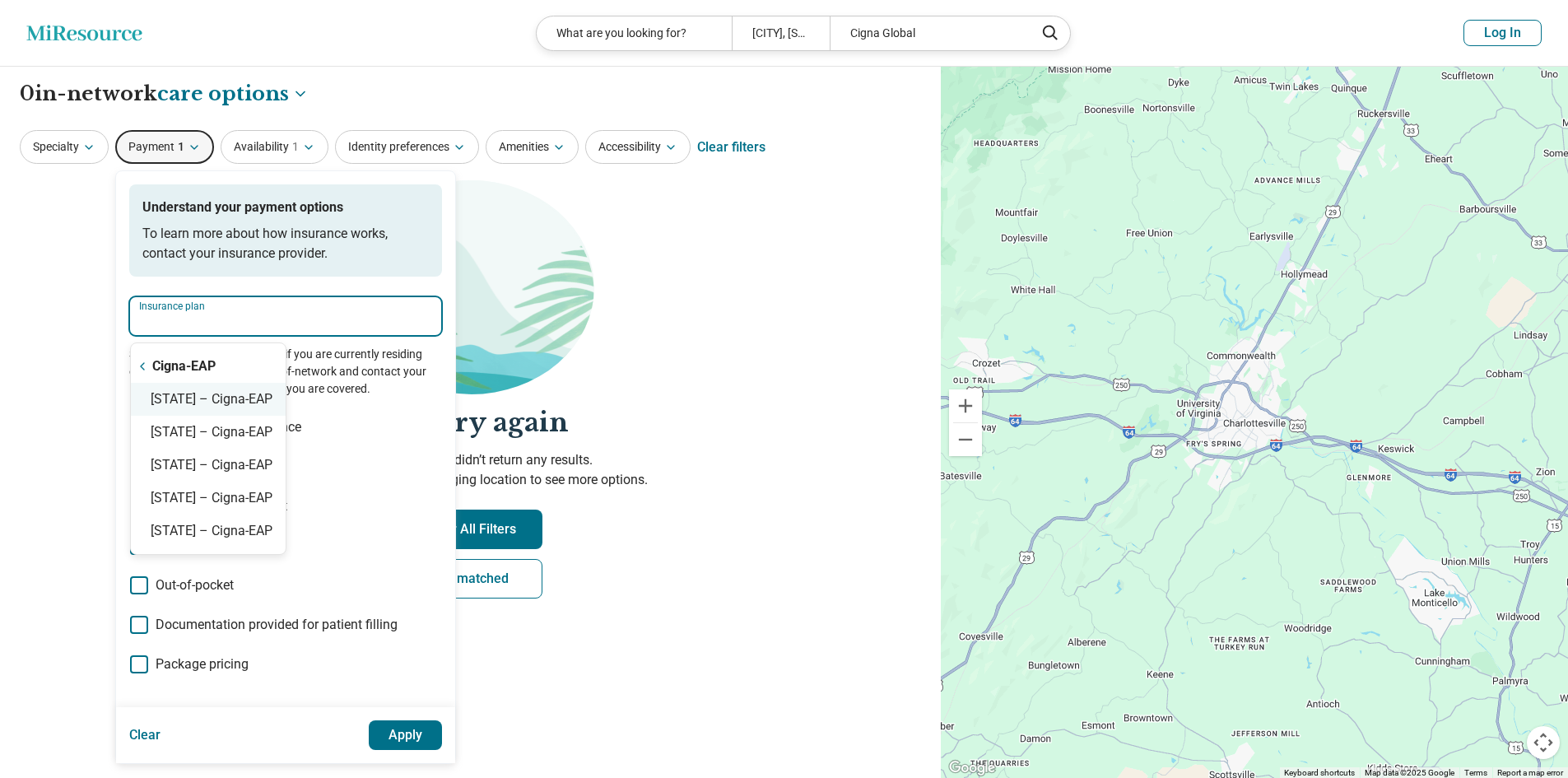 click on "Virginia – Cigna-EAP" at bounding box center (208, 399) 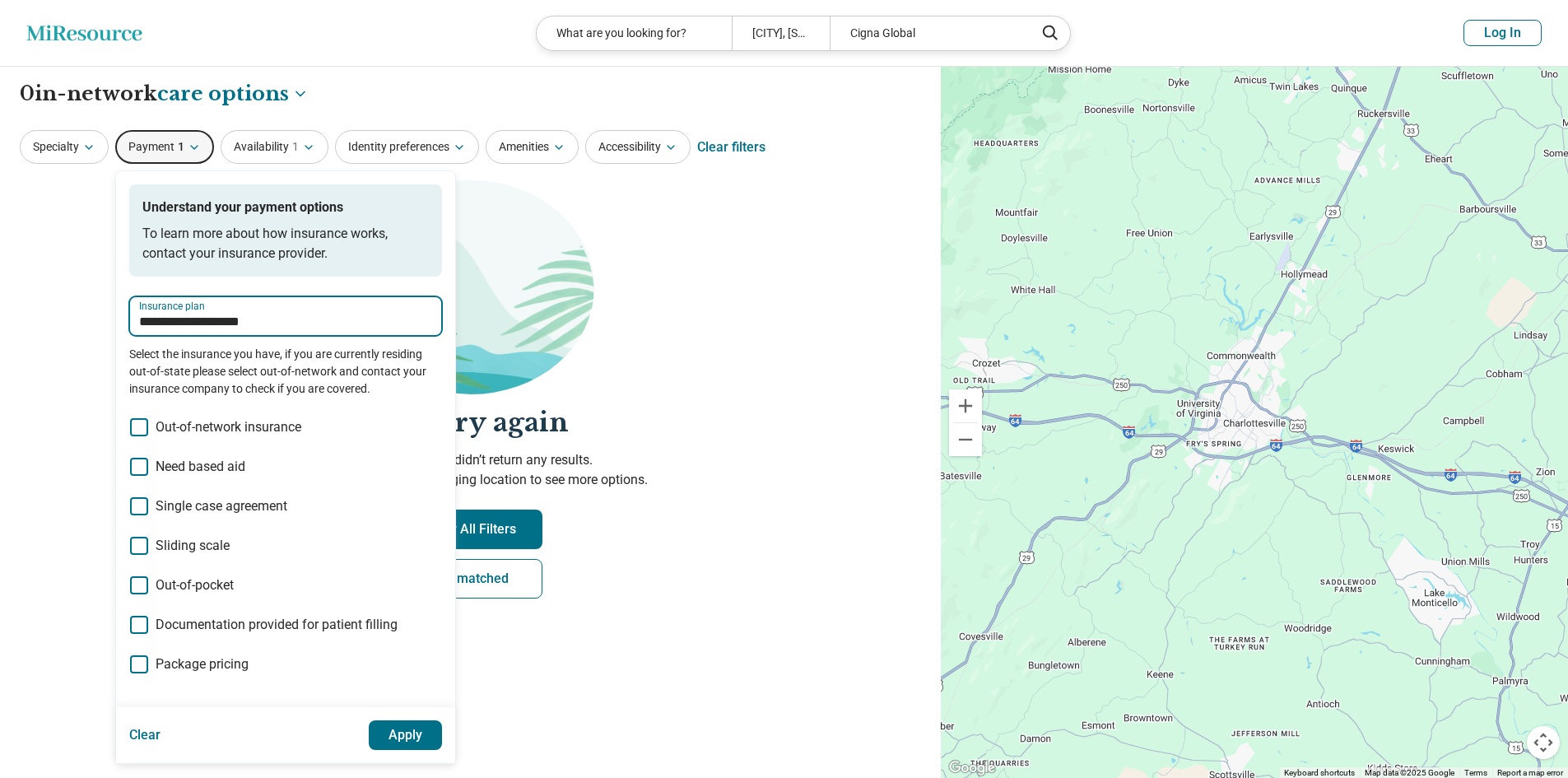 type on "**********" 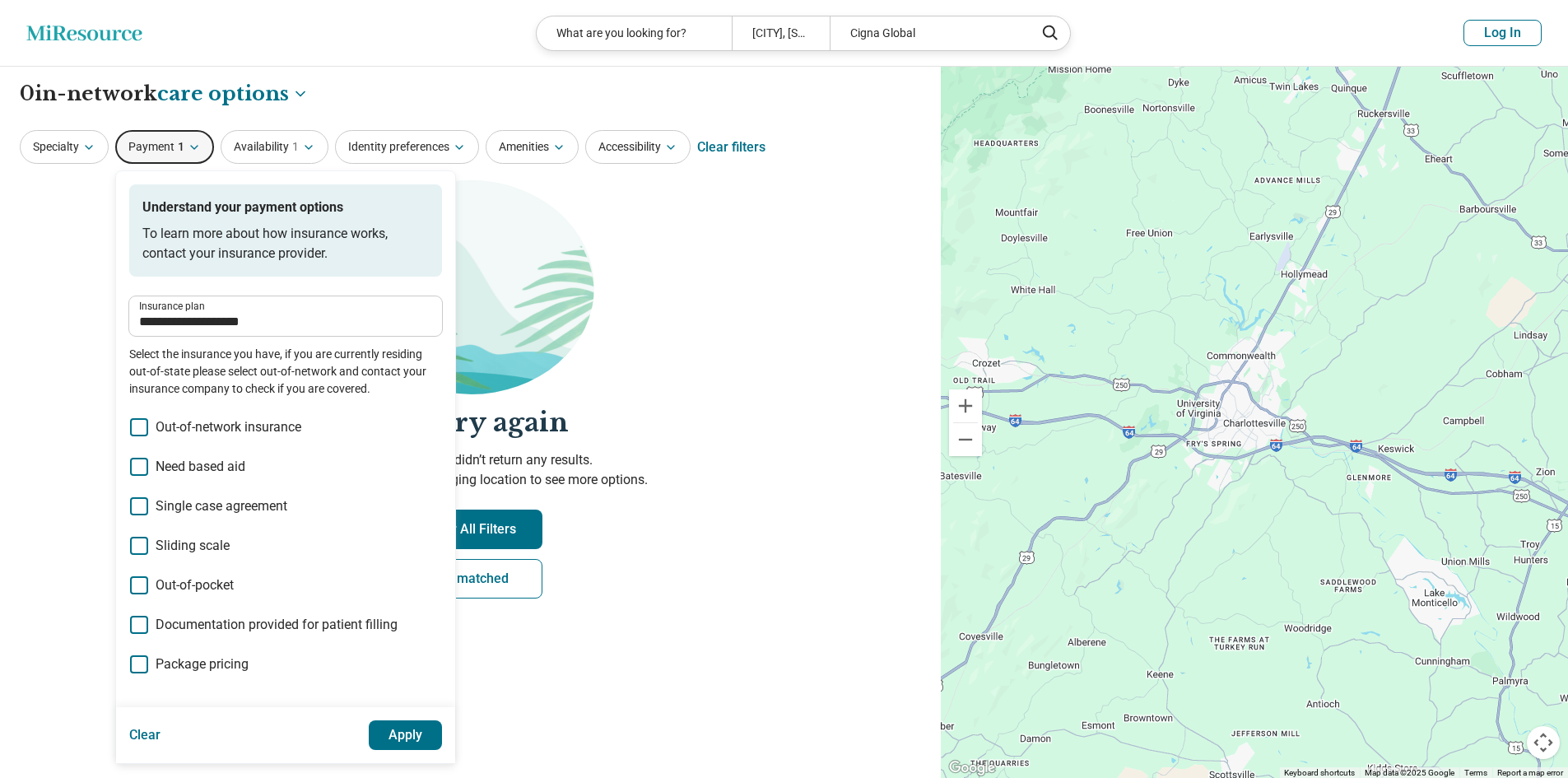click on "Apply" at bounding box center (406, 735) 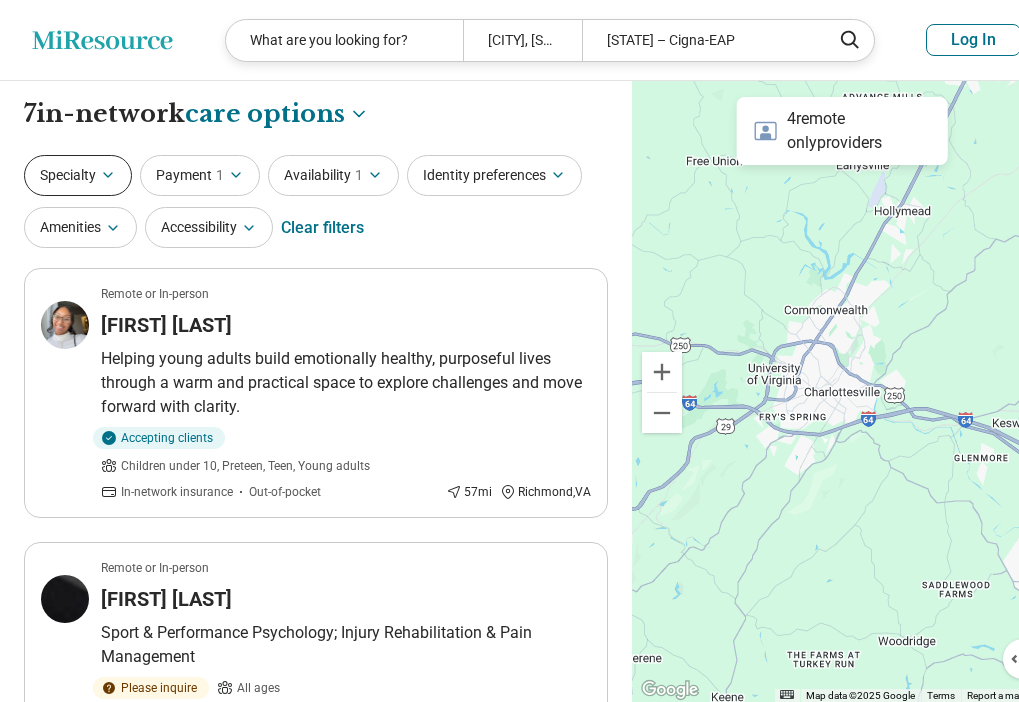 click on "Specialty" at bounding box center (78, 175) 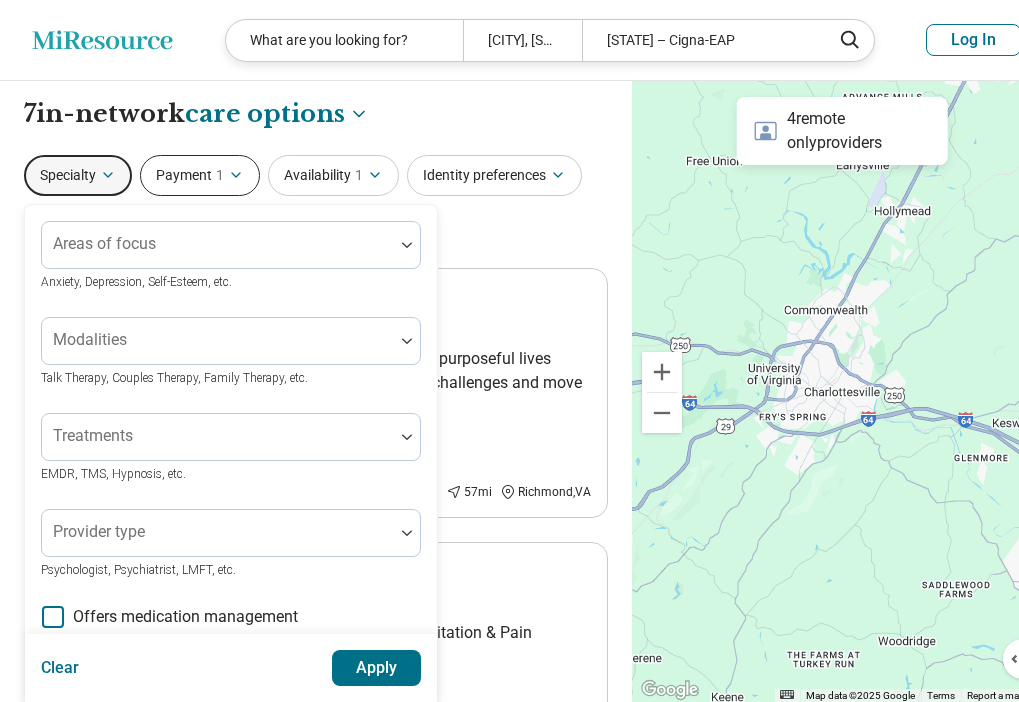 click 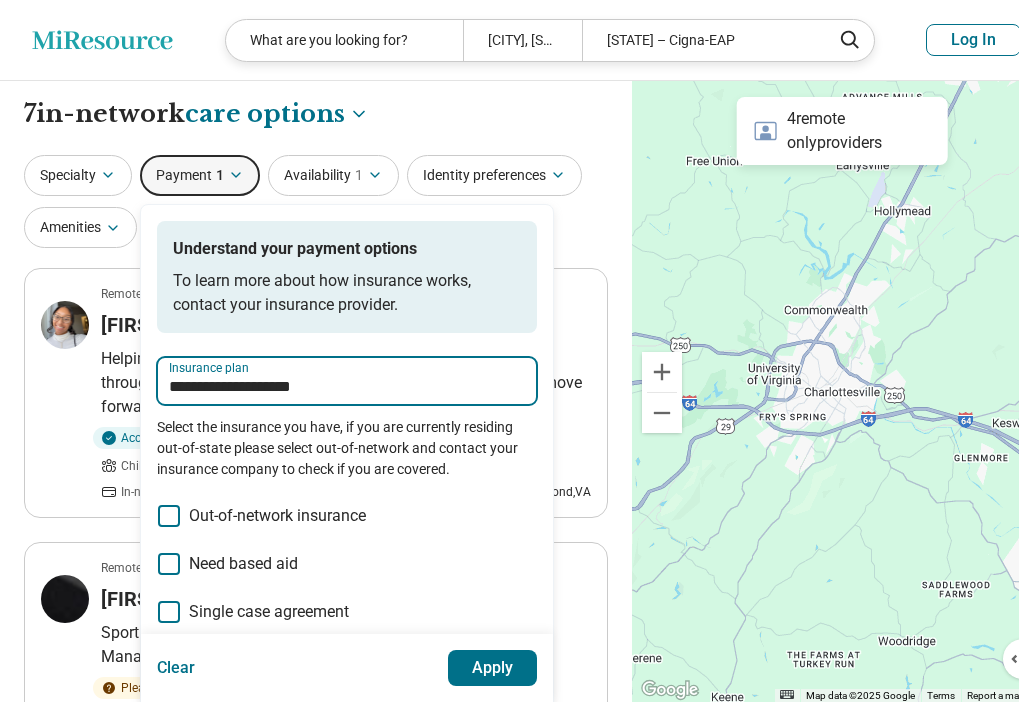 click on "**********" at bounding box center (347, 387) 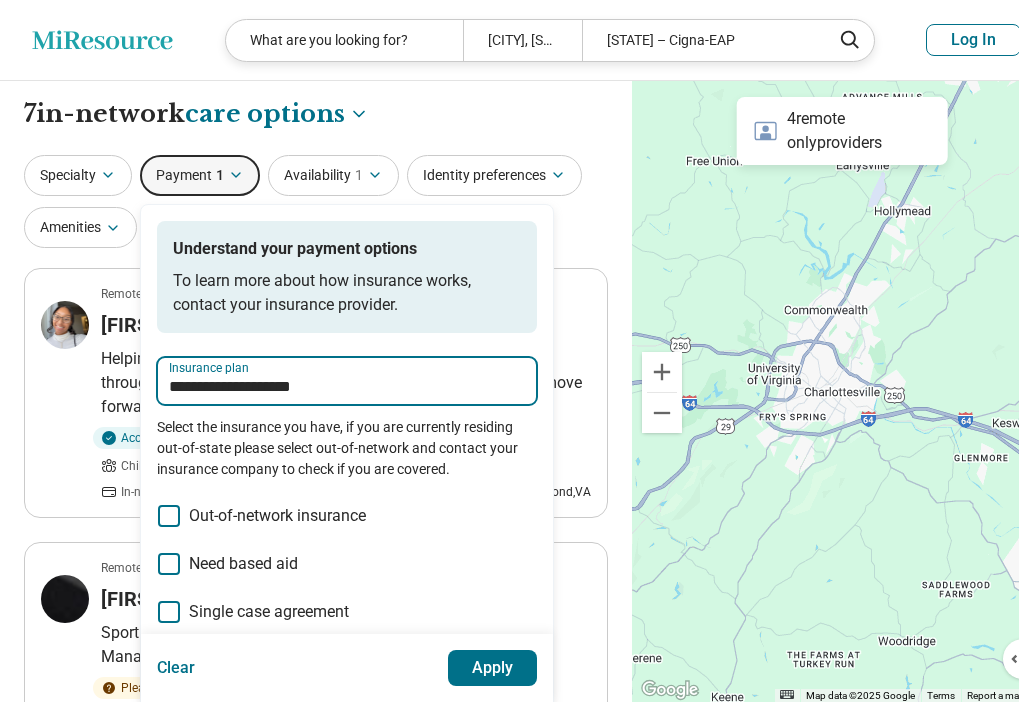 drag, startPoint x: 321, startPoint y: 387, endPoint x: 280, endPoint y: 386, distance: 41.01219 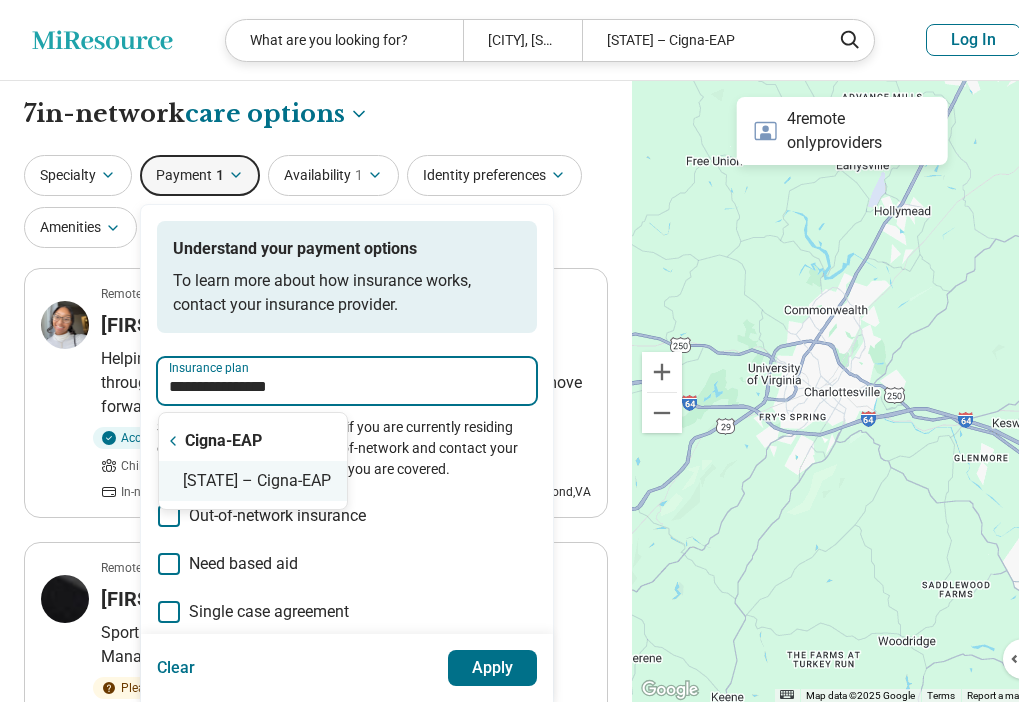 click on "Virginia – Cigna-EAP" at bounding box center [253, 481] 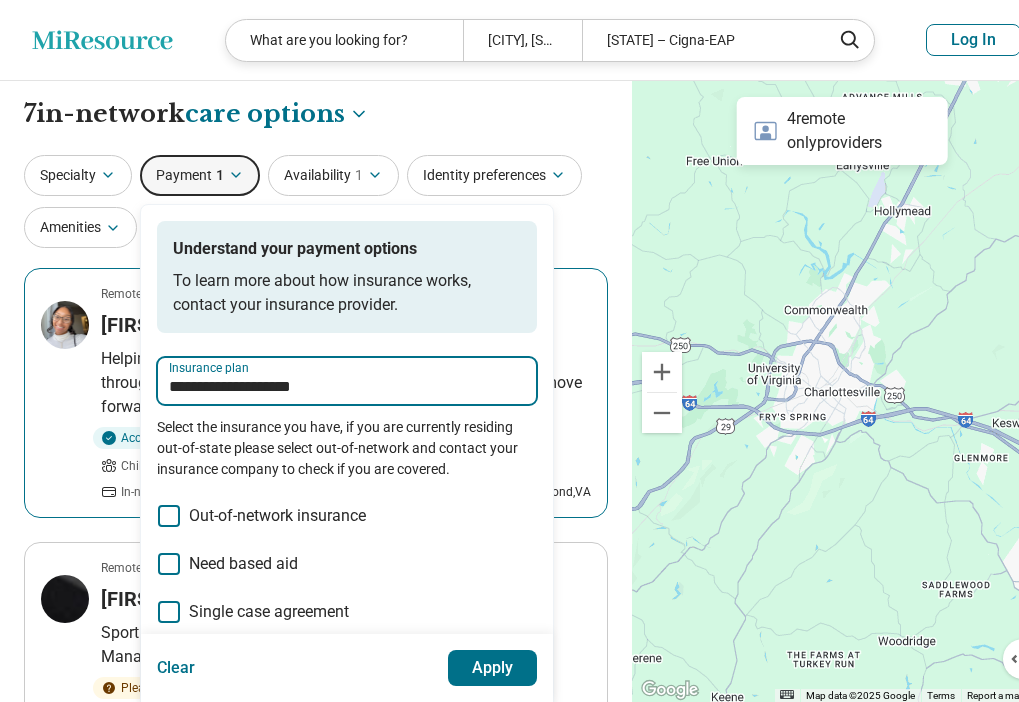 drag, startPoint x: 343, startPoint y: 392, endPoint x: 81, endPoint y: 366, distance: 263.28693 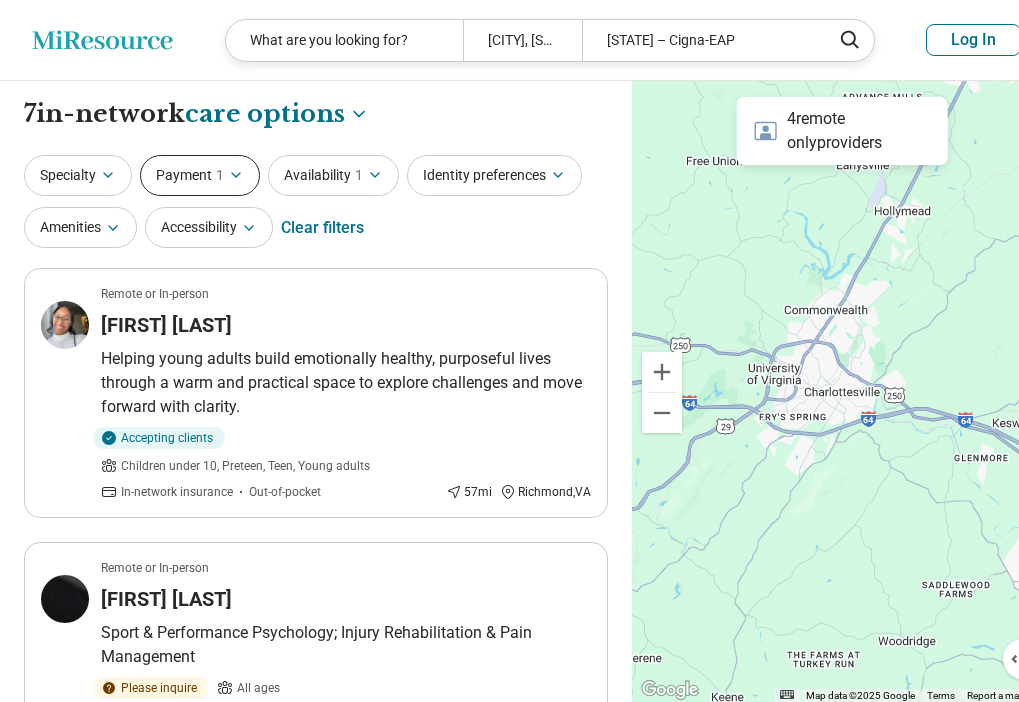 click on "Payment 1" at bounding box center [200, 175] 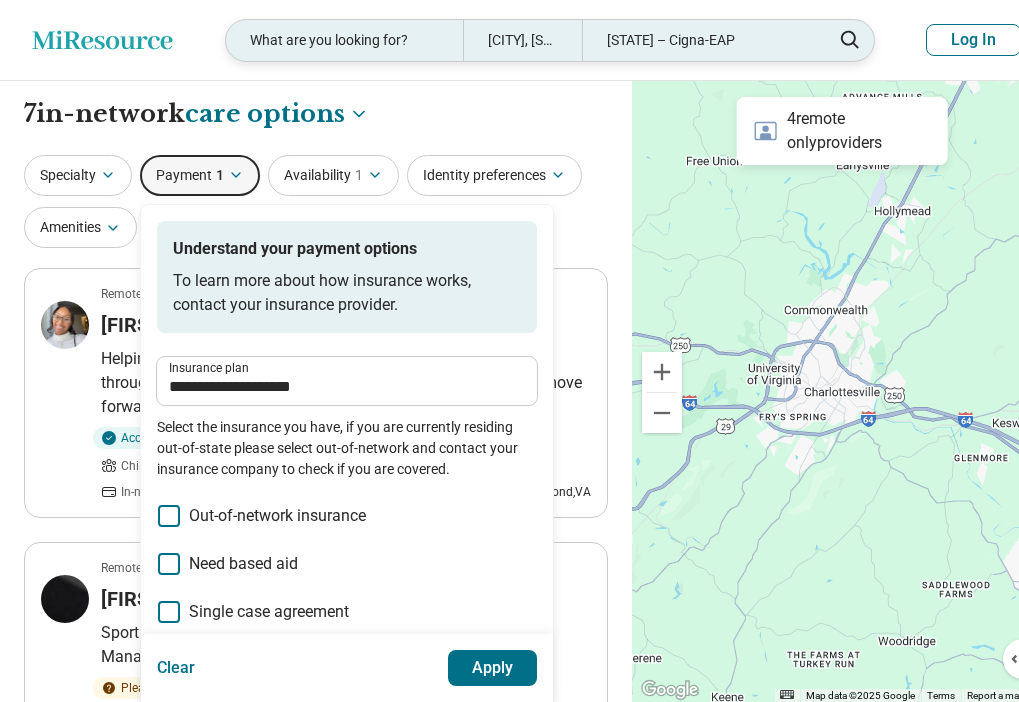 click on "Virginia – Cigna-EAP" at bounding box center [700, 40] 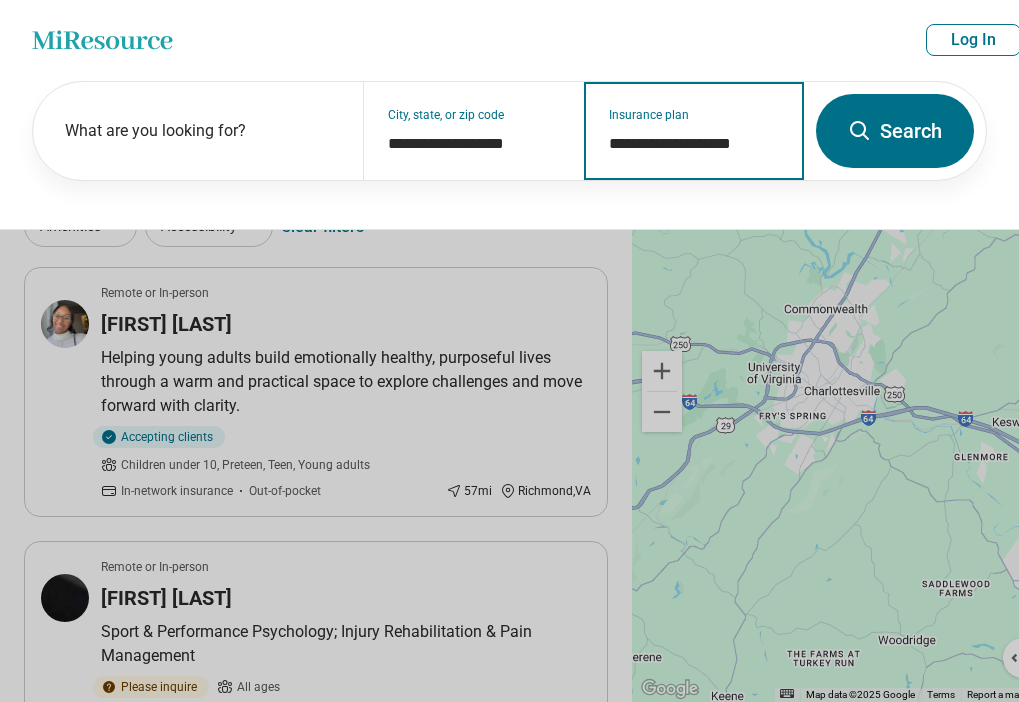 click on "**********" at bounding box center (694, 144) 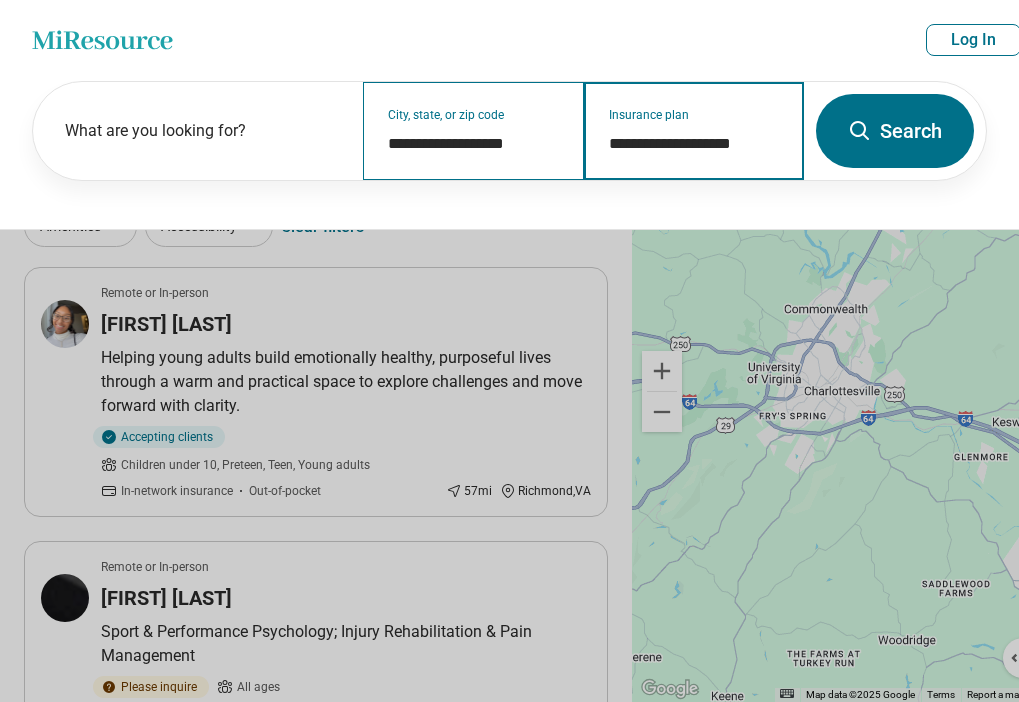 drag, startPoint x: 766, startPoint y: 145, endPoint x: 582, endPoint y: 160, distance: 184.6104 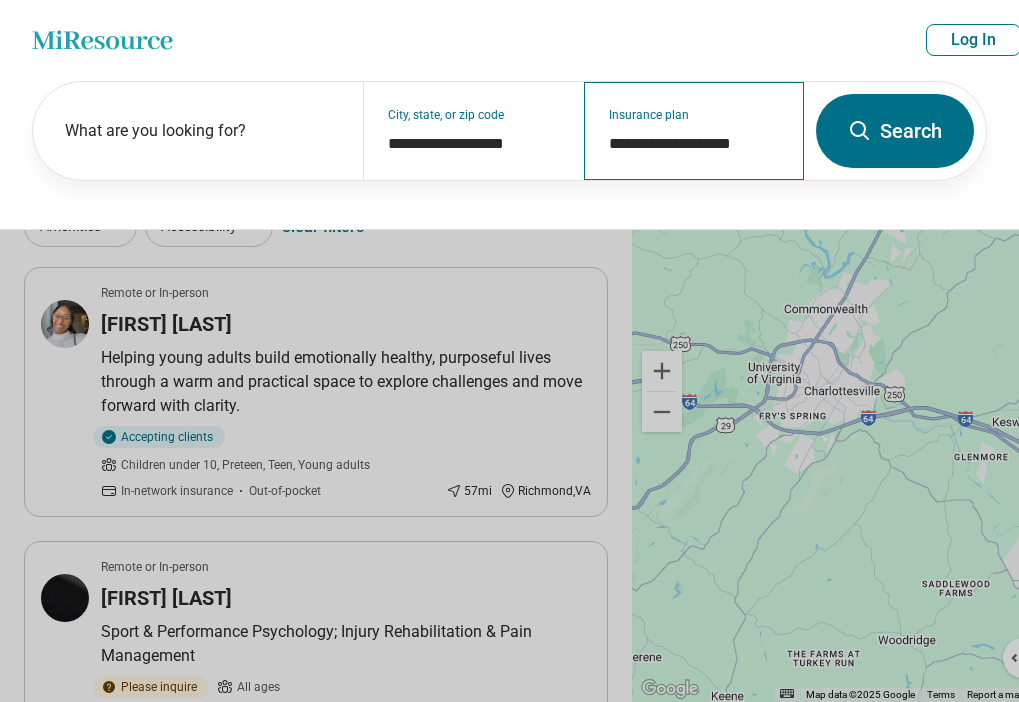 drag, startPoint x: 784, startPoint y: 137, endPoint x: 610, endPoint y: 145, distance: 174.1838 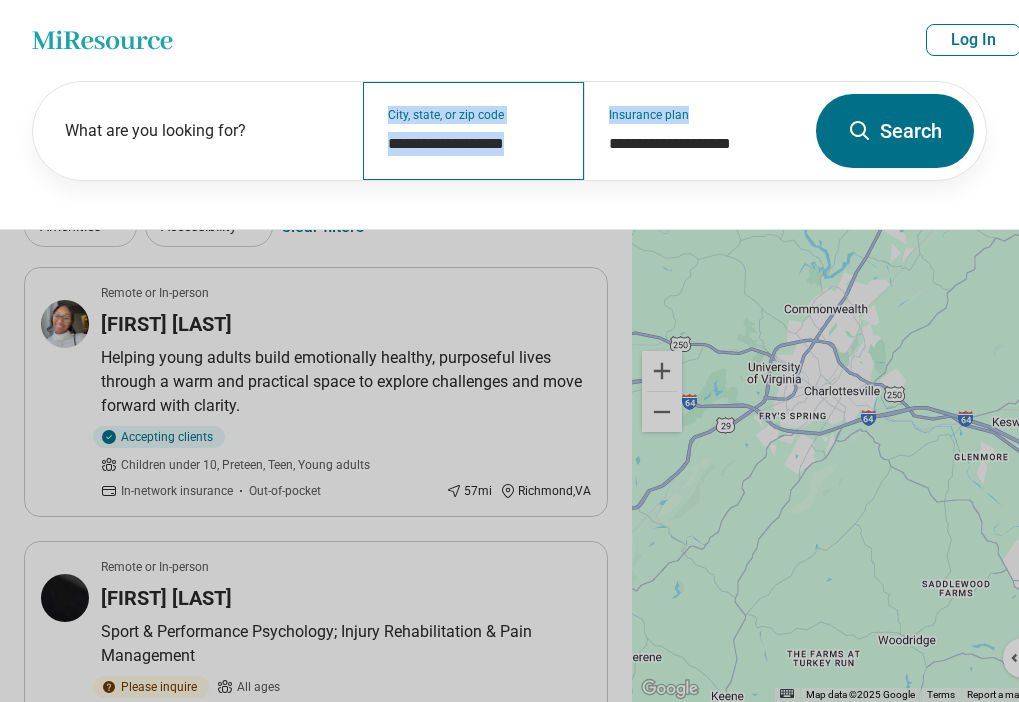 drag, startPoint x: 786, startPoint y: 148, endPoint x: 444, endPoint y: 168, distance: 342.5843 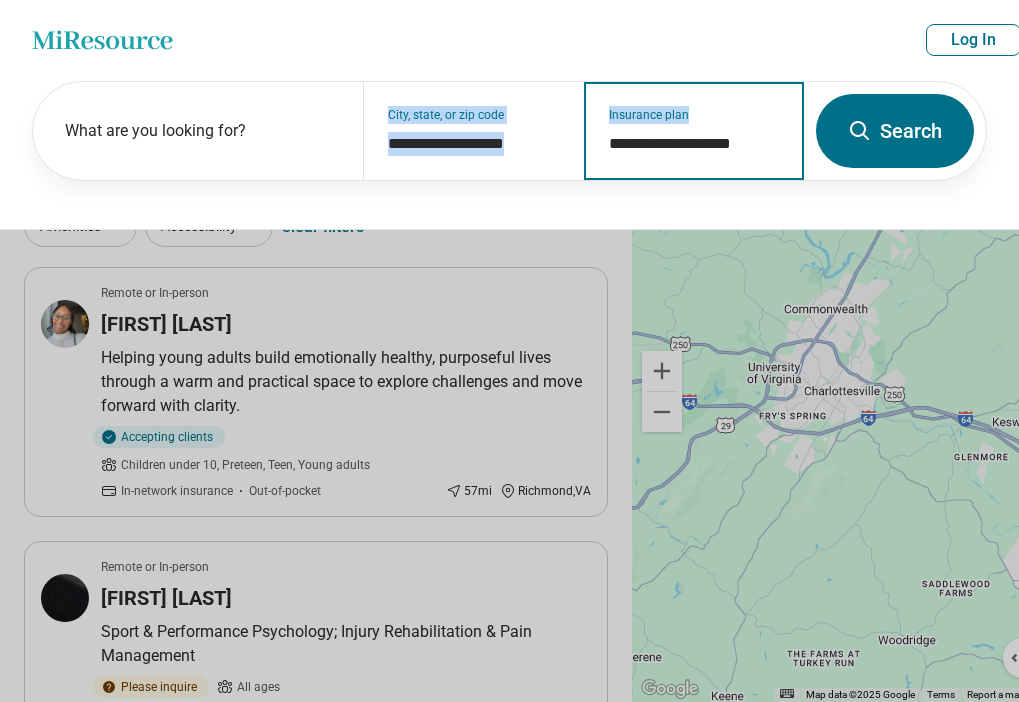 click on "**********" at bounding box center (694, 144) 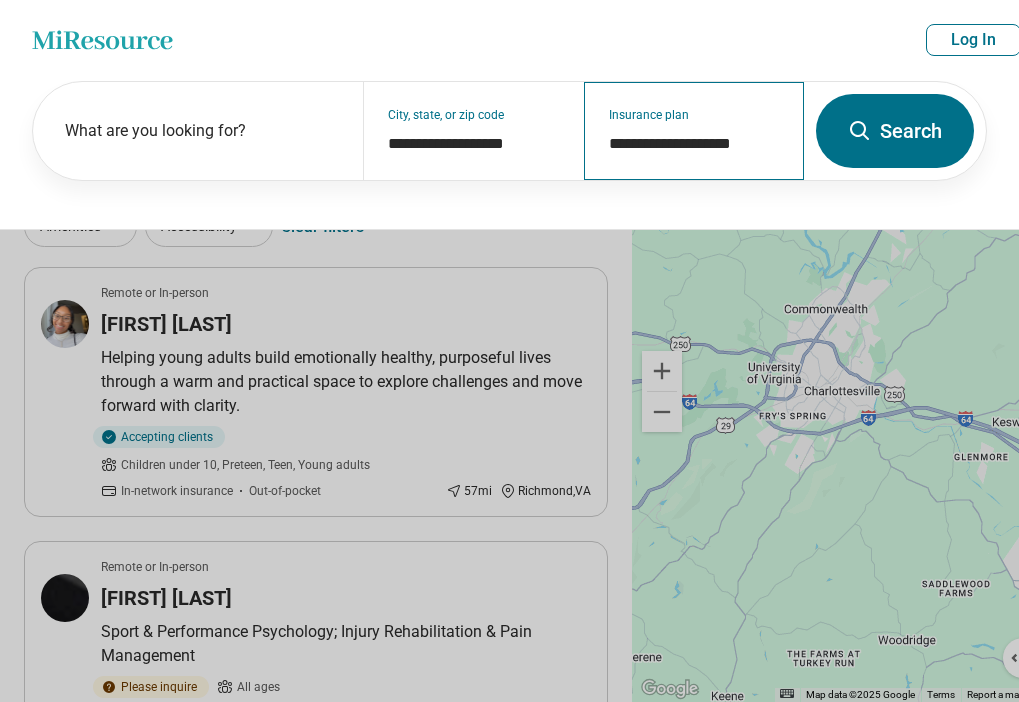 click on "**********" at bounding box center [694, 131] 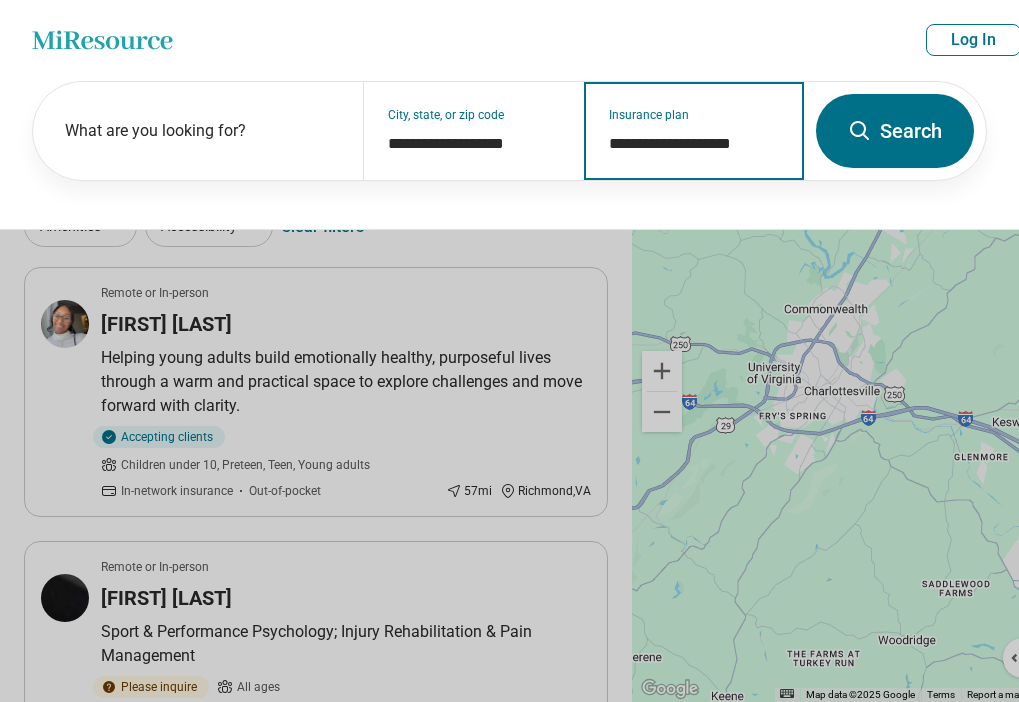 drag, startPoint x: 609, startPoint y: 140, endPoint x: 778, endPoint y: 136, distance: 169.04733 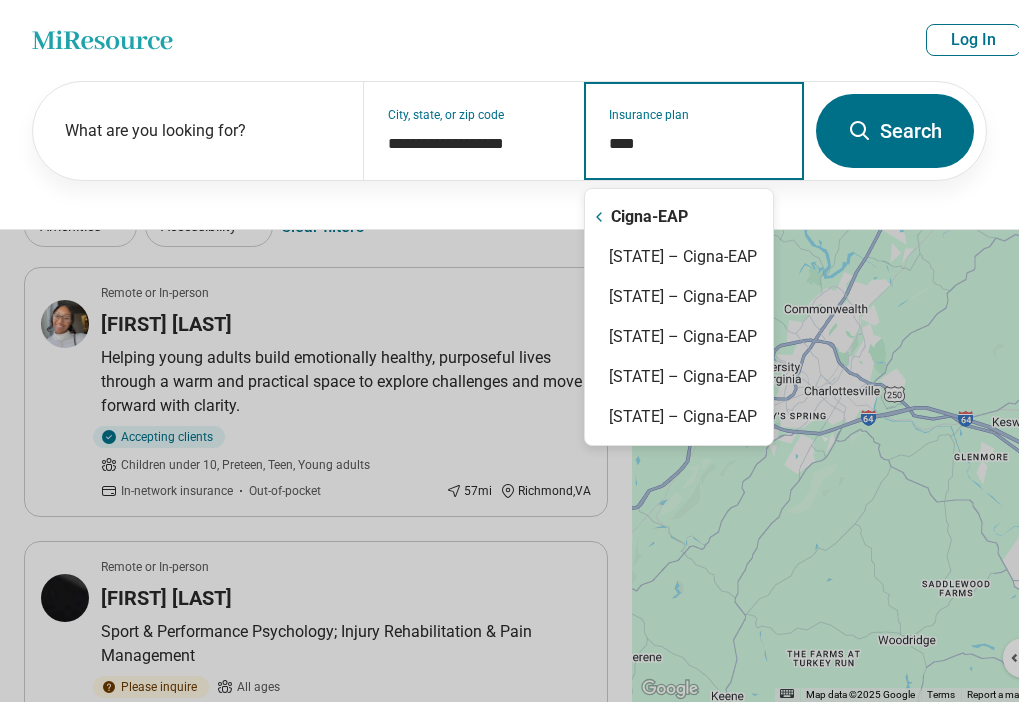 type on "*****" 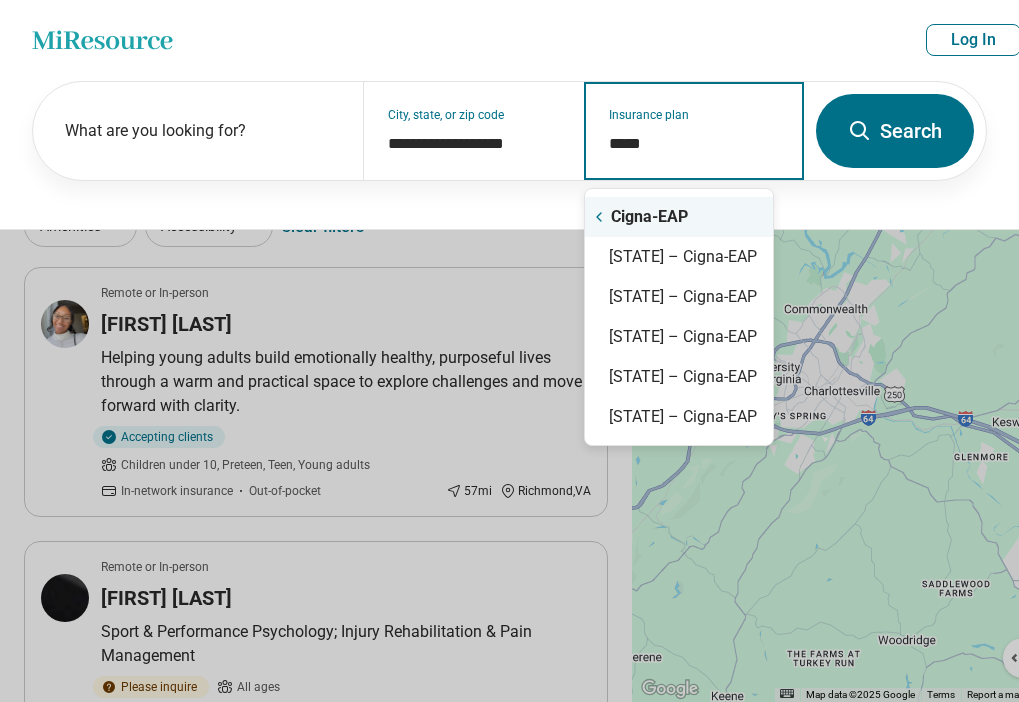 click 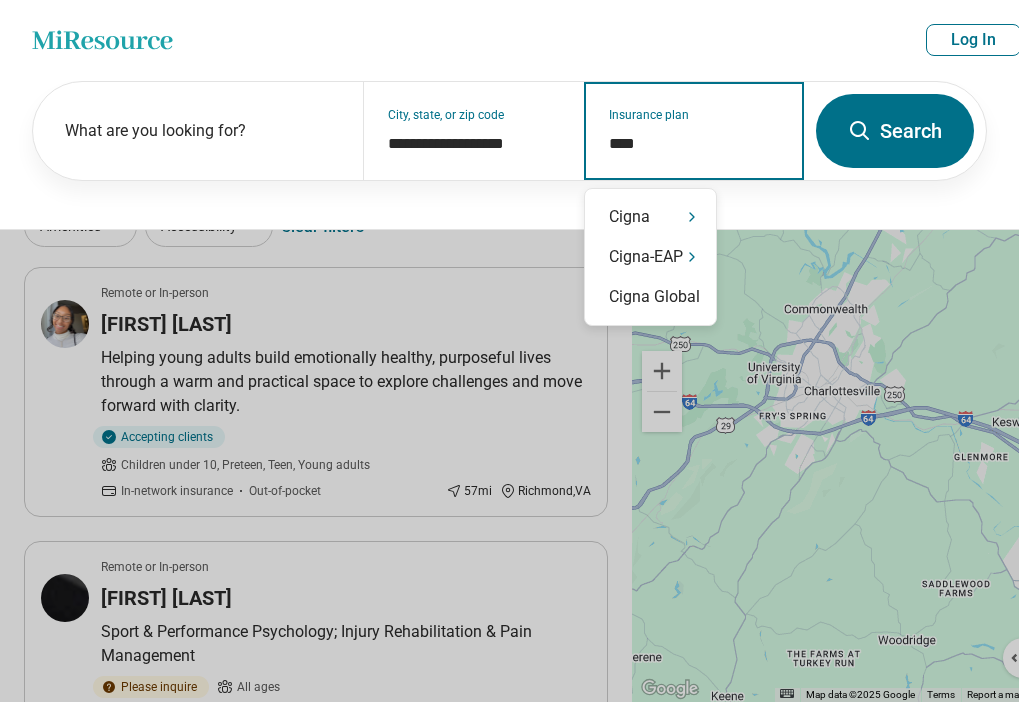 type on "*****" 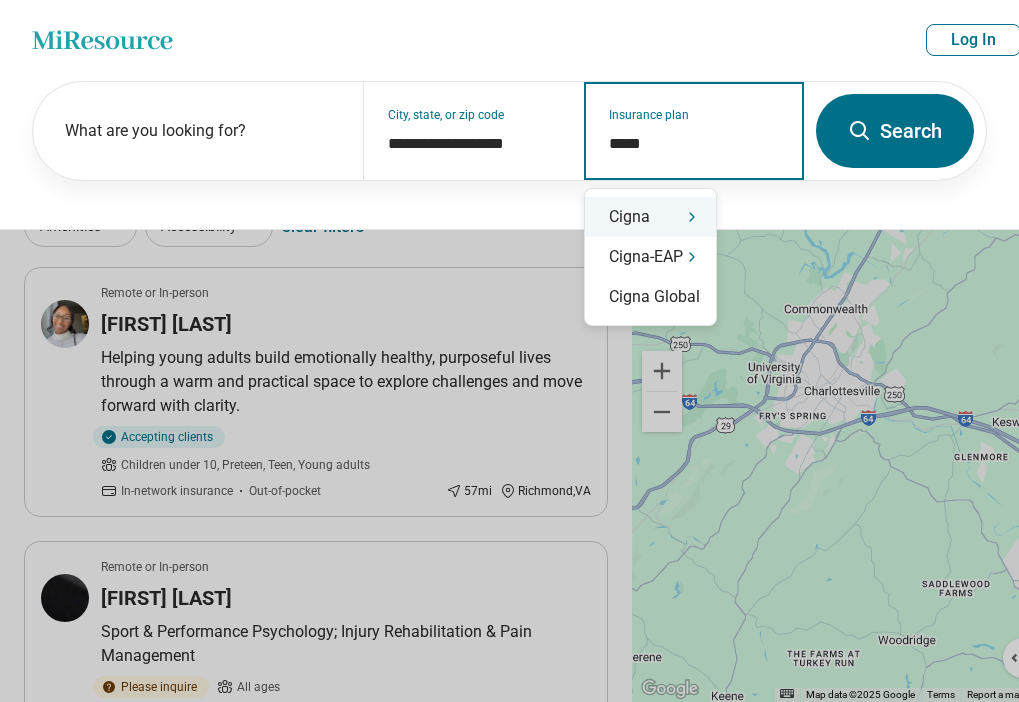 click on "Cigna" at bounding box center (650, 217) 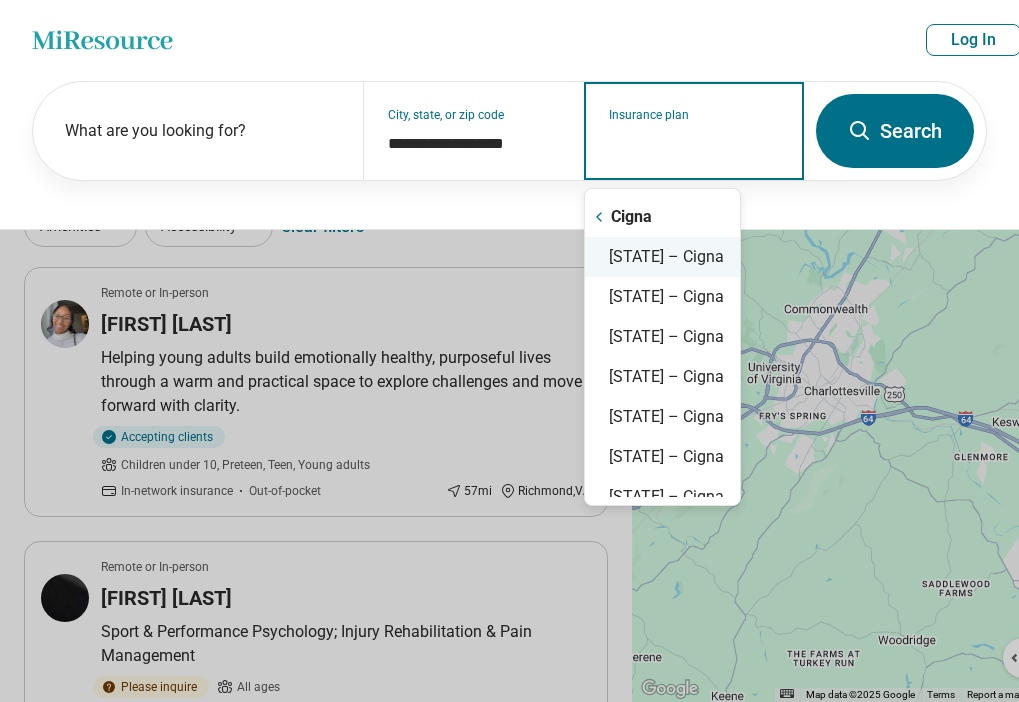 click on "Virginia – Cigna" at bounding box center (662, 257) 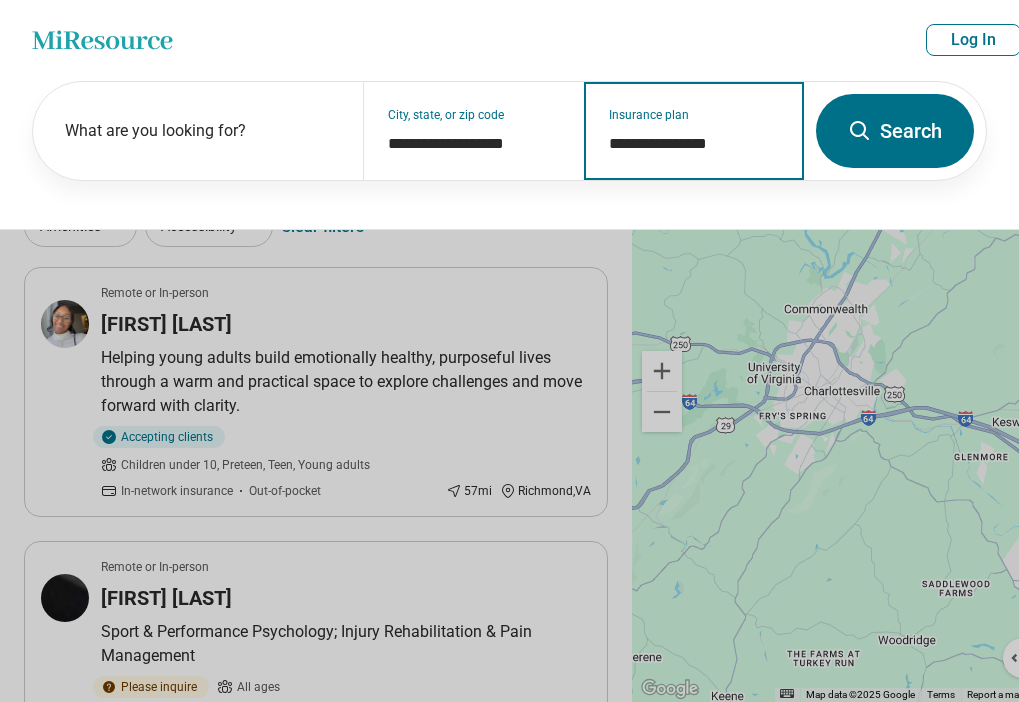 type on "**********" 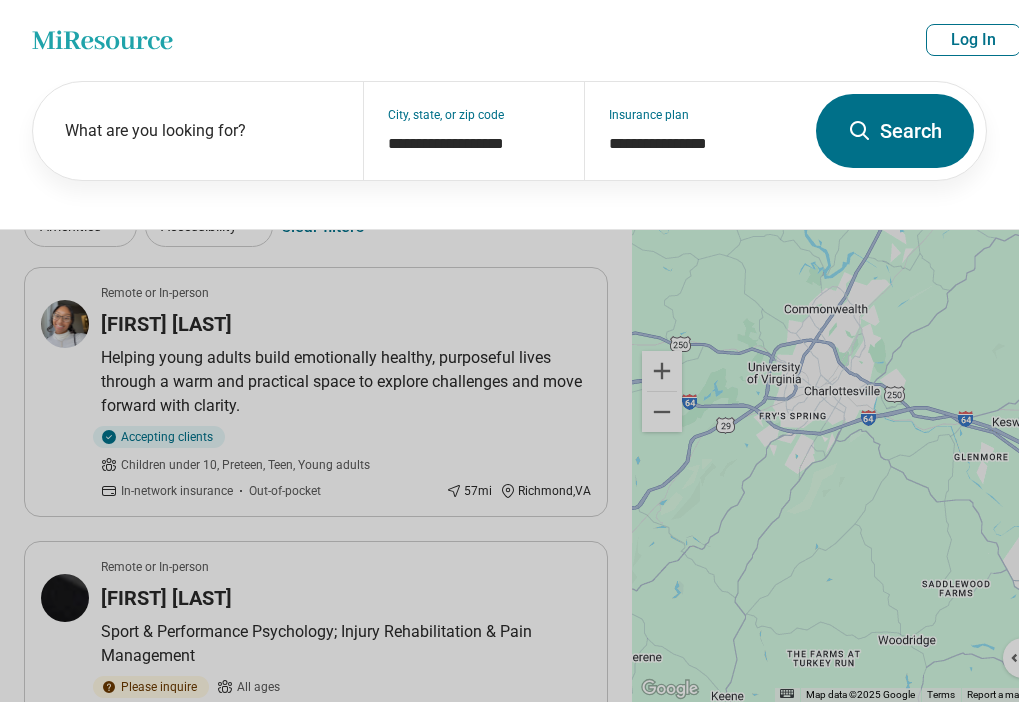 click on "Search" at bounding box center (895, 131) 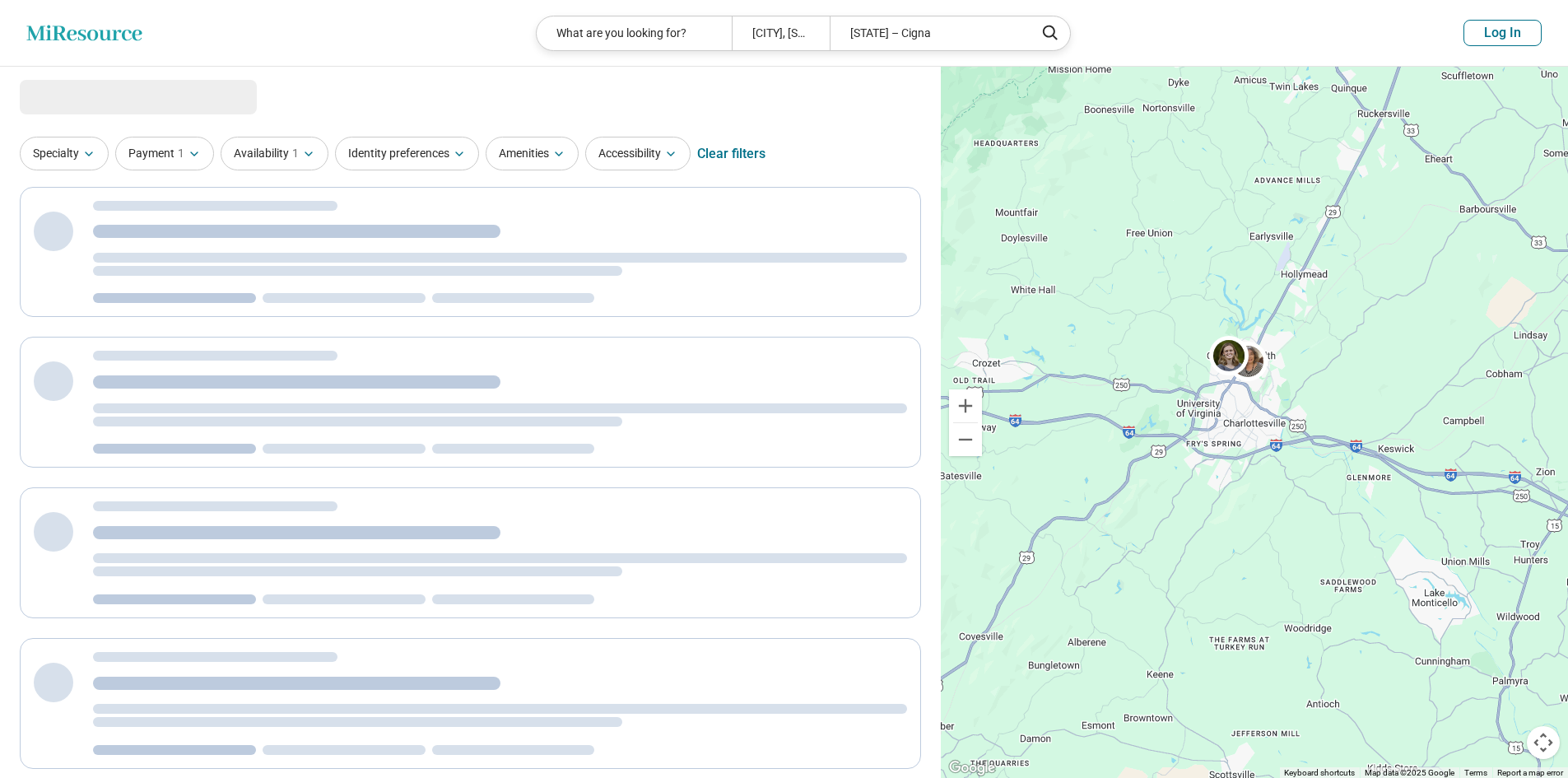 select on "***" 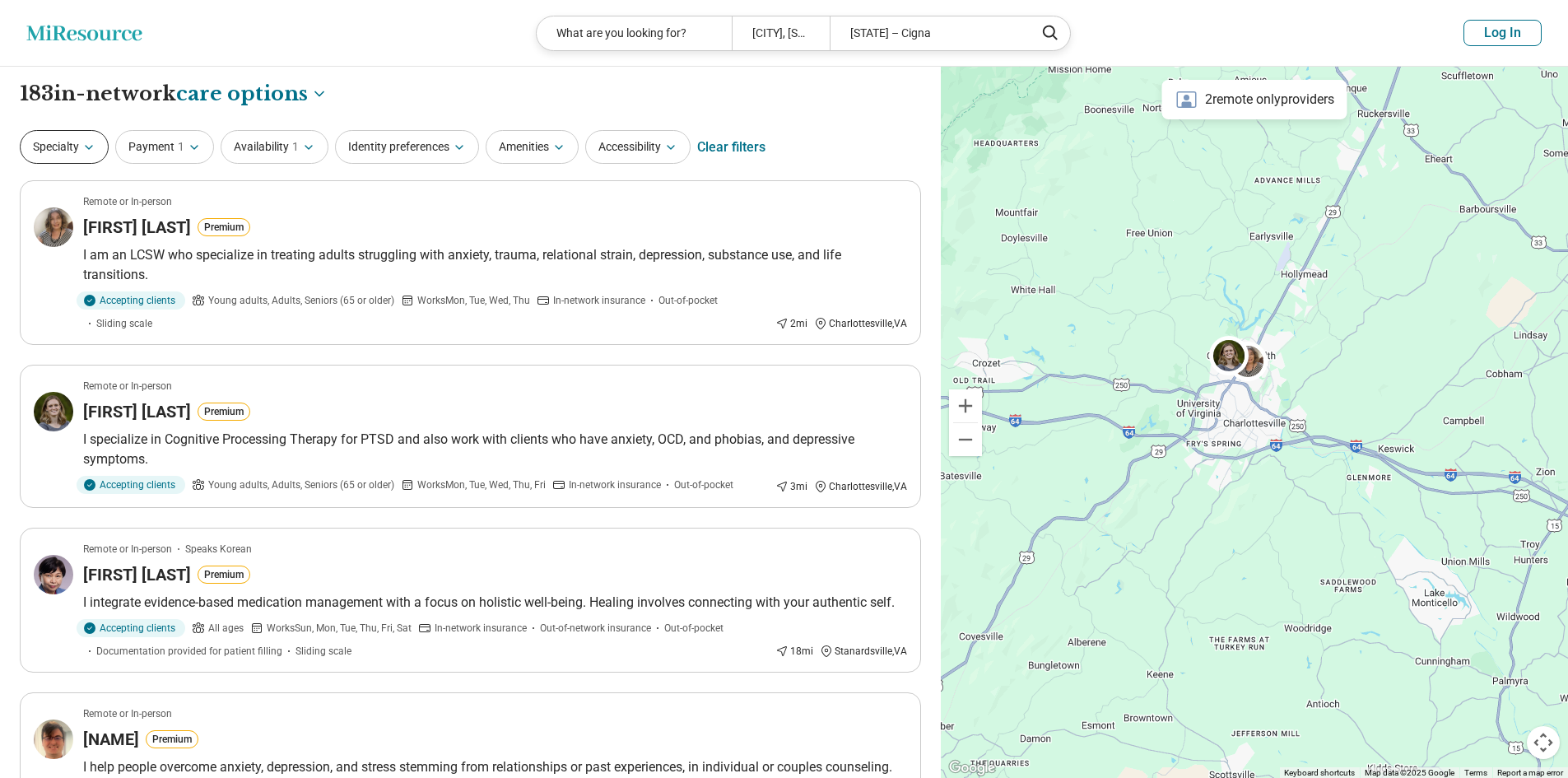 click on "Specialty" at bounding box center (64, 147) 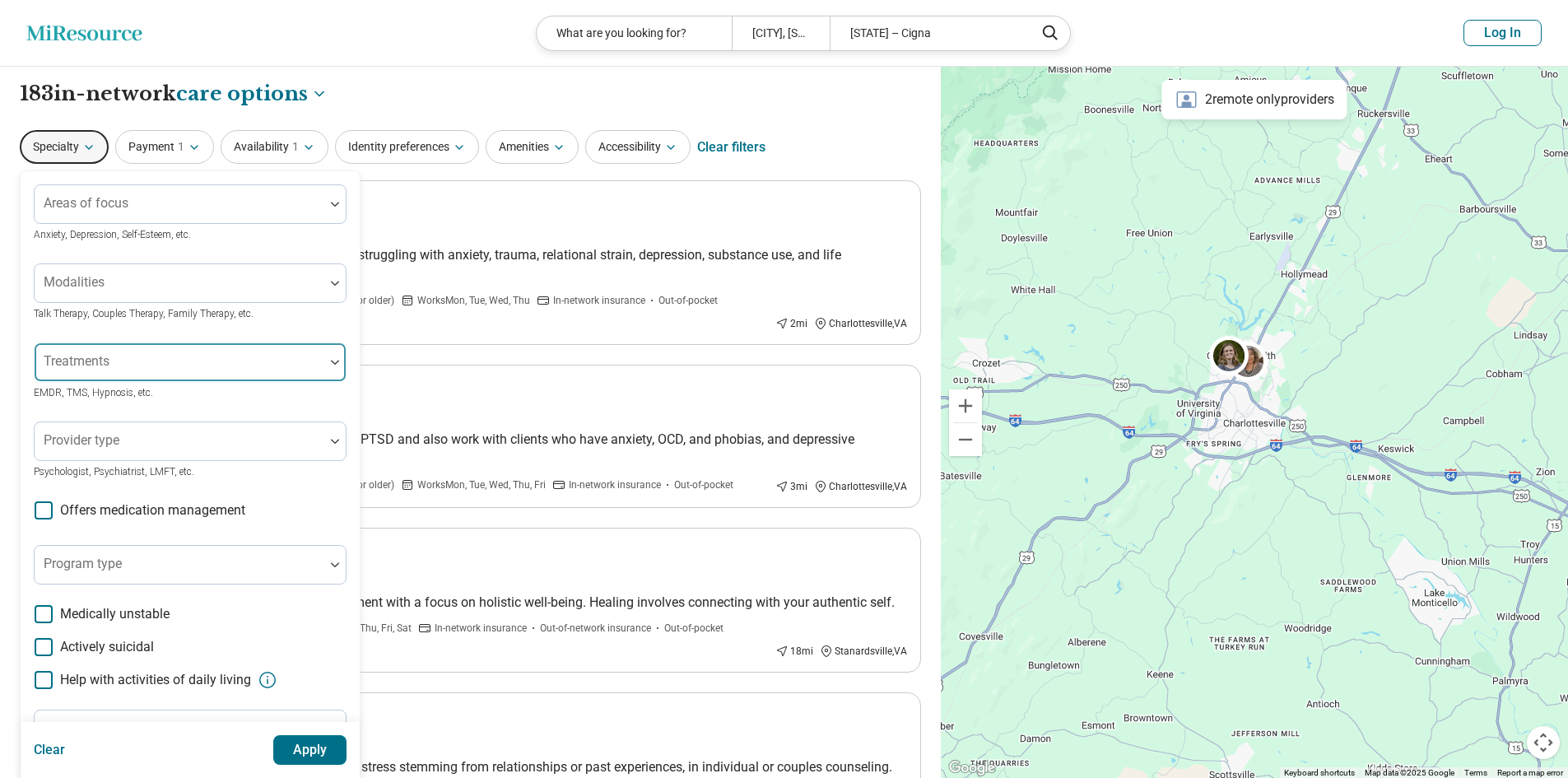 click at bounding box center [179, 369] 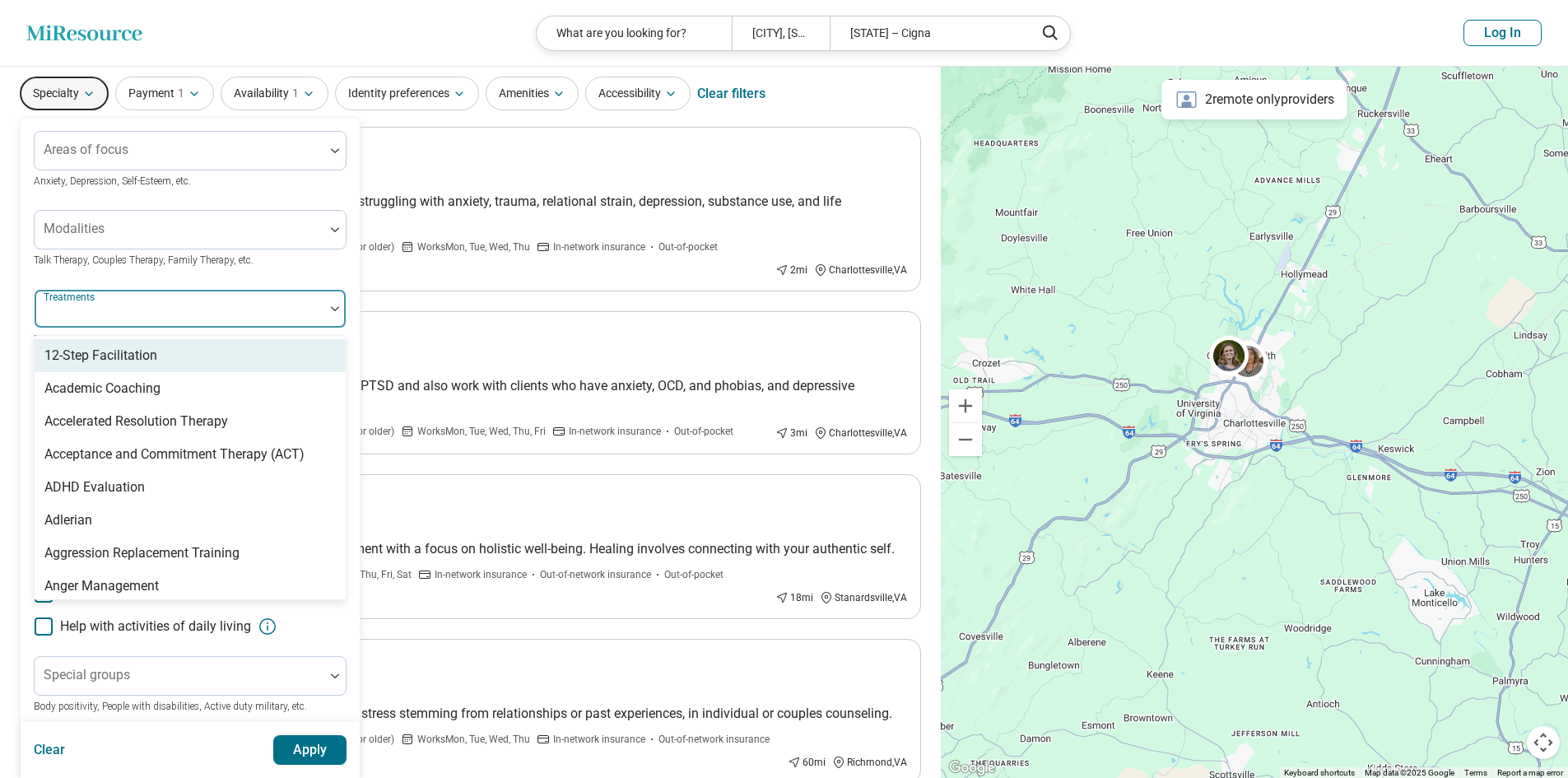 scroll, scrollTop: 82, scrollLeft: 0, axis: vertical 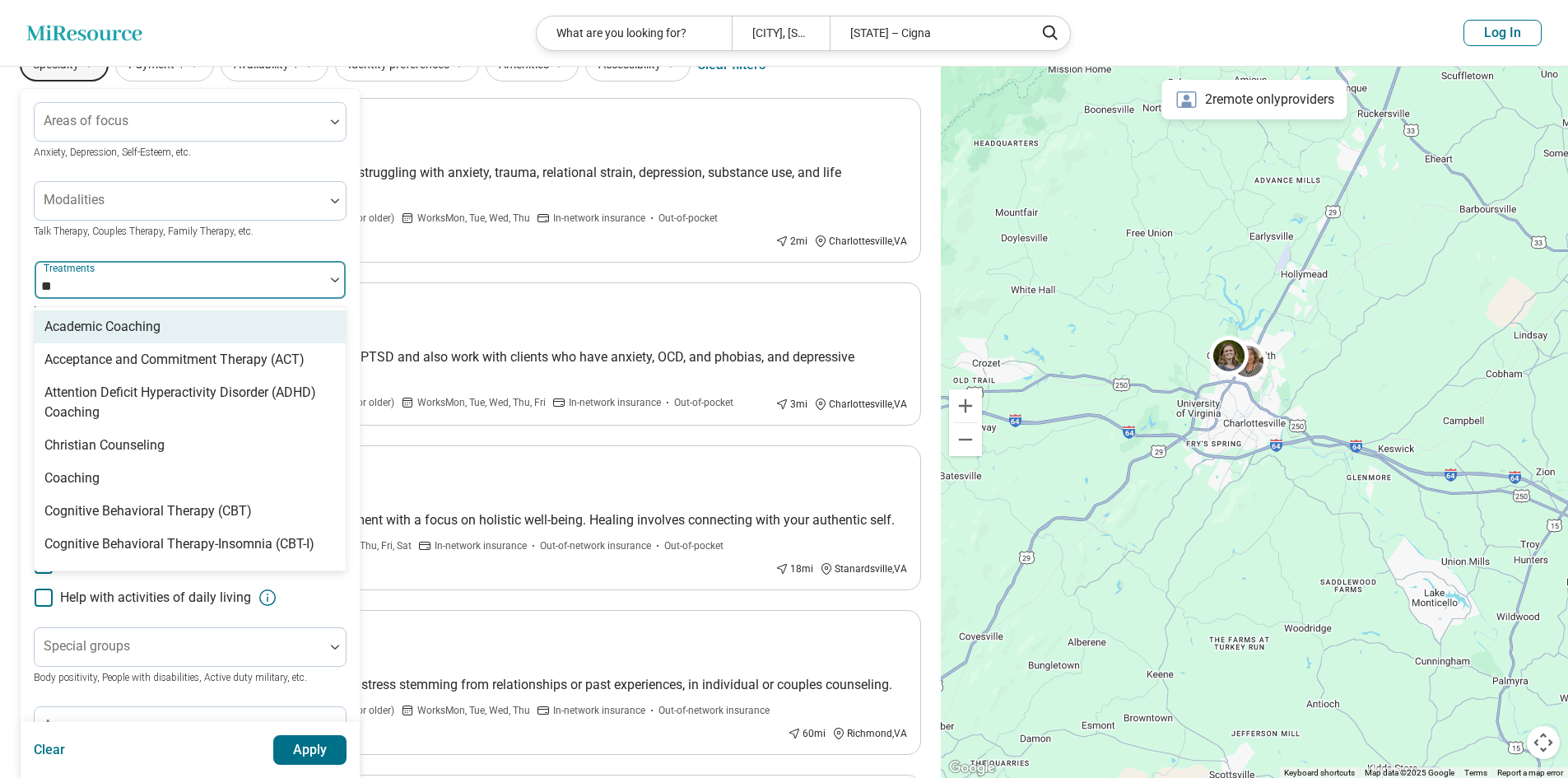 type on "***" 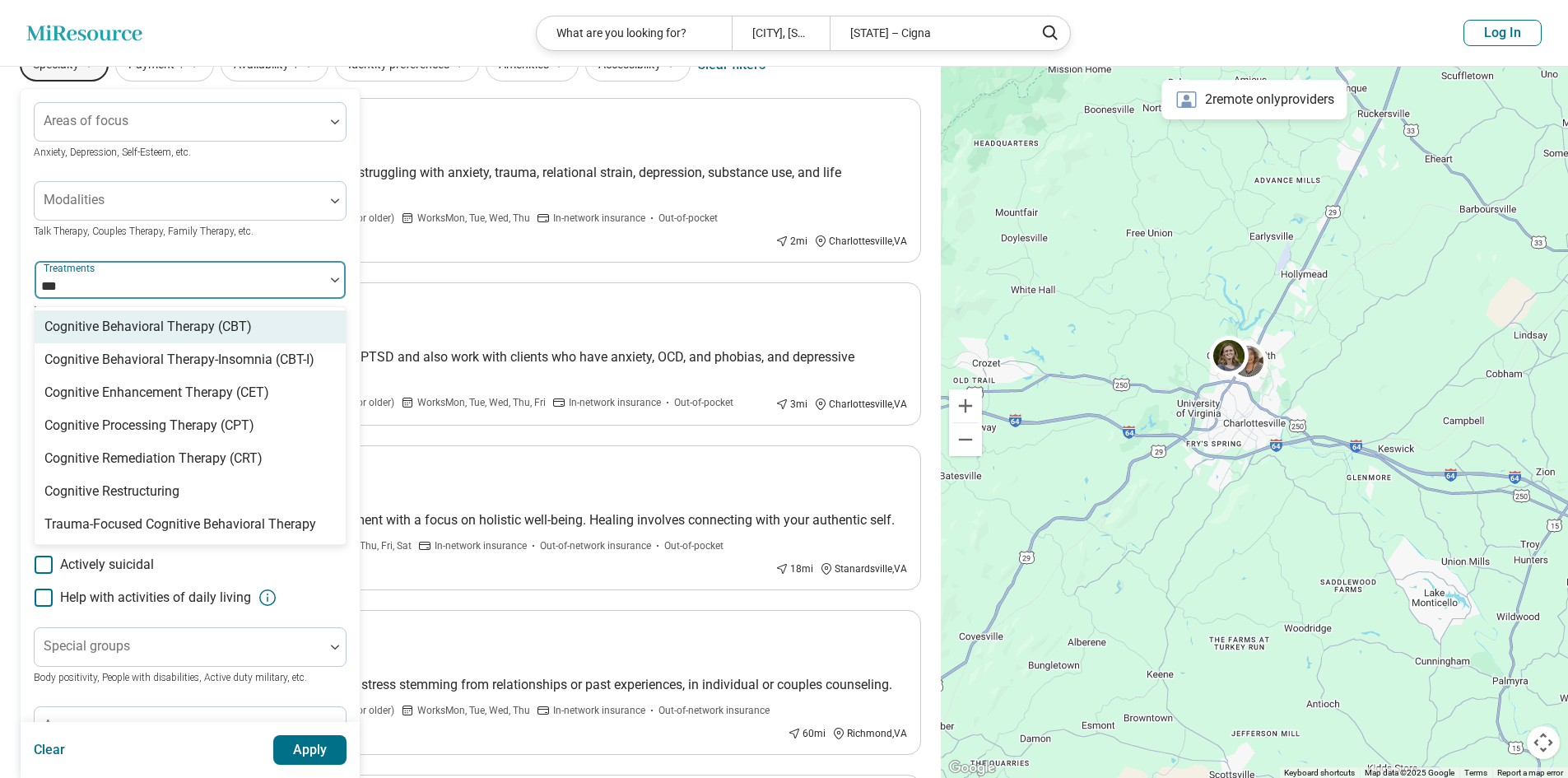 click on "Cognitive Behavioral Therapy (CBT)" at bounding box center (148, 327) 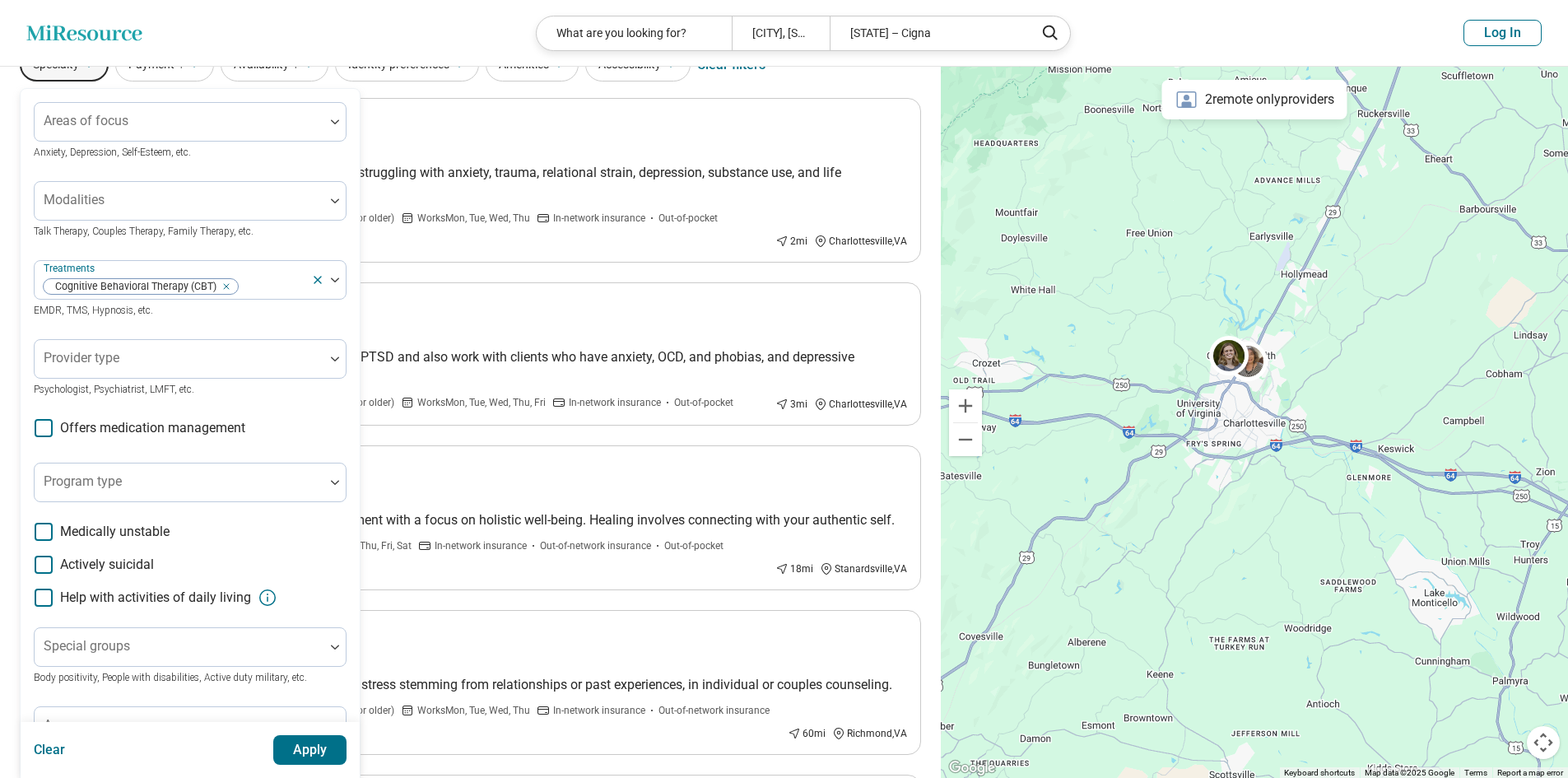 click on "Apply" at bounding box center [310, 750] 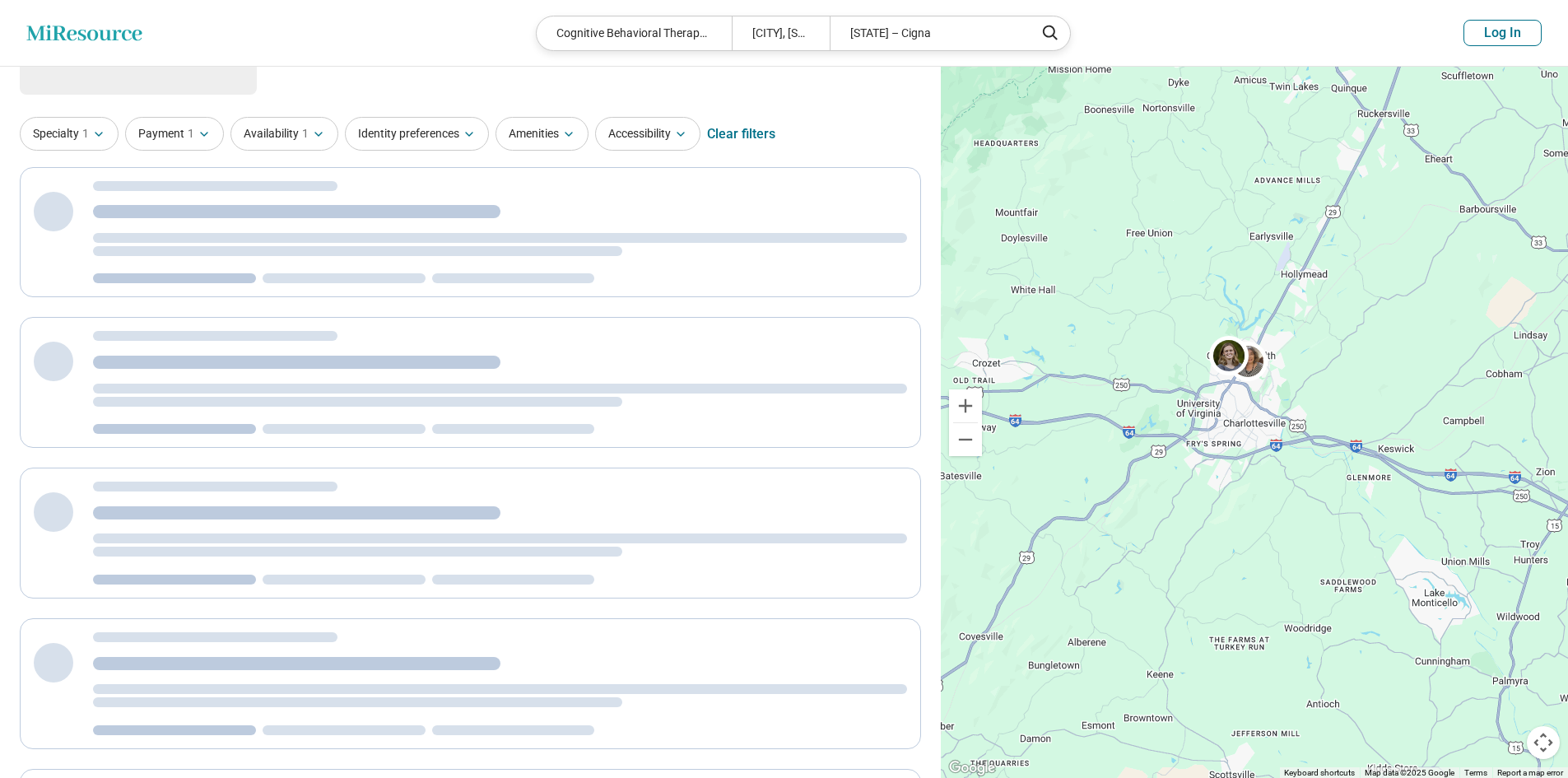 scroll, scrollTop: 0, scrollLeft: 0, axis: both 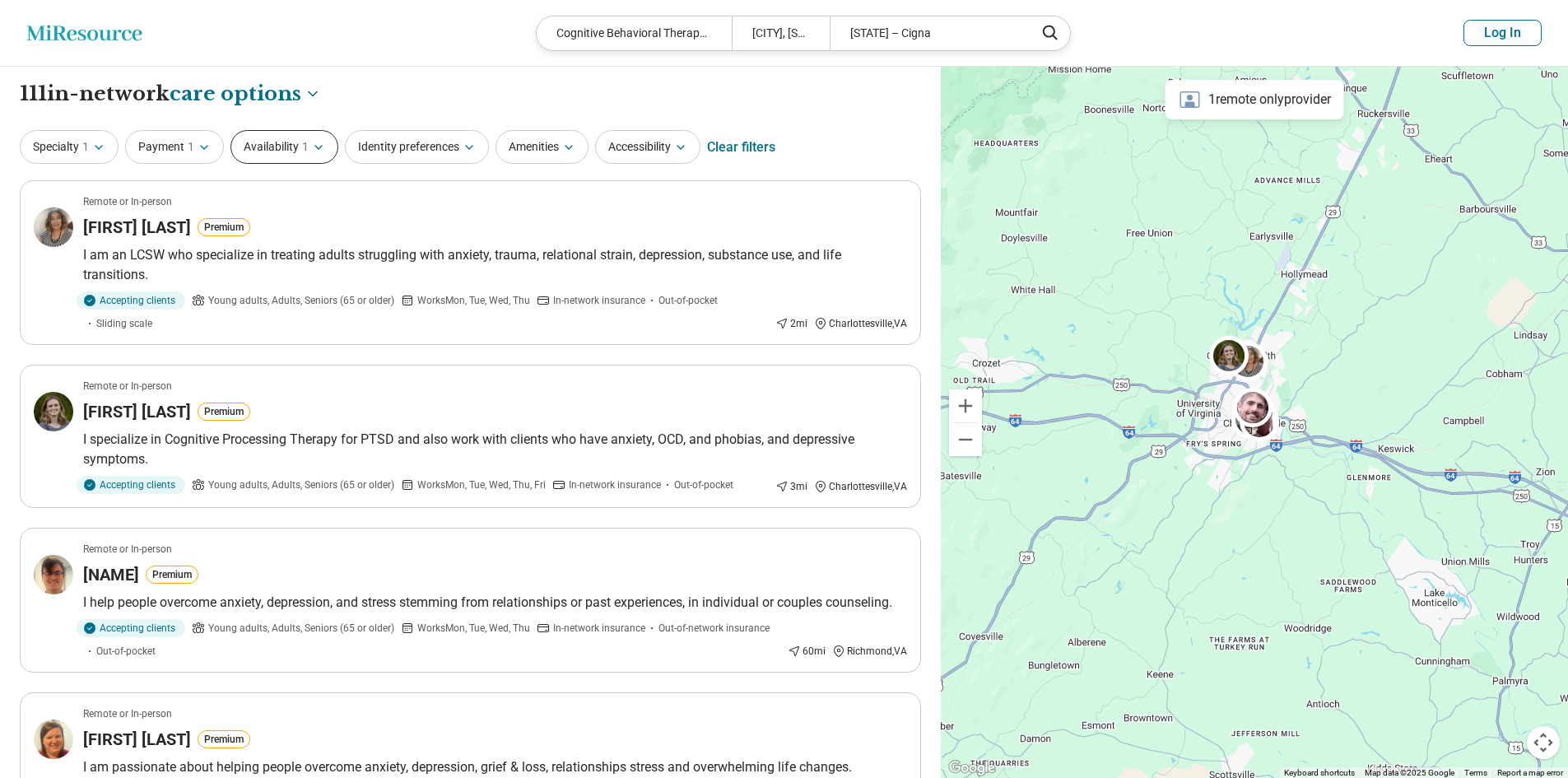 click on "Availability 1" at bounding box center [284, 147] 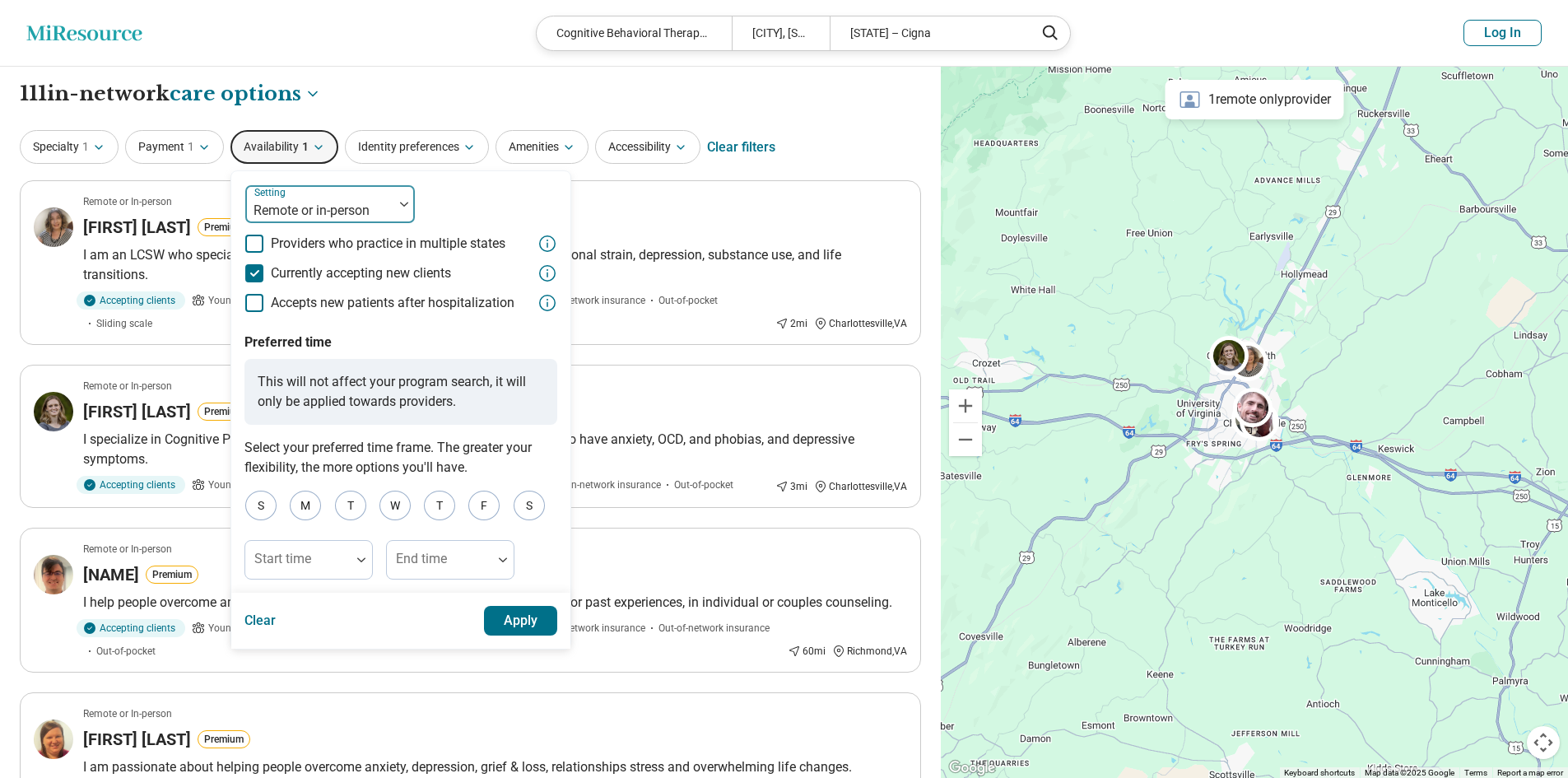 click at bounding box center [319, 211] 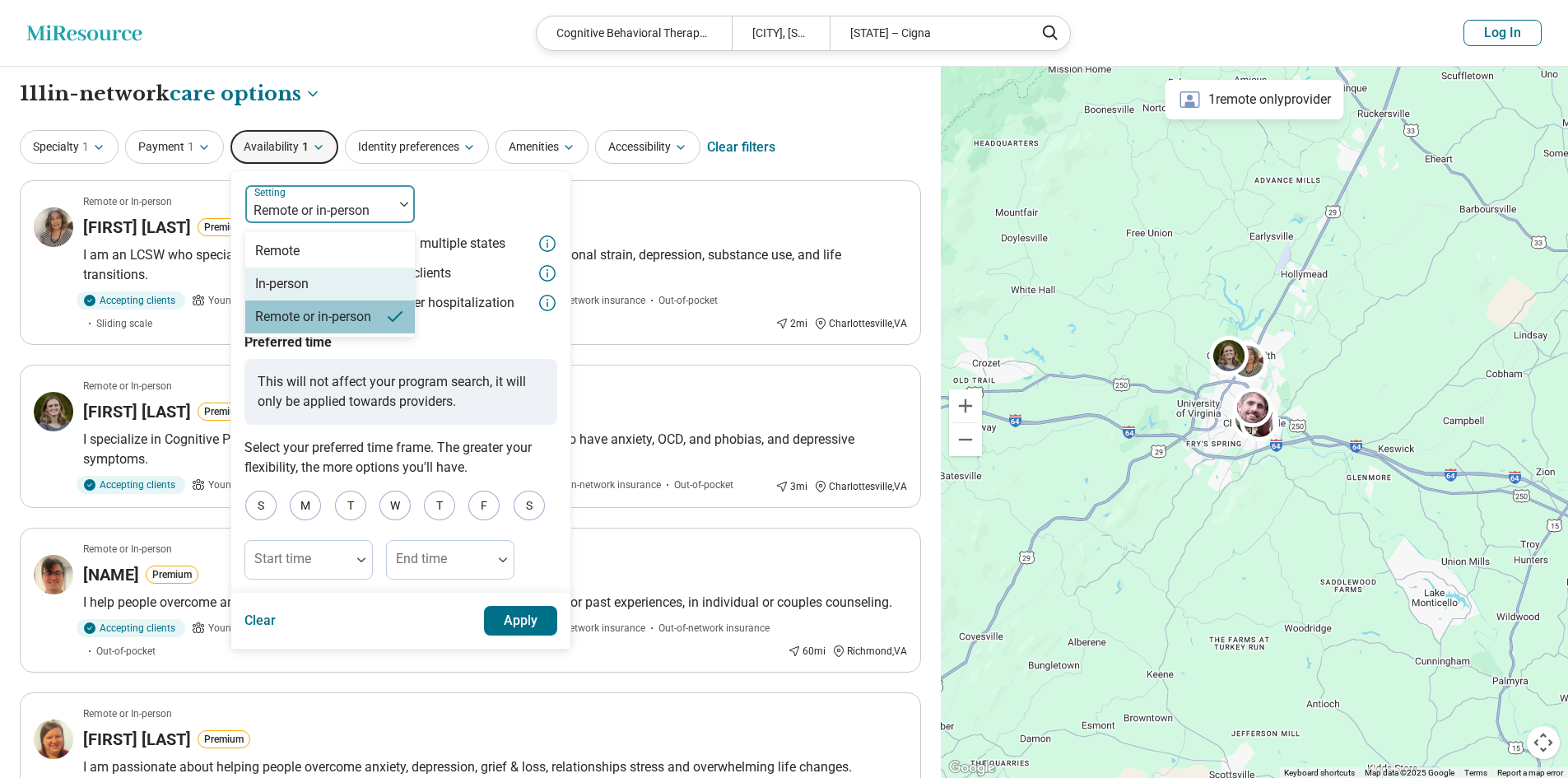 click on "In-person" at bounding box center [330, 284] 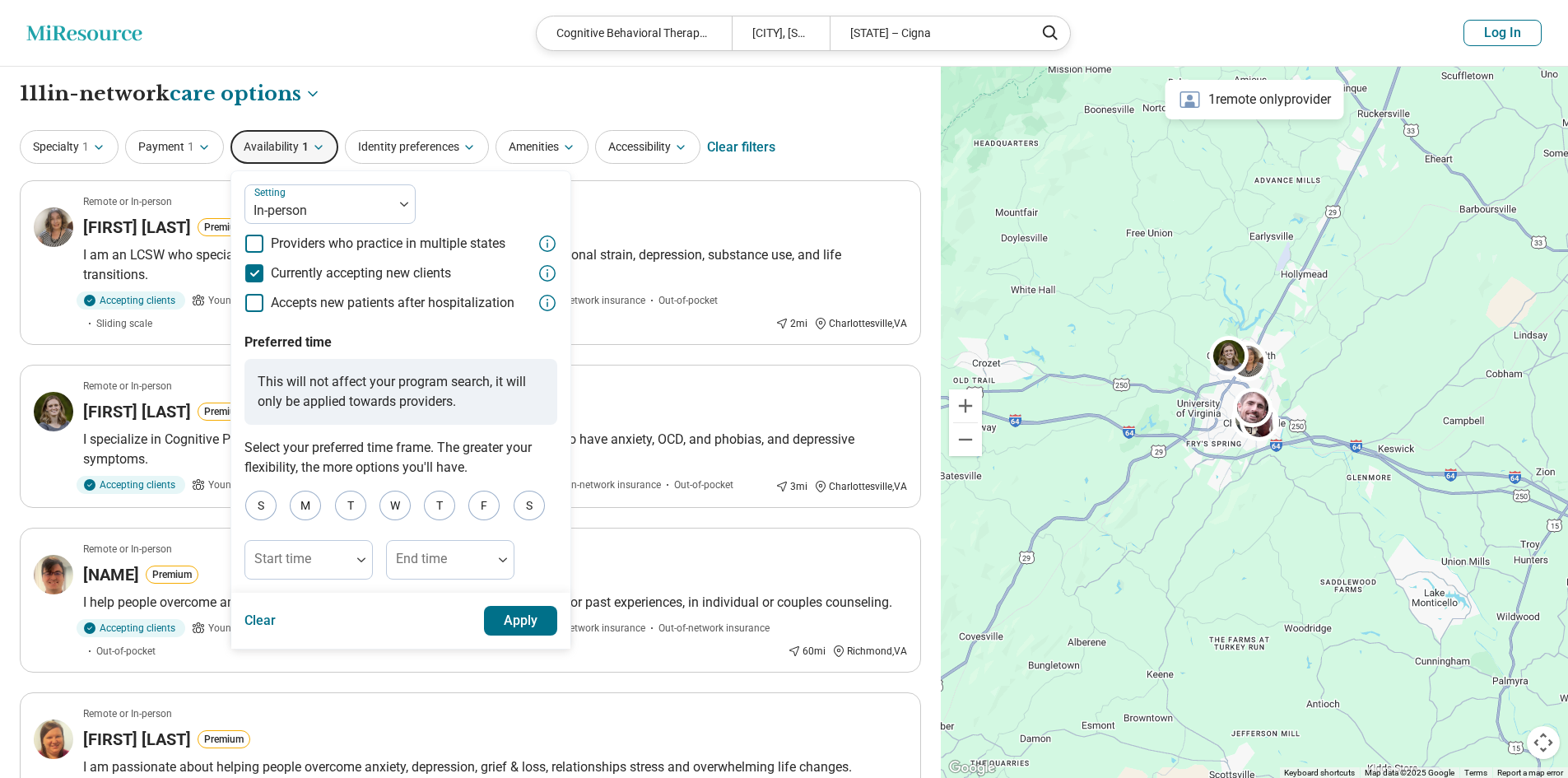 click on "Apply" at bounding box center (521, 621) 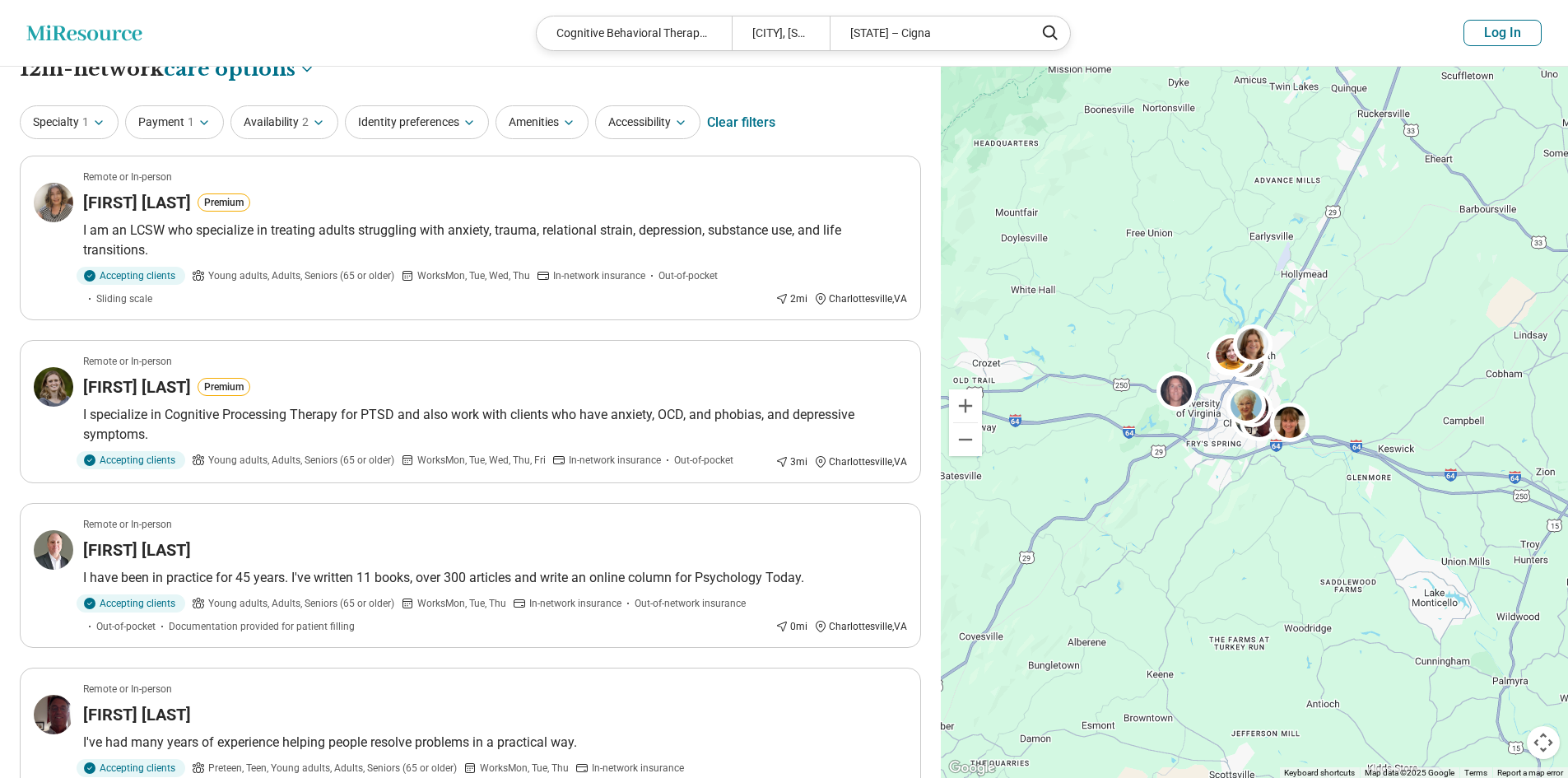 scroll, scrollTop: 0, scrollLeft: 0, axis: both 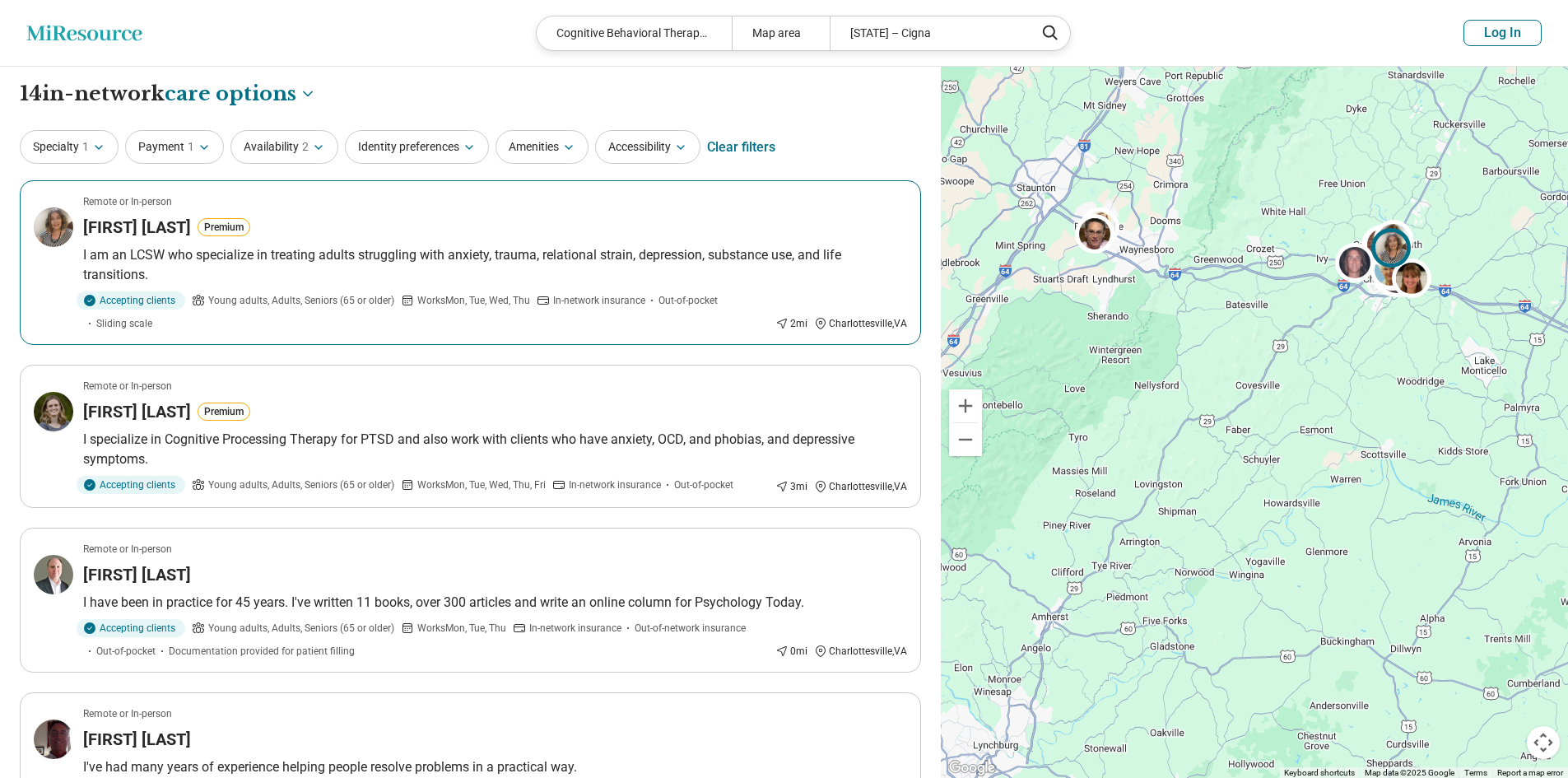 click on "I am an LCSW who specialize in treating adults struggling with anxiety, trauma, relational strain, depression, substance use, and life transitions." at bounding box center [495, 265] 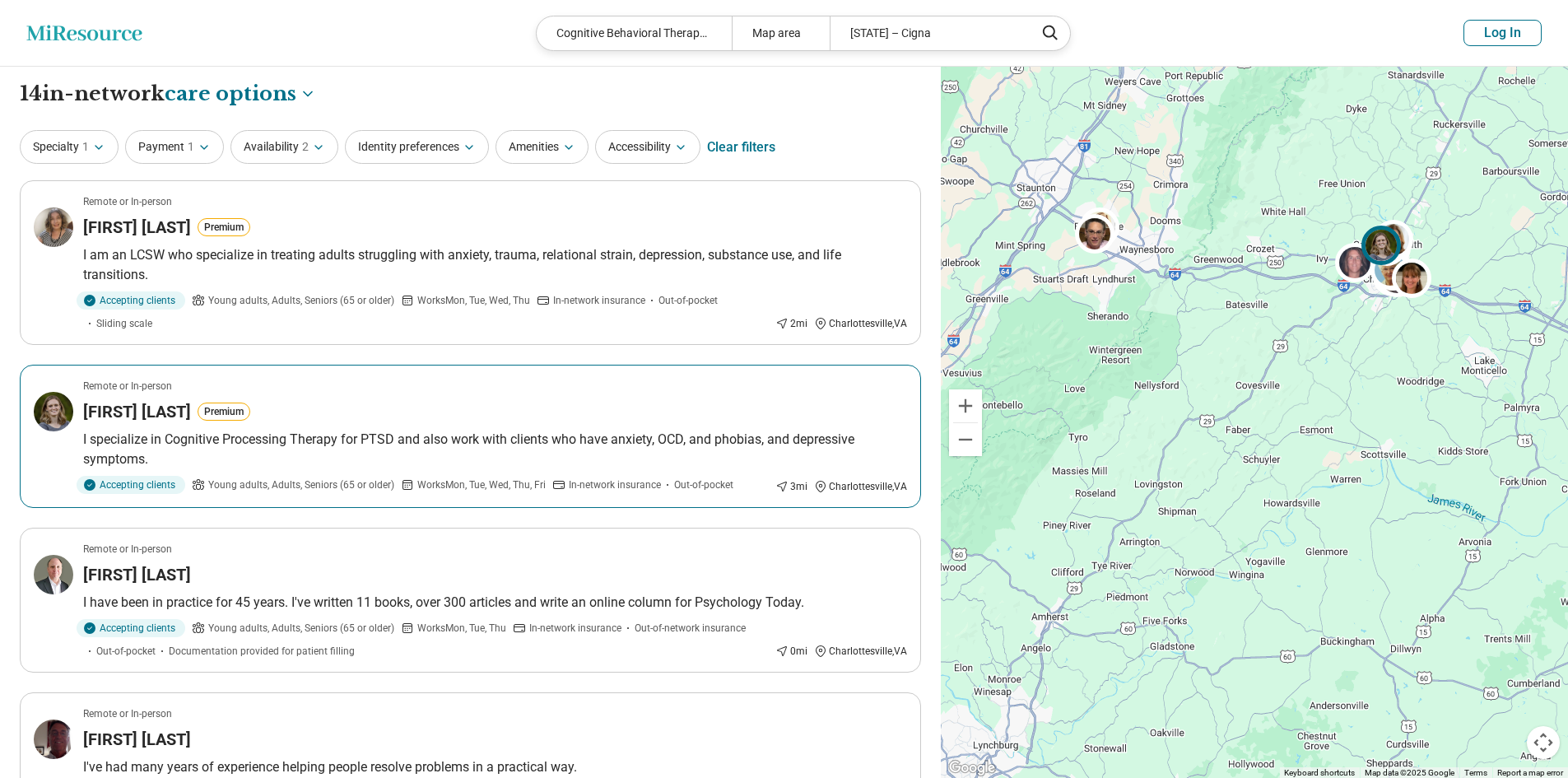 click on "Hannah Robinson" at bounding box center [137, 412] 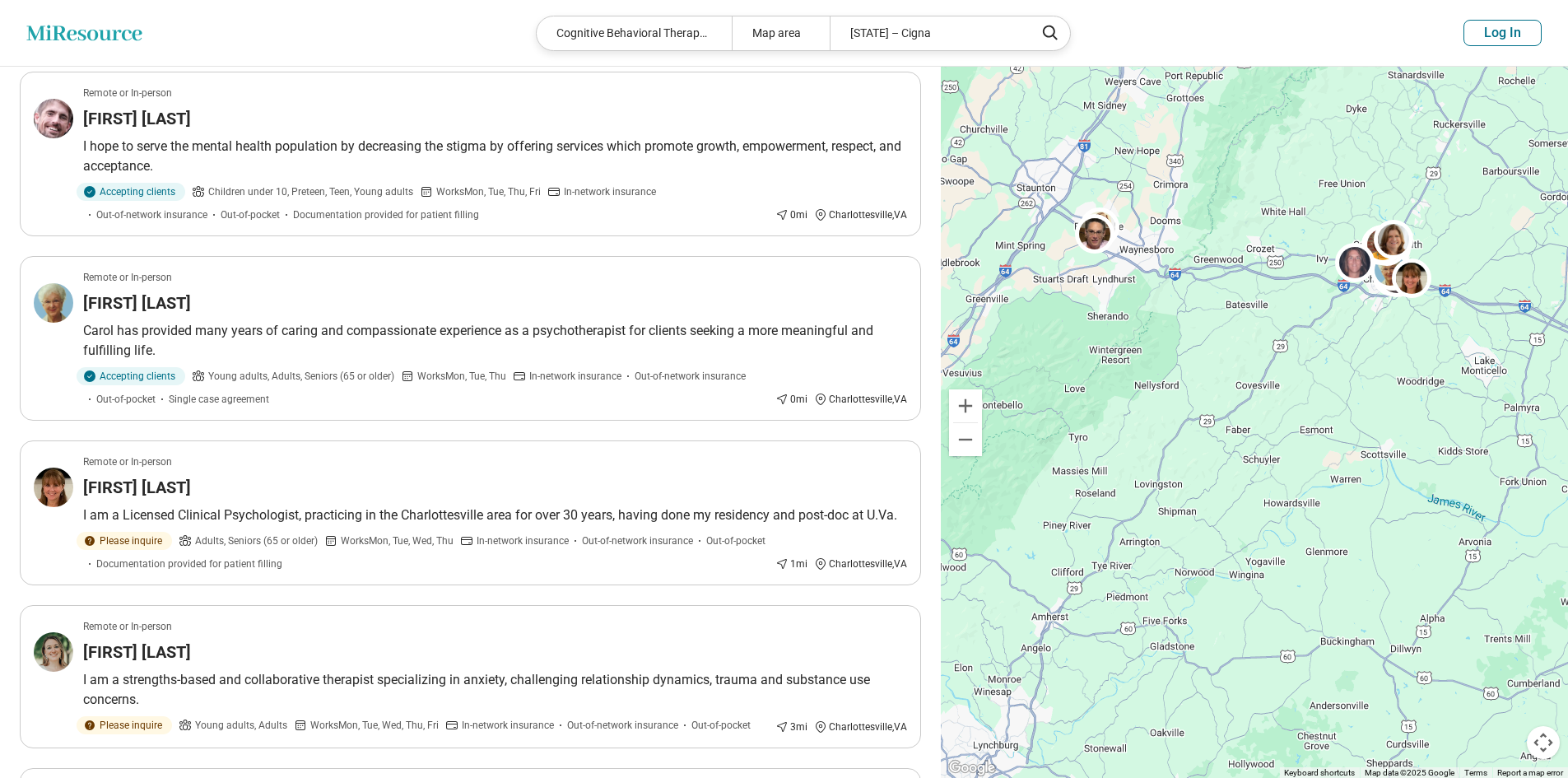 scroll, scrollTop: 789, scrollLeft: 0, axis: vertical 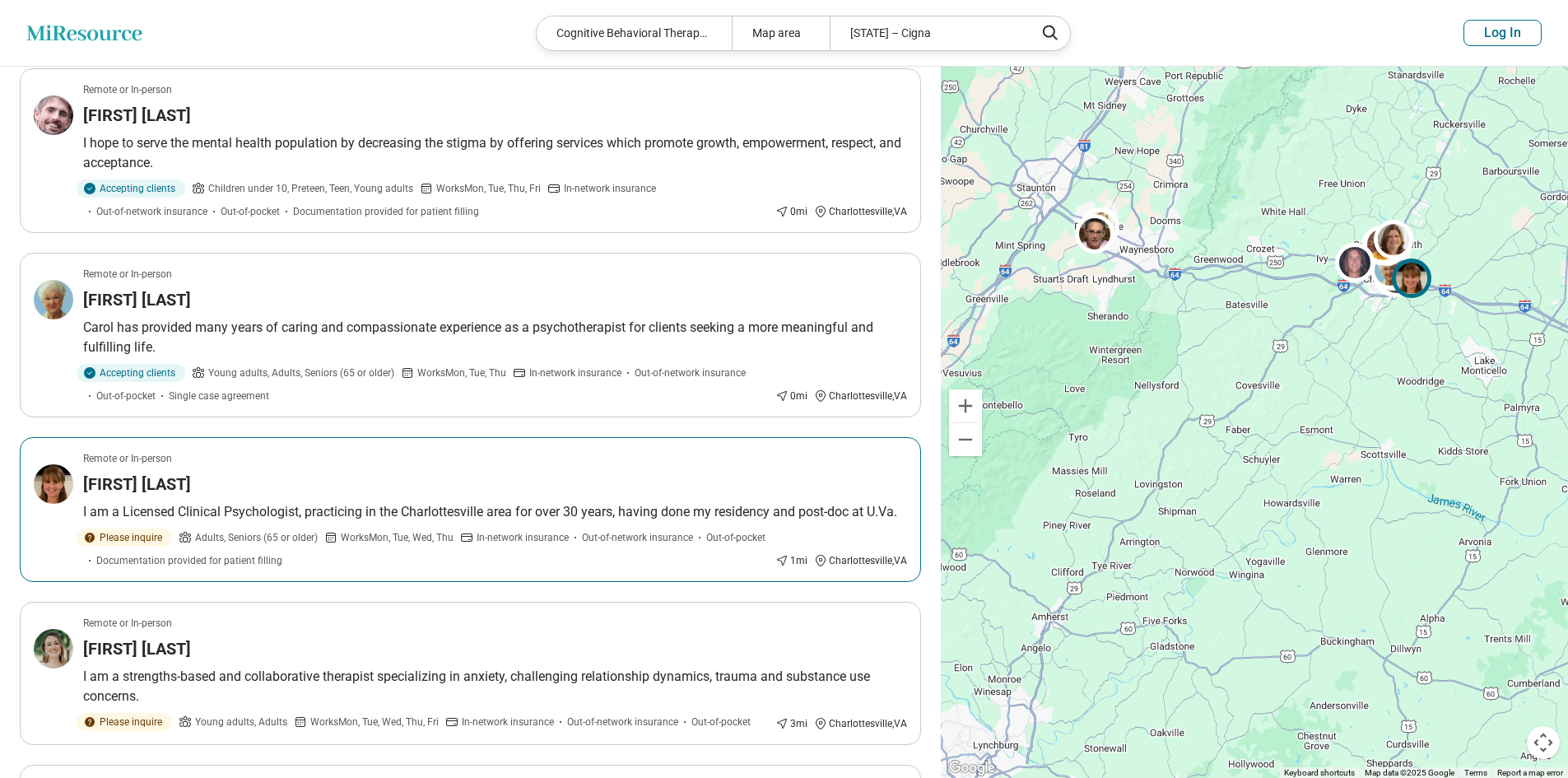 click on "Terry Muller" at bounding box center [495, 484] 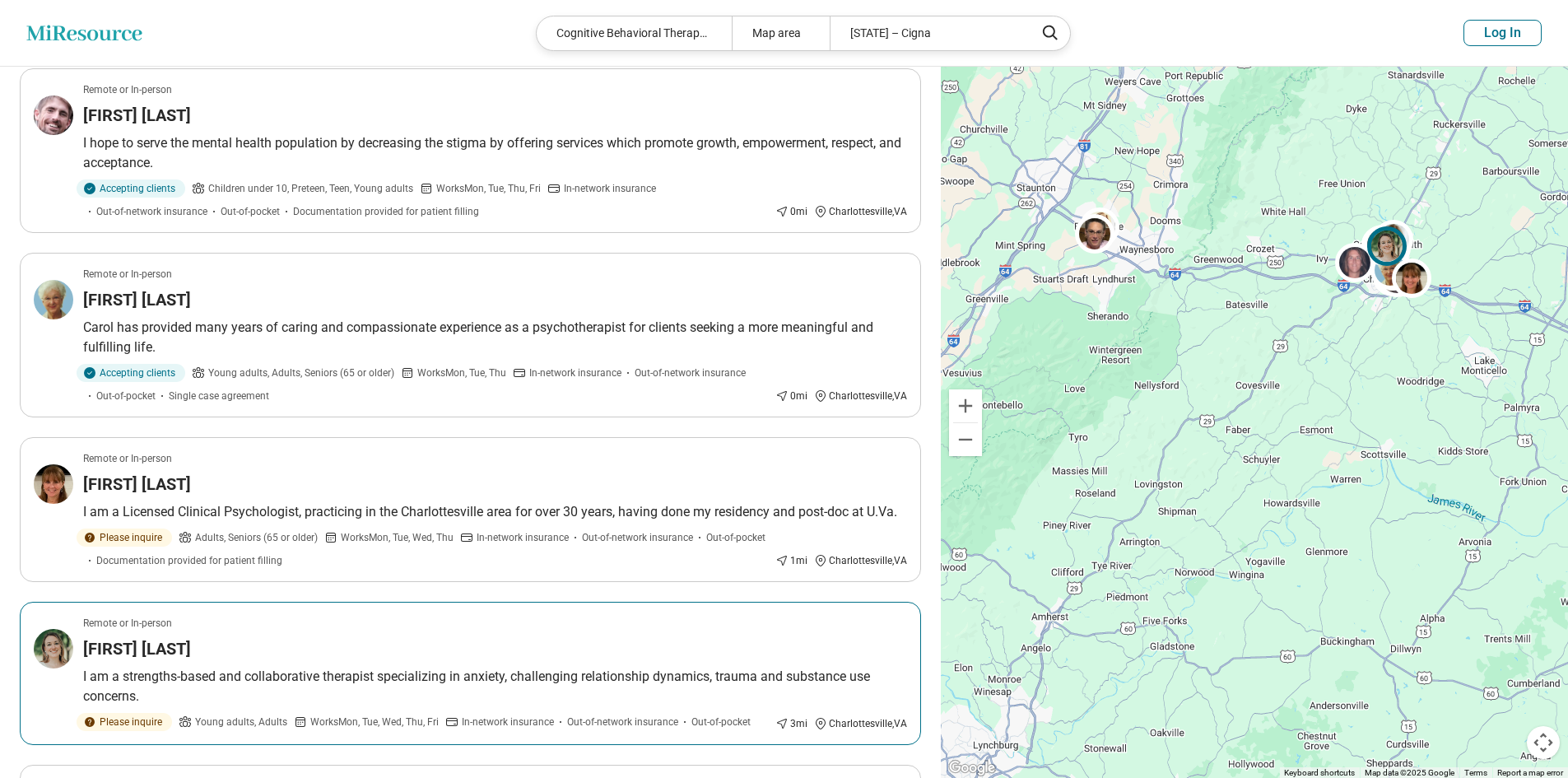 click on "Remote or In-person Kelli Robertson I am a strengths-based and collaborative therapist specializing in anxiety, challenging relationship dynamics, trauma and substance use concerns. Please inquire Young adults, Adults Works  Mon, Tue, Wed, Thu, Fri In-network insurance Out-of-network insurance Out-of-pocket 3  mi Charlottesville ,  VA" at bounding box center (470, 673) 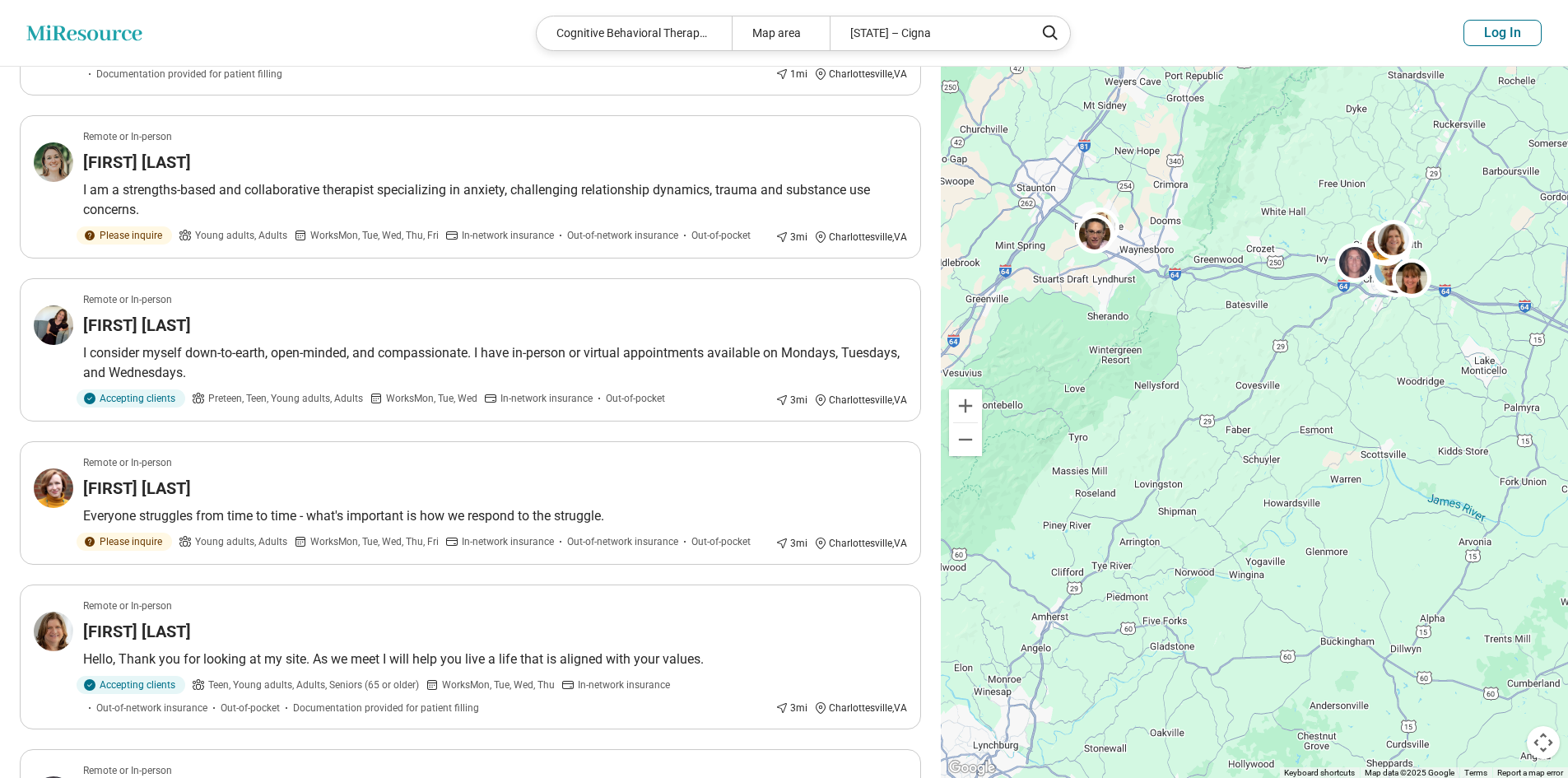 scroll, scrollTop: 1279, scrollLeft: 0, axis: vertical 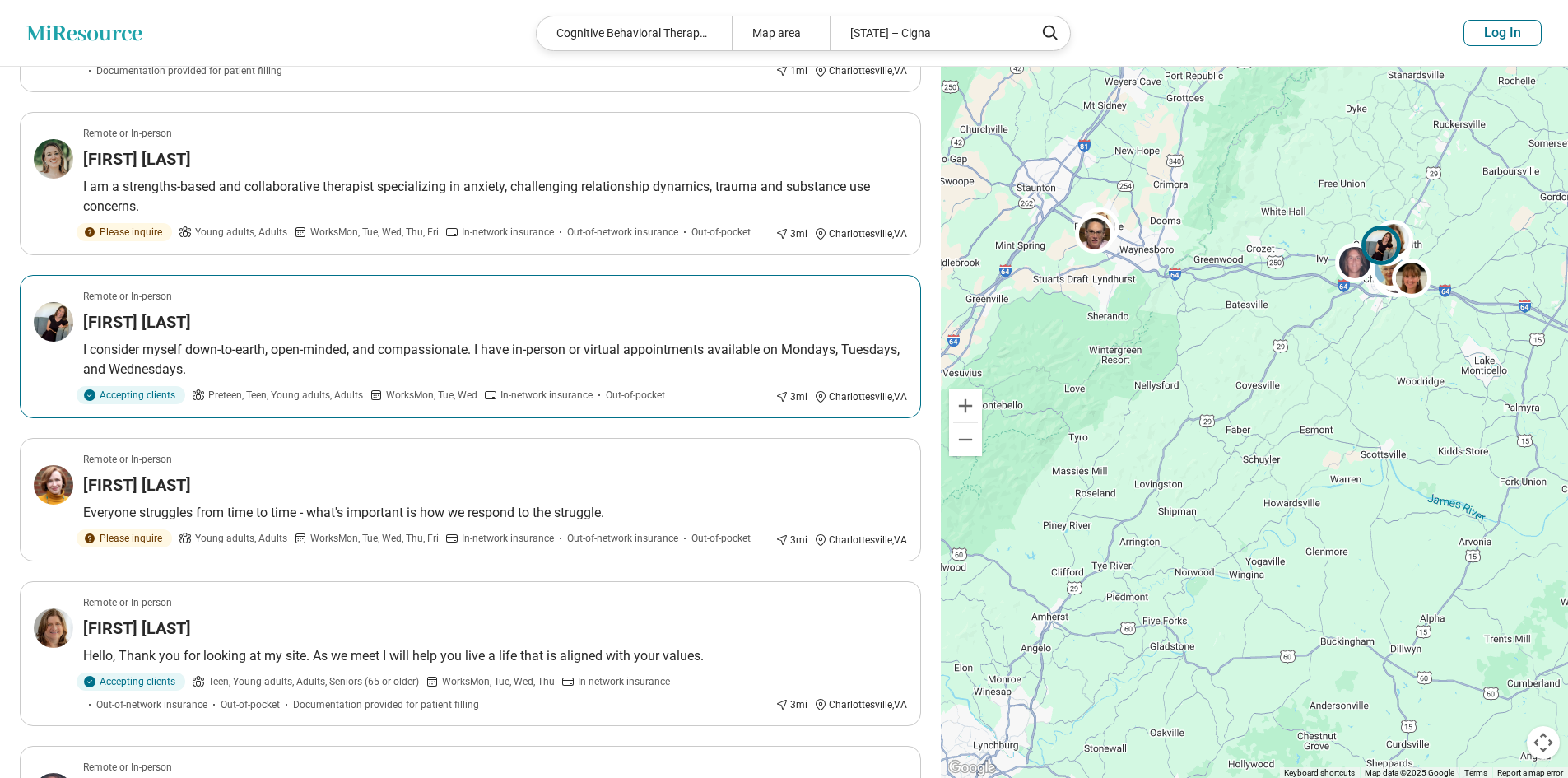 click on "Sorayda Chorzempa" at bounding box center [137, 322] 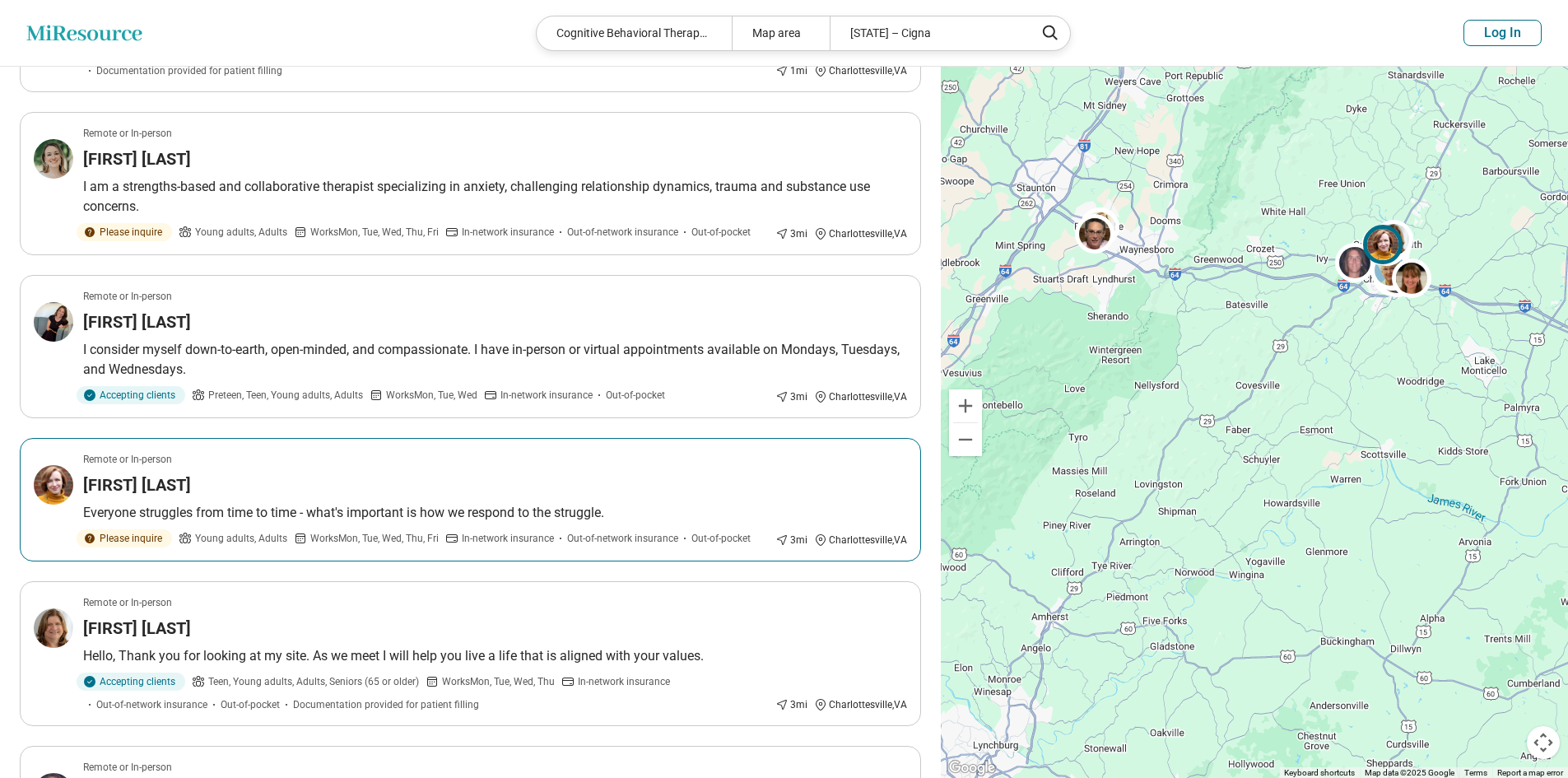 click on "Everyone struggles from time to time - what's important is how we respond to the struggle." at bounding box center [495, 513] 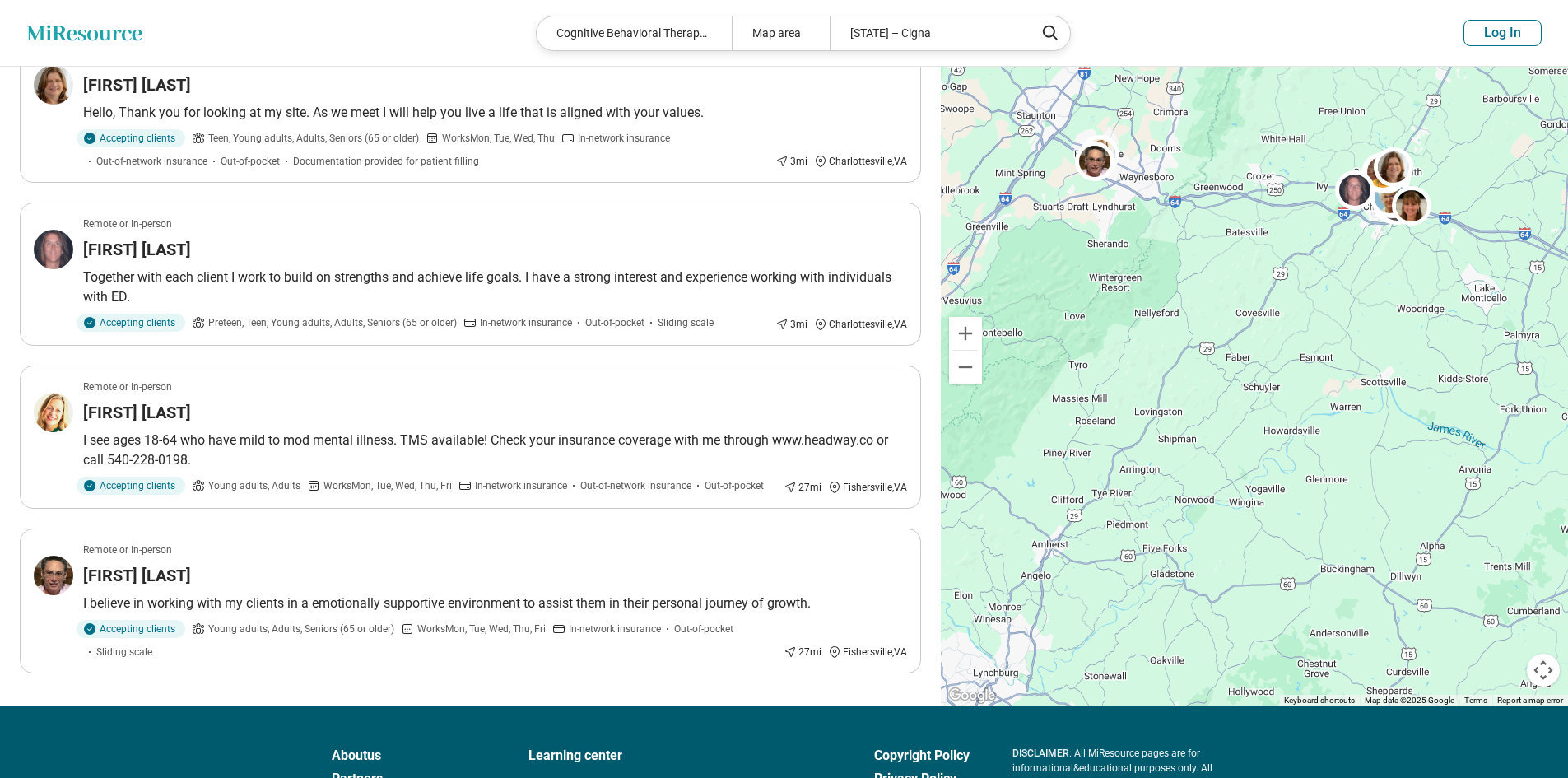 scroll, scrollTop: 1844, scrollLeft: 0, axis: vertical 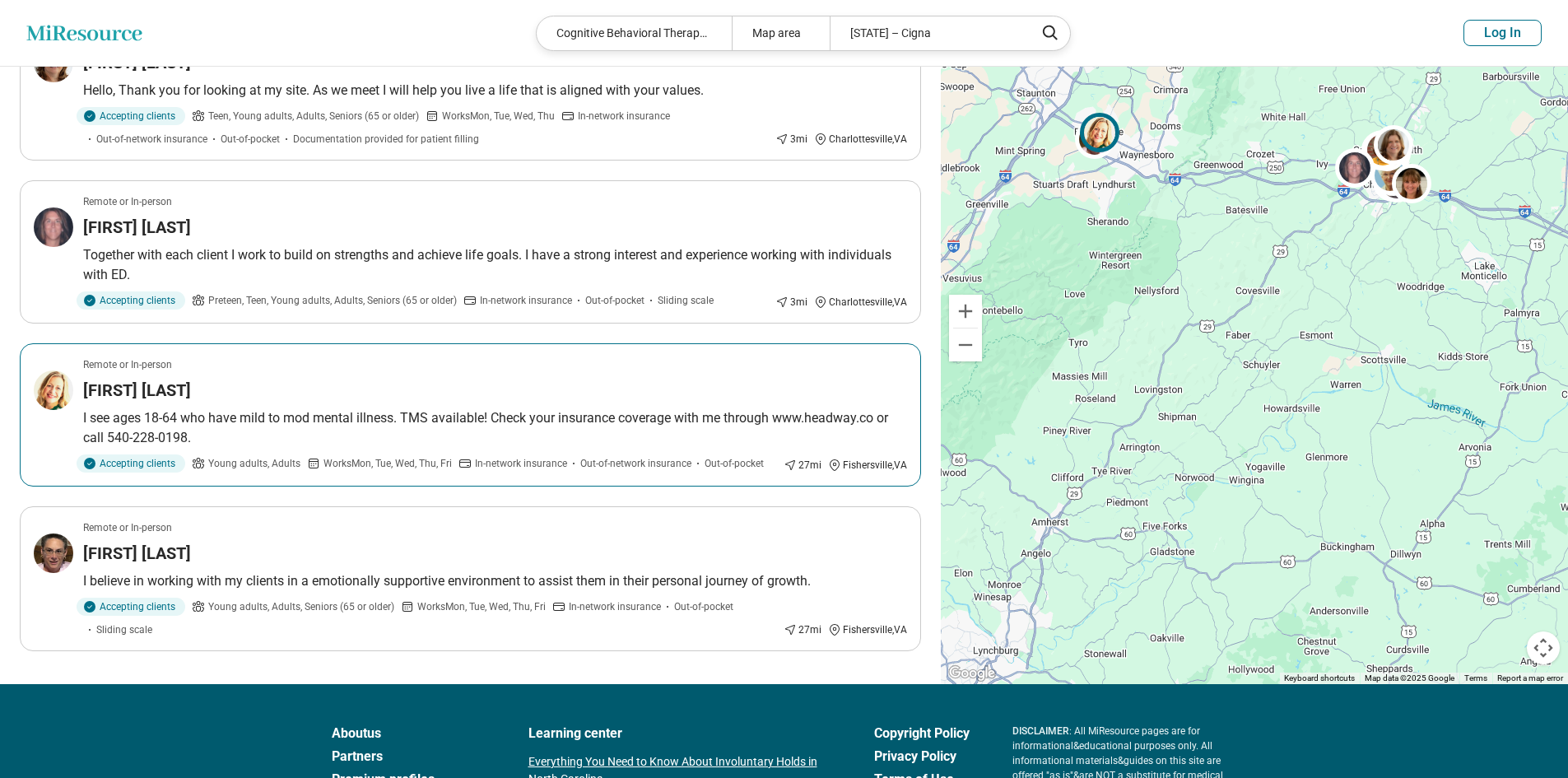 click on "I see ages 18-64 who have mild to mod mental illness. TMS available! Check your insurance coverage with me through www.headway.co or call 540-228-0198." at bounding box center (495, 428) 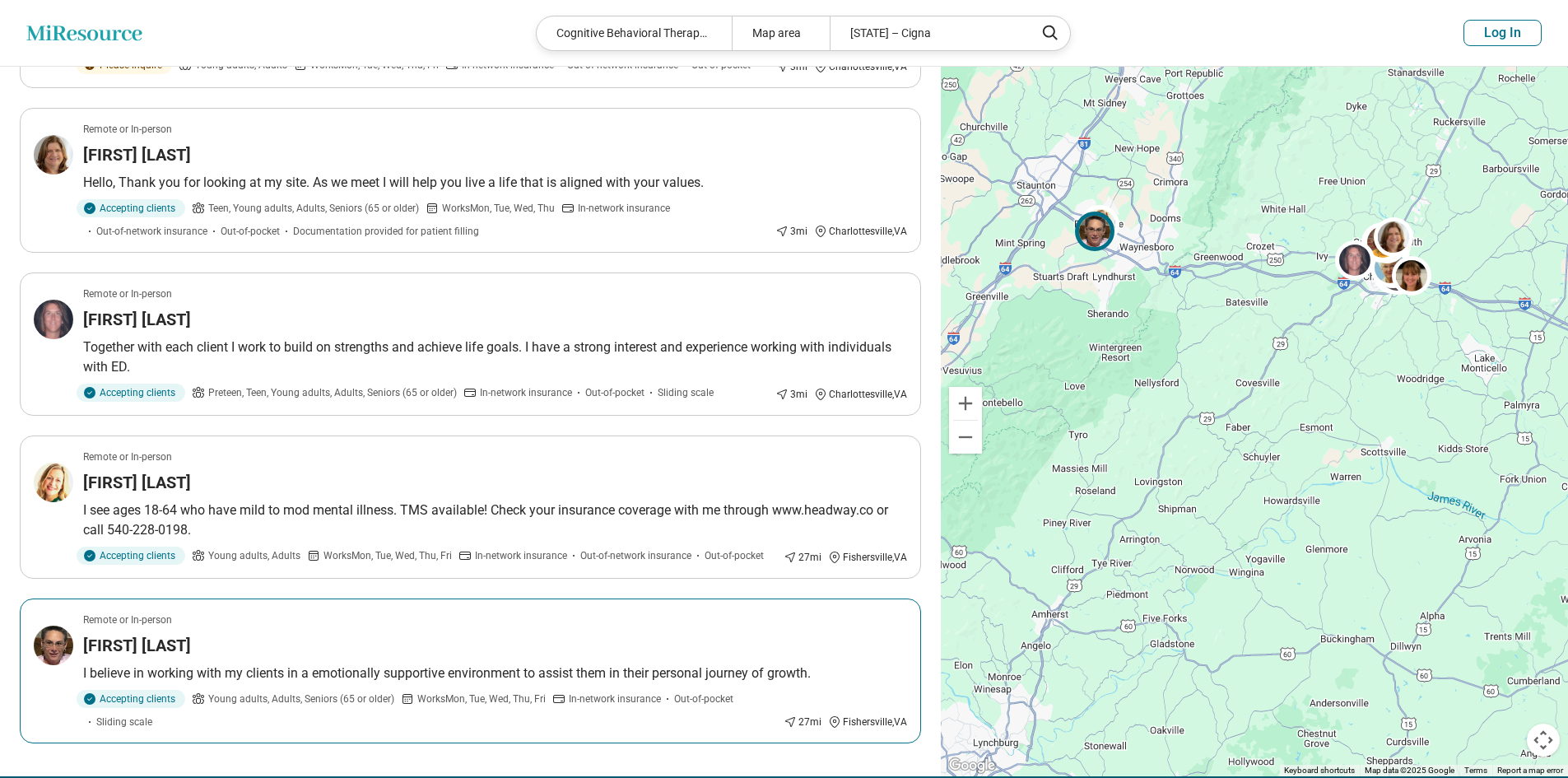 scroll, scrollTop: 1747, scrollLeft: 0, axis: vertical 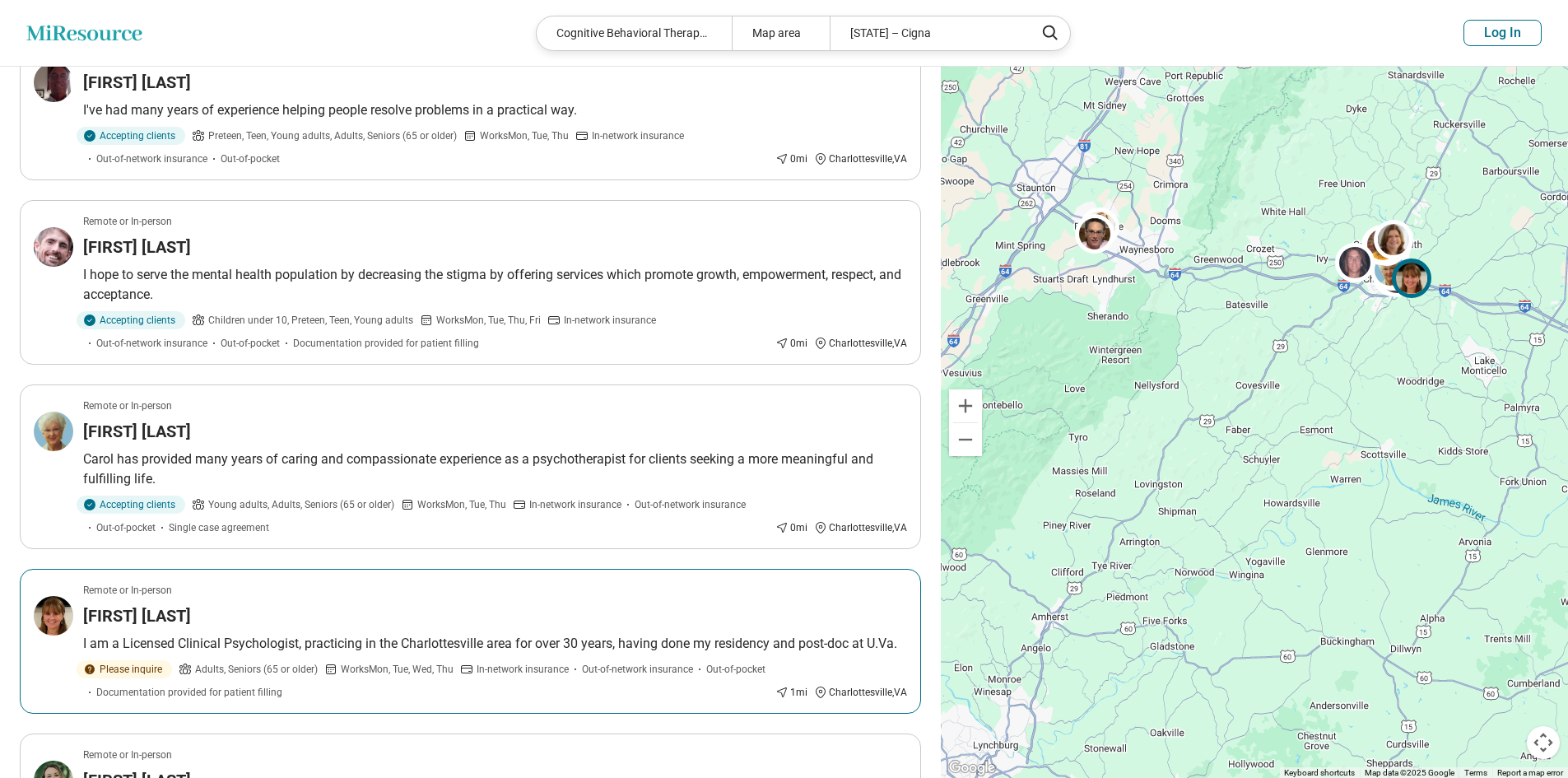 click at bounding box center (1412, 277) 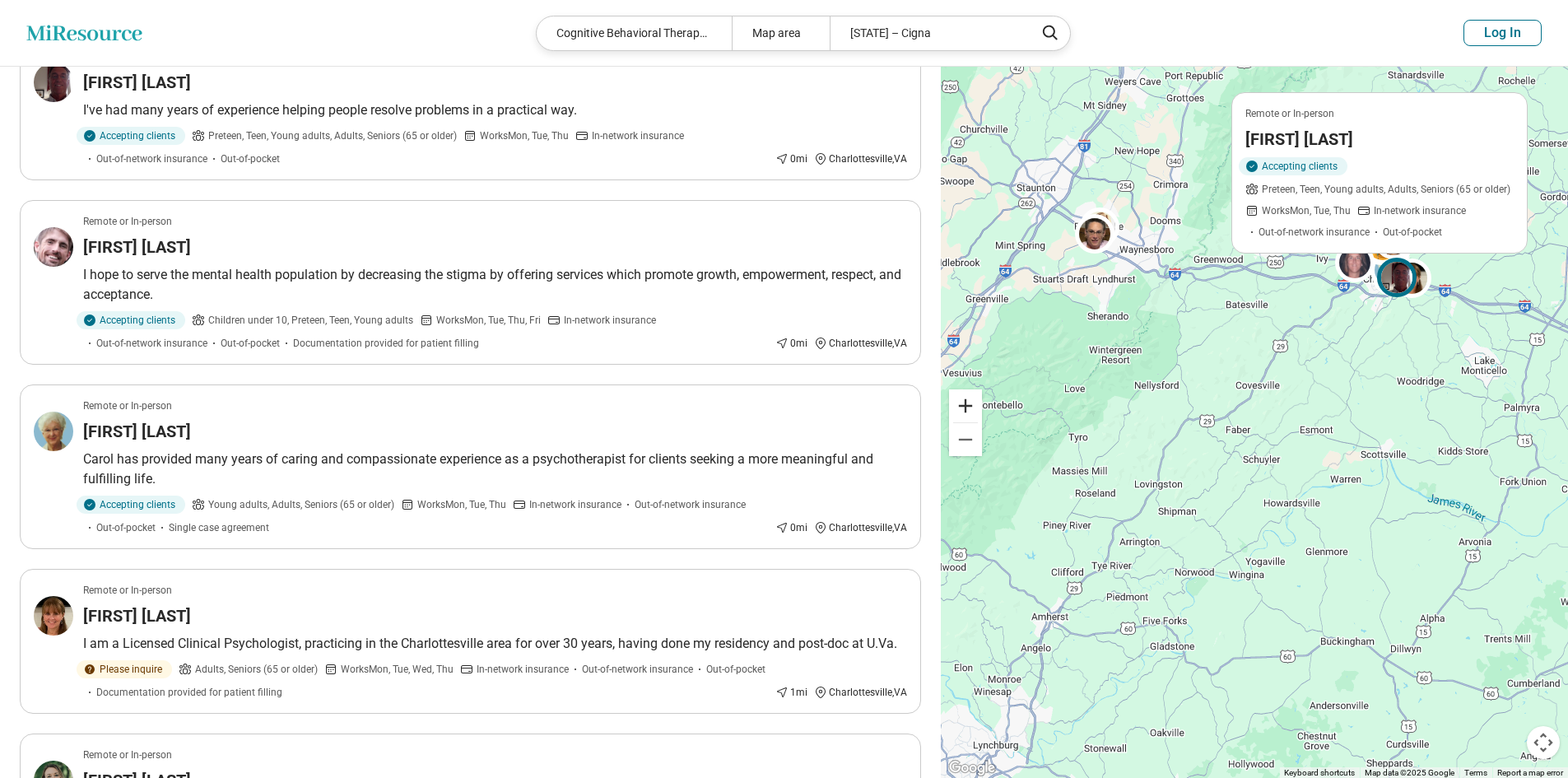click at bounding box center [965, 406] 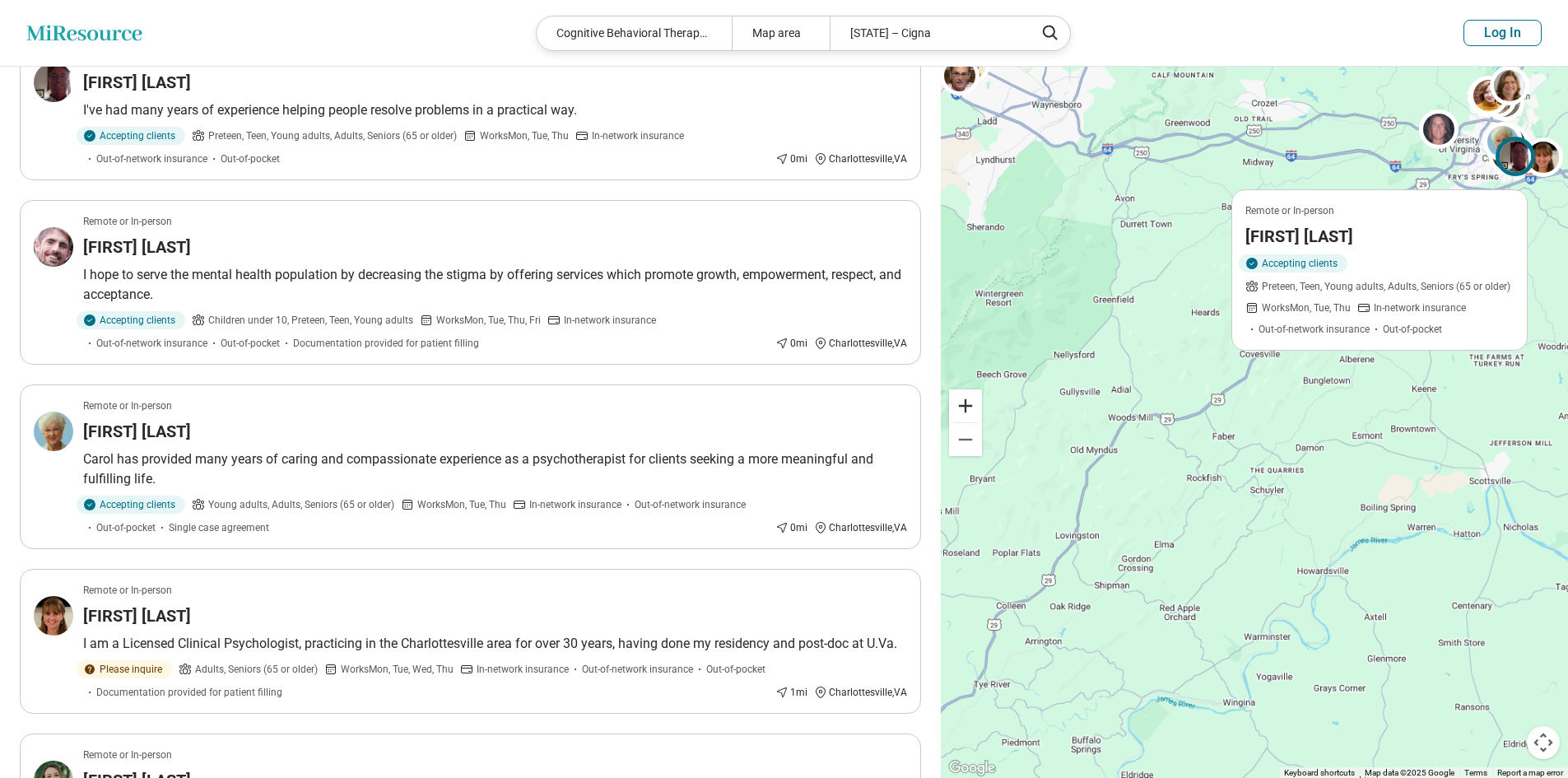 scroll, scrollTop: 0, scrollLeft: 0, axis: both 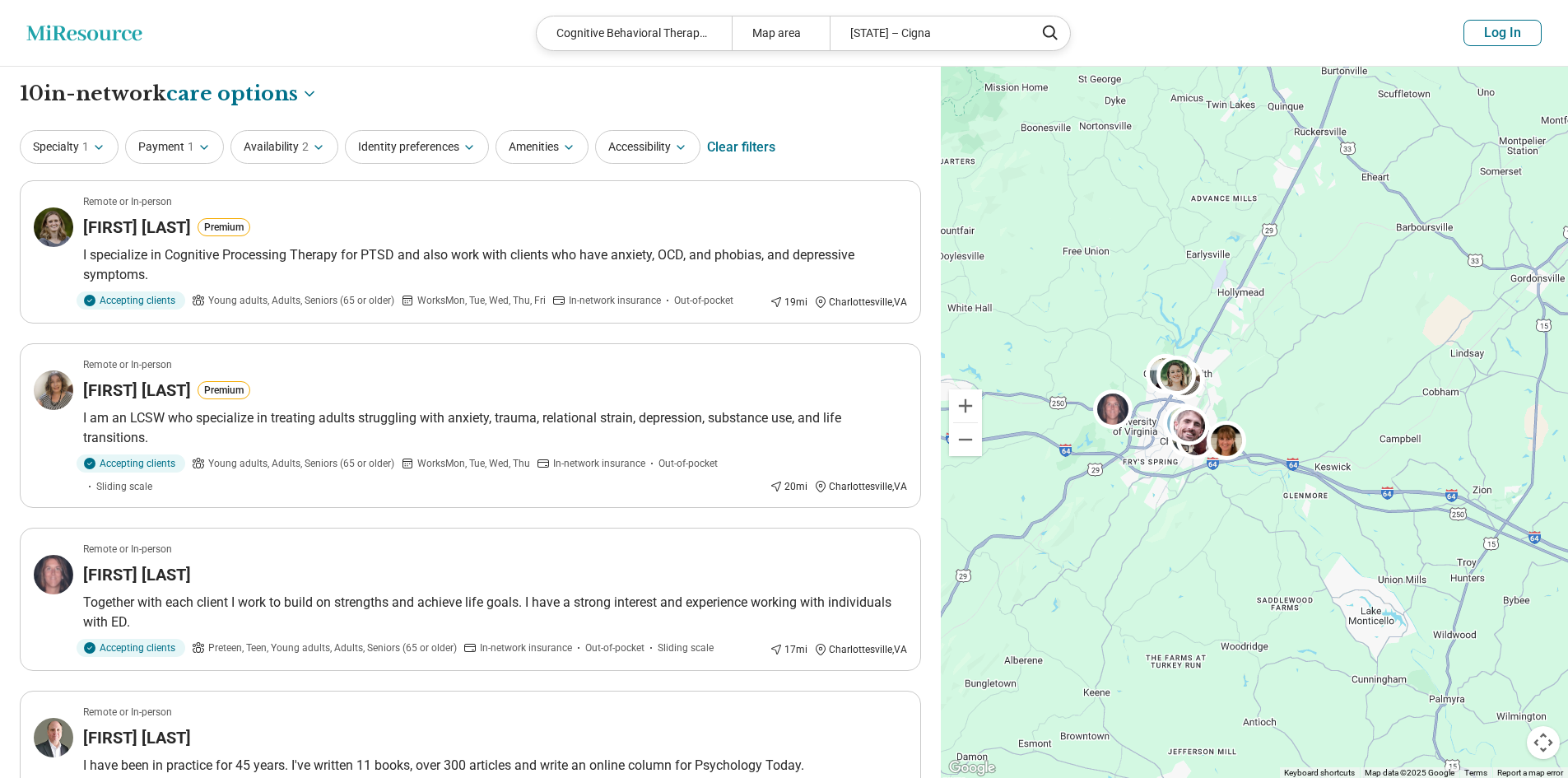 drag, startPoint x: 1487, startPoint y: 365, endPoint x: 1138, endPoint y: 669, distance: 462.8358 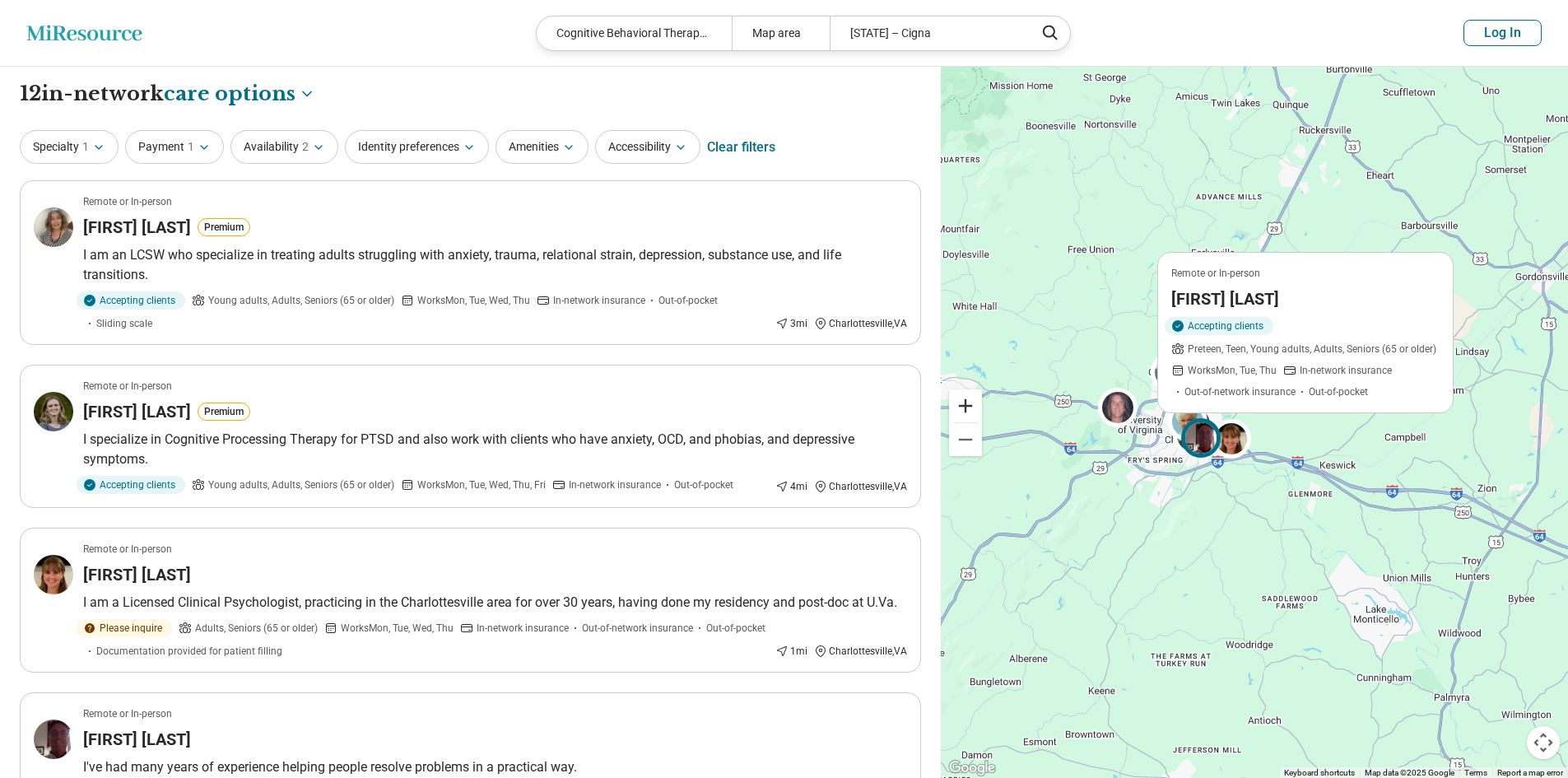 click at bounding box center (965, 406) 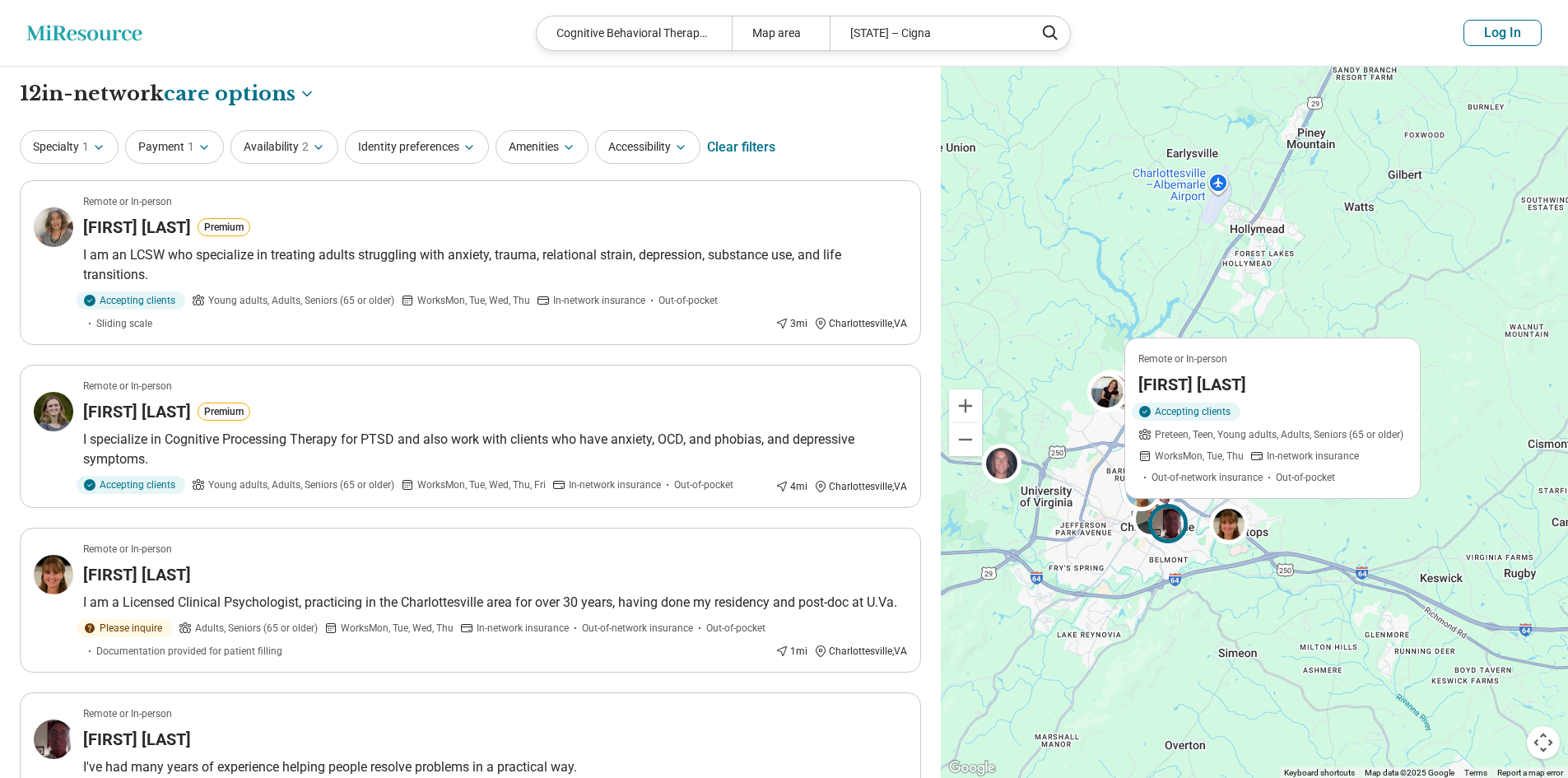 drag, startPoint x: 1091, startPoint y: 451, endPoint x: 1105, endPoint y: 522, distance: 72.36712 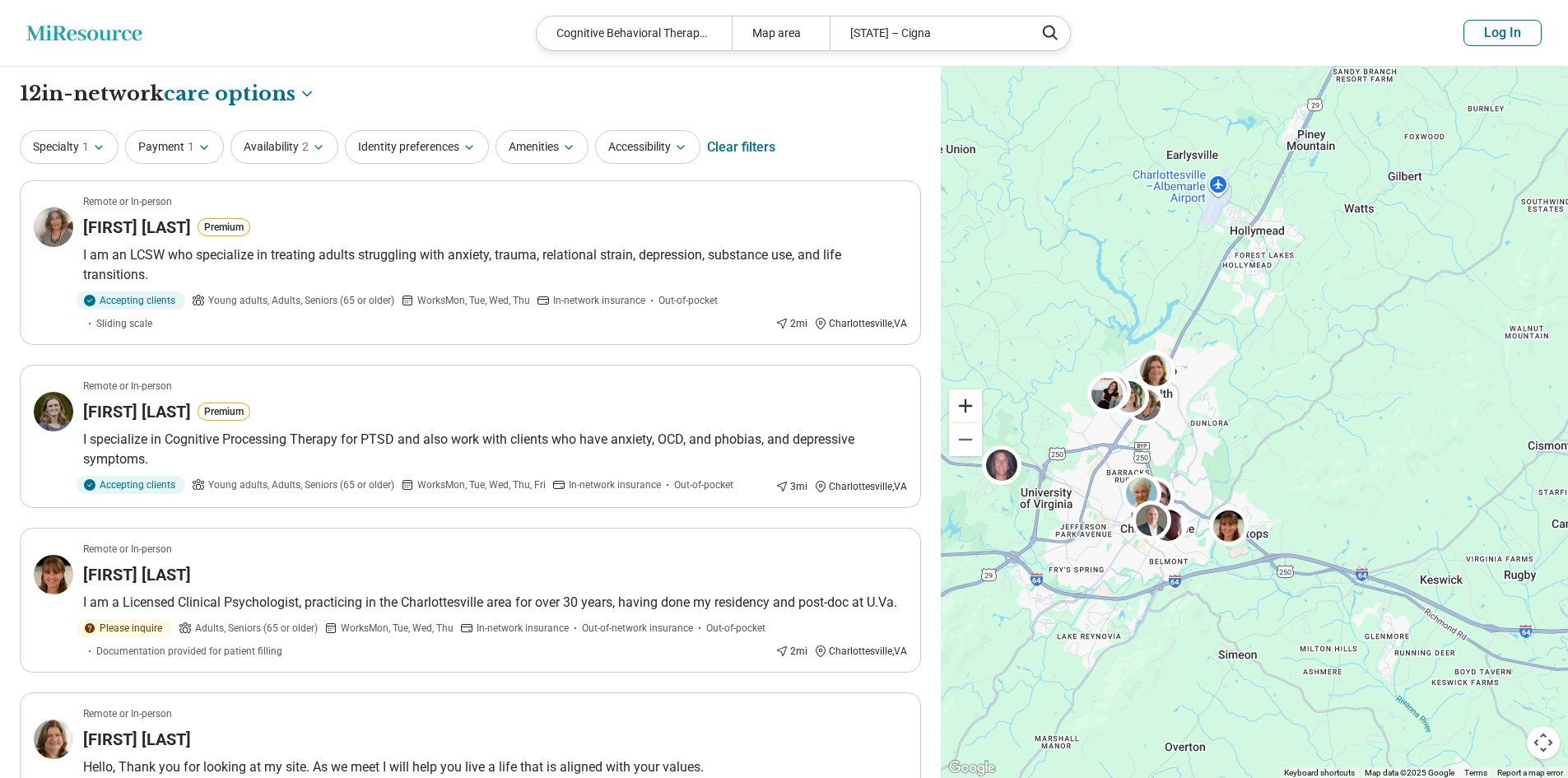 click at bounding box center [965, 406] 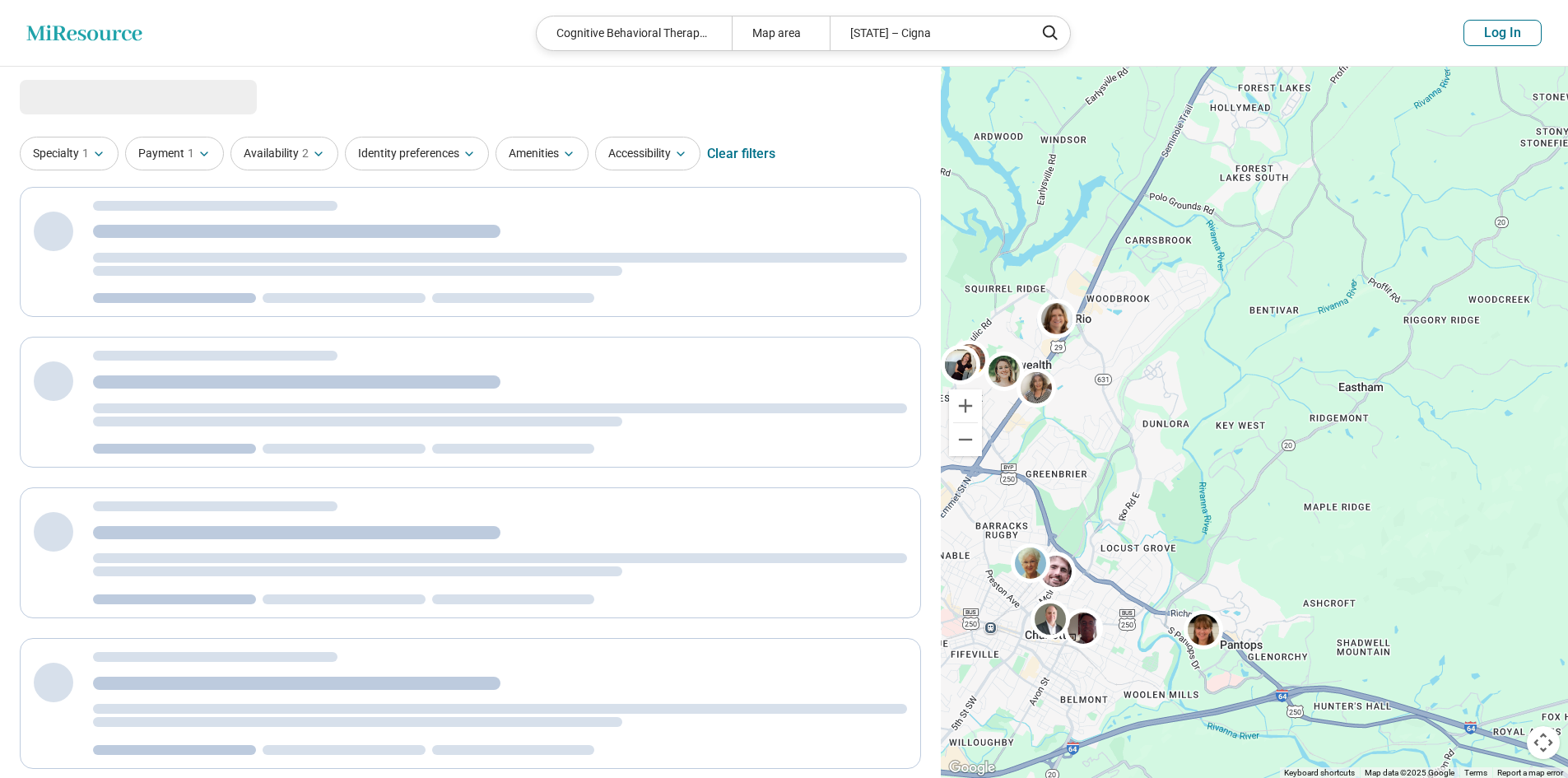 select on "***" 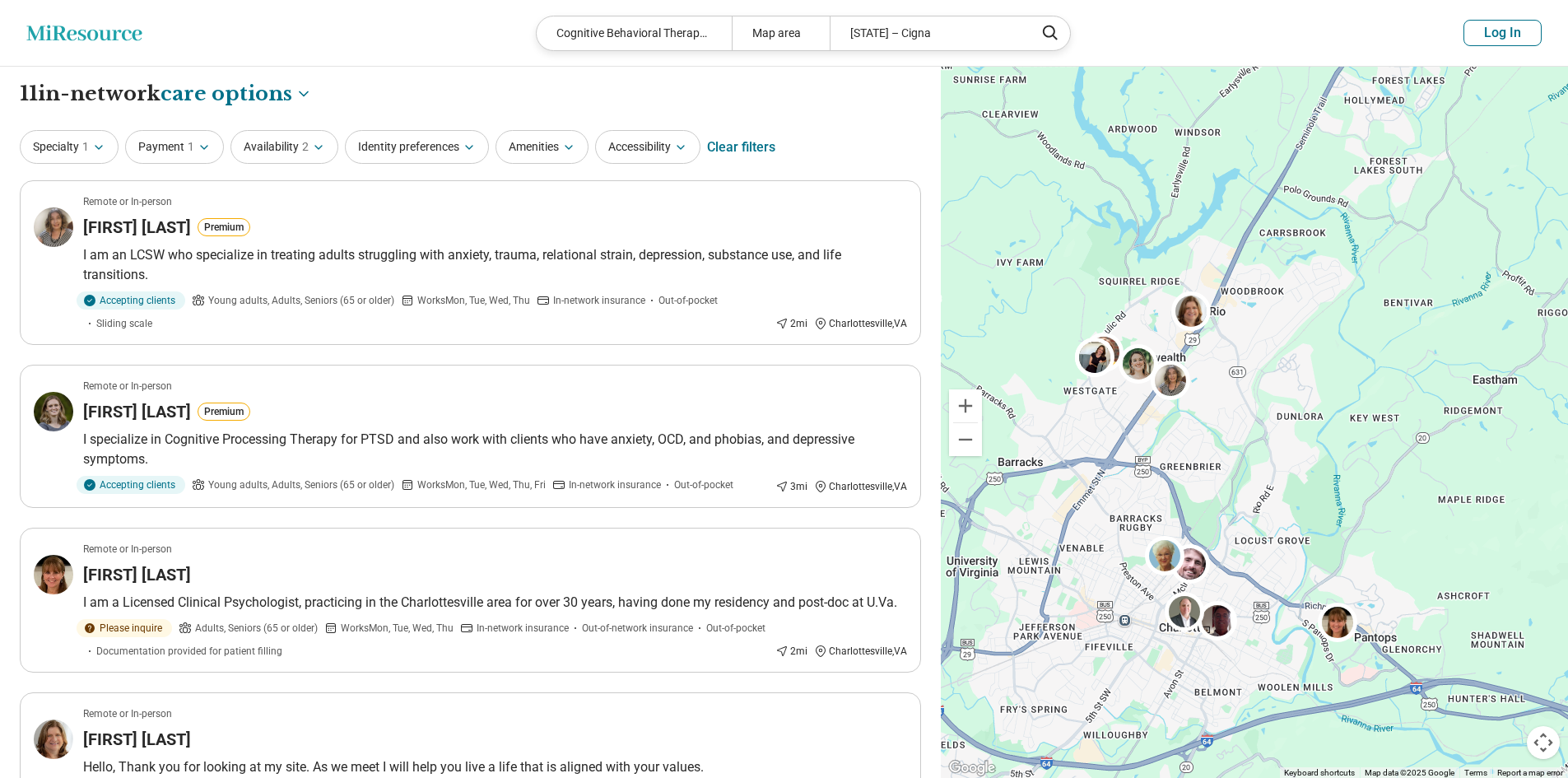 drag, startPoint x: 1184, startPoint y: 494, endPoint x: 1320, endPoint y: 487, distance: 136.18003 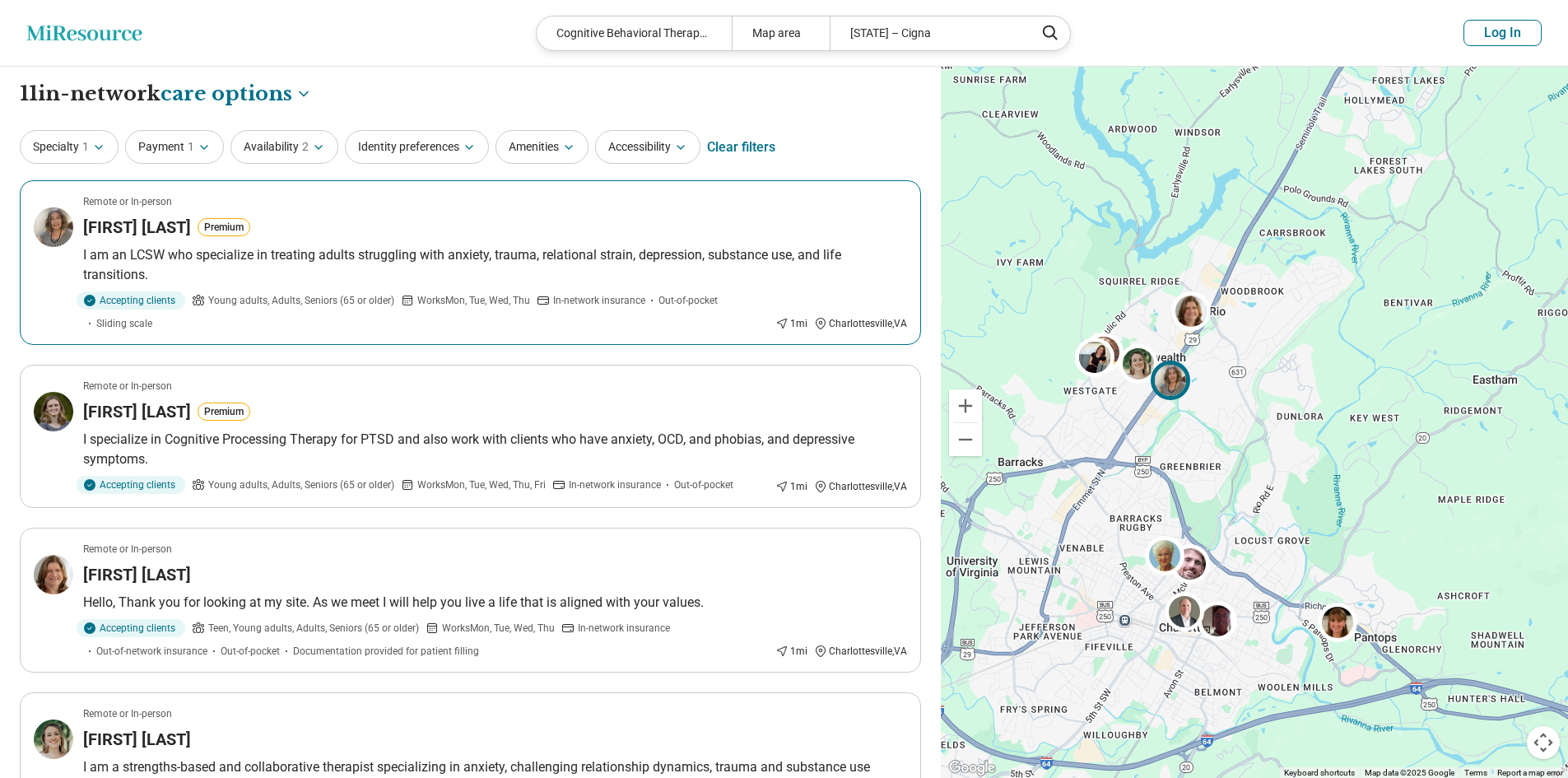 click at bounding box center (1170, 380) 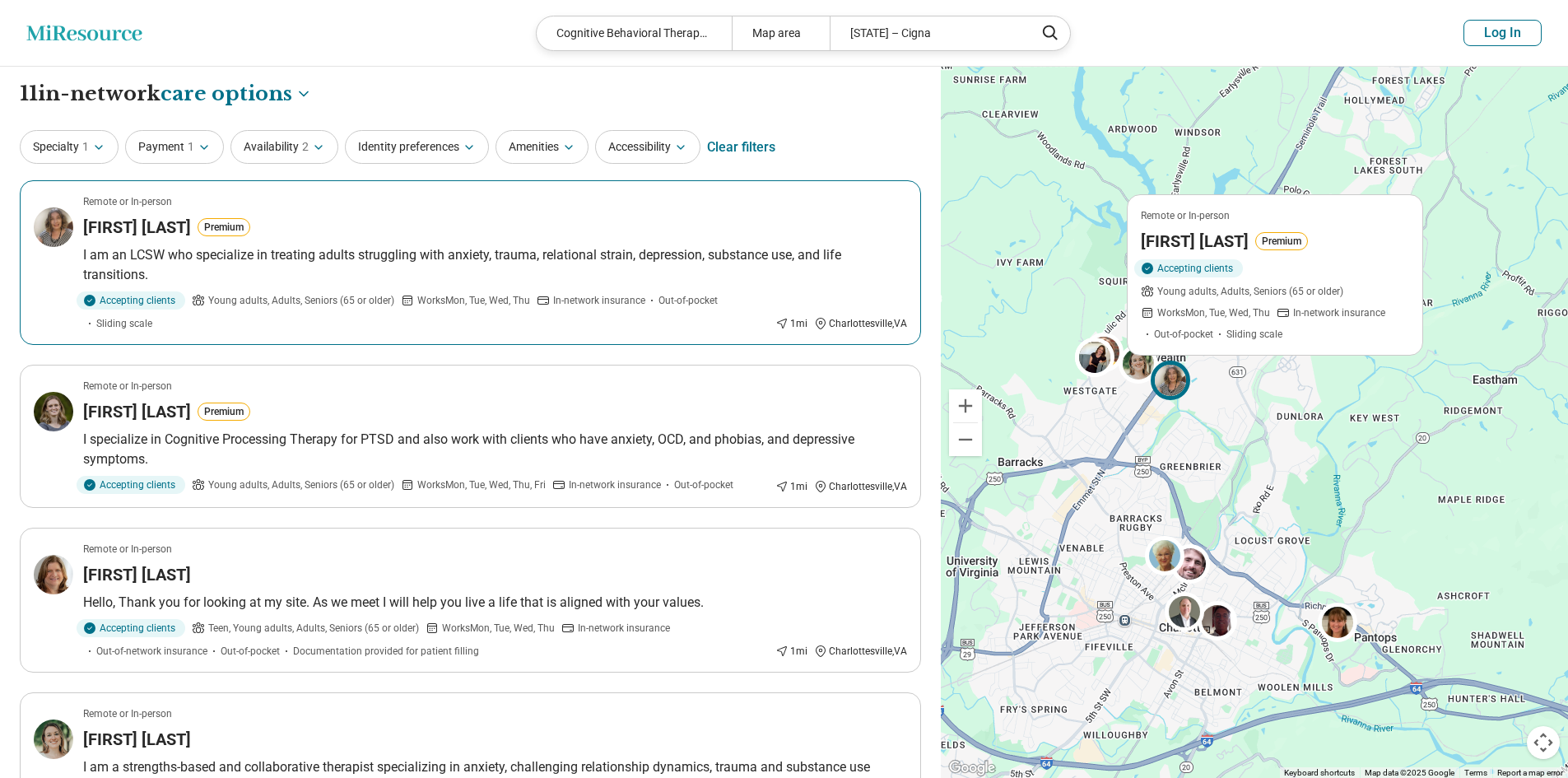 click on "Works  Mon, Tue, Wed, Thu" at bounding box center (1213, 312) 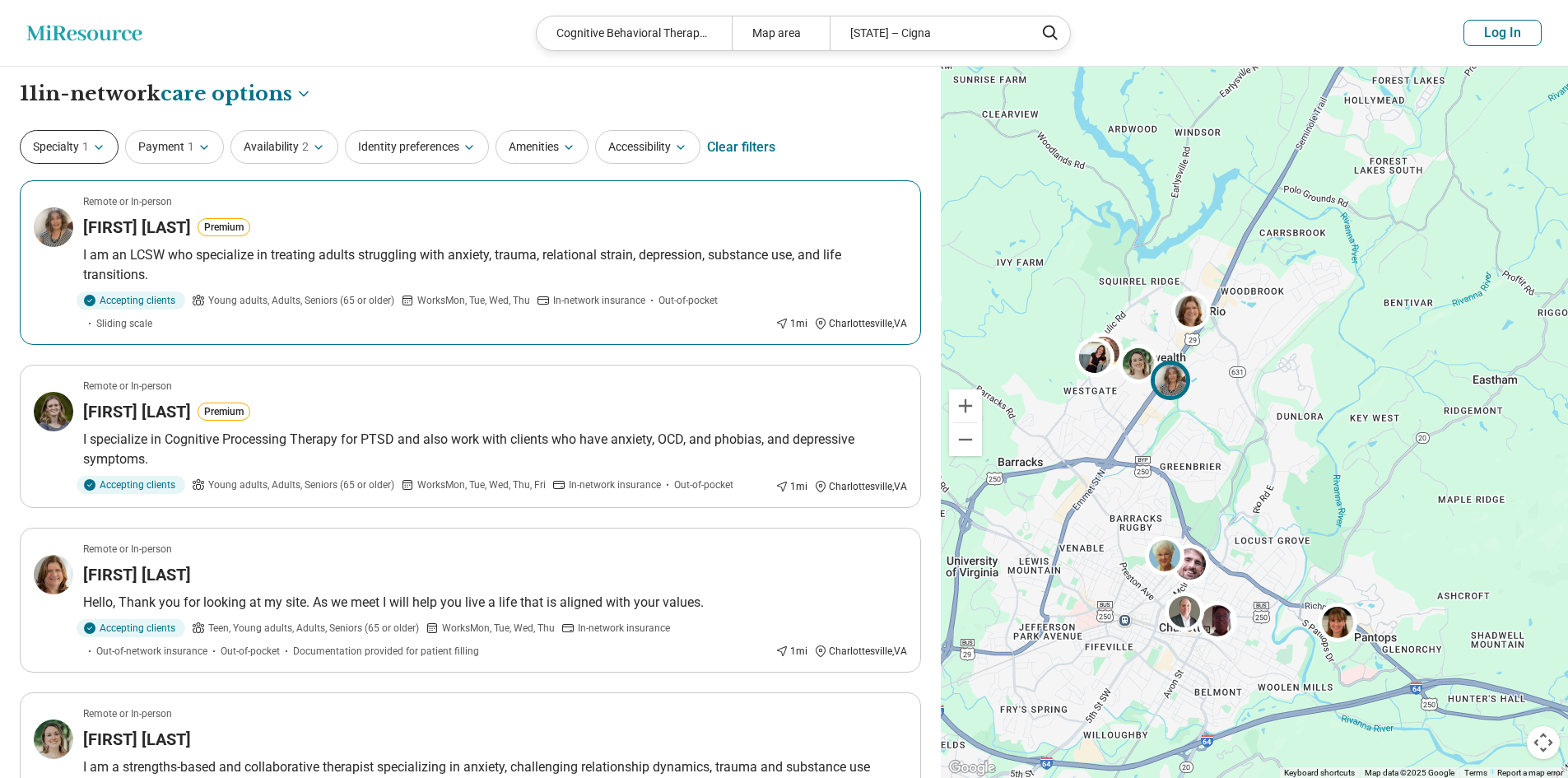 click on "Specialty 1" at bounding box center [69, 147] 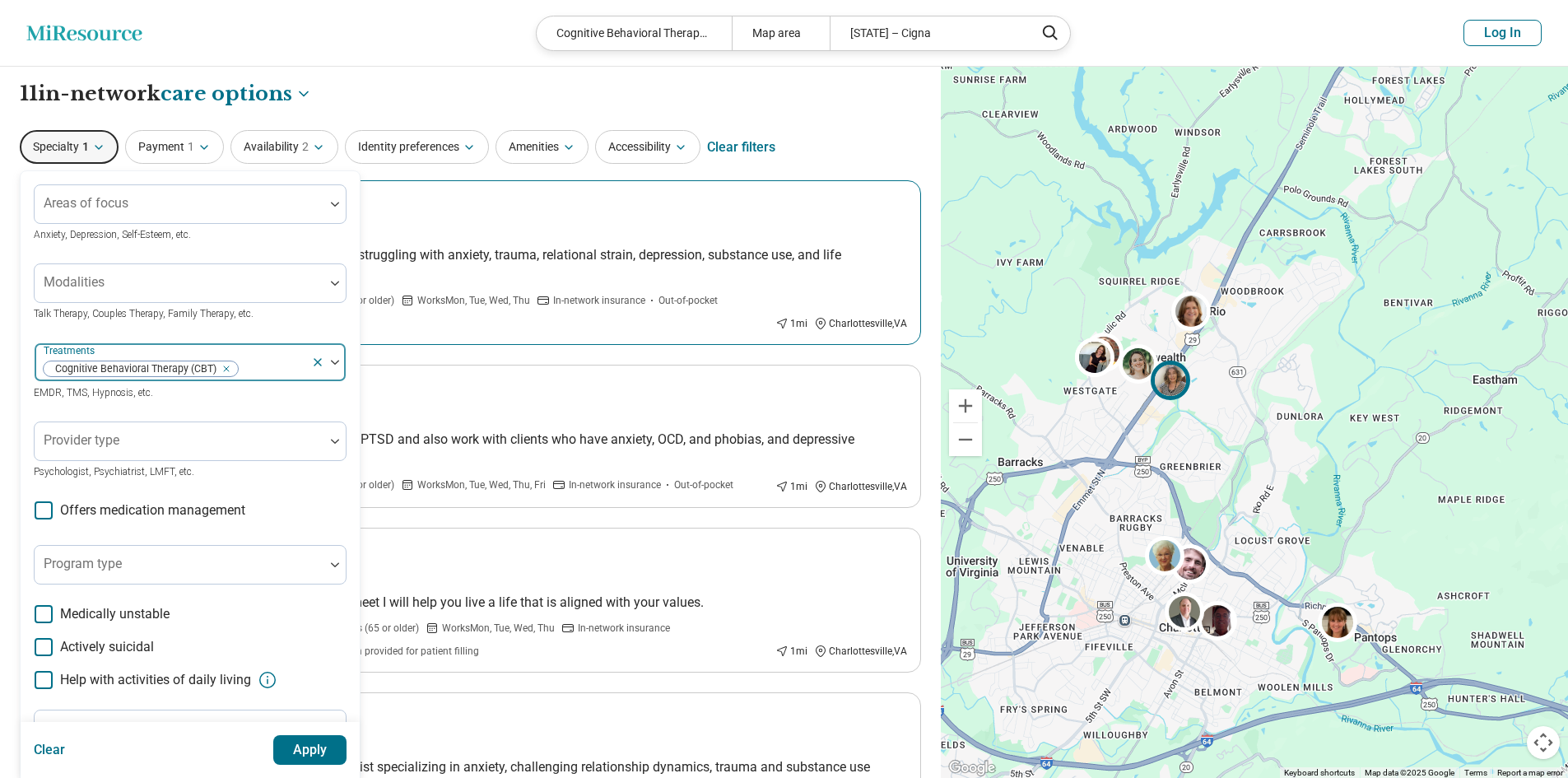 click at bounding box center (223, 369) 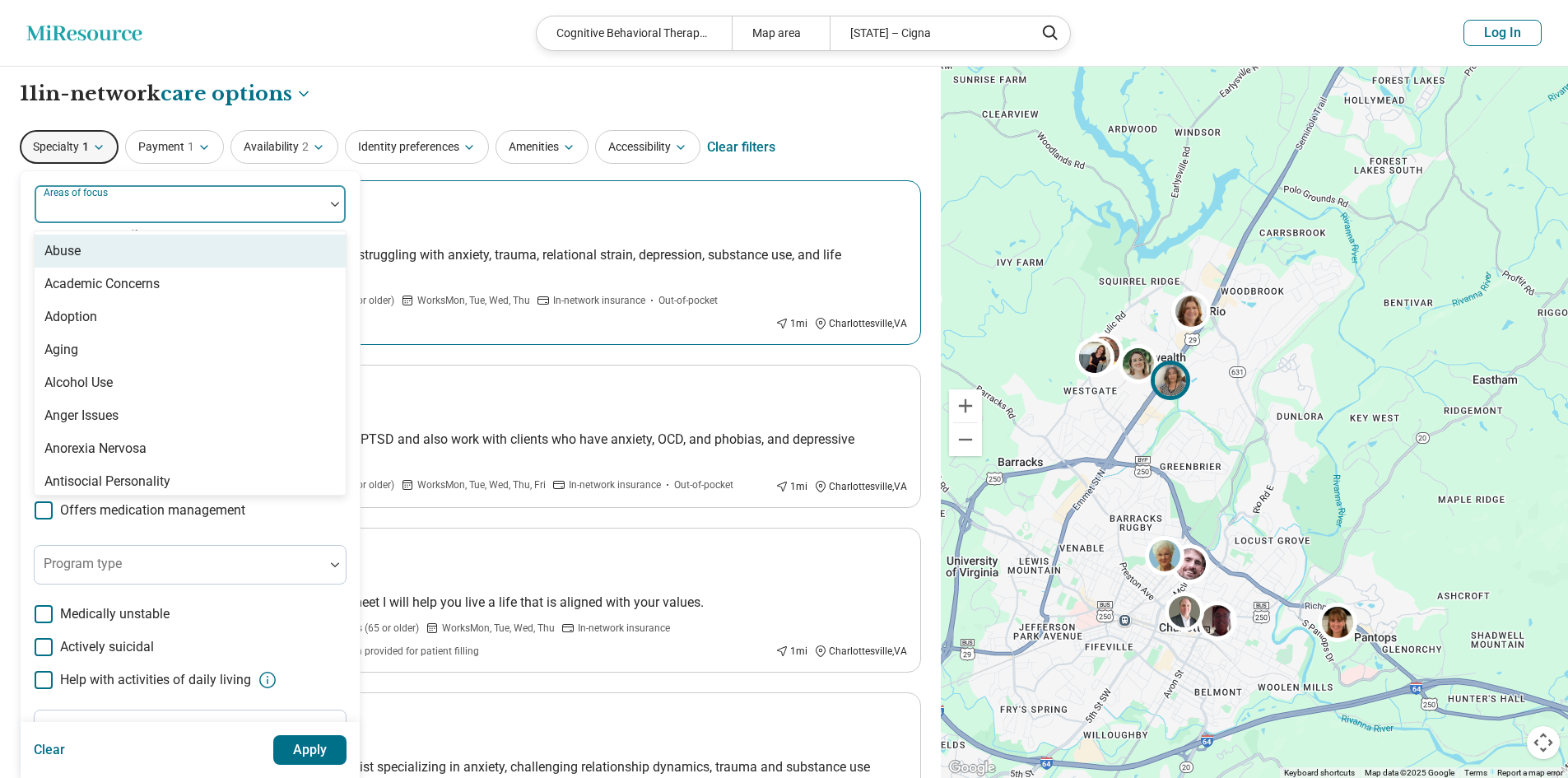 click at bounding box center [335, 204] 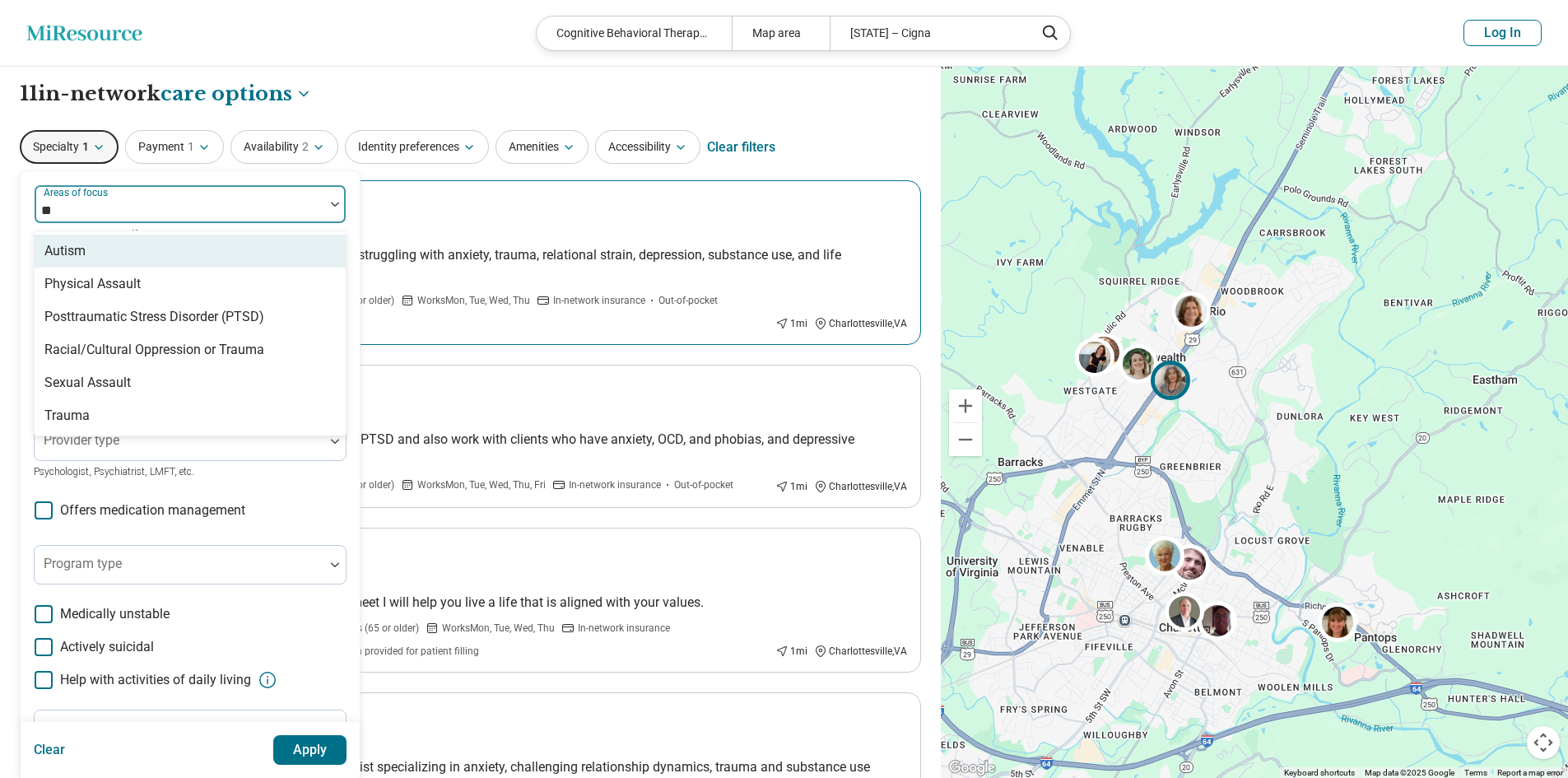 type on "***" 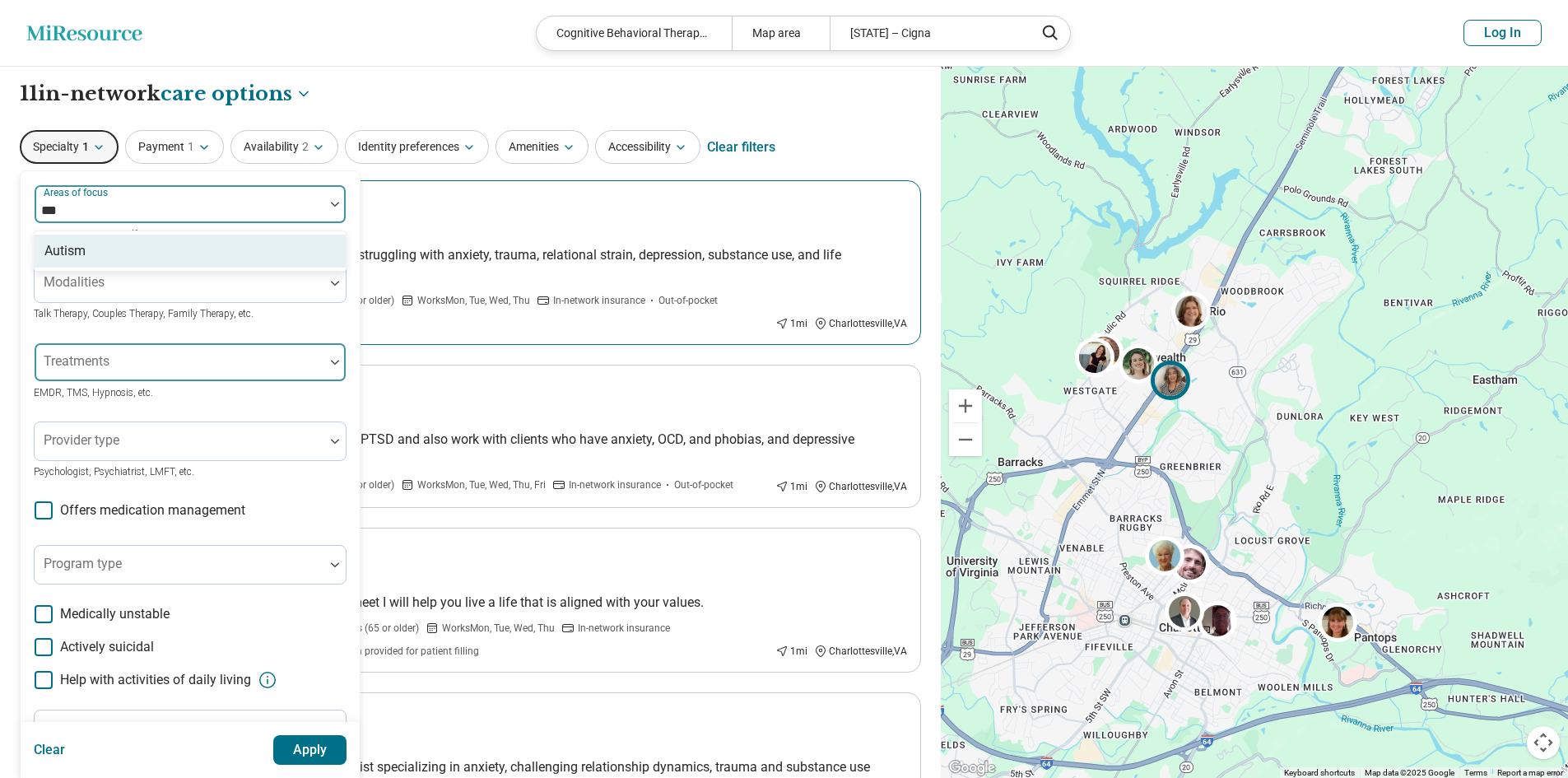 click on "Autism" at bounding box center (190, 251) 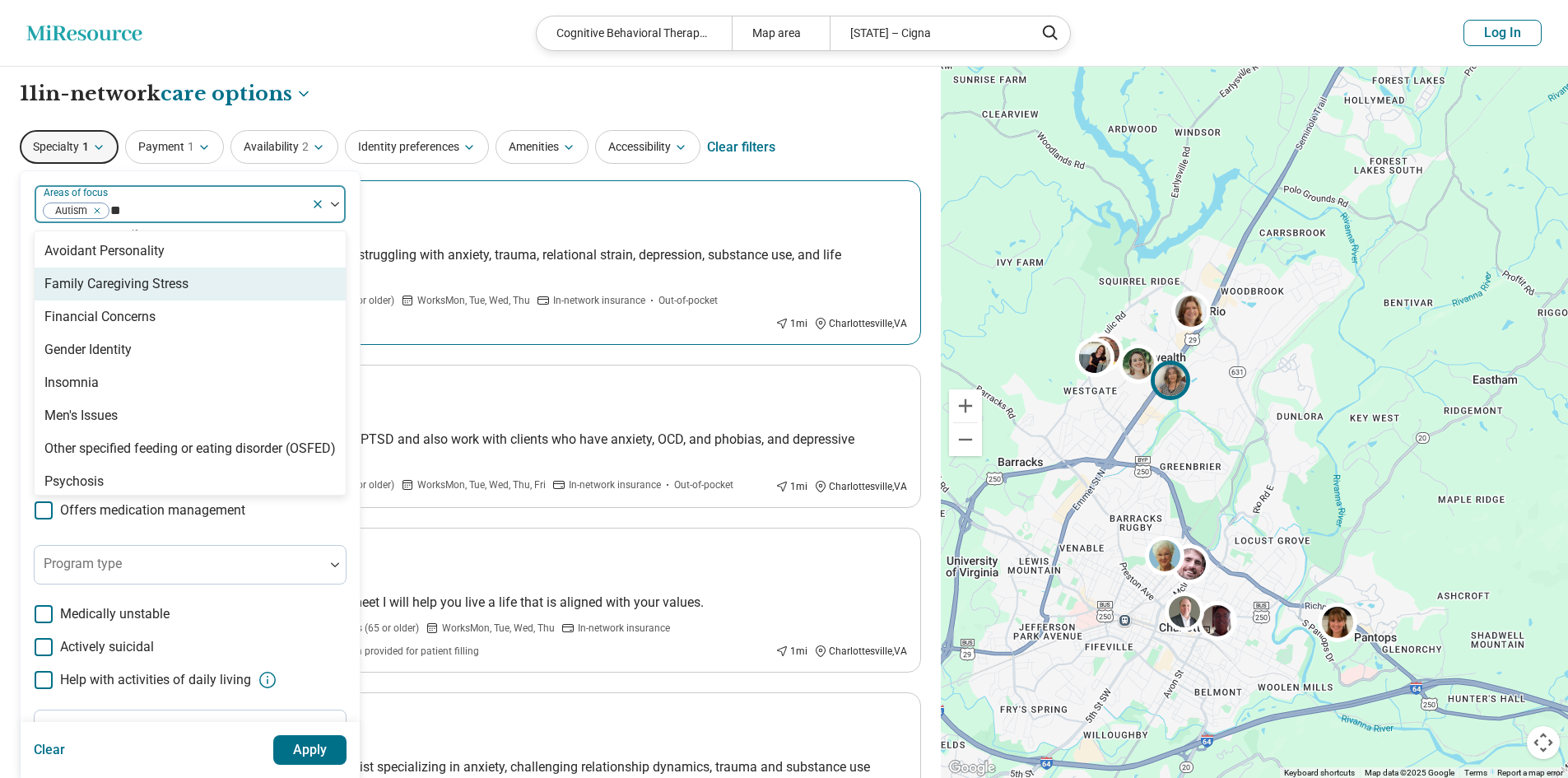 type on "*" 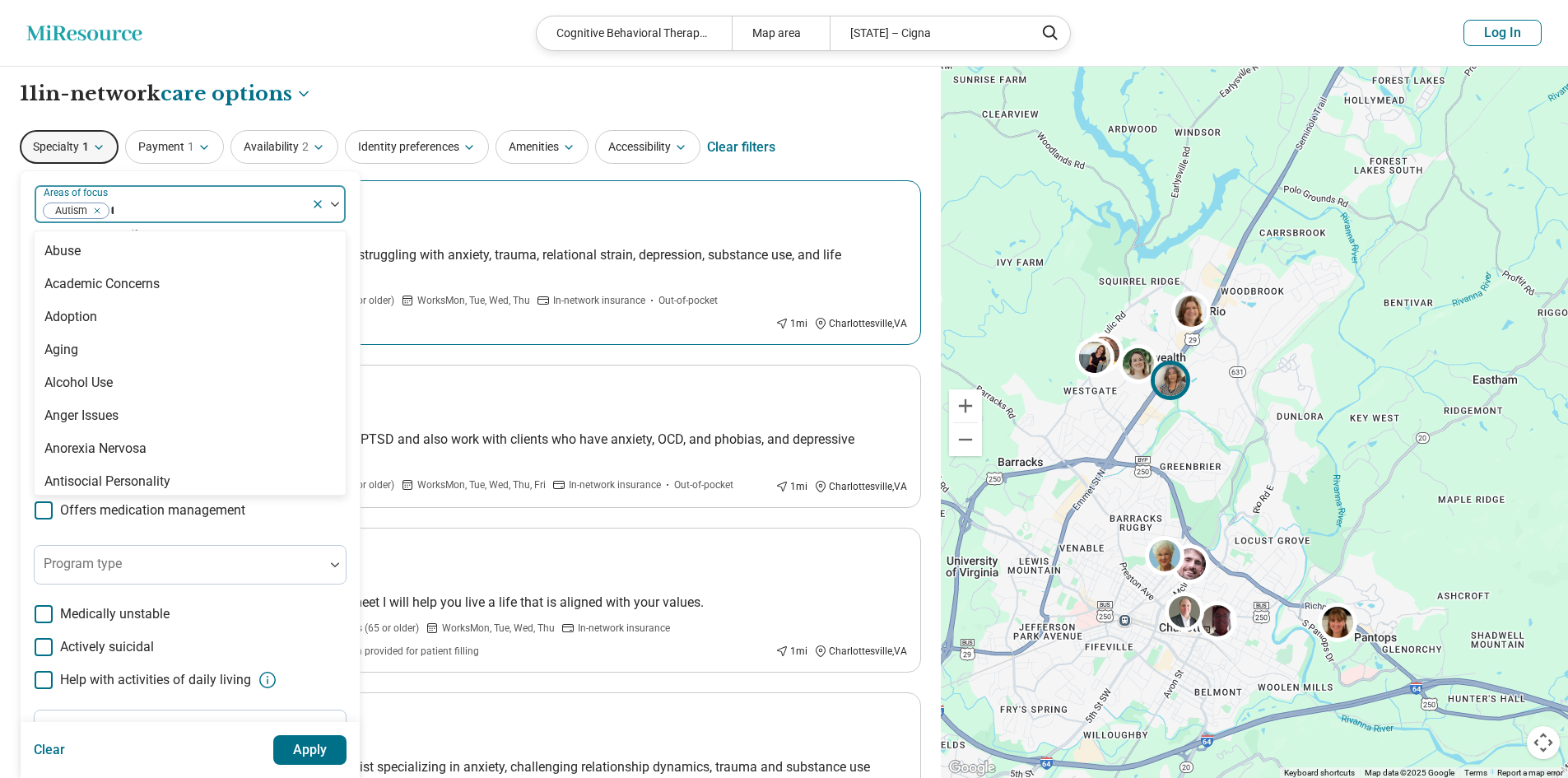 type on "***" 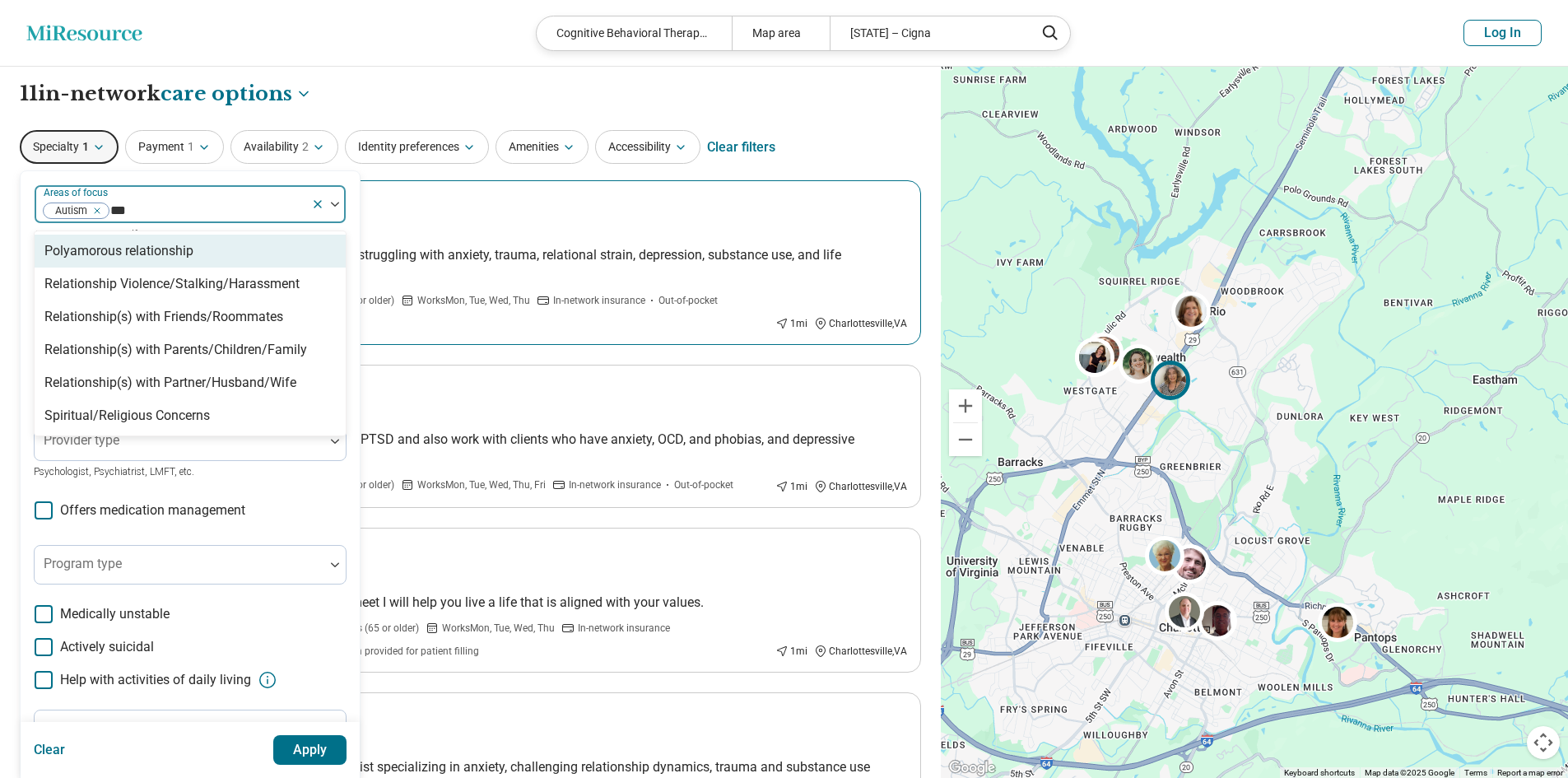 click on "Polyamorous relationship" at bounding box center [190, 251] 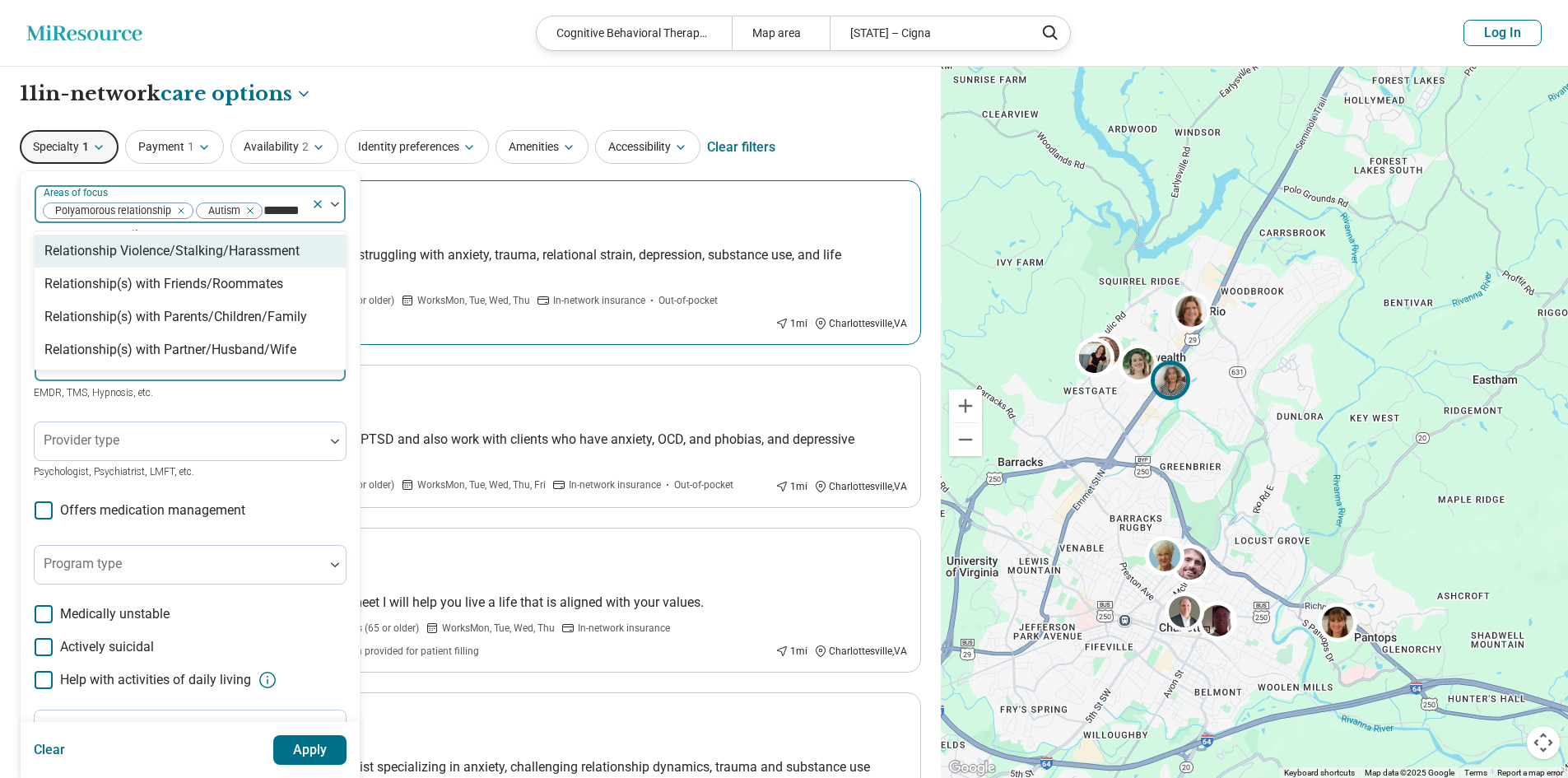type on "********" 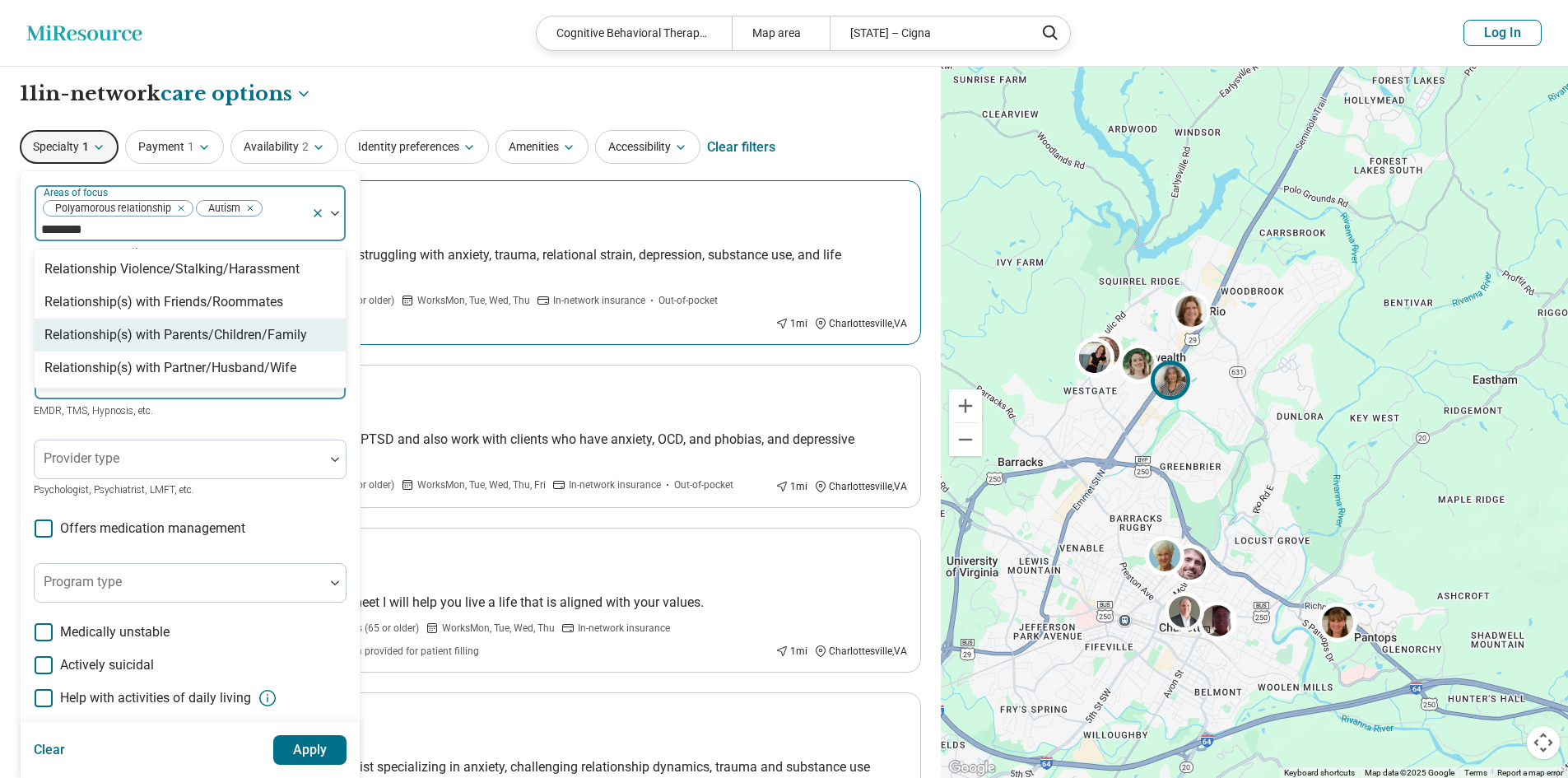 click on "Relationship(s) with Parents/Children/Family" at bounding box center (175, 335) 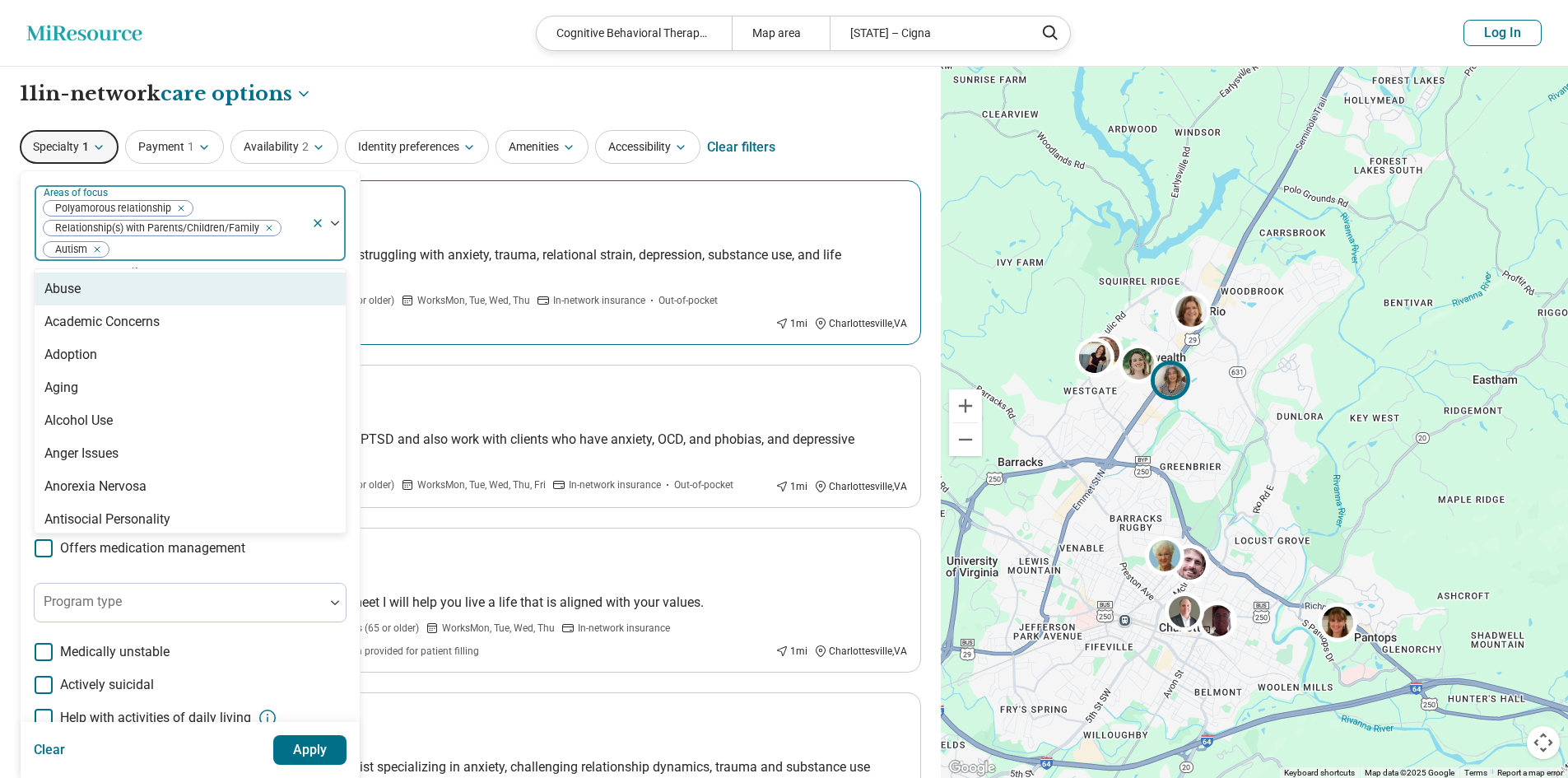 click on "option Relationship(s) with Parents/Children/Family, selected. 97 results available. Use Up and Down to choose options, press Enter to select the currently focused option, press Escape to exit the menu, press Tab to select the option and exit the menu. Areas of focus Polyamorous relationship Relationship(s) with Parents/Children/Family Autism Abuse Academic Concerns Adoption Aging Alcohol Use Anger Issues Anorexia Nervosa Antisocial Personality Anxiety Athletic Performance Athletic/Sports performance Attention Deficit Hyperactivity Disorder (ADHD) Avoidant Personality Avoidant/Restrictive Food Intake Disorder Binge-Eating Disorder Bipolar Disorder Body Image Borderline Personality Bulimia Nervosa Bullying Burnout Career Childhood Abuse Chronic Illness/Pain Cognitive Functioning College and School Placement Compulsive Exercise Conflict Resolution Dependent Personality Depression Disability Divorce Drug Use Eating Concerns End of Life Excoriation Disorder (skin picking) Family Caregiving Stress Gender Identity" at bounding box center (190, 525) 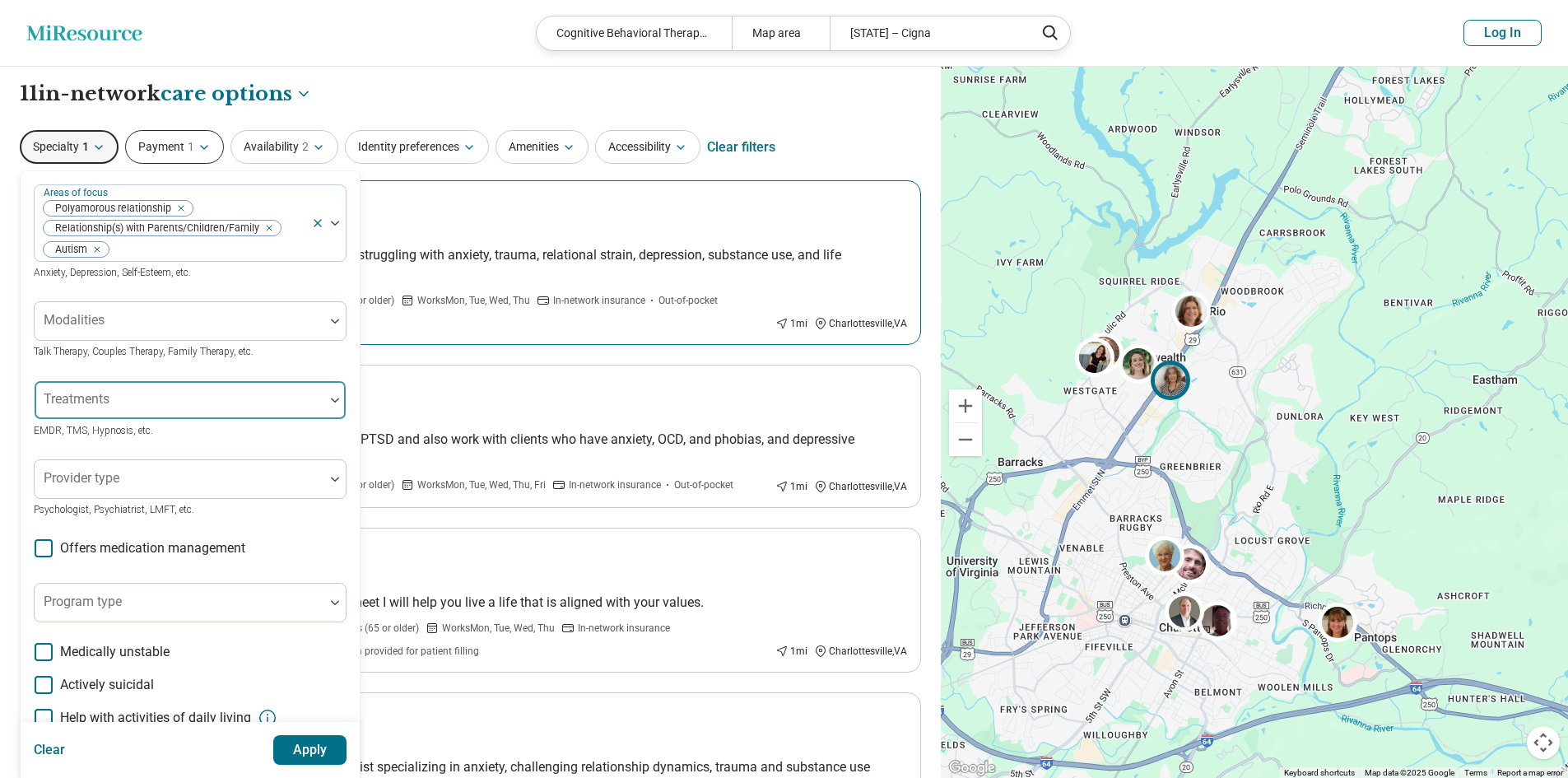click on "Payment 1" at bounding box center (174, 147) 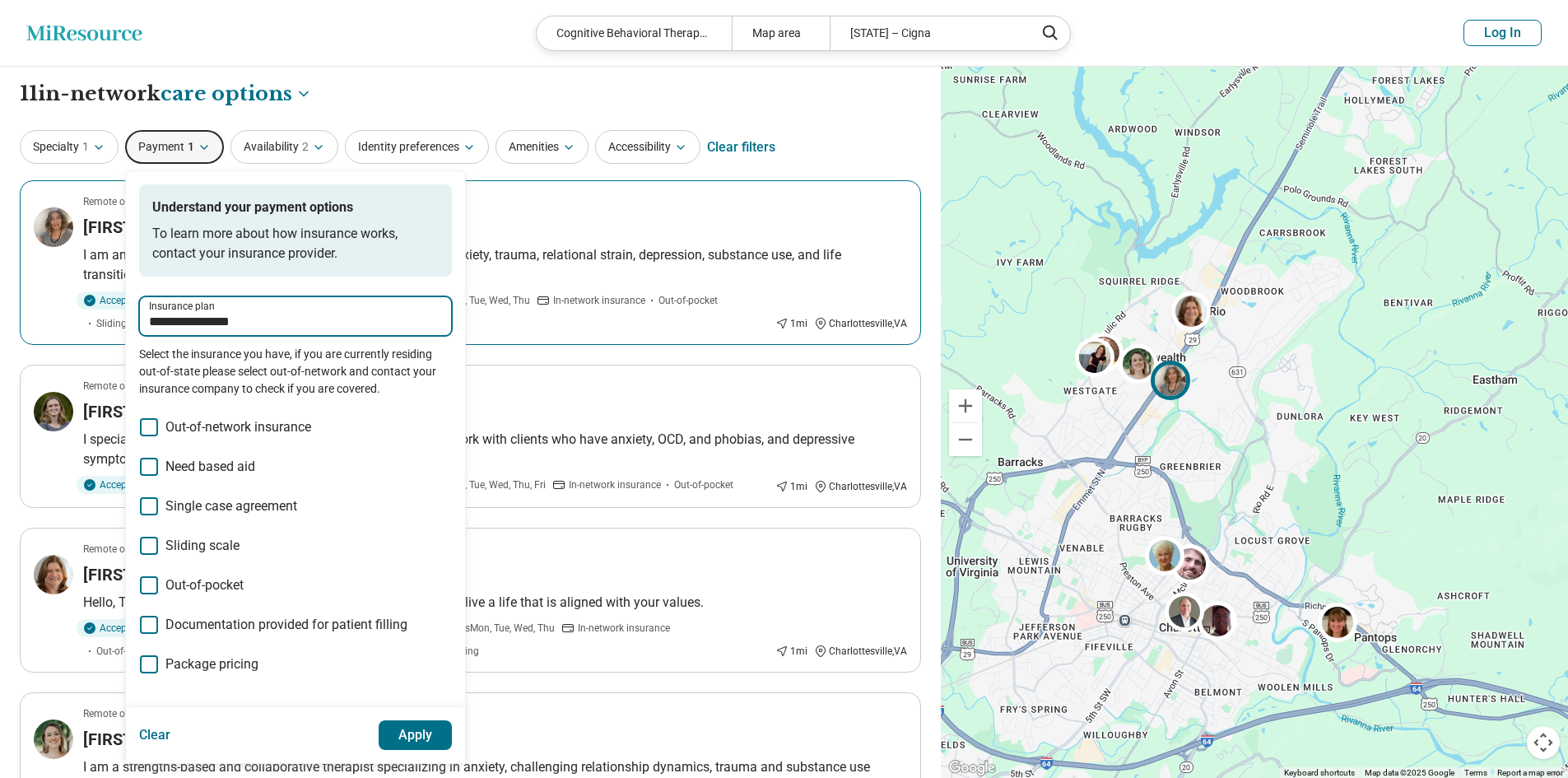 click on "**********" at bounding box center [295, 322] 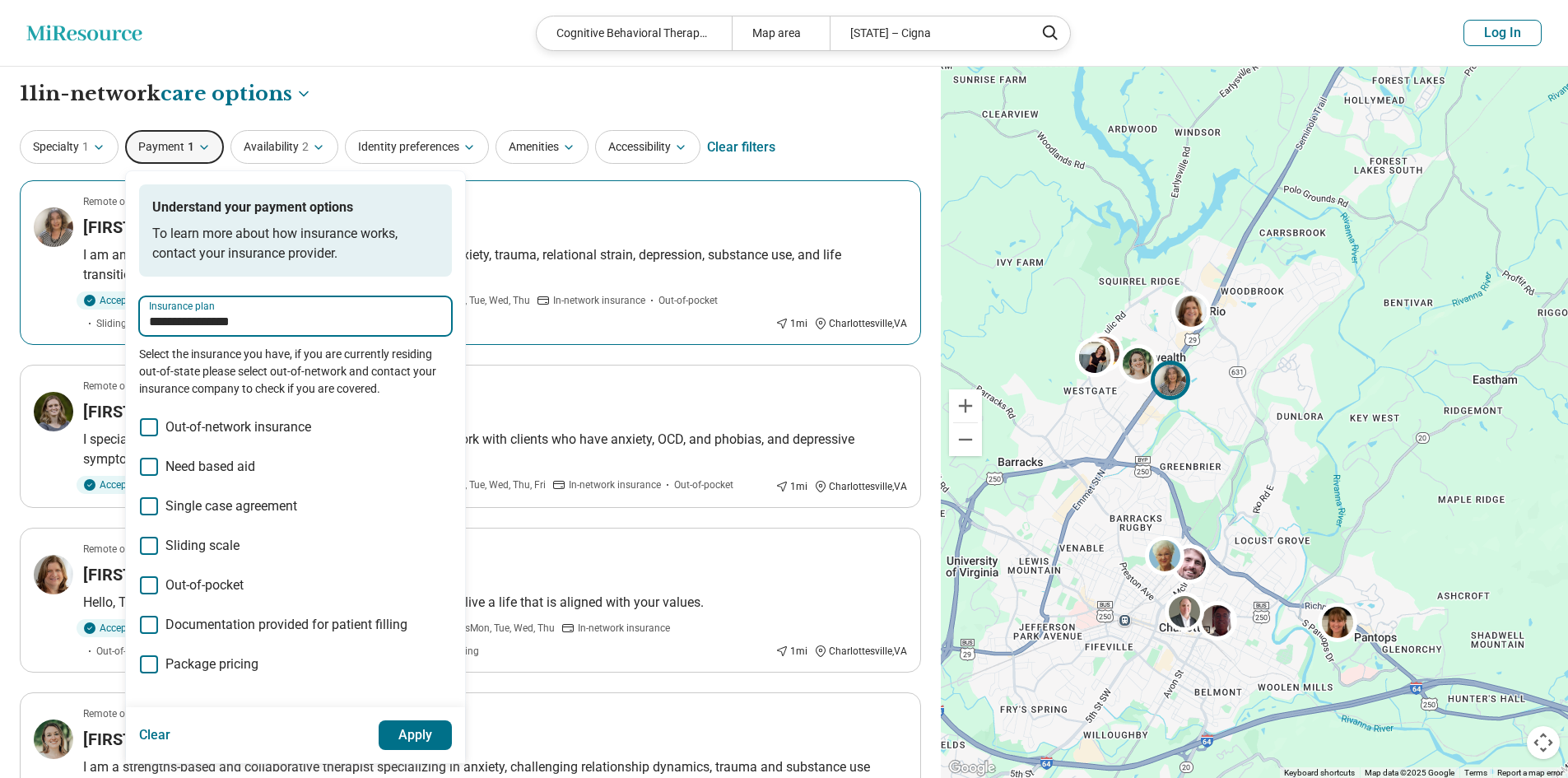 drag, startPoint x: 255, startPoint y: 323, endPoint x: 72, endPoint y: 323, distance: 183 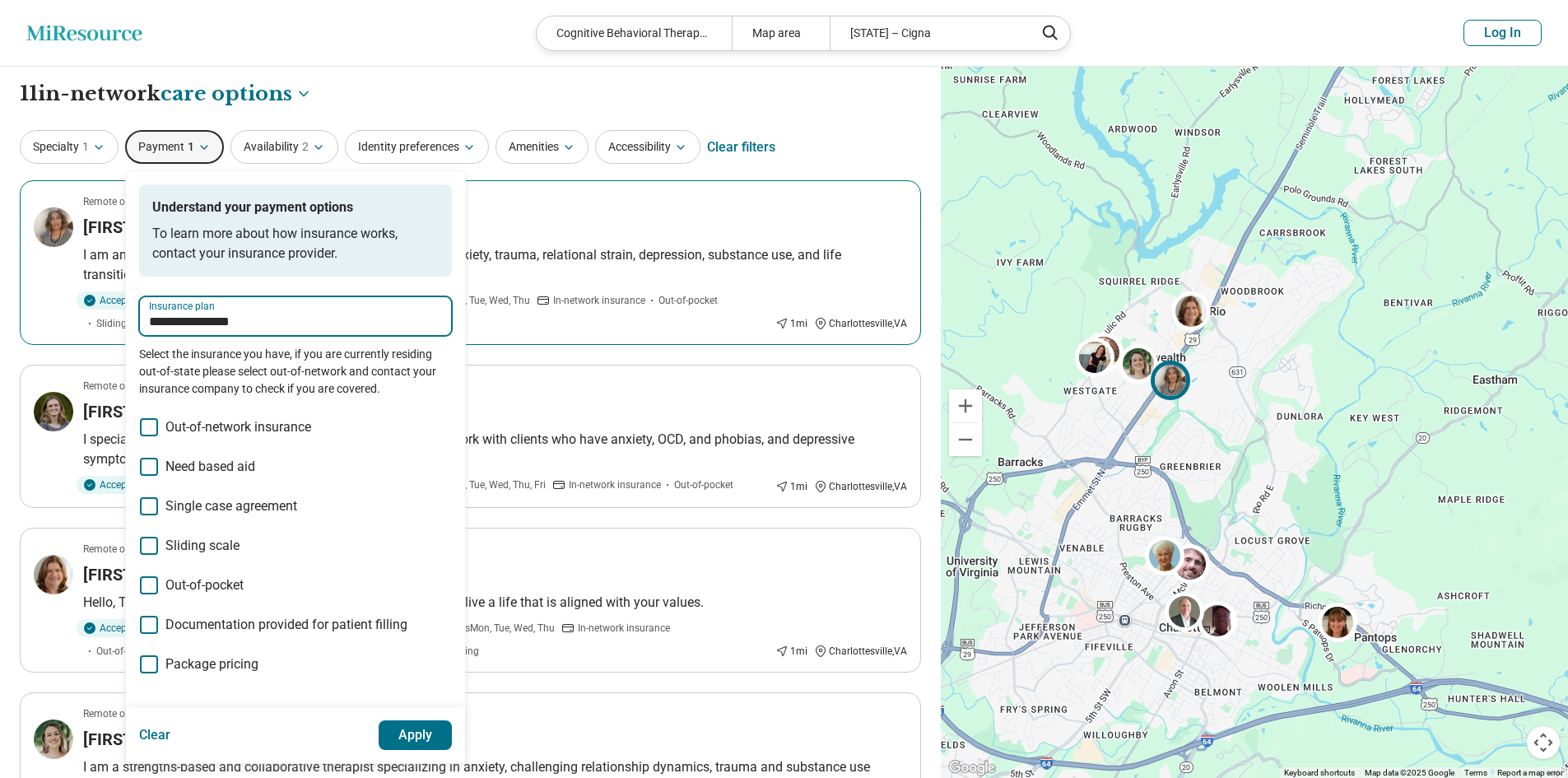 click on "**********" at bounding box center (470, 1052) 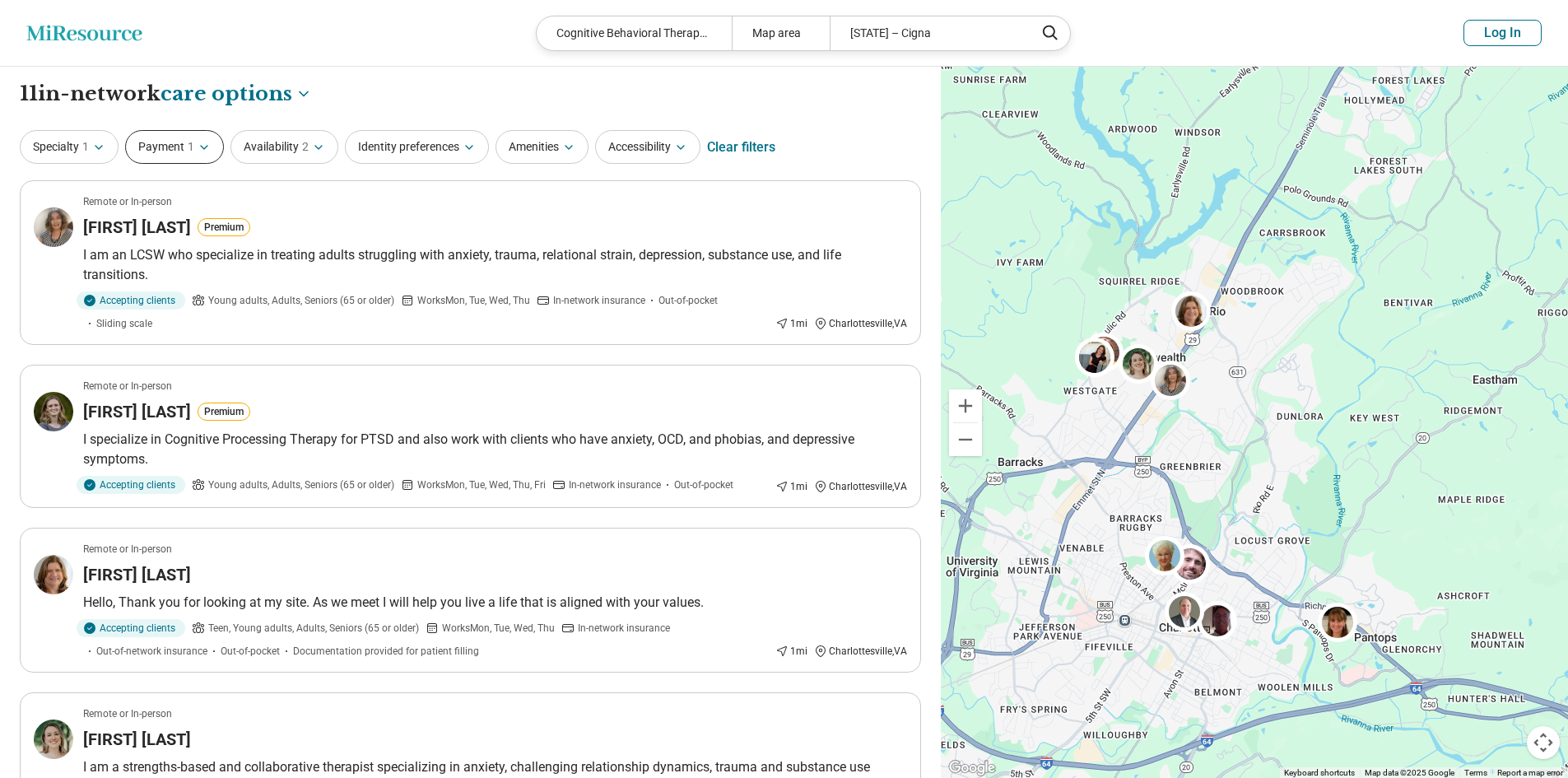 click 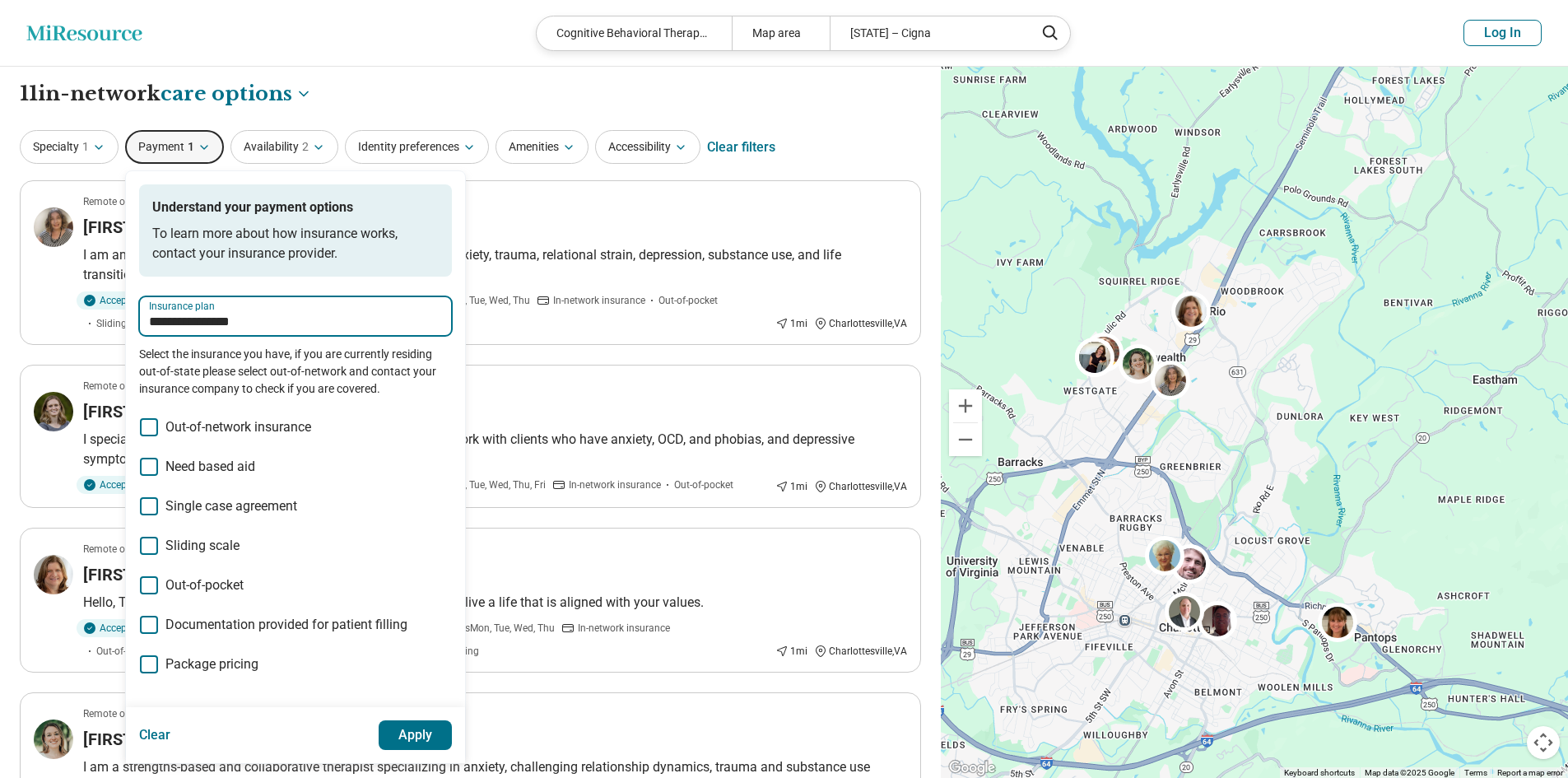 click on "**********" at bounding box center (295, 322) 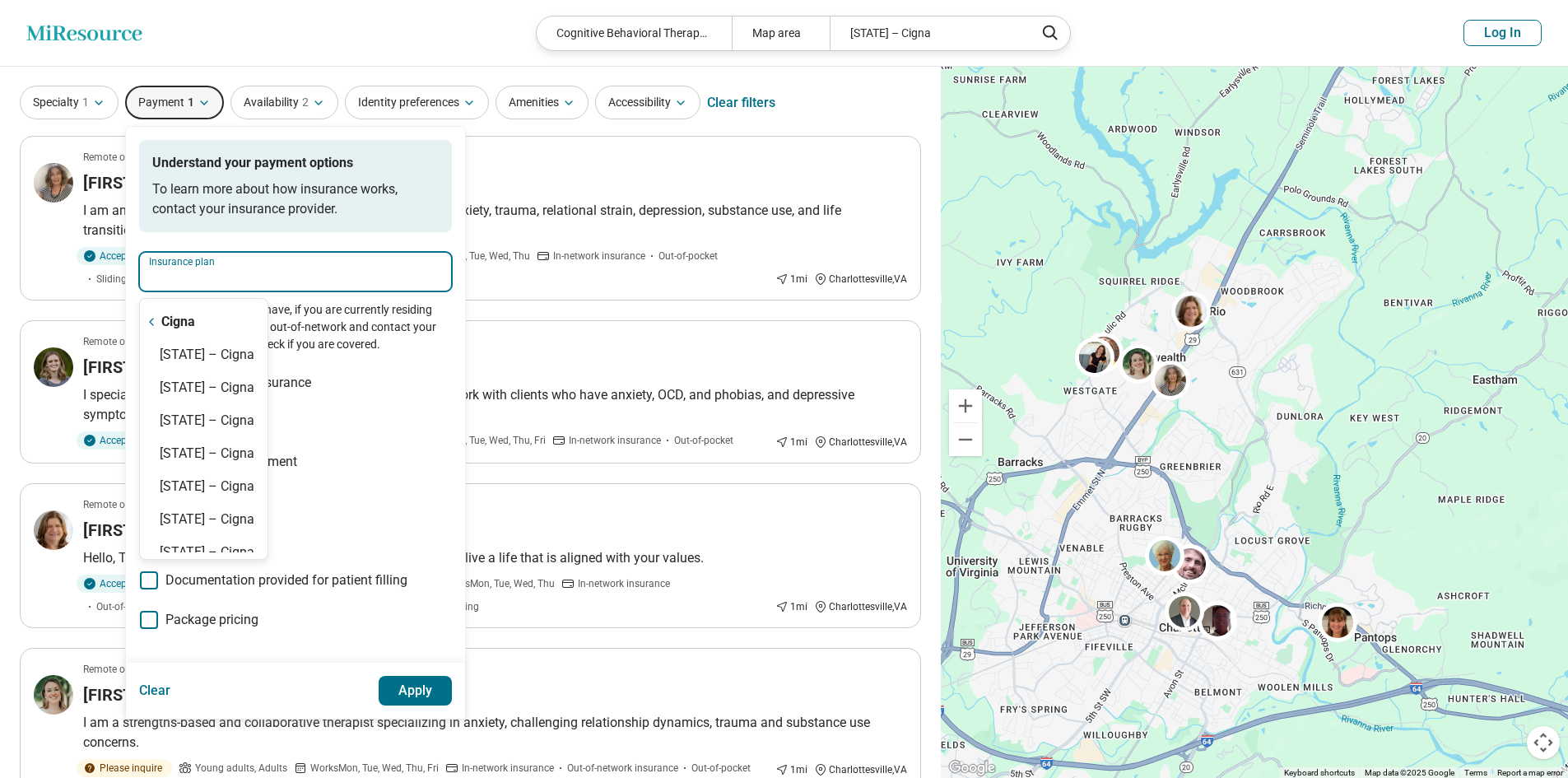 scroll, scrollTop: 82, scrollLeft: 0, axis: vertical 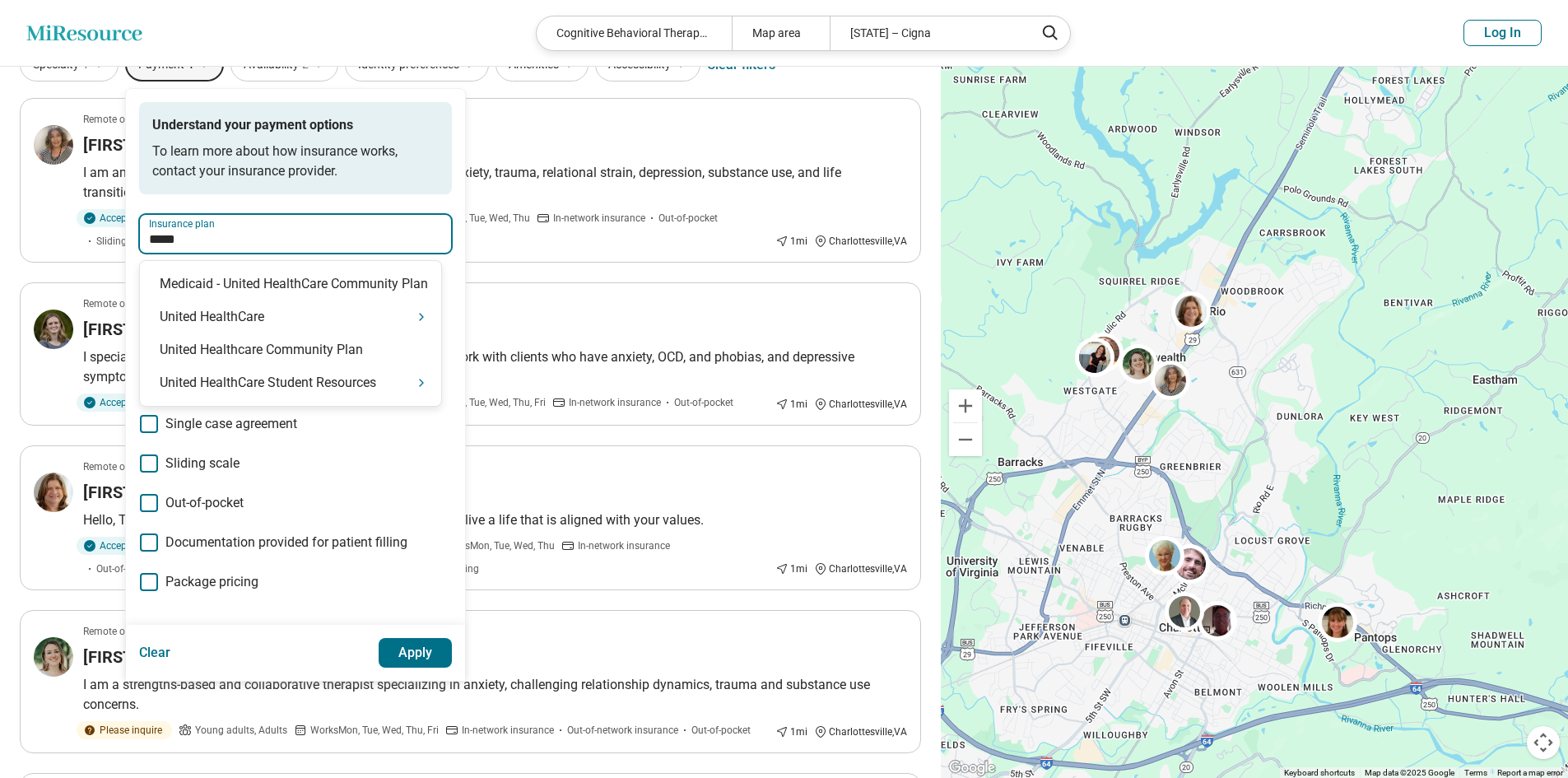 type on "******" 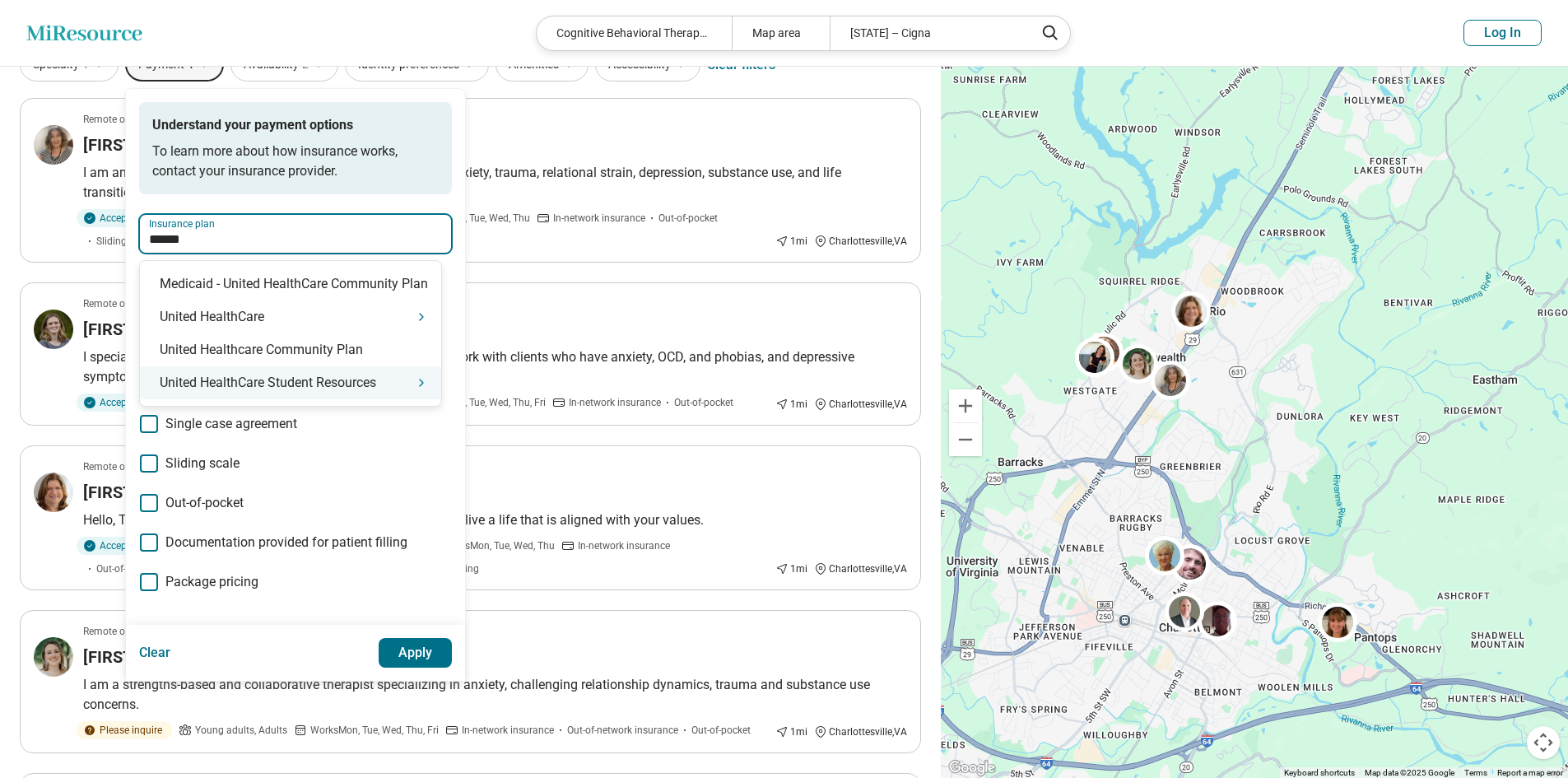 click on "United HealthCare Student Resources" at bounding box center (291, 383) 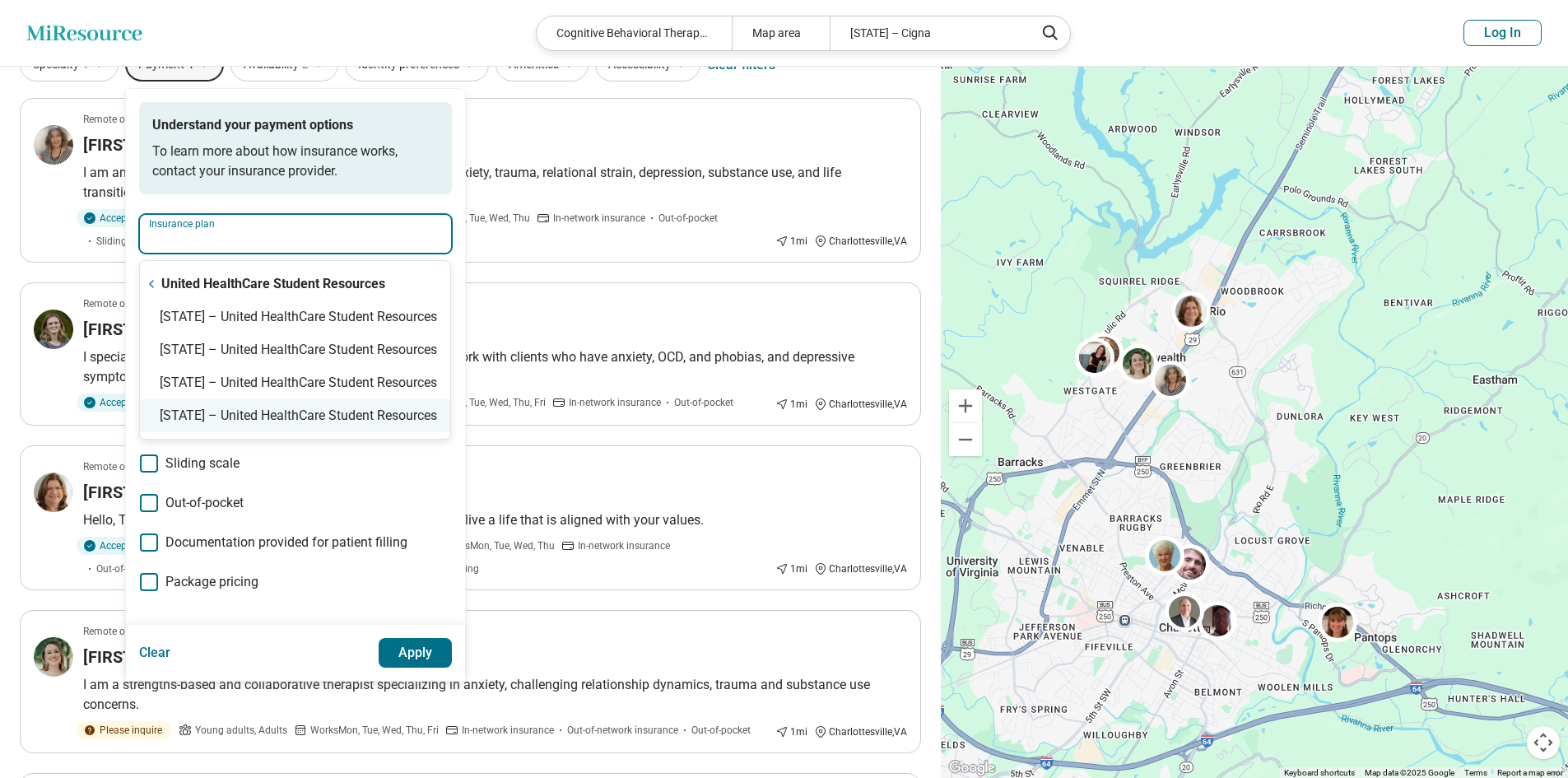 click on "Virginia – United HealthCare Student Resources" at bounding box center (295, 416) 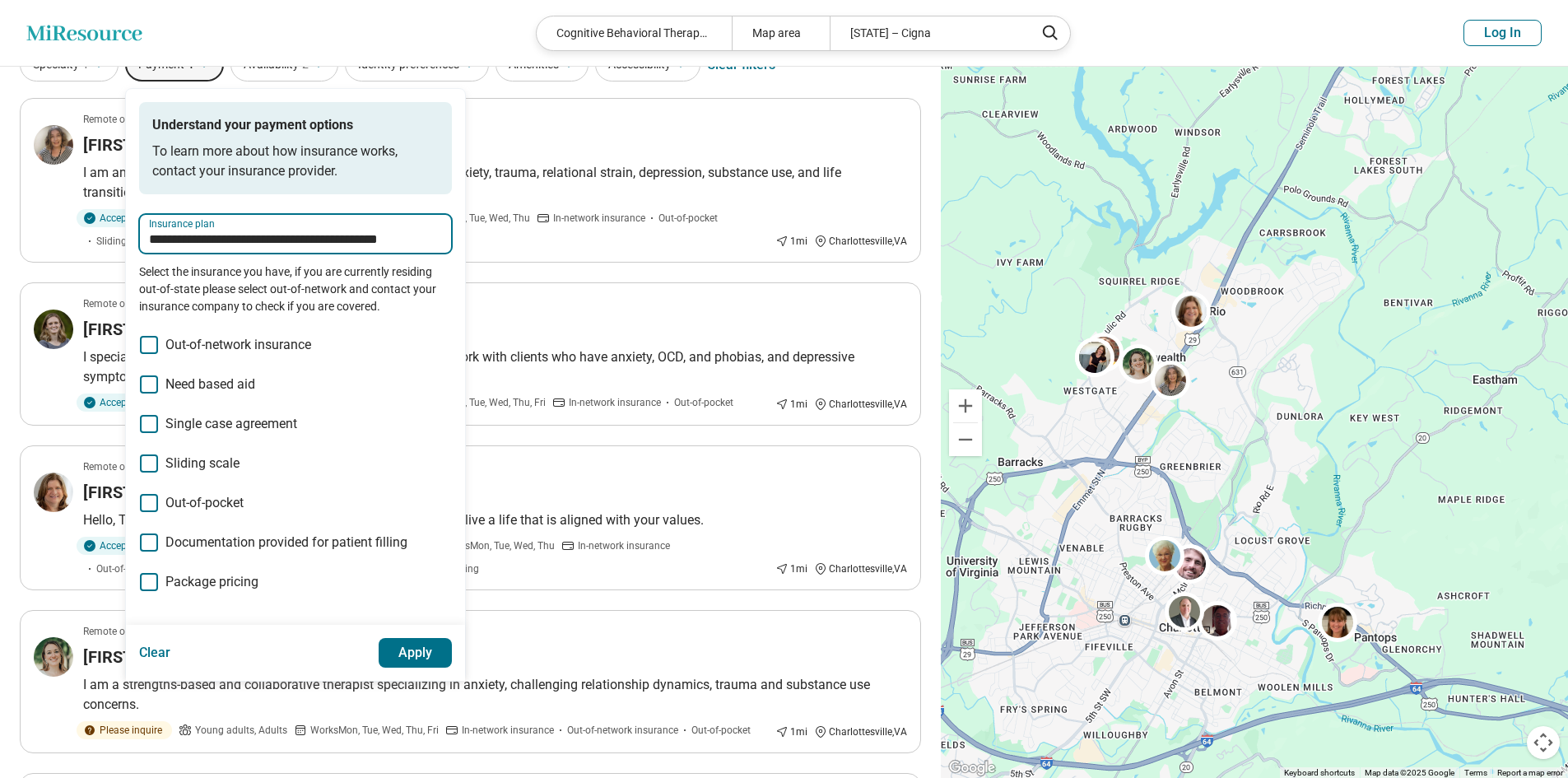 type on "**********" 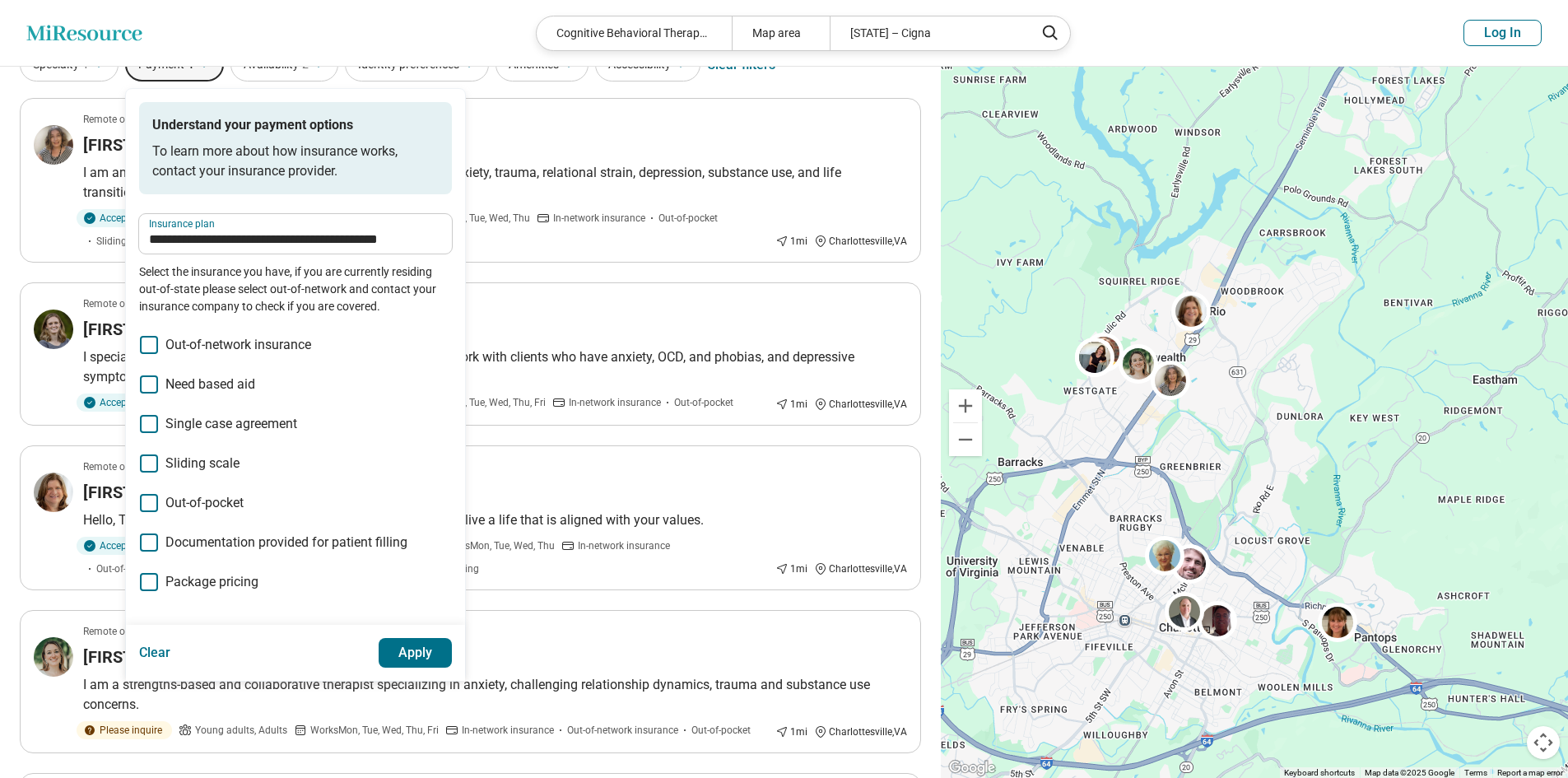 click on "Apply" at bounding box center (416, 653) 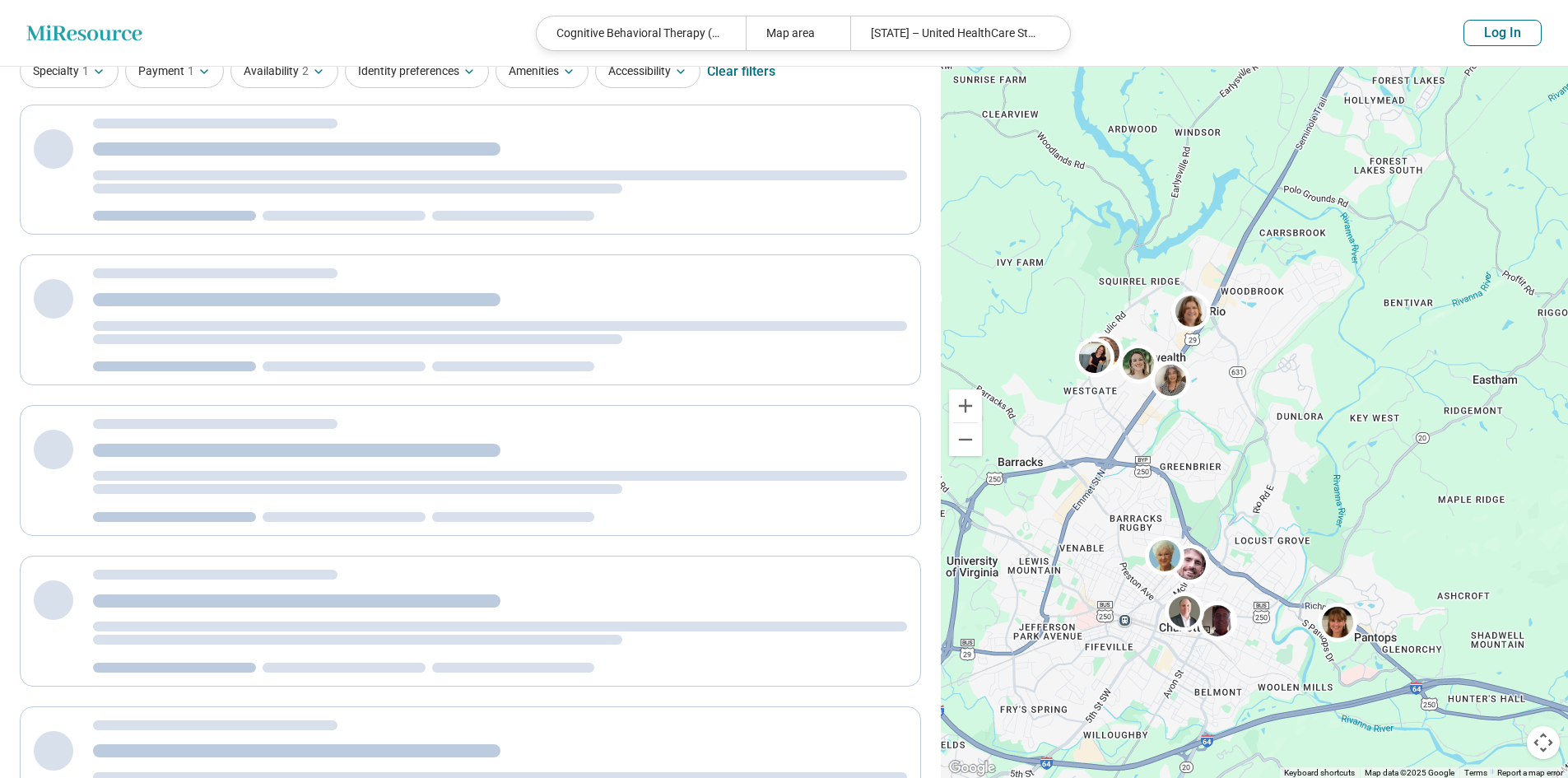 scroll, scrollTop: 33, scrollLeft: 0, axis: vertical 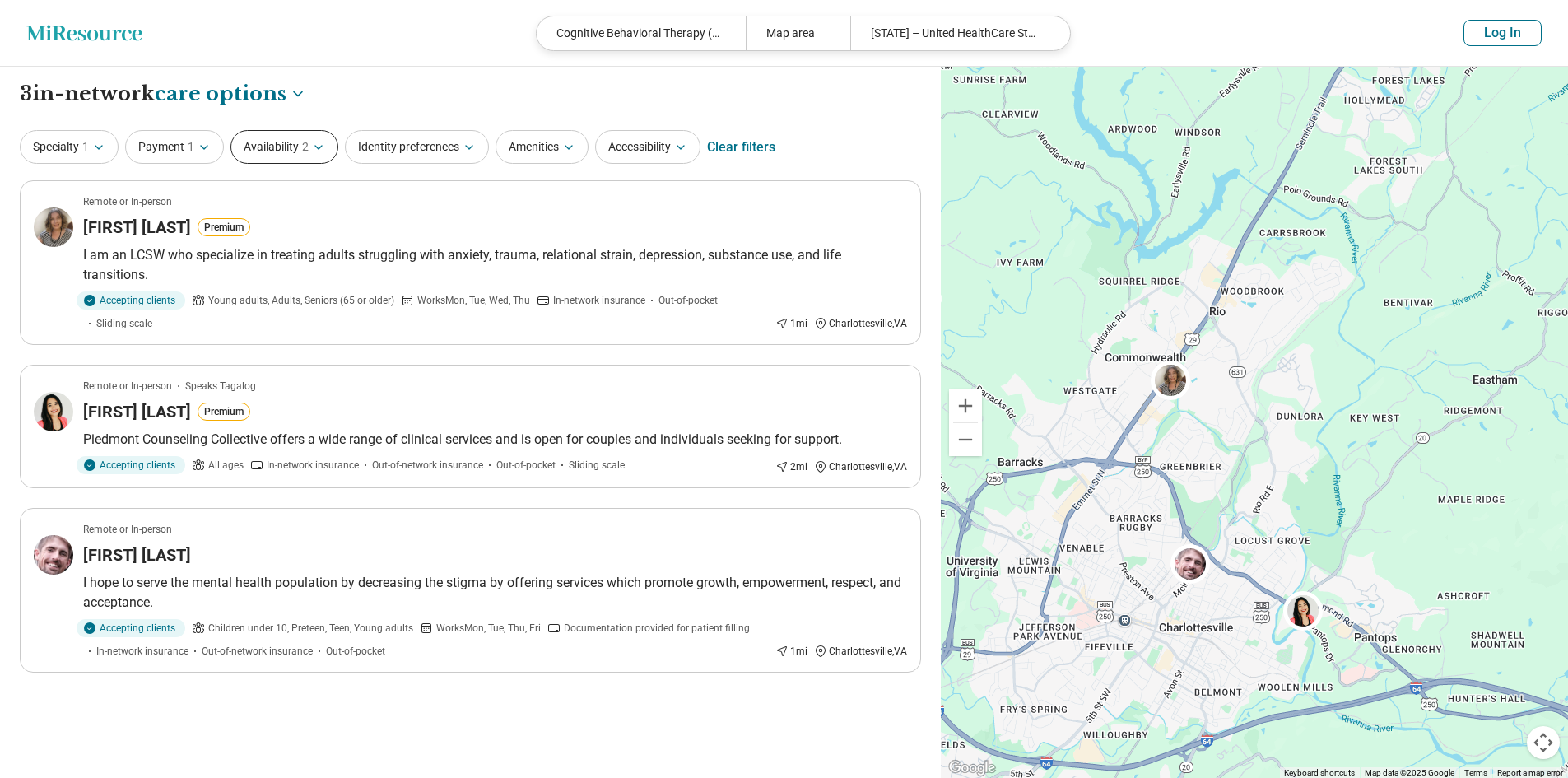 click 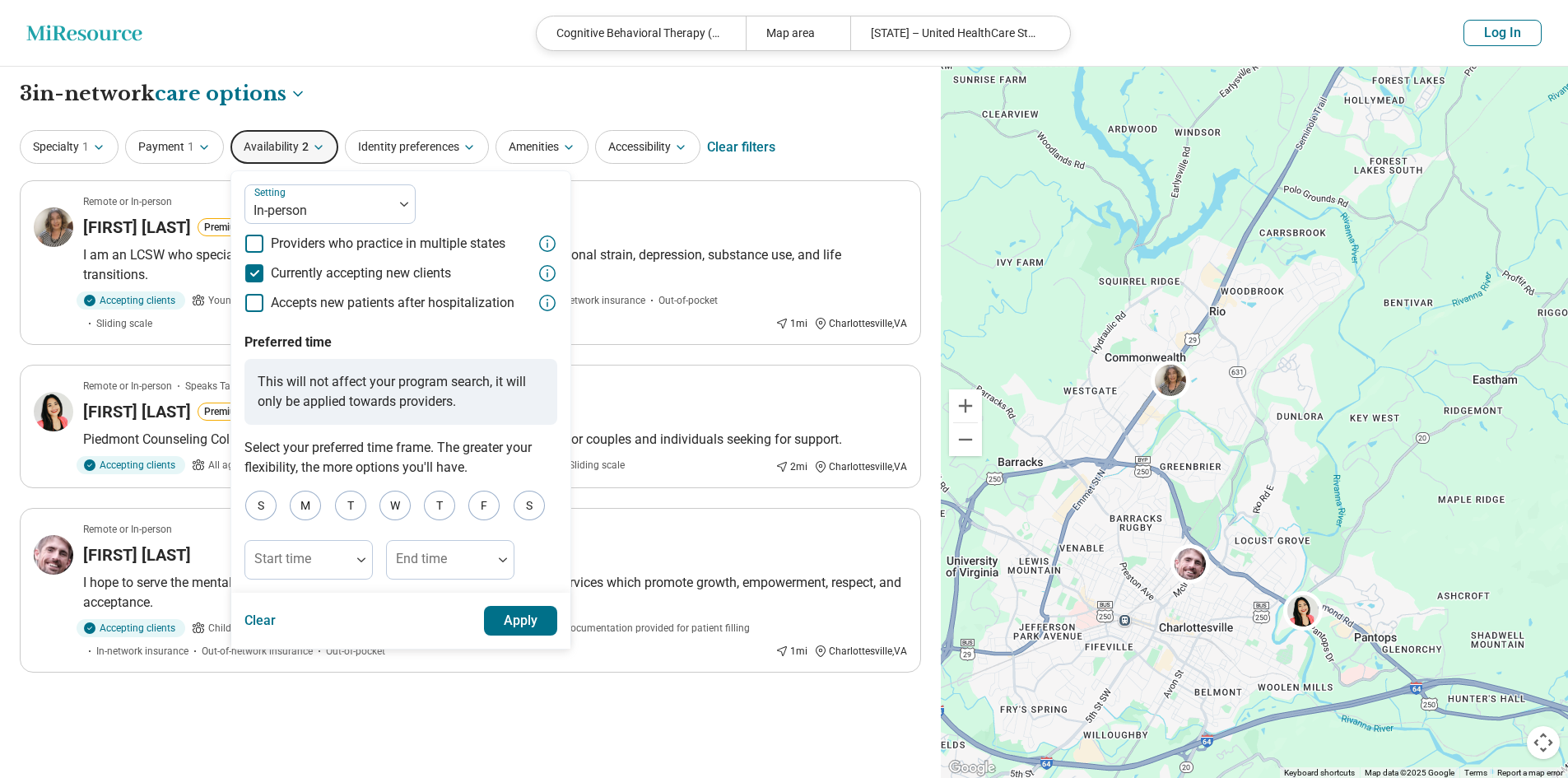 click 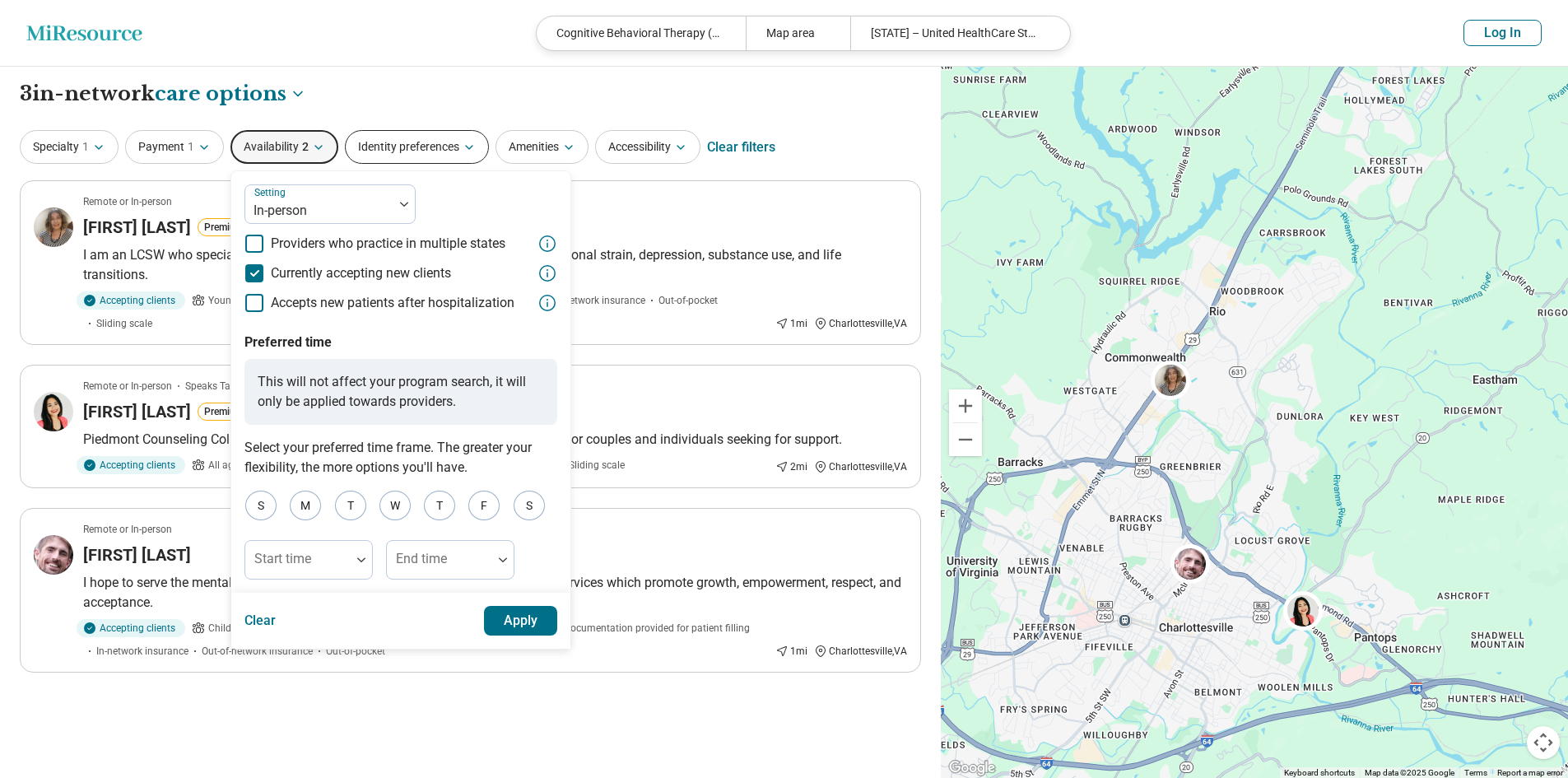 click on "Identity preferences" at bounding box center [416, 147] 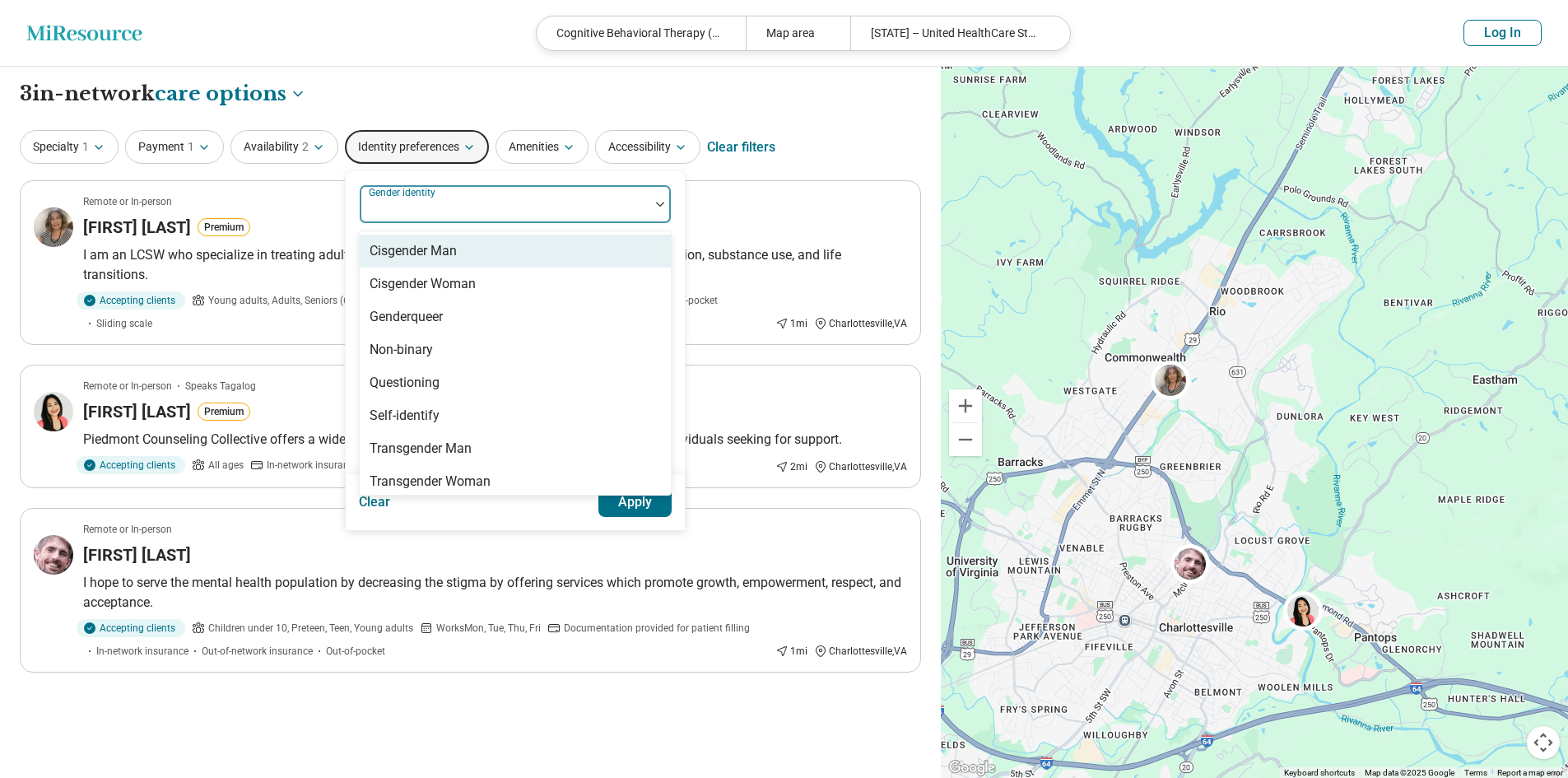 click on "Gender identity" at bounding box center [515, 204] 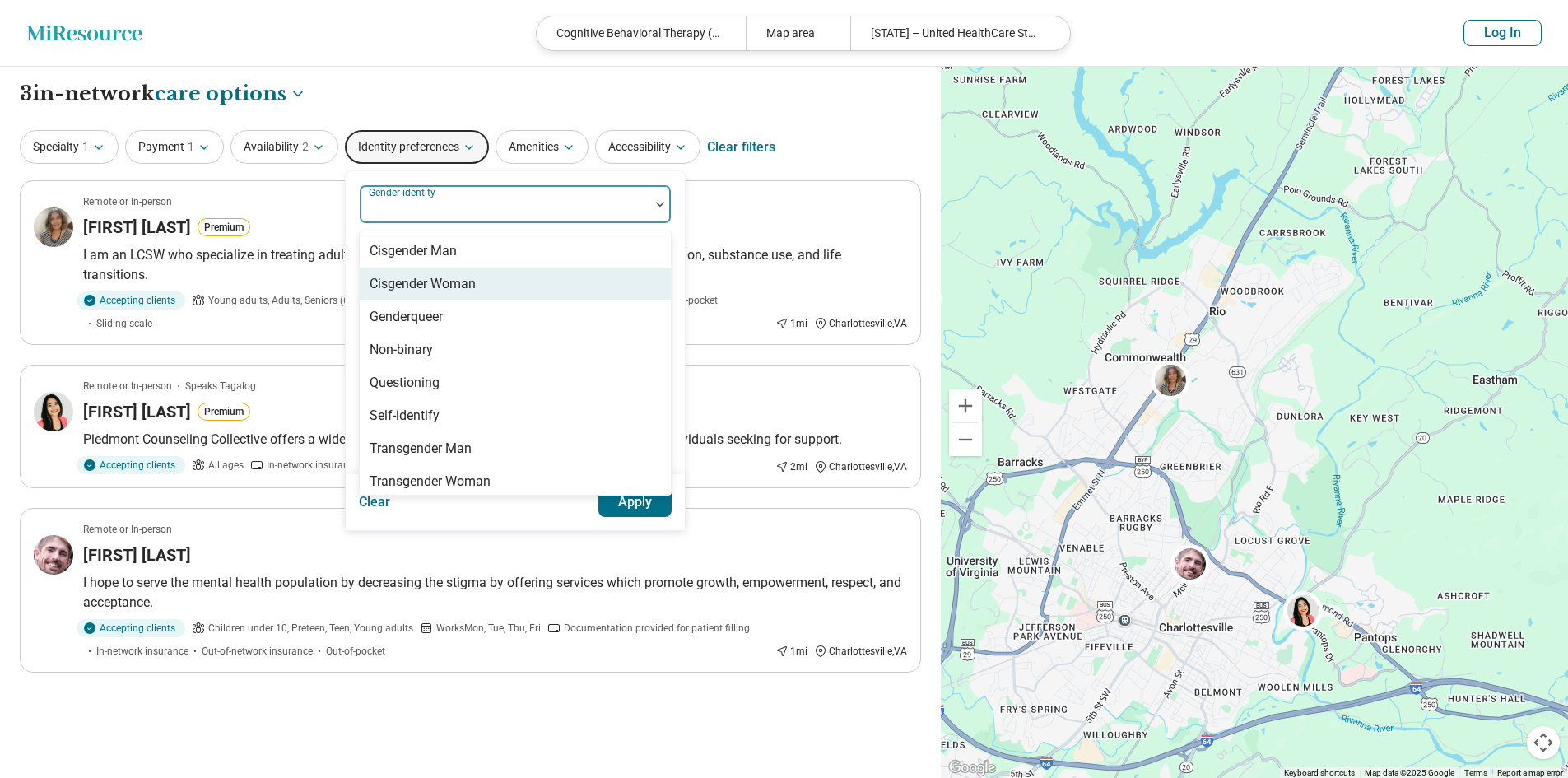 click on "Cisgender Woman" at bounding box center (422, 284) 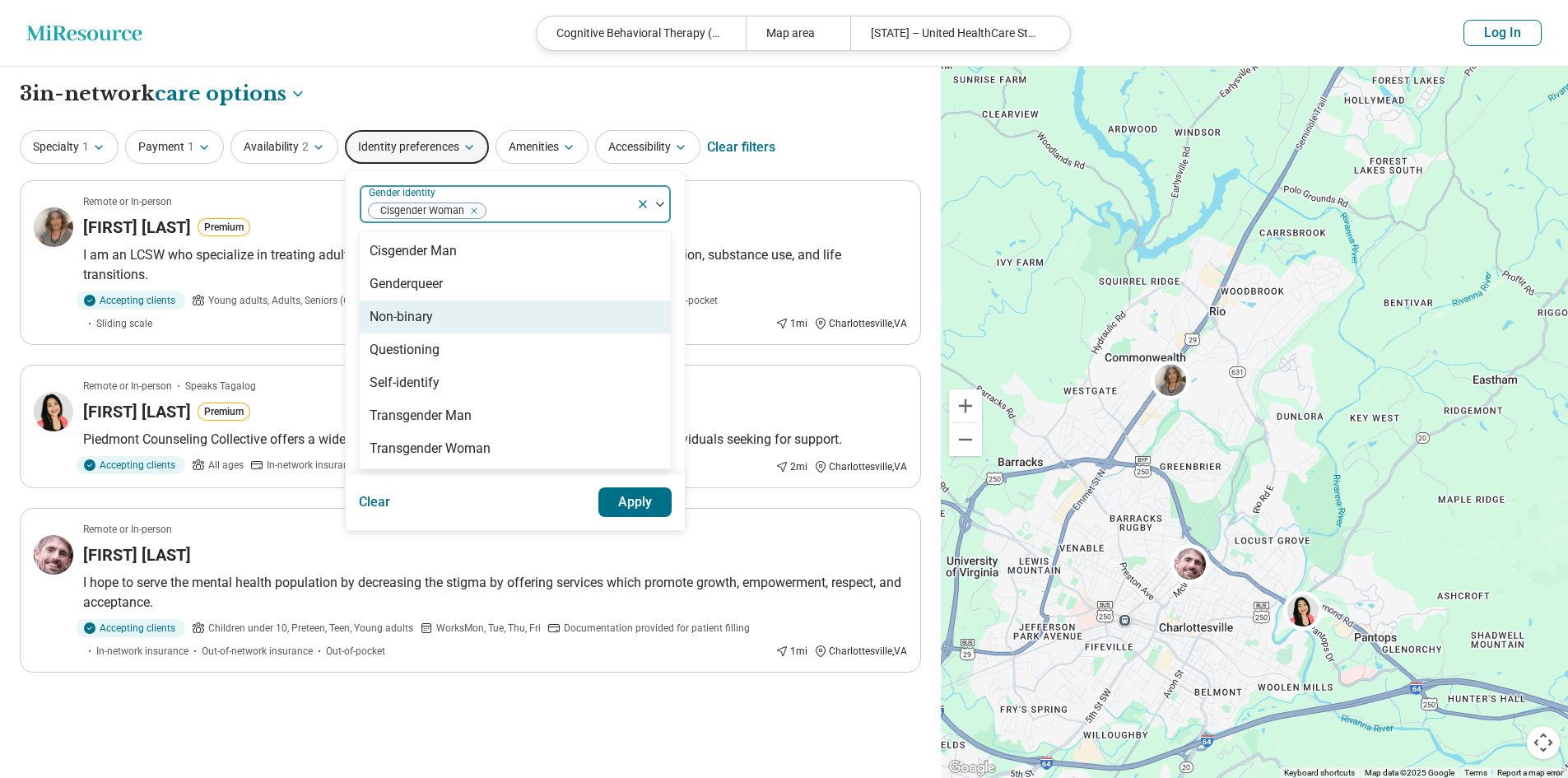 click on "Non-binary" at bounding box center [515, 317] 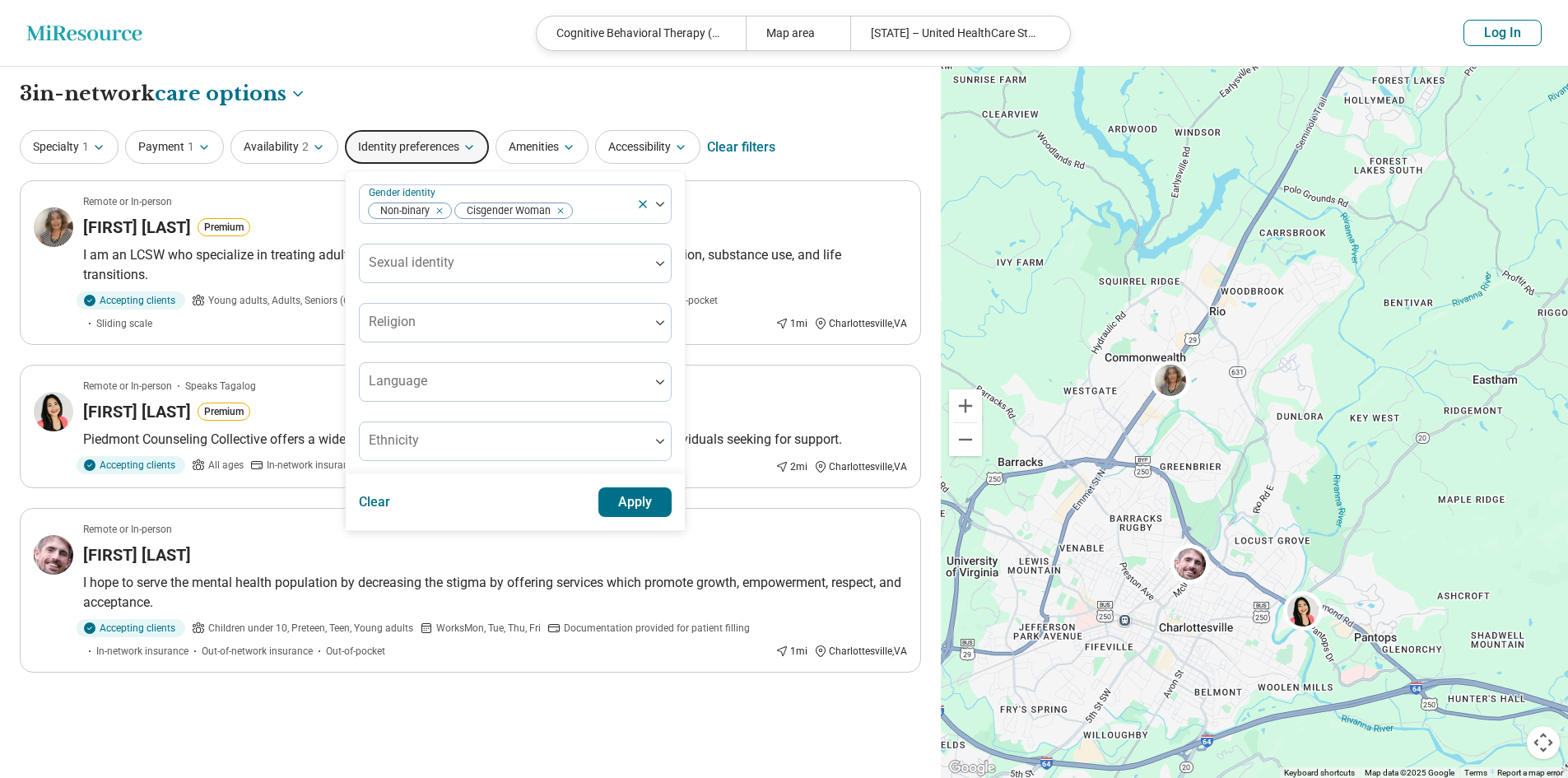 click on "Apply" at bounding box center [635, 502] 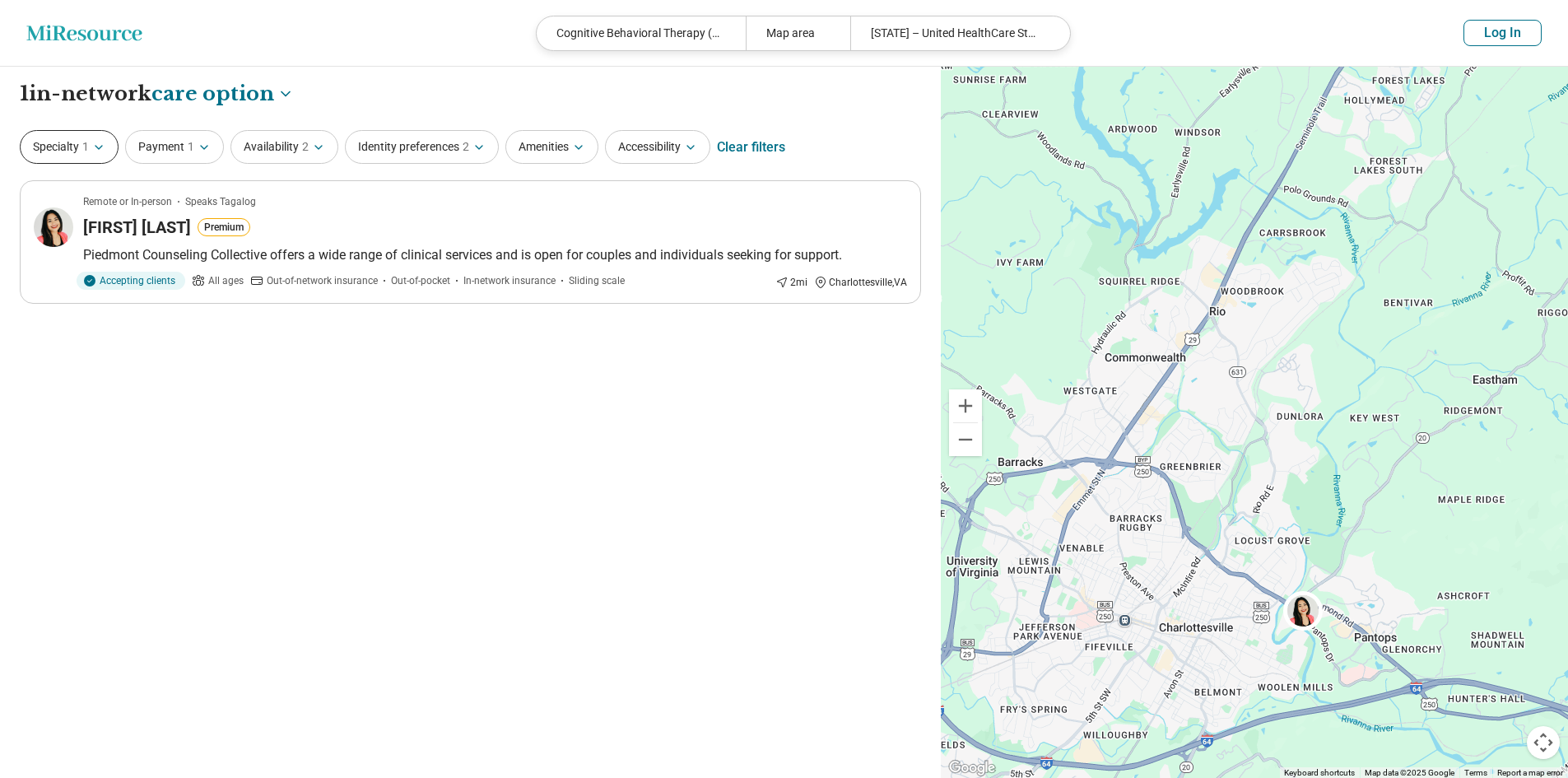 click 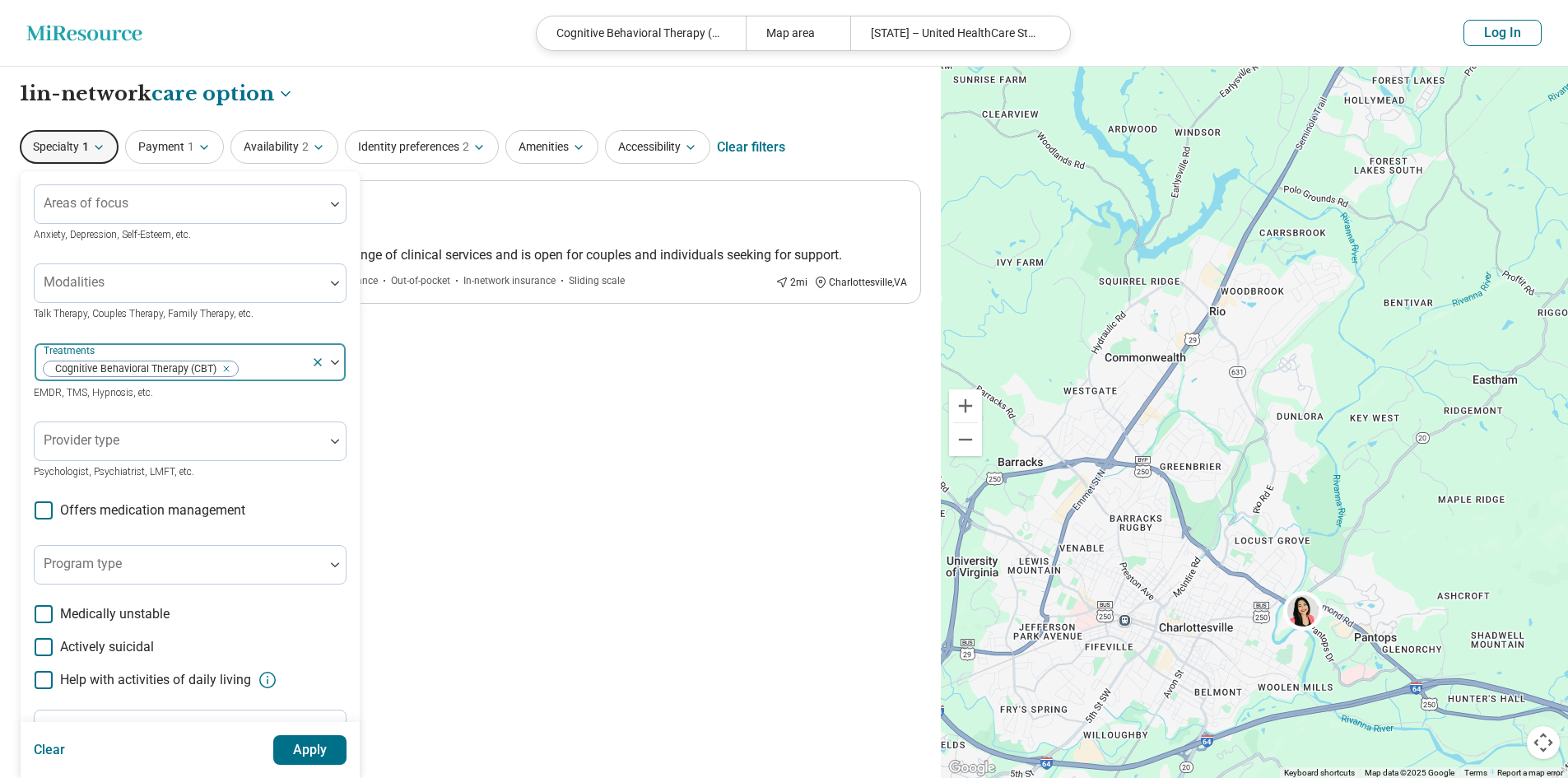 click 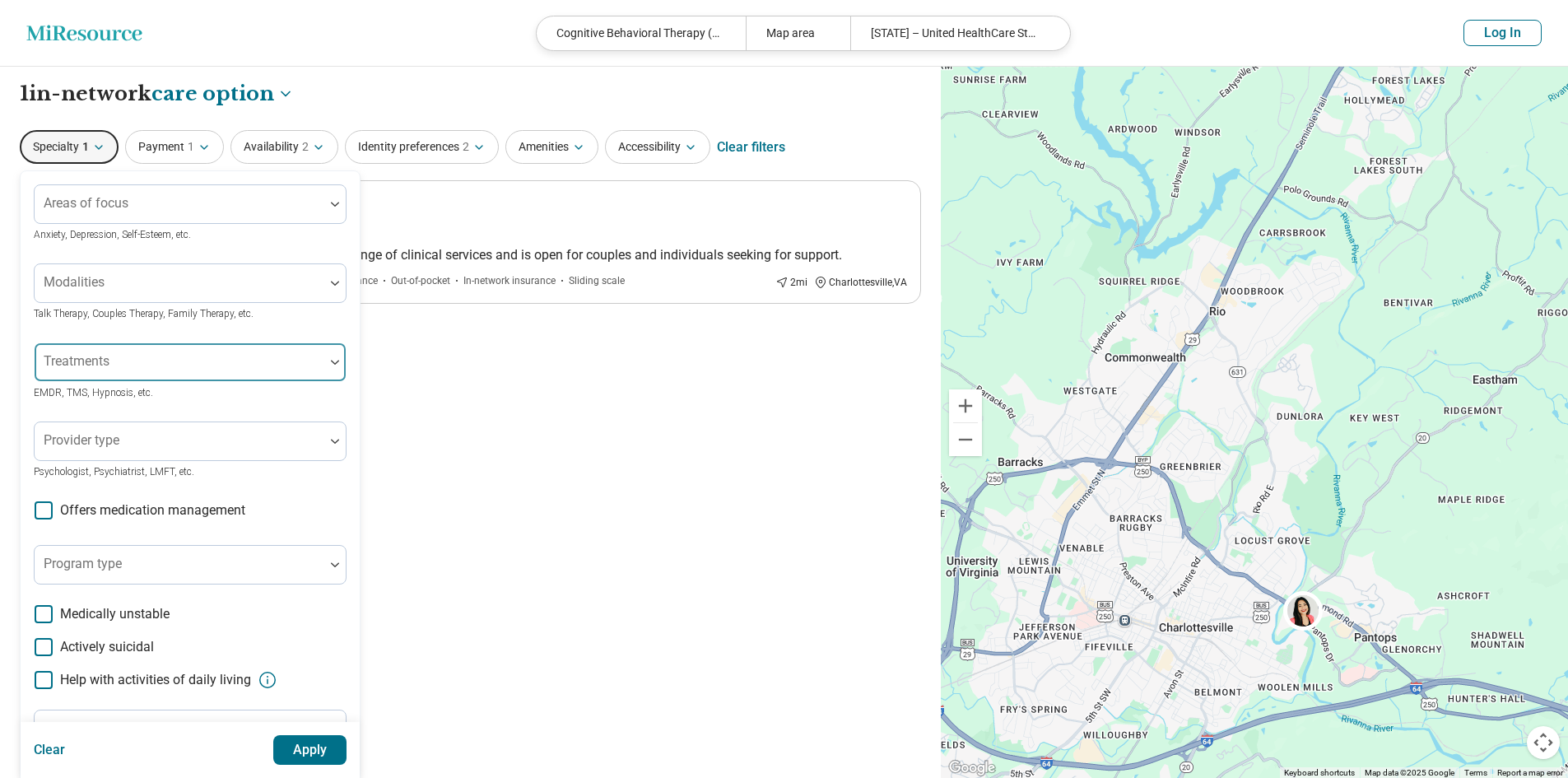 click on "Apply" at bounding box center [310, 750] 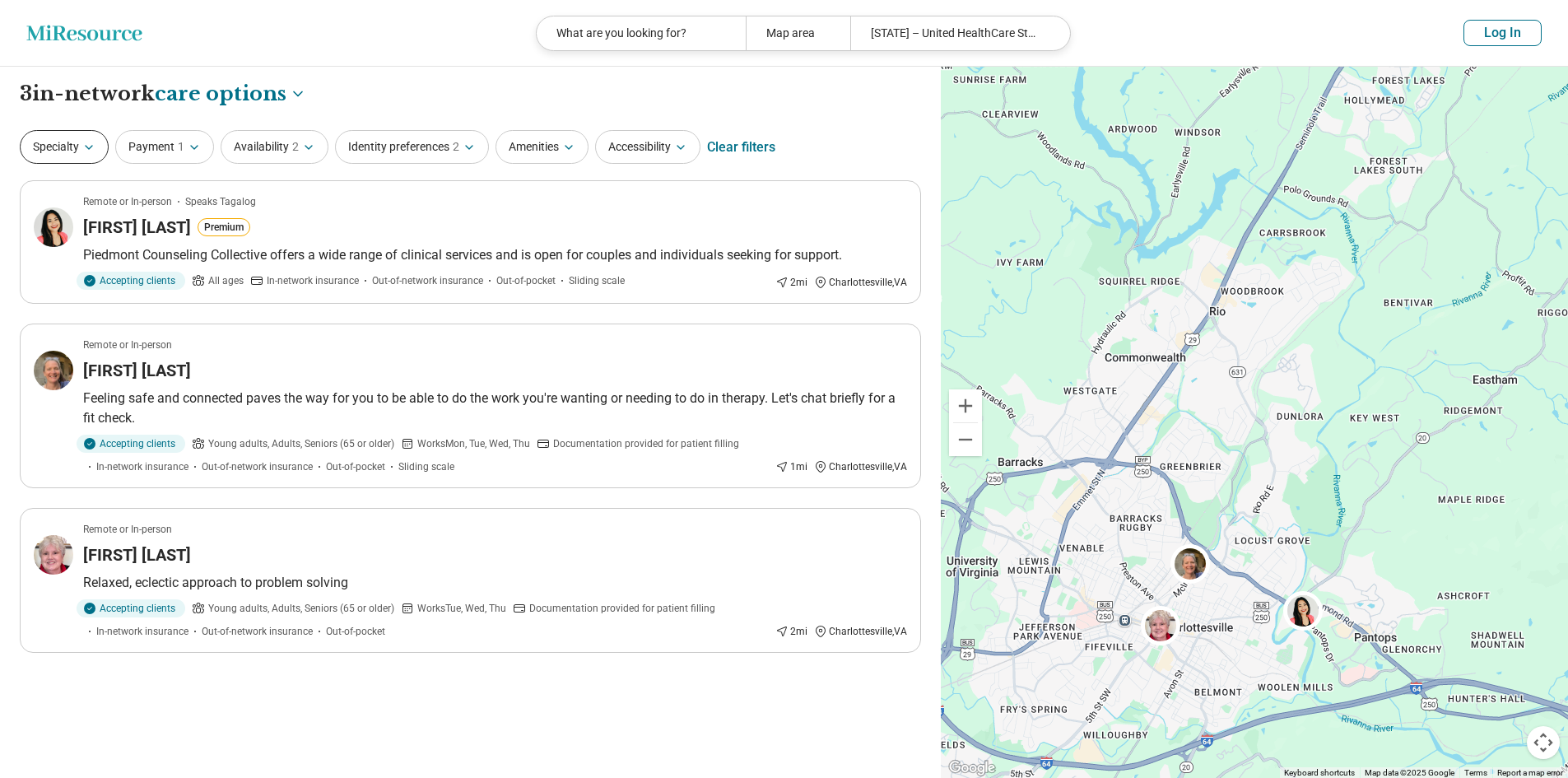 click 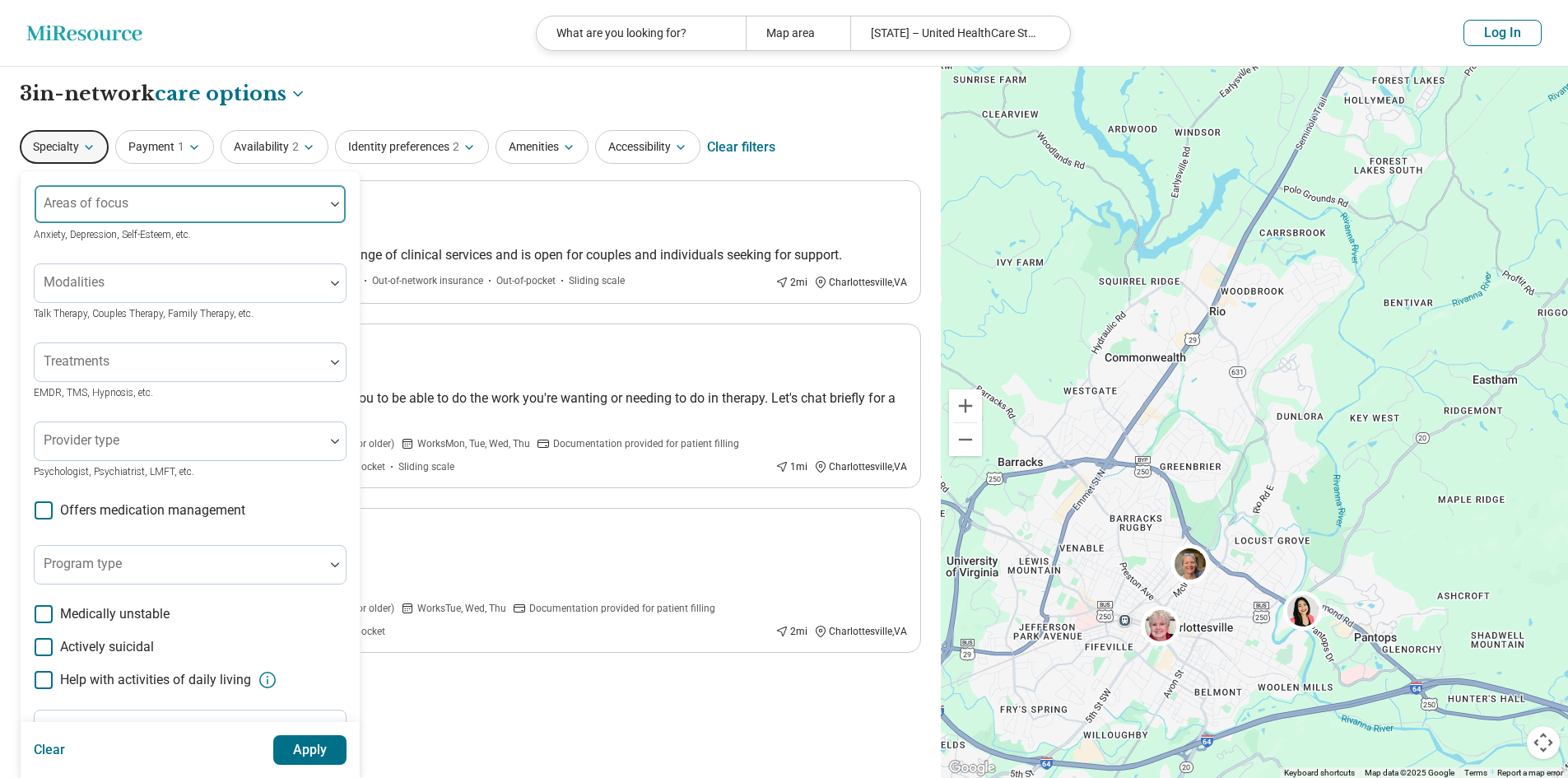 click at bounding box center (335, 204) 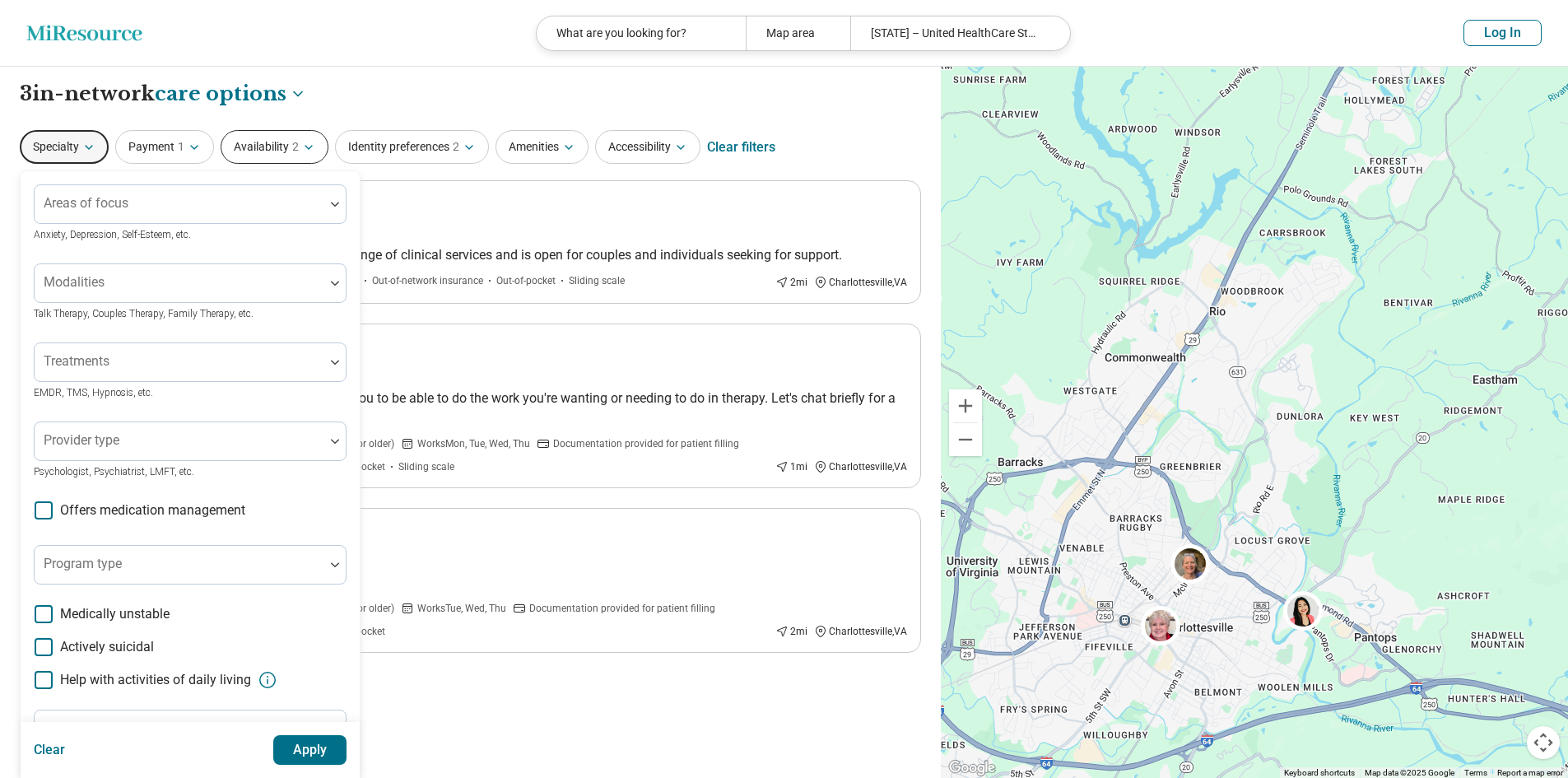 click on "Availability 2" at bounding box center [274, 147] 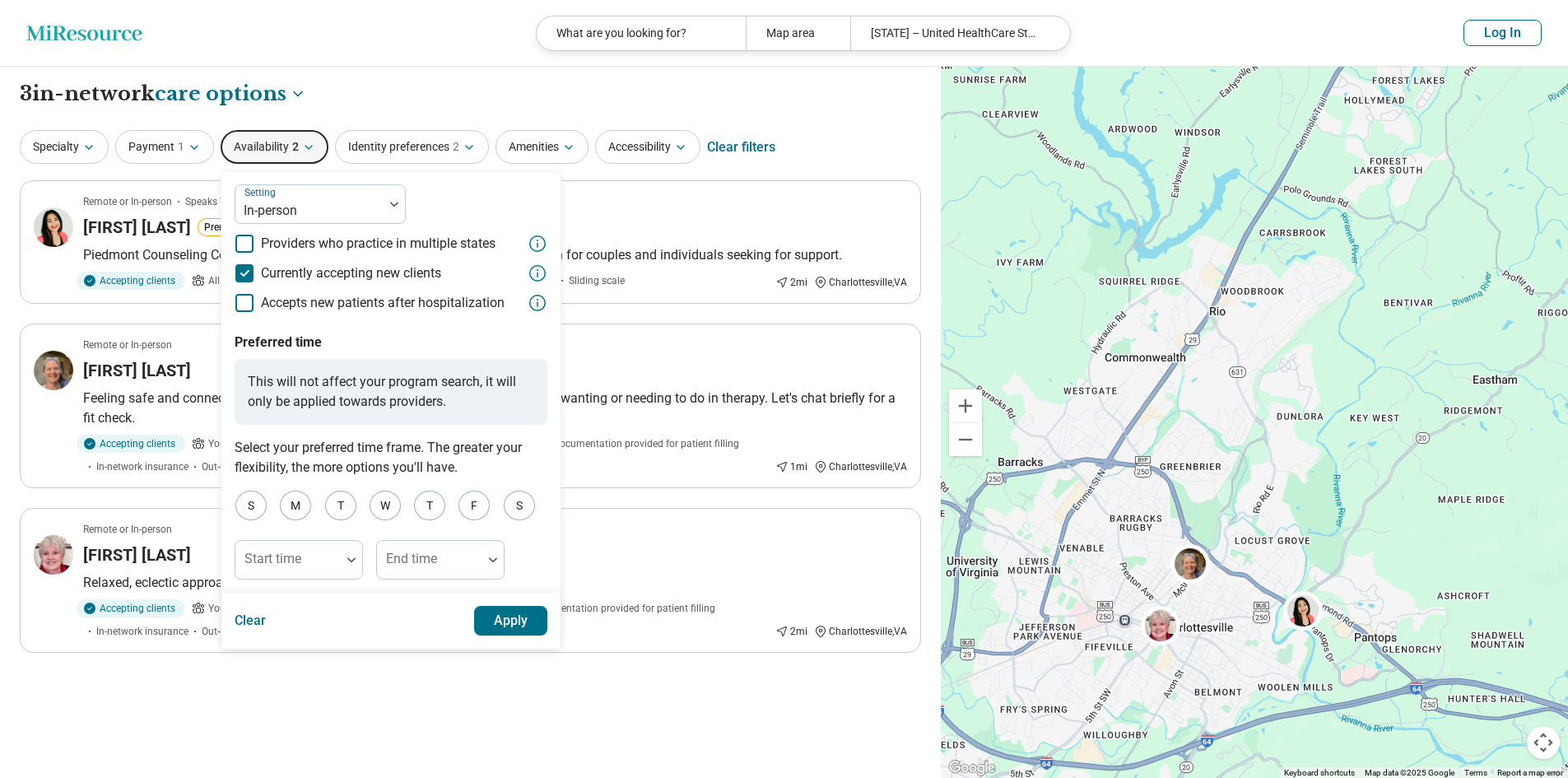 click on "Availability 2" at bounding box center (274, 147) 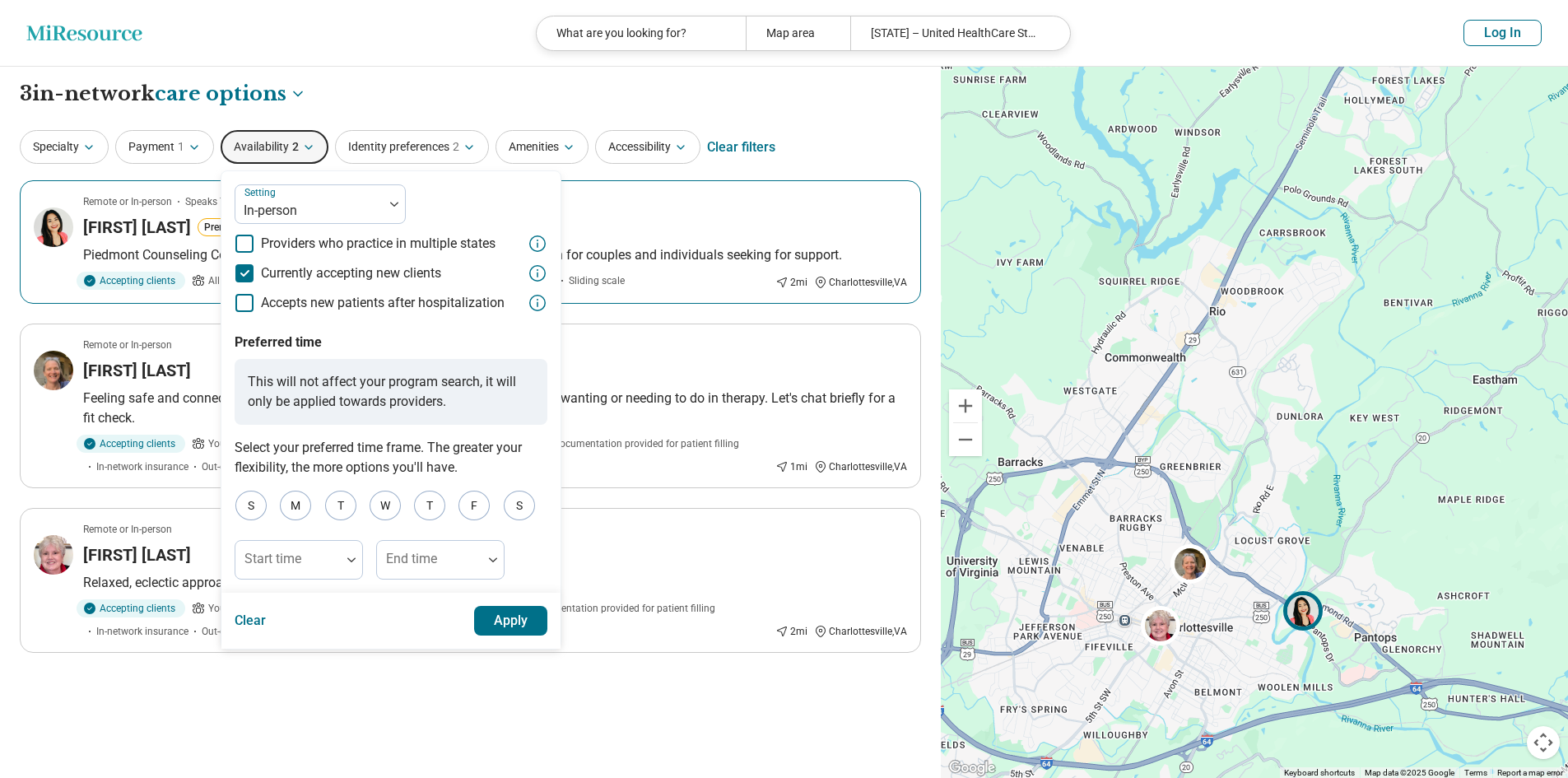 click on "Accepting clients All ages In-network insurance Out-of-network insurance Out-of-pocket Sliding scale" at bounding box center (426, 281) 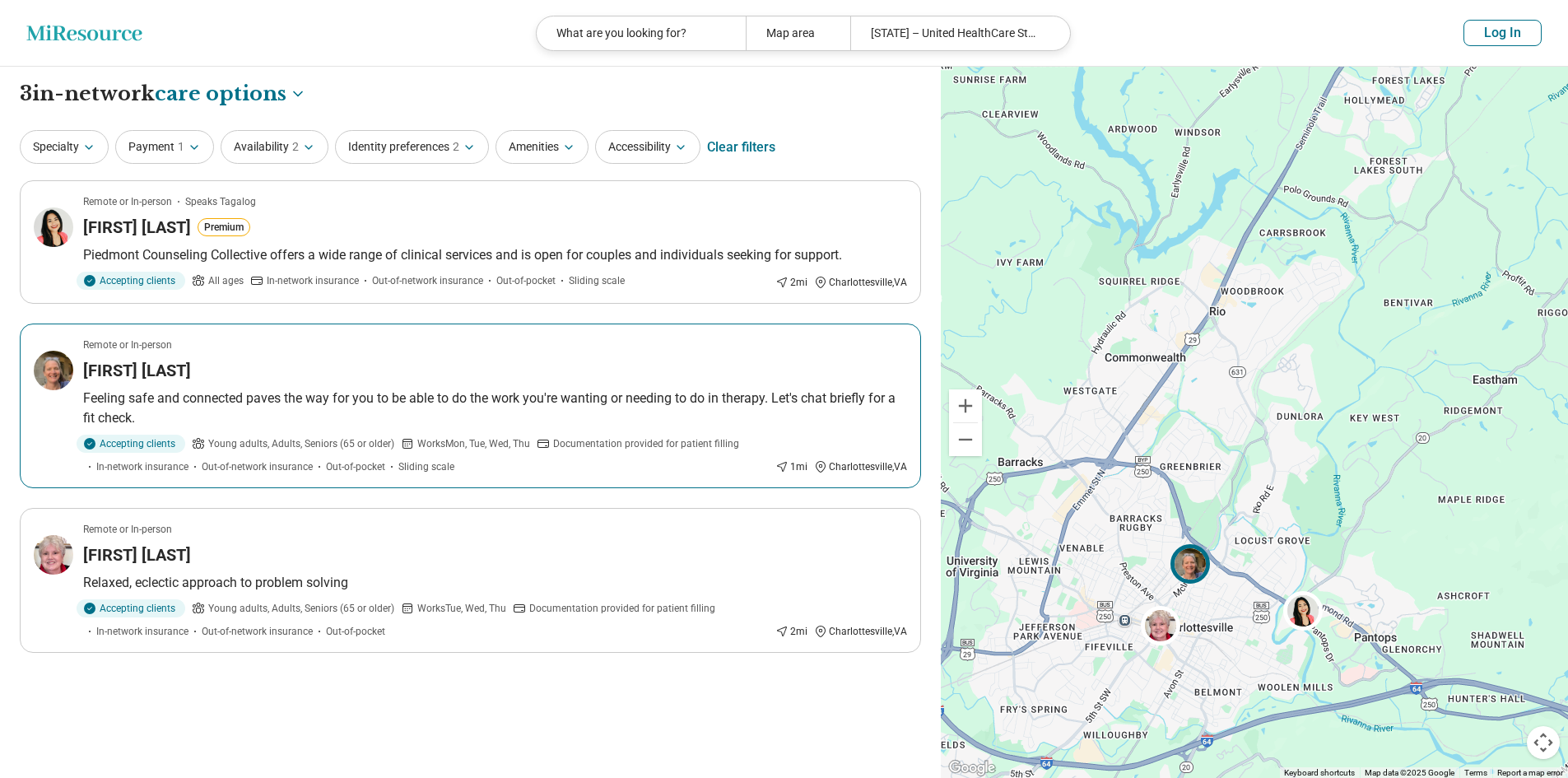 click on "Ann Tourangeau" at bounding box center [137, 370] 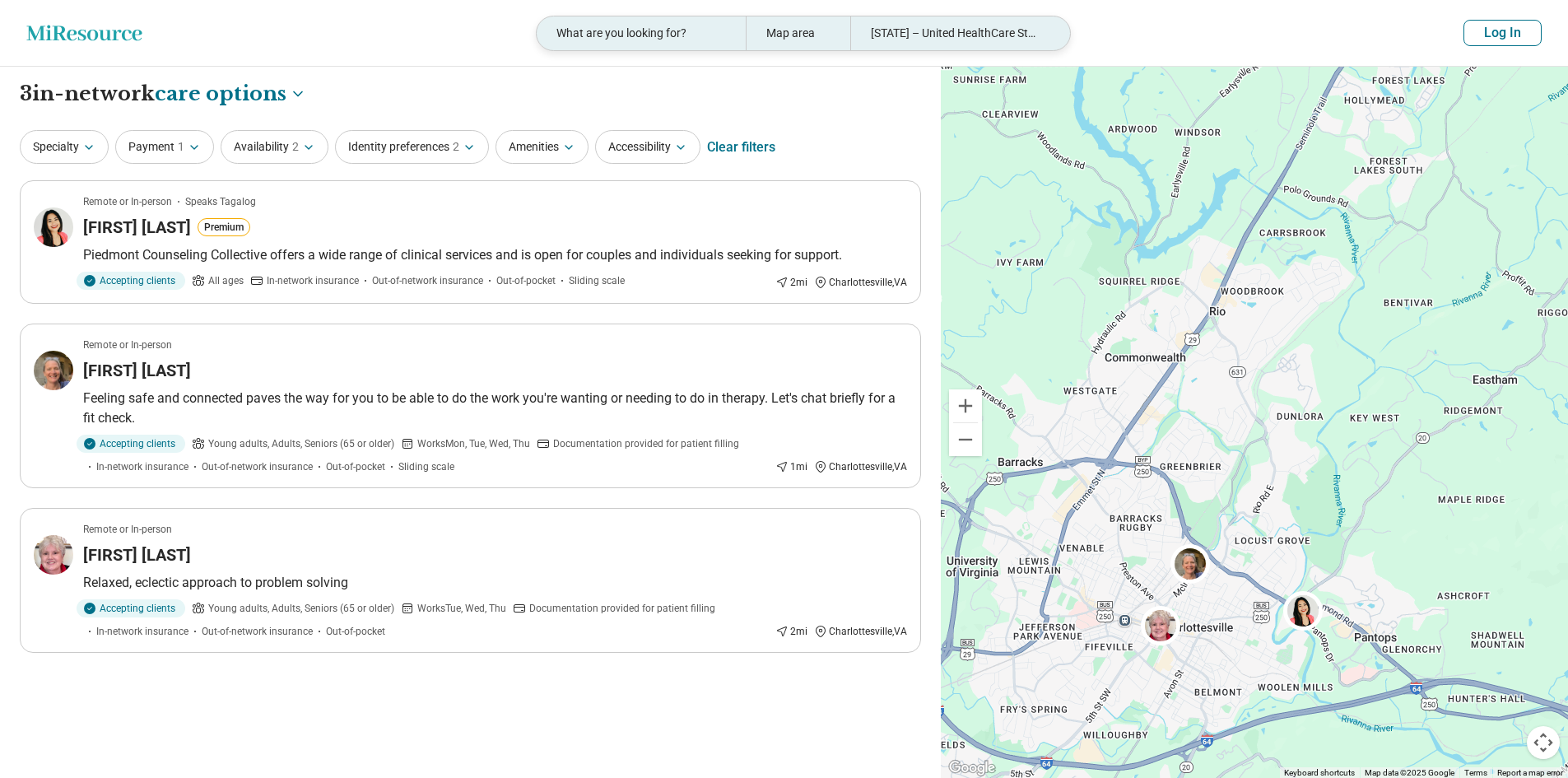 click on "What are you looking for?" at bounding box center [641, 33] 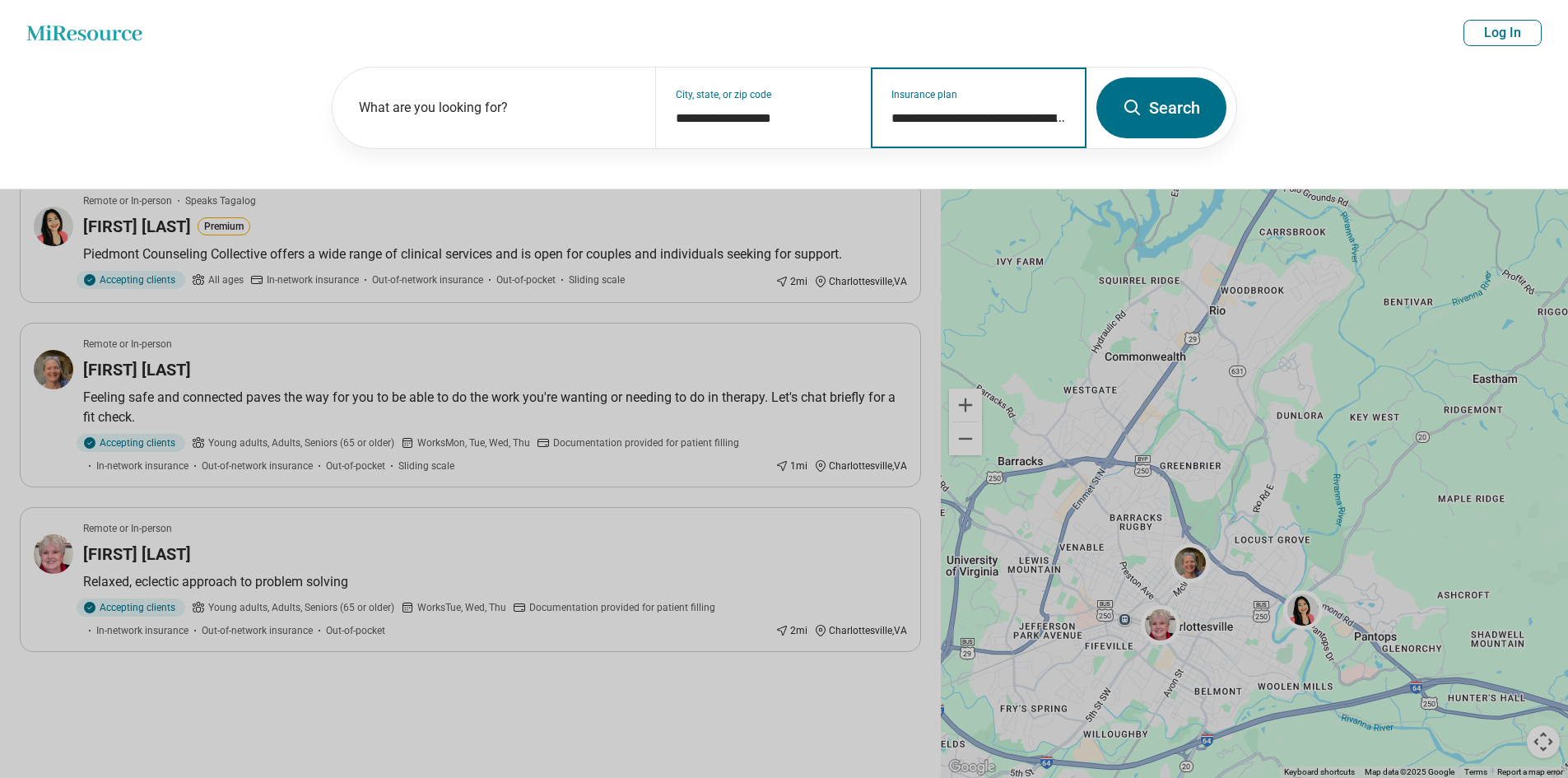 click on "**********" at bounding box center [979, 119] 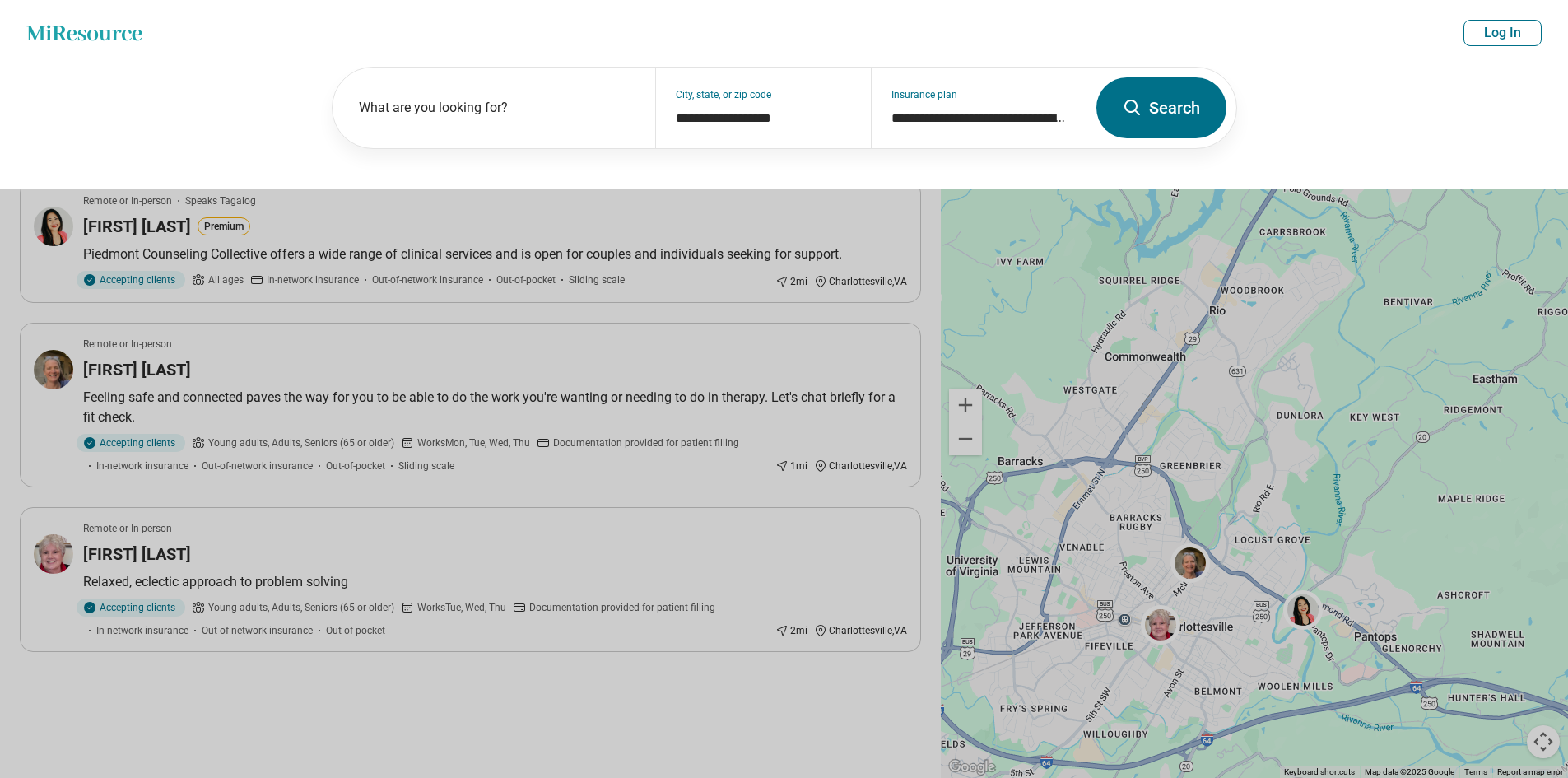 click on "Search" at bounding box center [1161, 108] 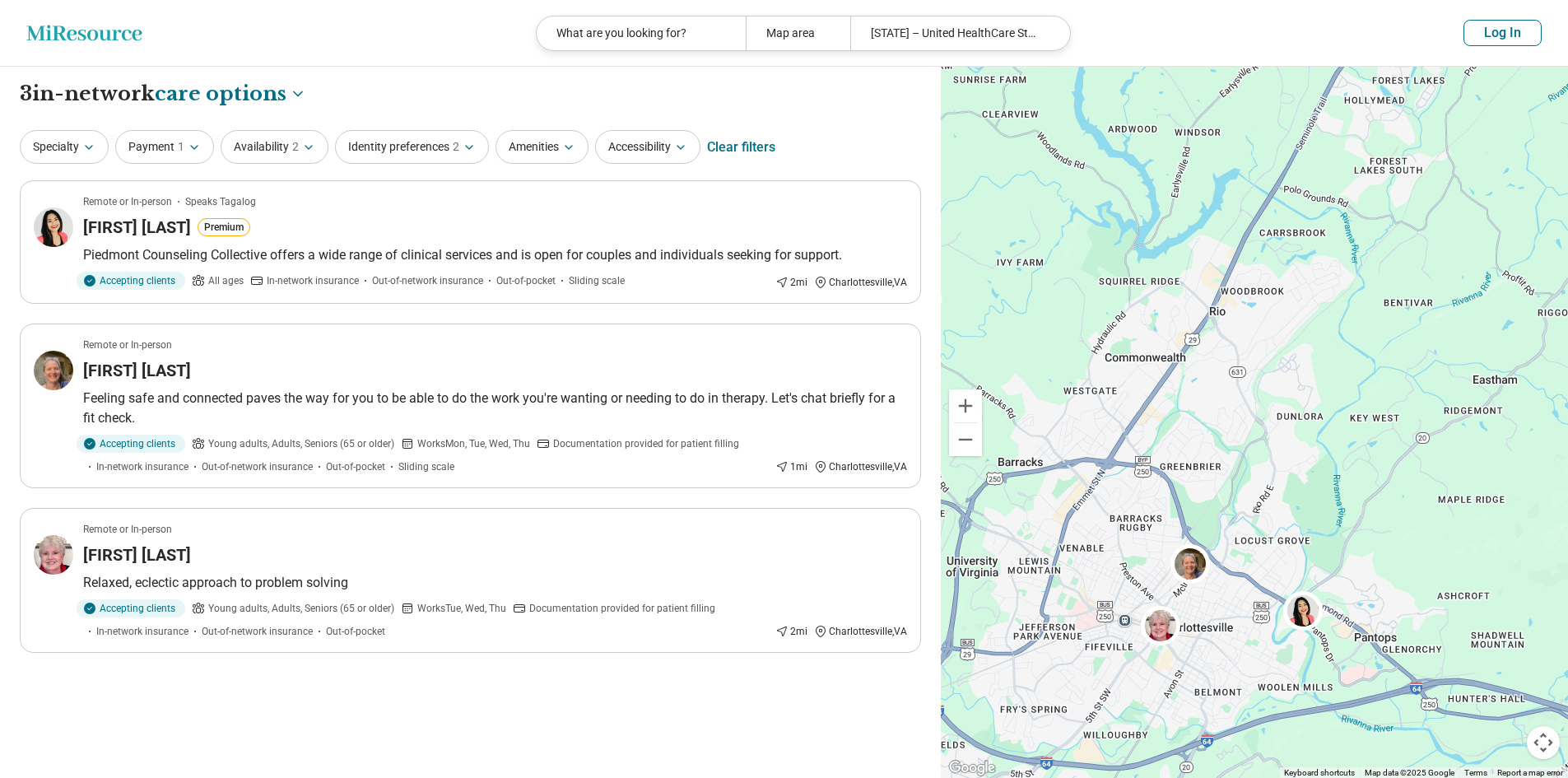 click on "Clear filters" at bounding box center (741, 147) 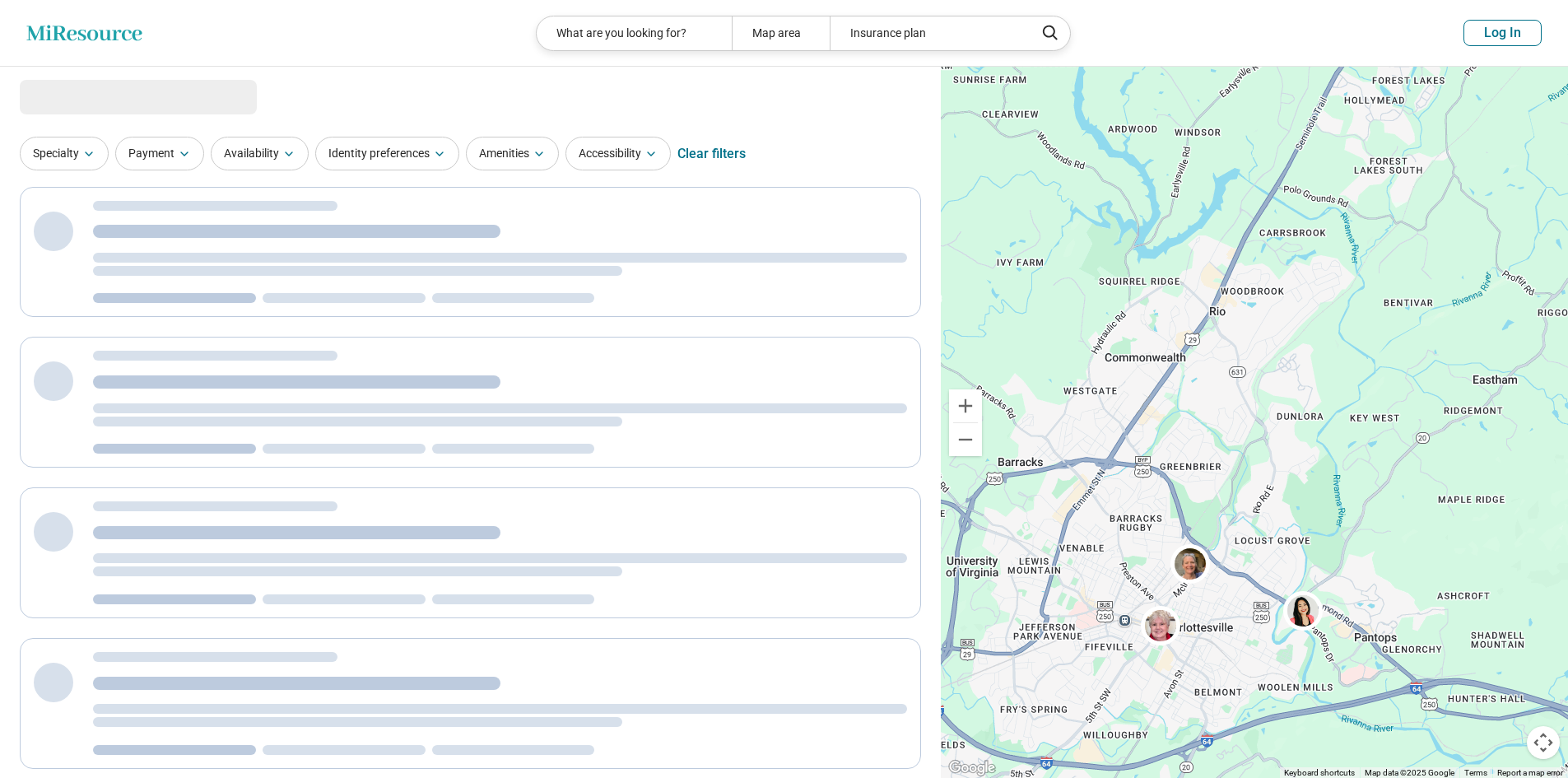 select on "***" 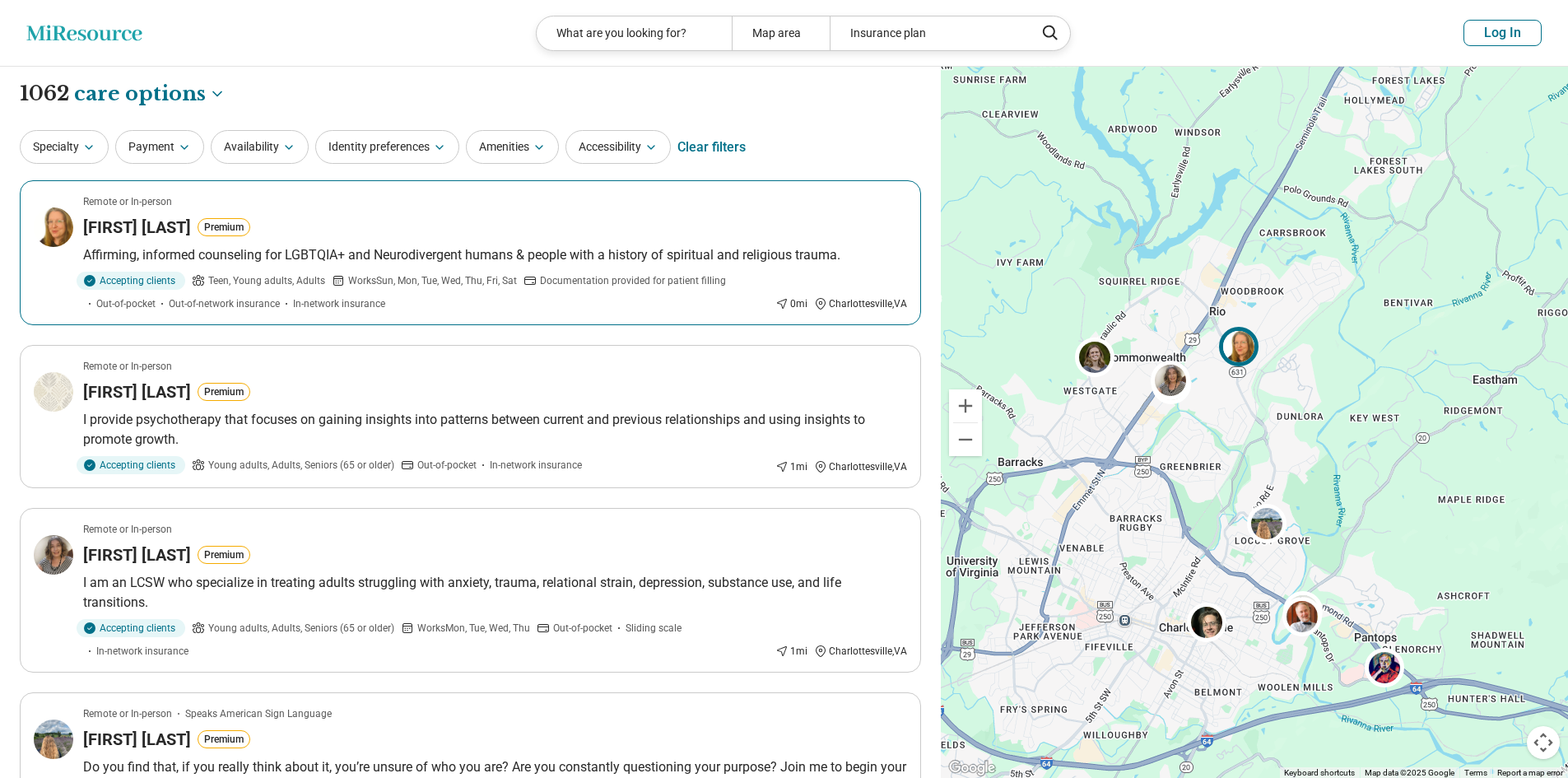 click on "Helen Dempsey-Henofer" at bounding box center (137, 227) 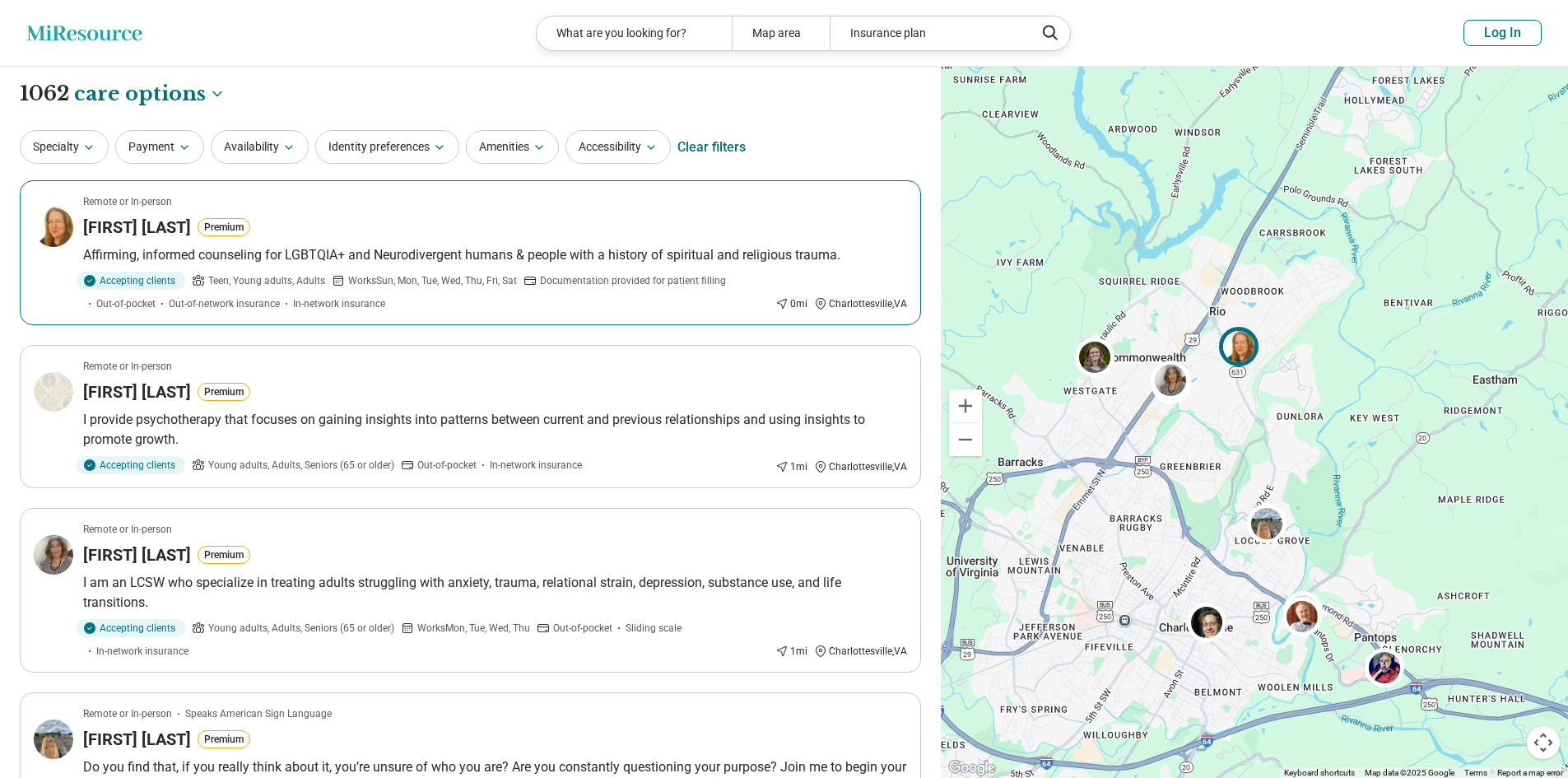 click on "Premium" at bounding box center (224, 227) 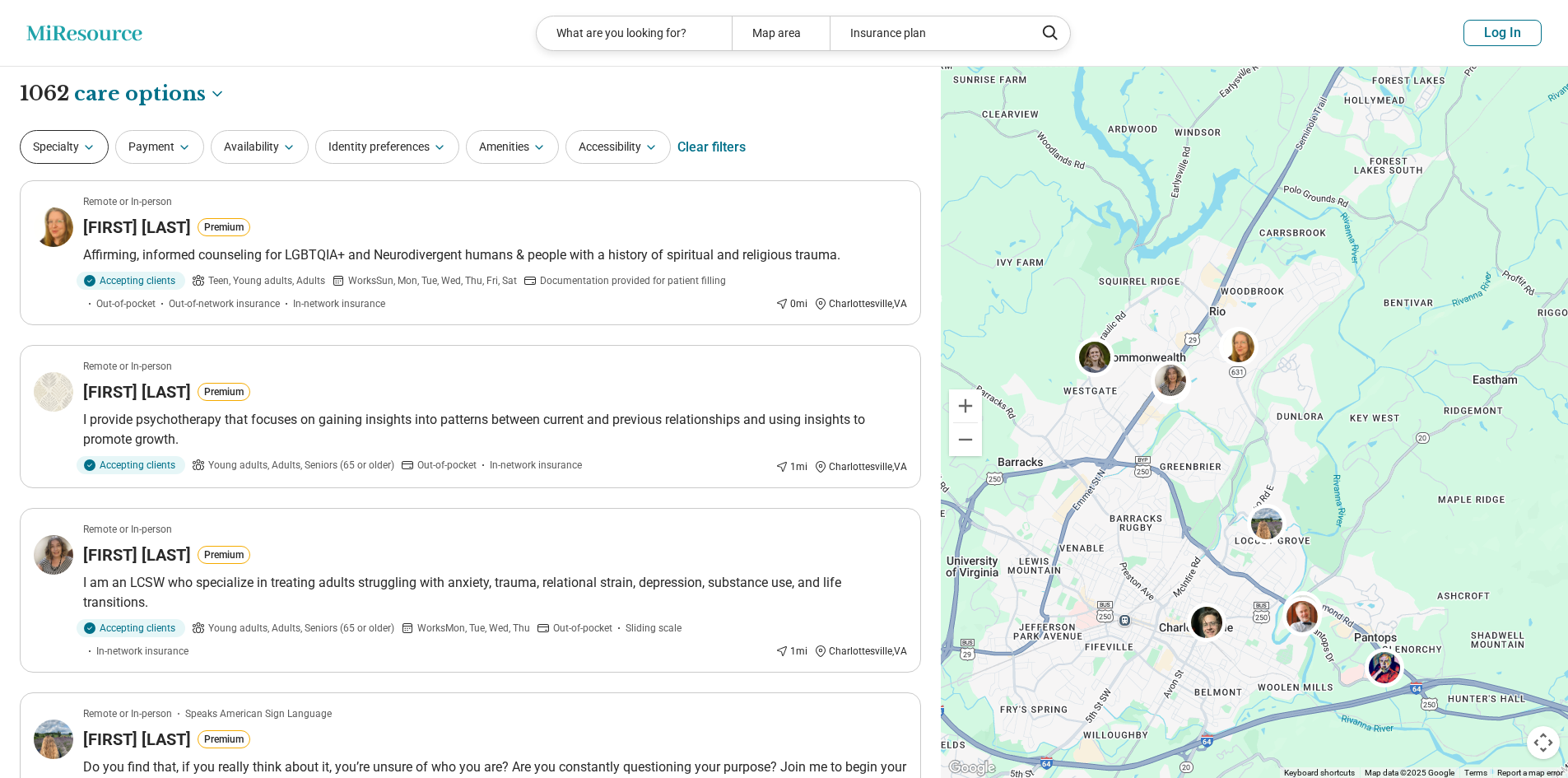 click on "Specialty" at bounding box center [64, 147] 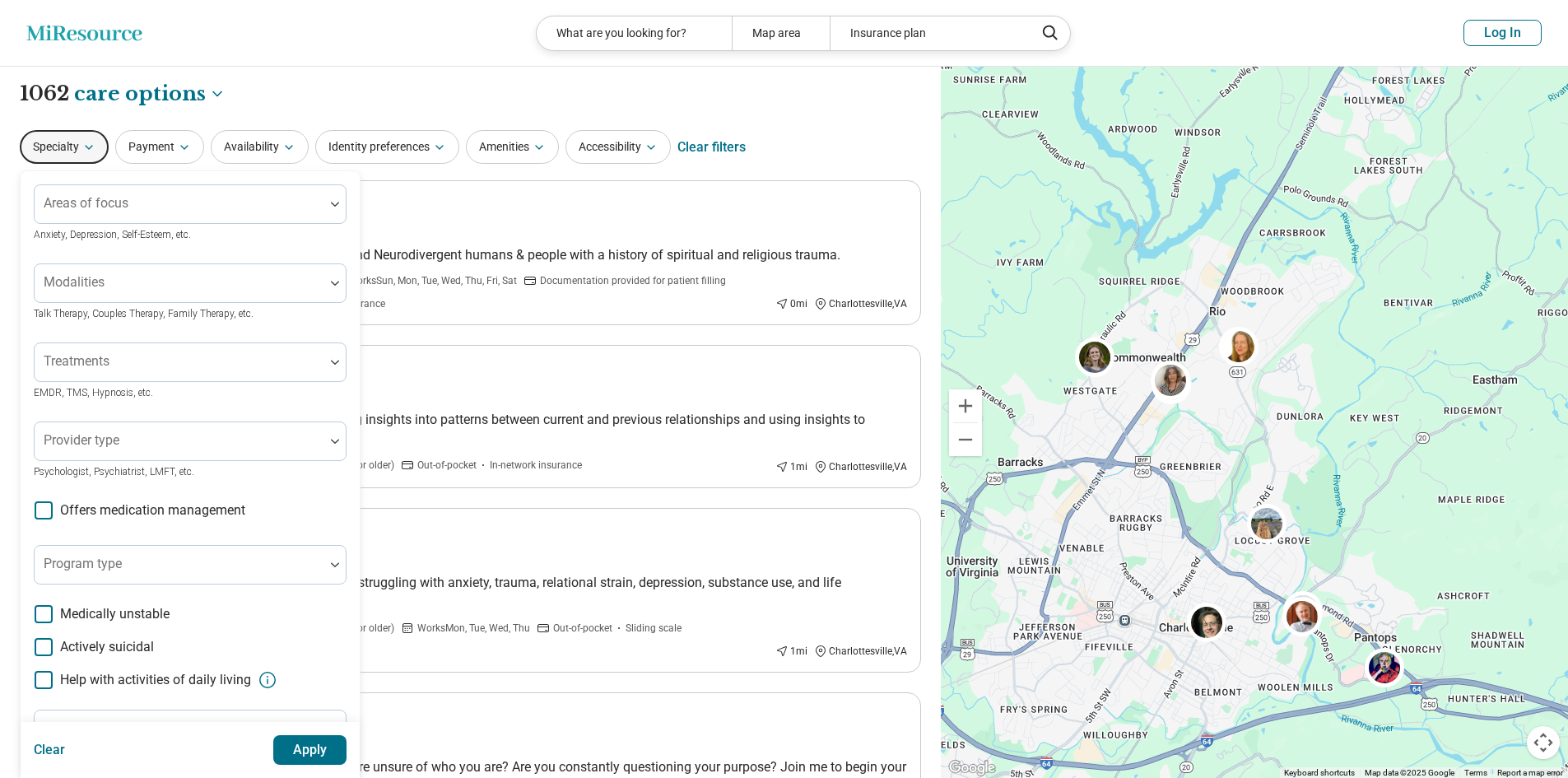 click on "Specialty" at bounding box center (64, 147) 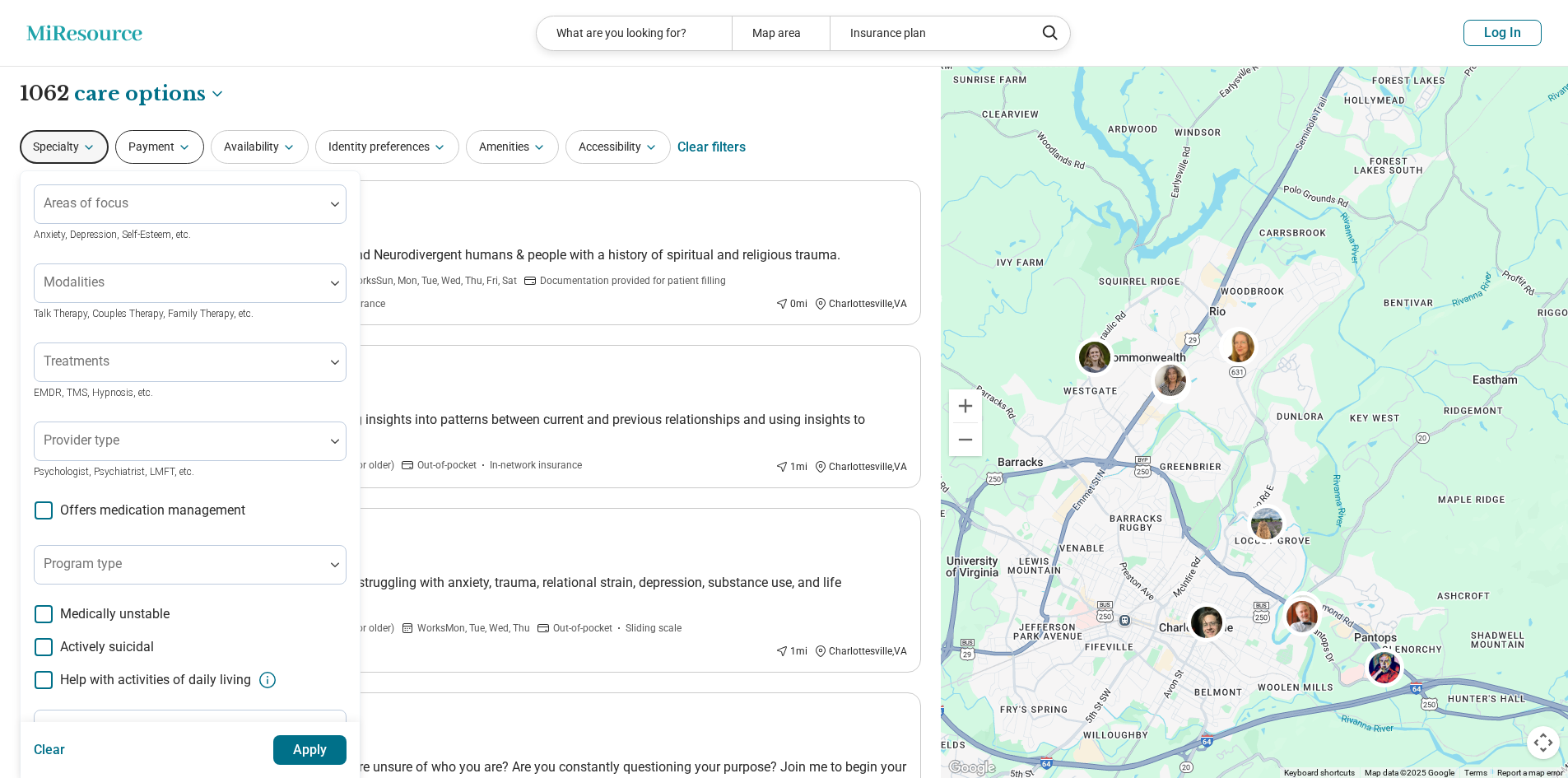 click on "Payment" at bounding box center [160, 147] 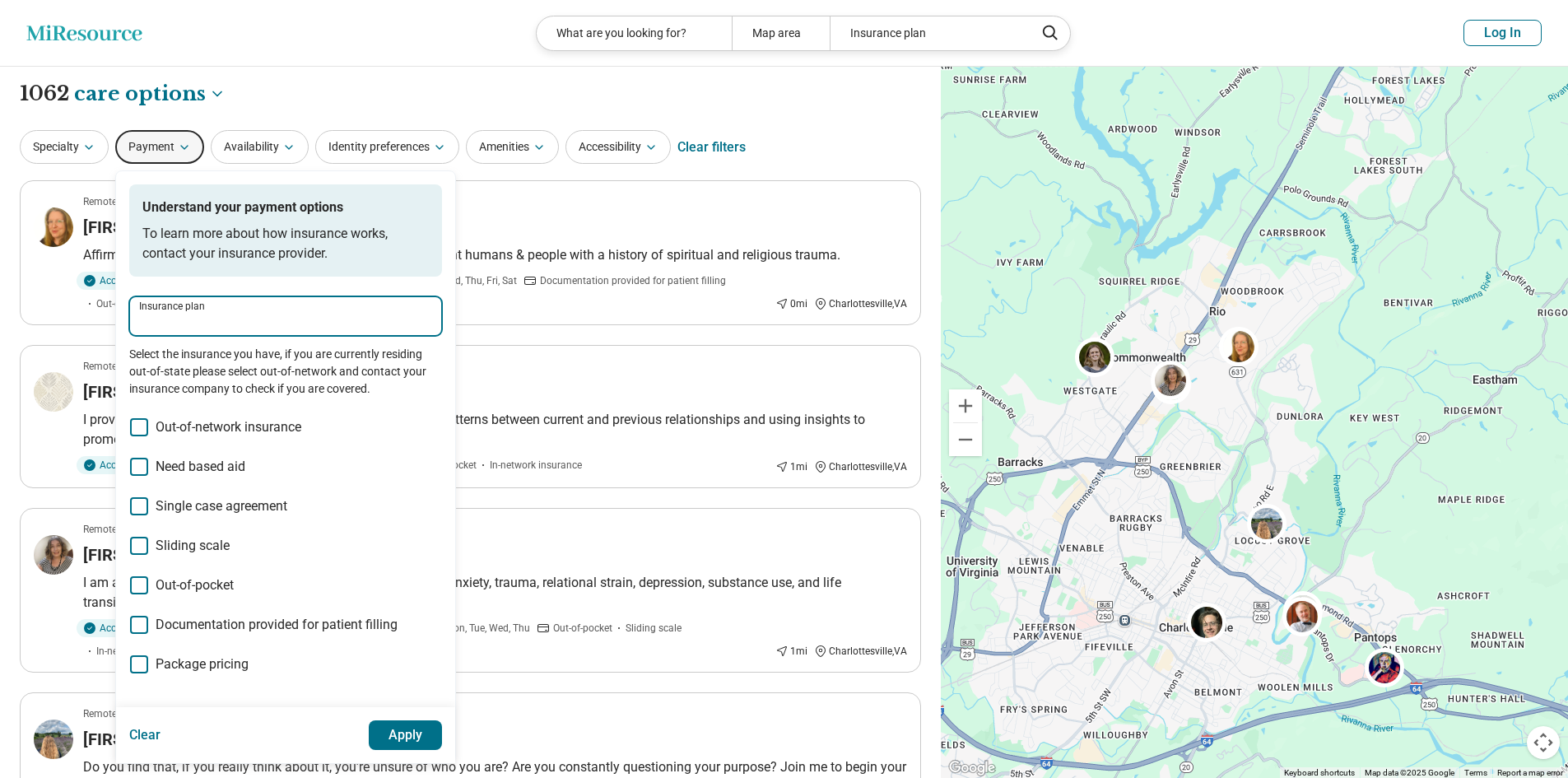 click on "Insurance plan" at bounding box center [286, 322] 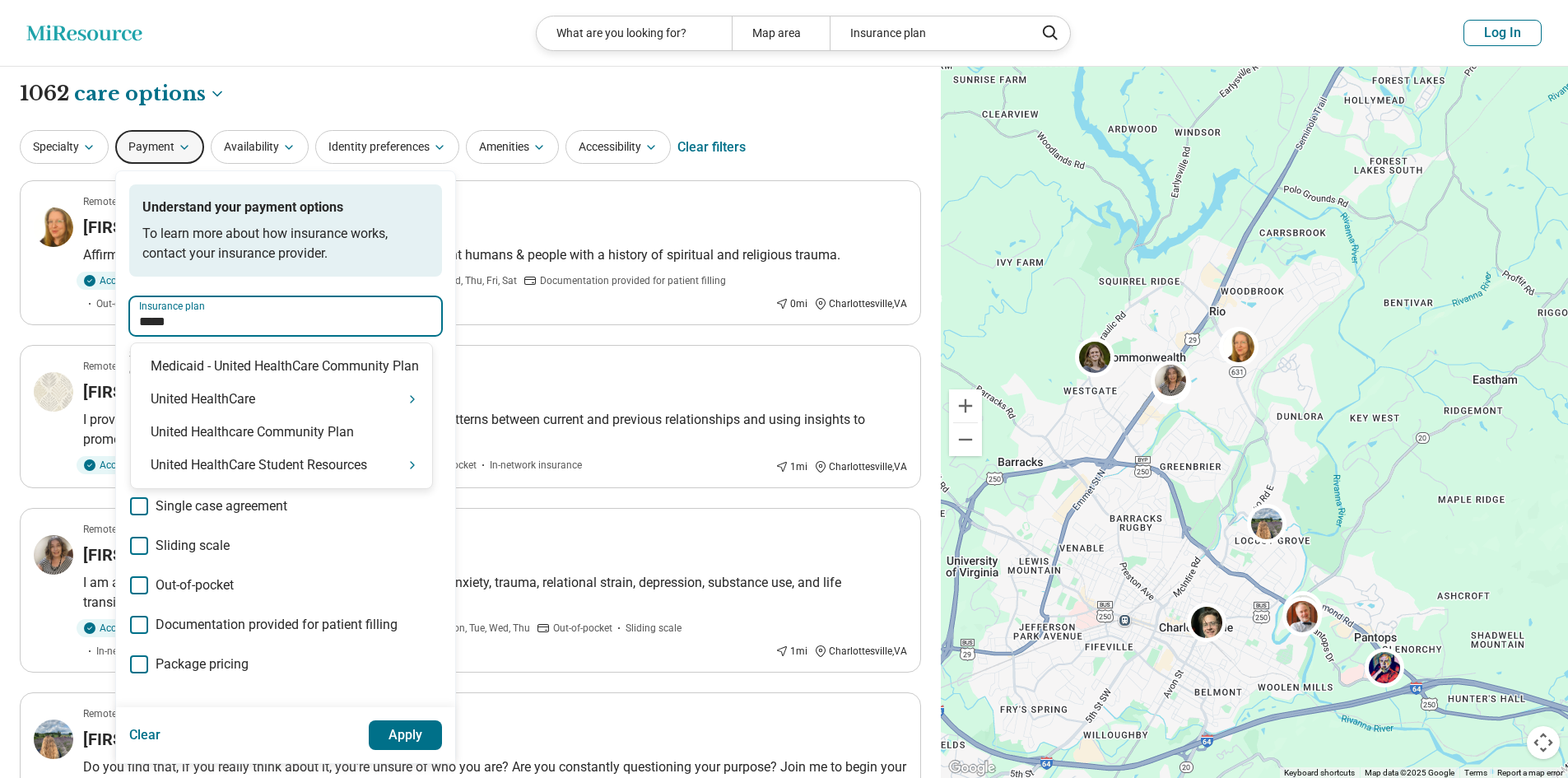 type on "******" 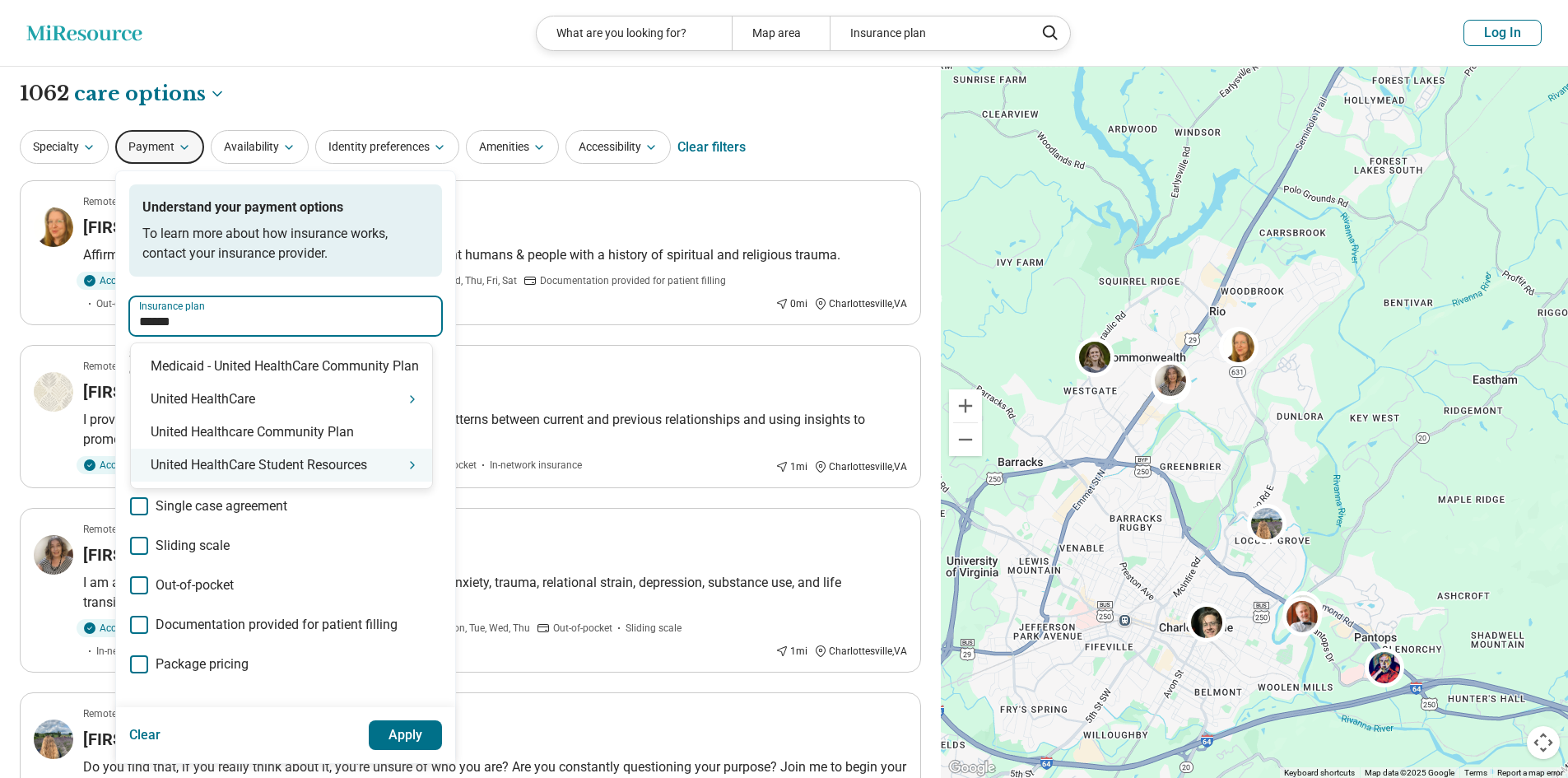 click on "United HealthCare Student Resources" at bounding box center (281, 465) 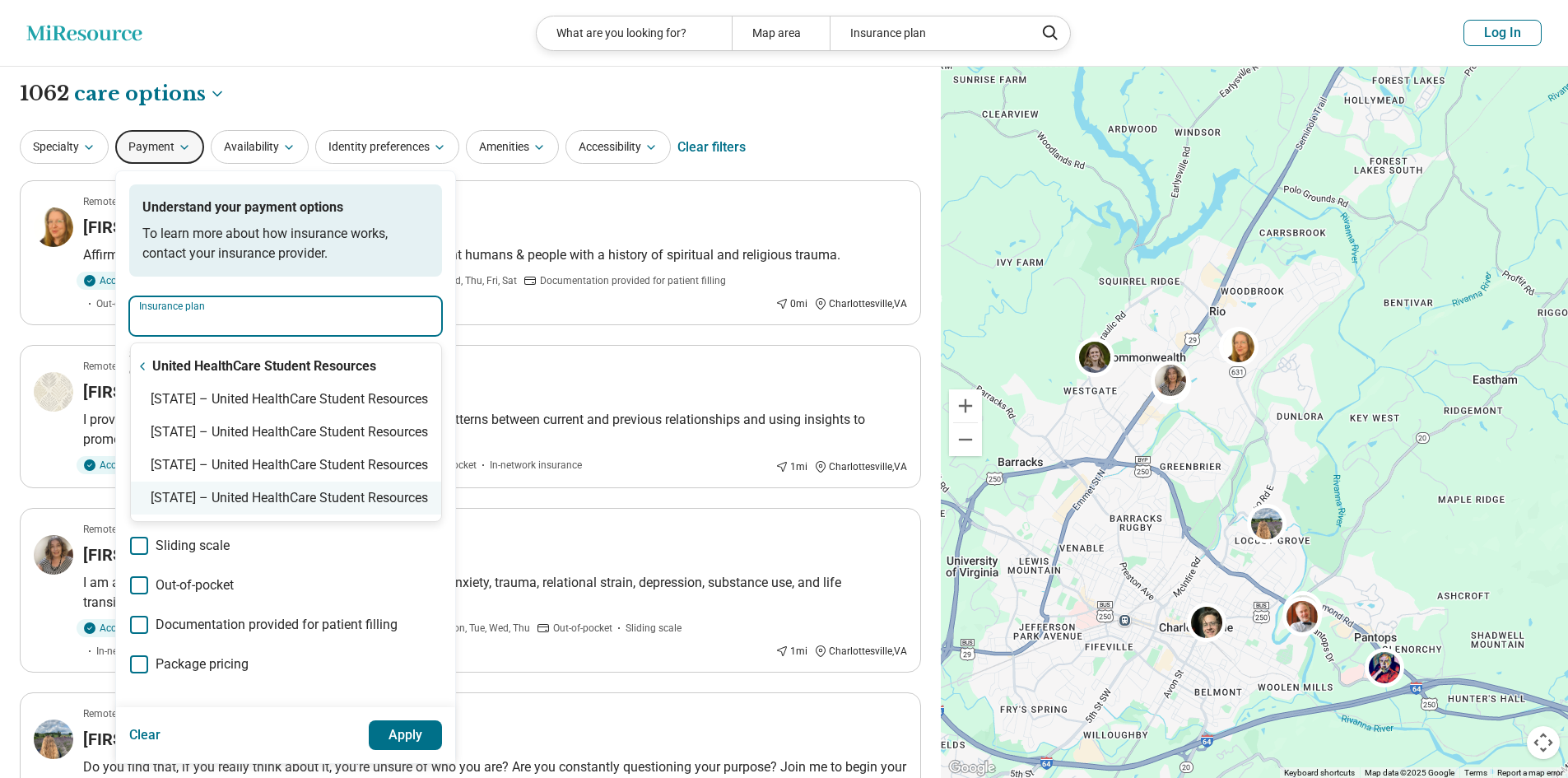click on "Virginia – United HealthCare Student Resources" at bounding box center (286, 498) 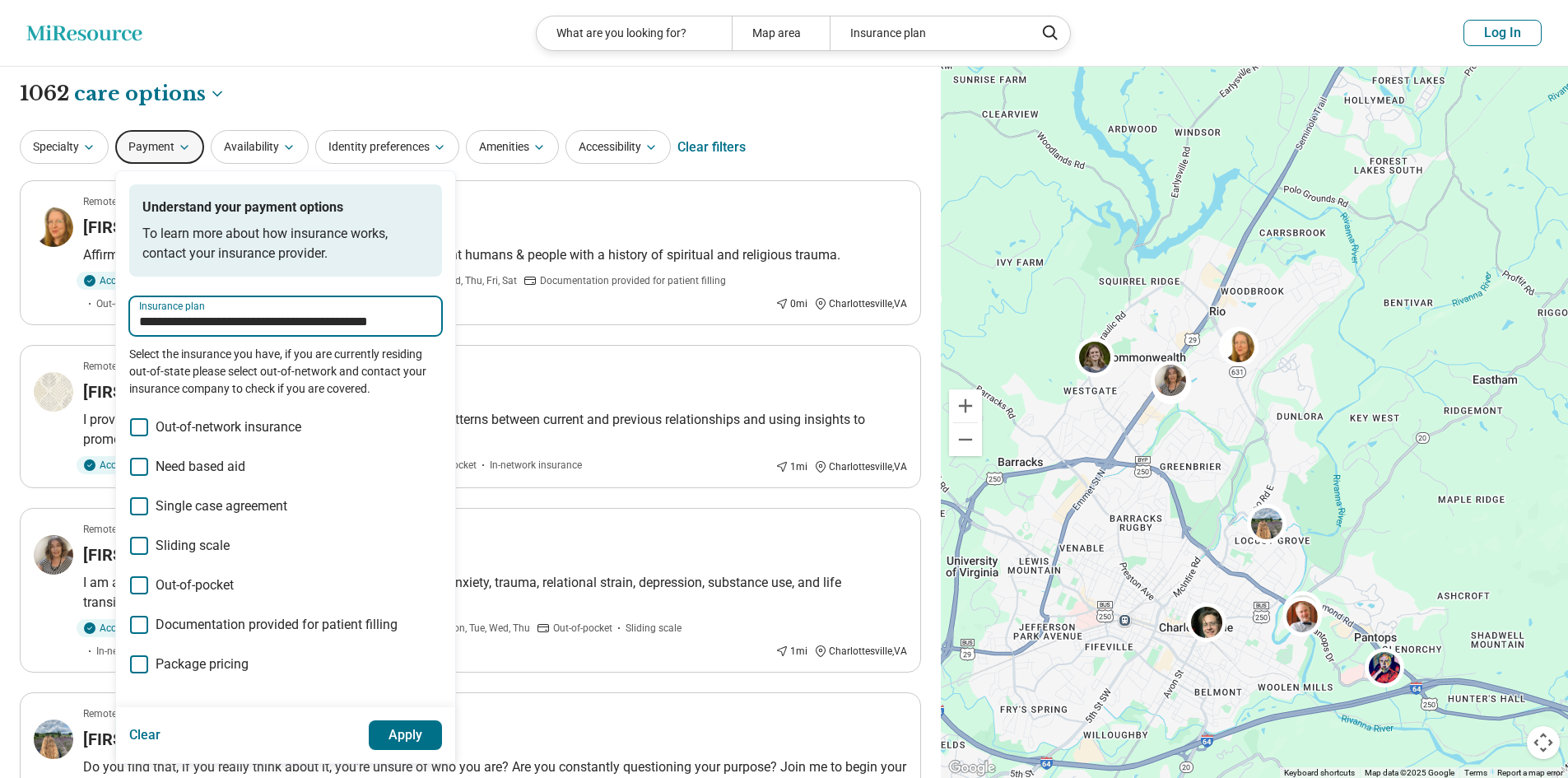 type on "**********" 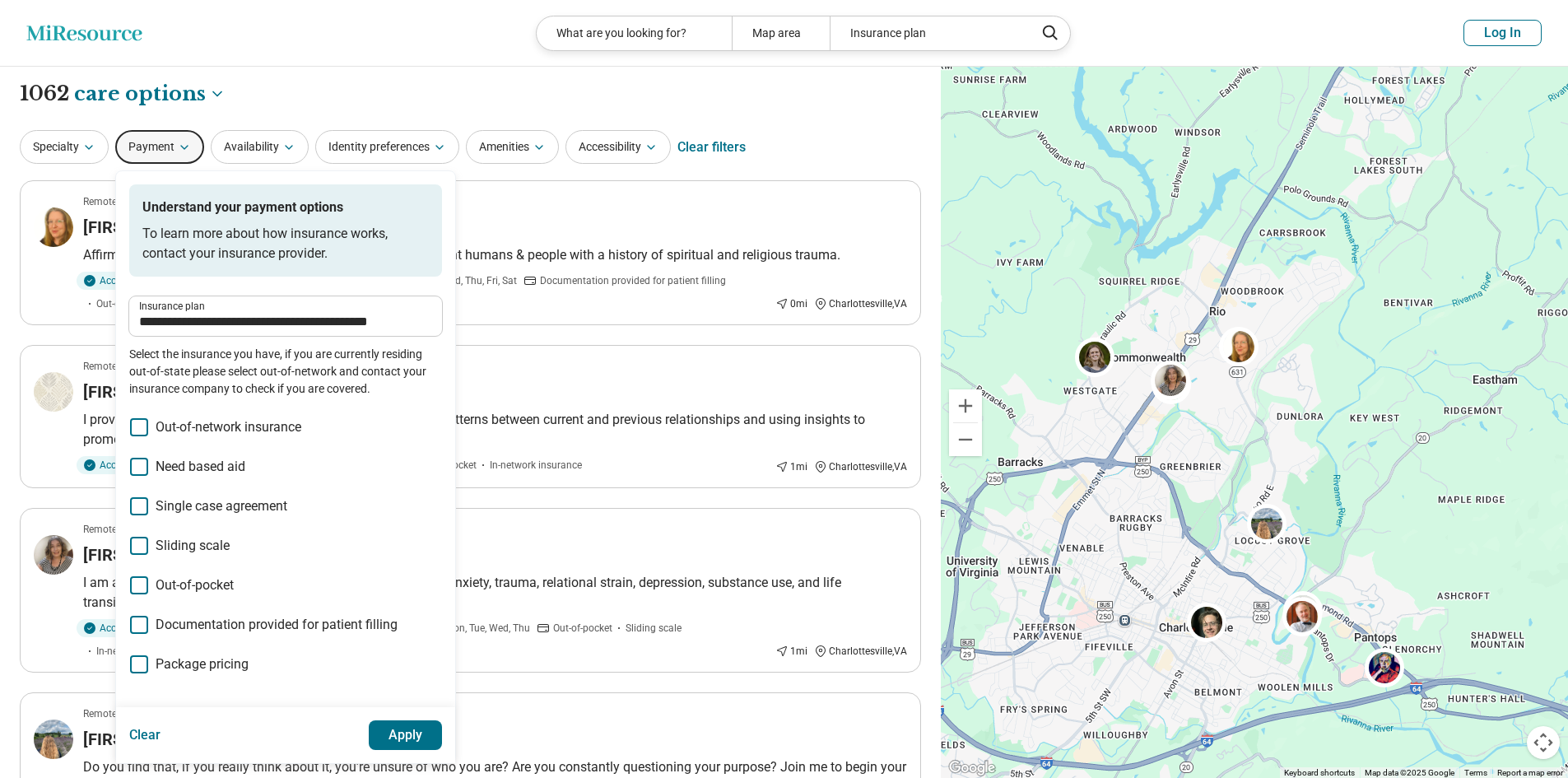 click on "Apply" at bounding box center [406, 735] 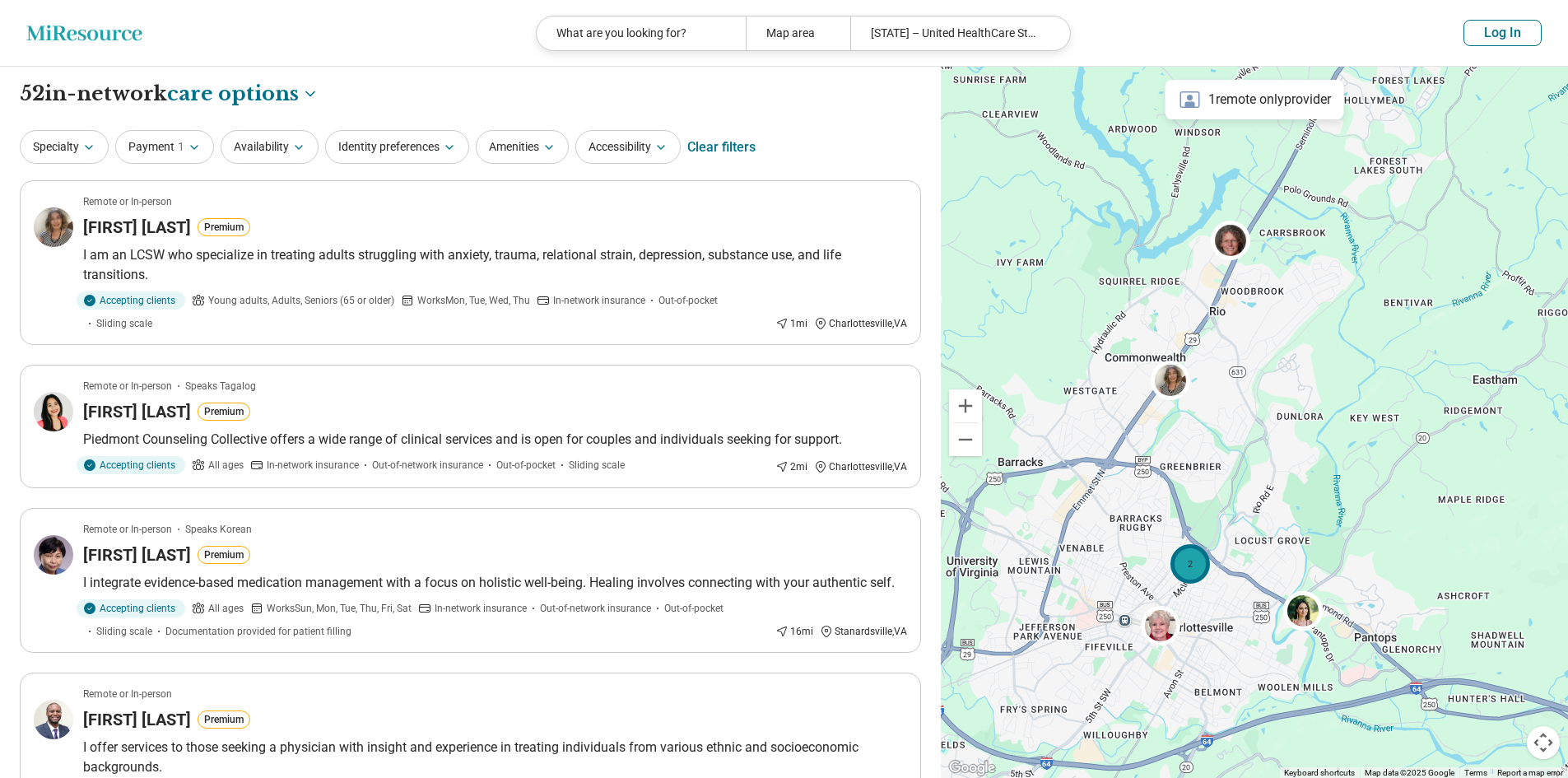 click on "2" at bounding box center [1190, 563] 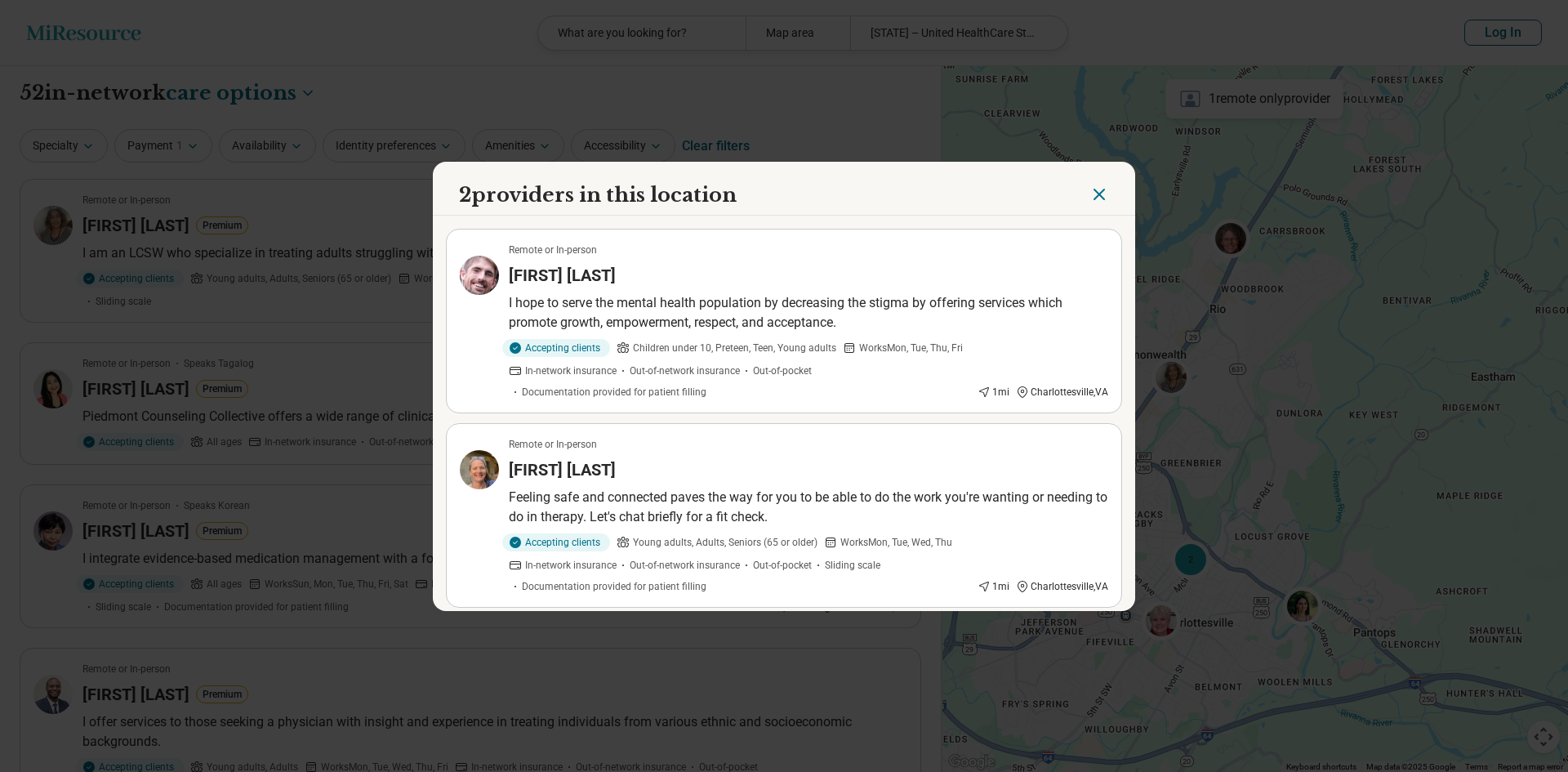 click 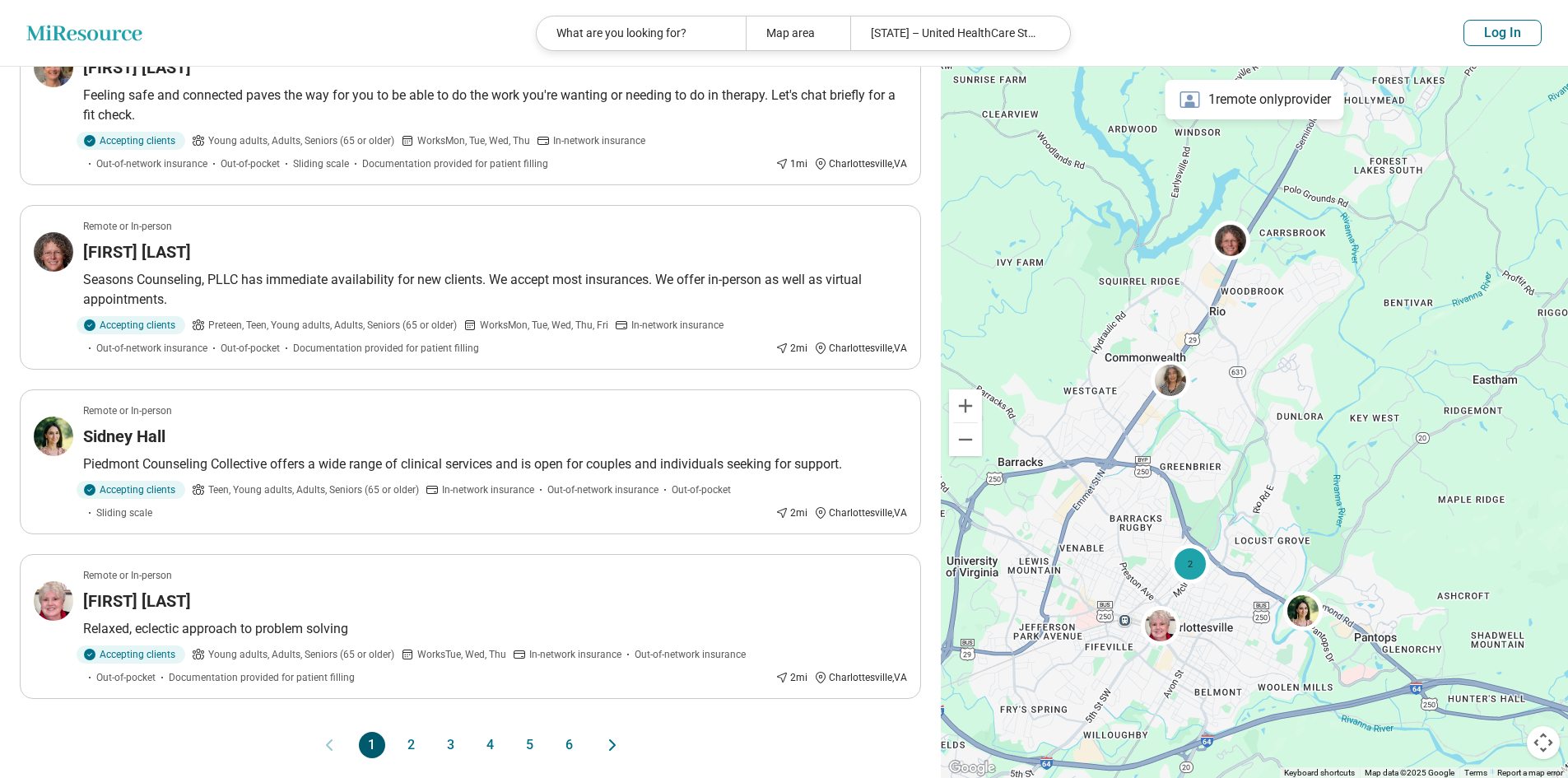 scroll, scrollTop: 1177, scrollLeft: 0, axis: vertical 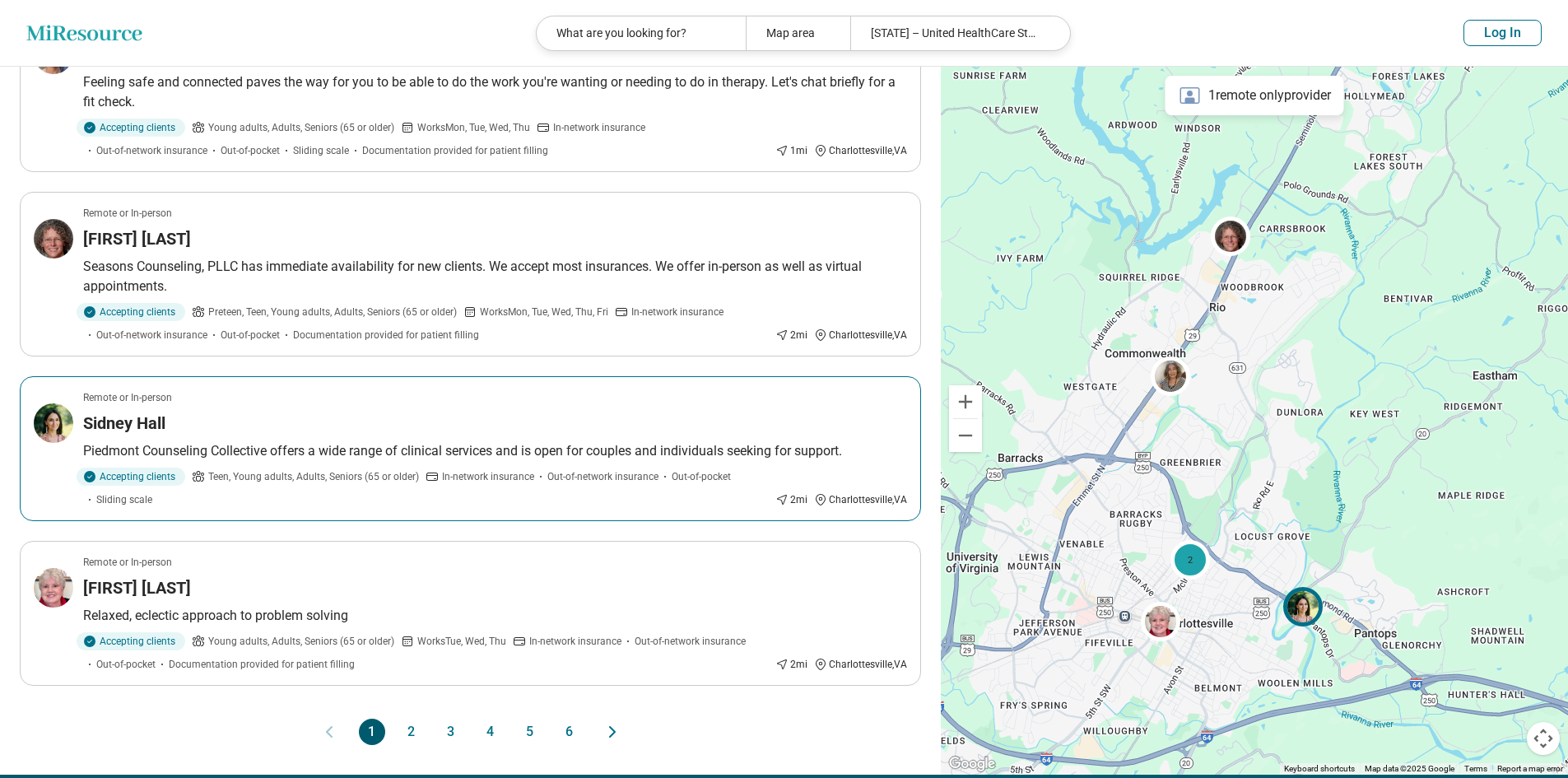 click on "Sidney Hall" at bounding box center [124, 423] 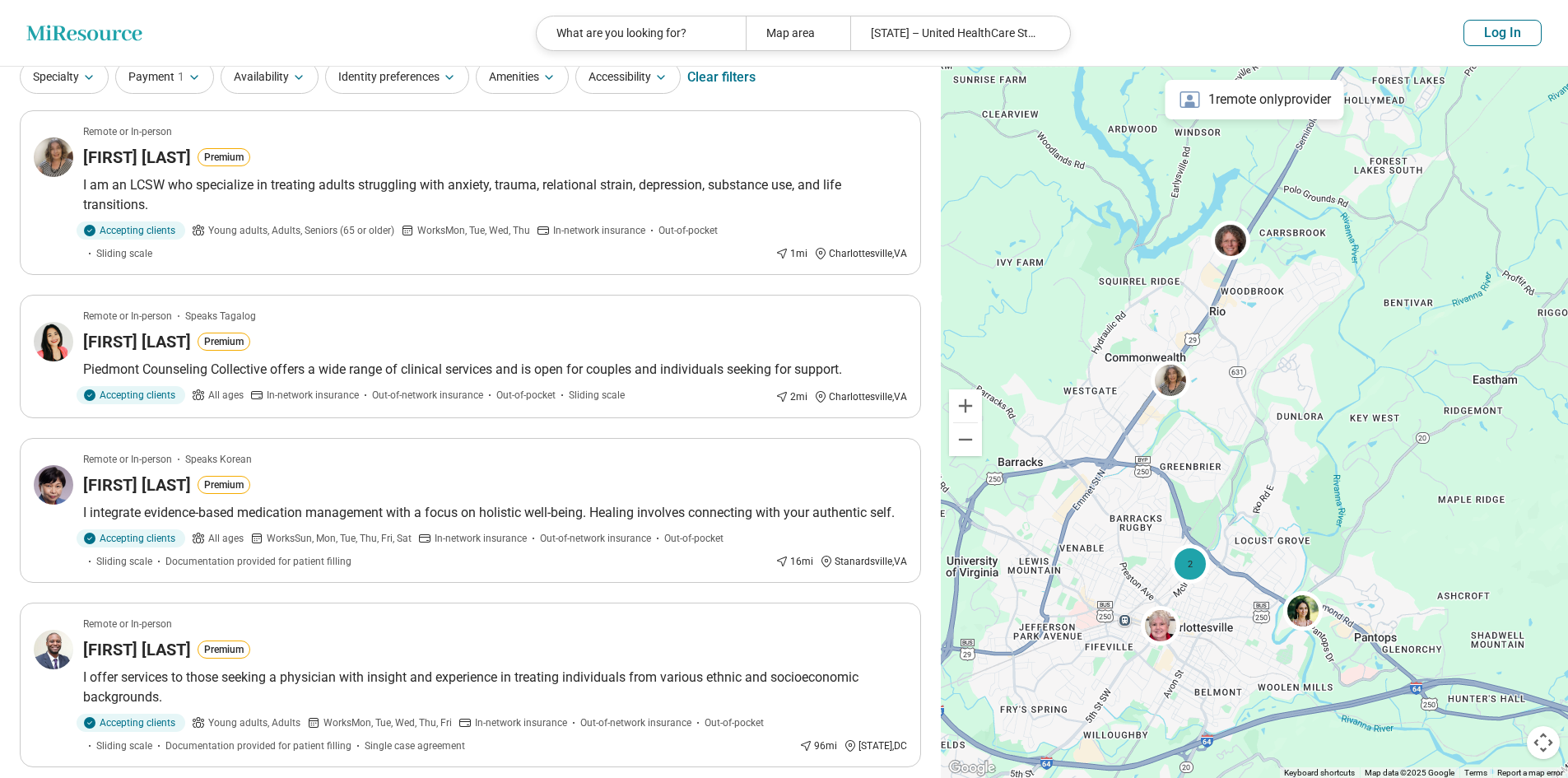 scroll, scrollTop: 0, scrollLeft: 0, axis: both 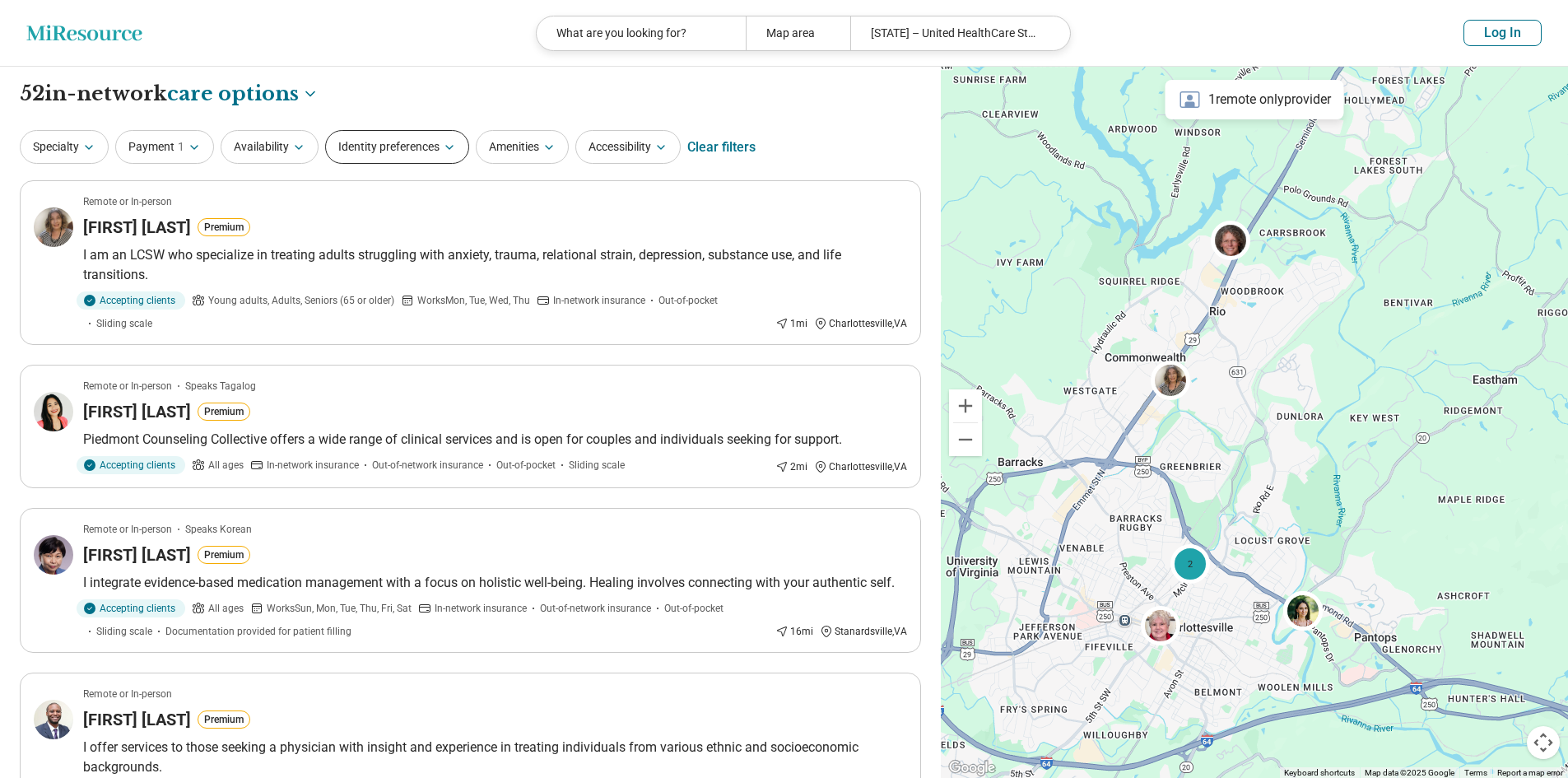 click on "Identity preferences" at bounding box center [397, 147] 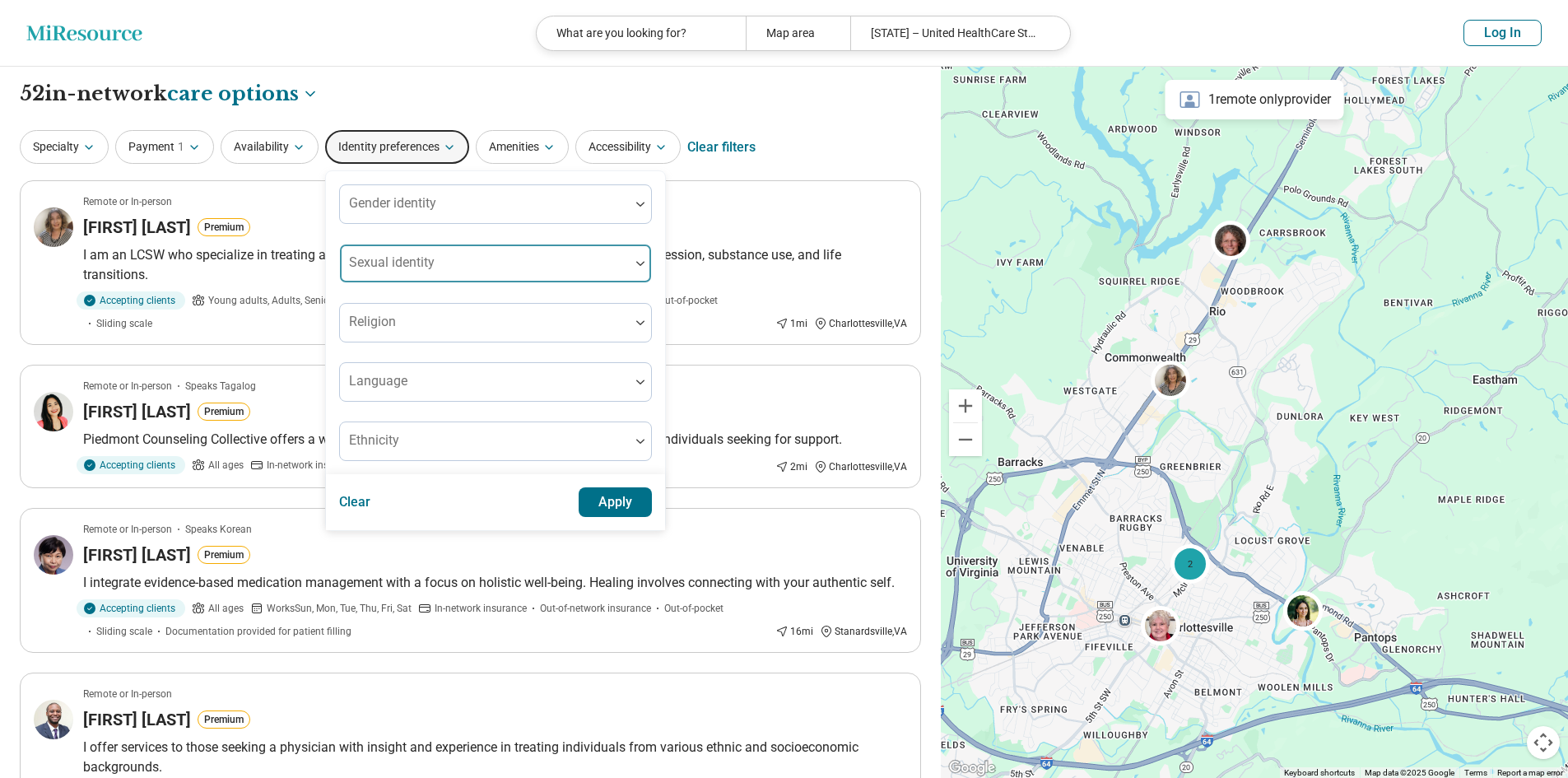 click on "Sexual identity" at bounding box center (496, 263) 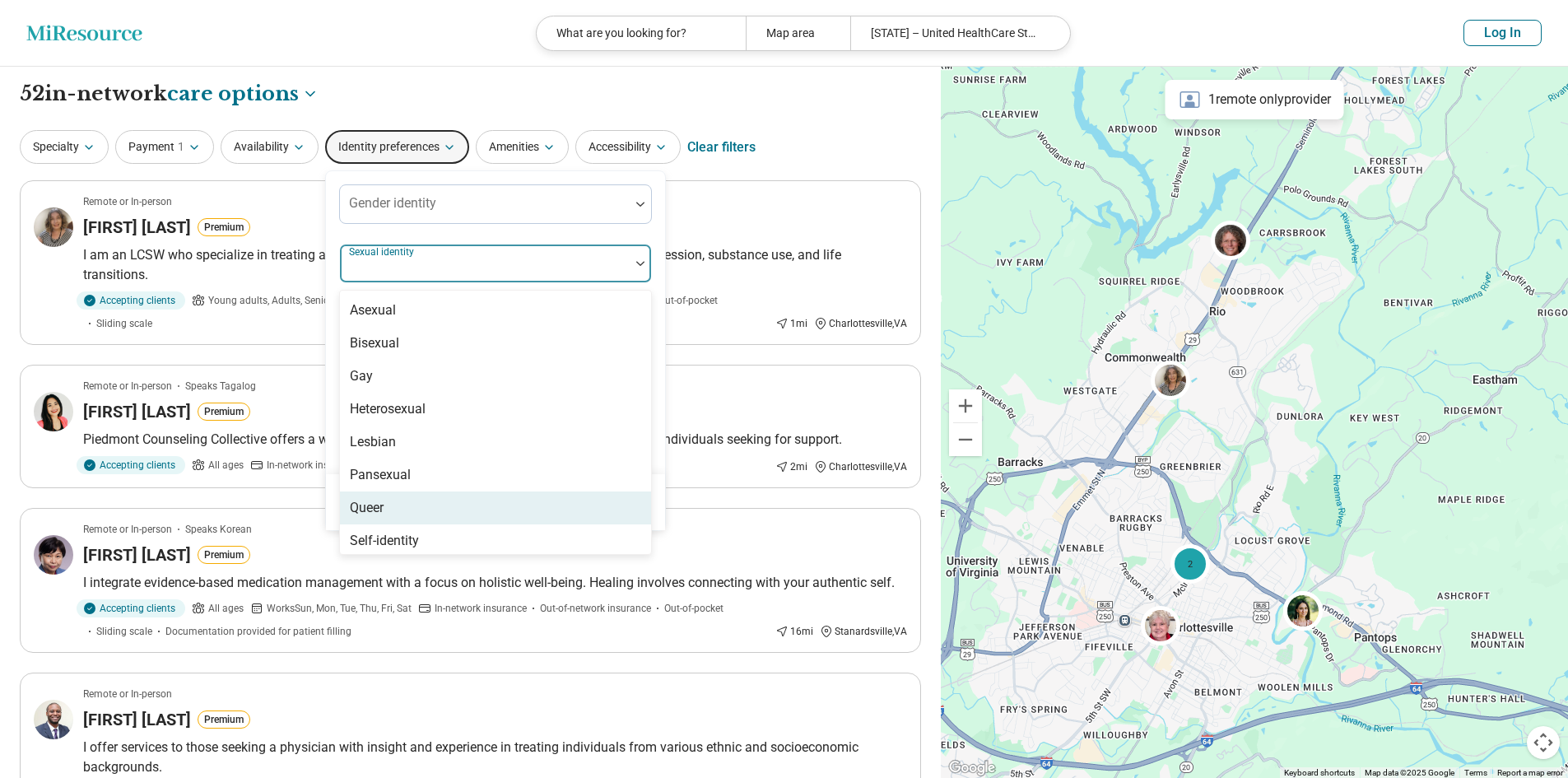 click on "Queer" at bounding box center (366, 508) 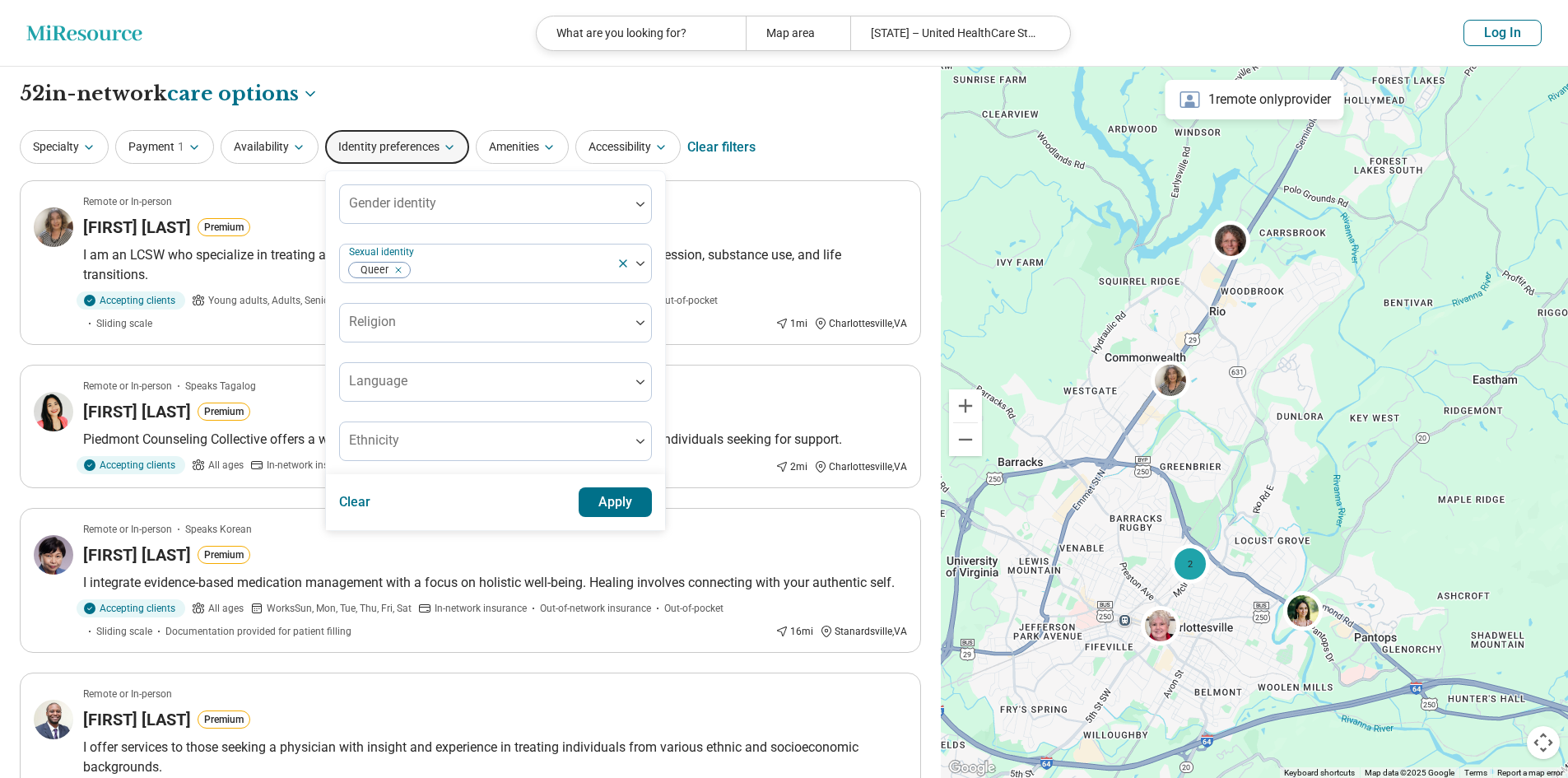 click on "Gender identity Sexual identity Queer Religion Language Ethnicity" at bounding box center [496, 323] 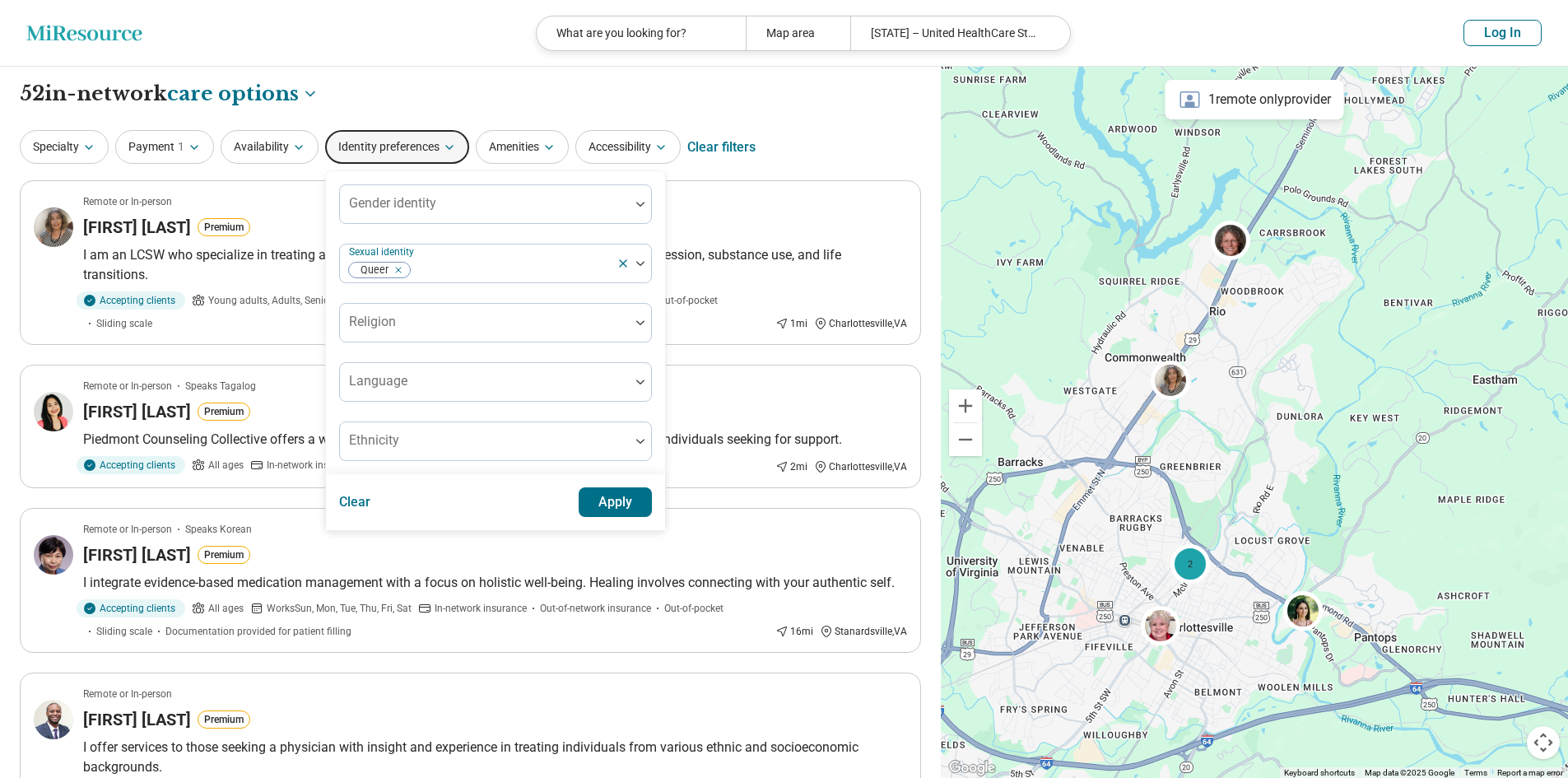click on "Apply" at bounding box center [616, 502] 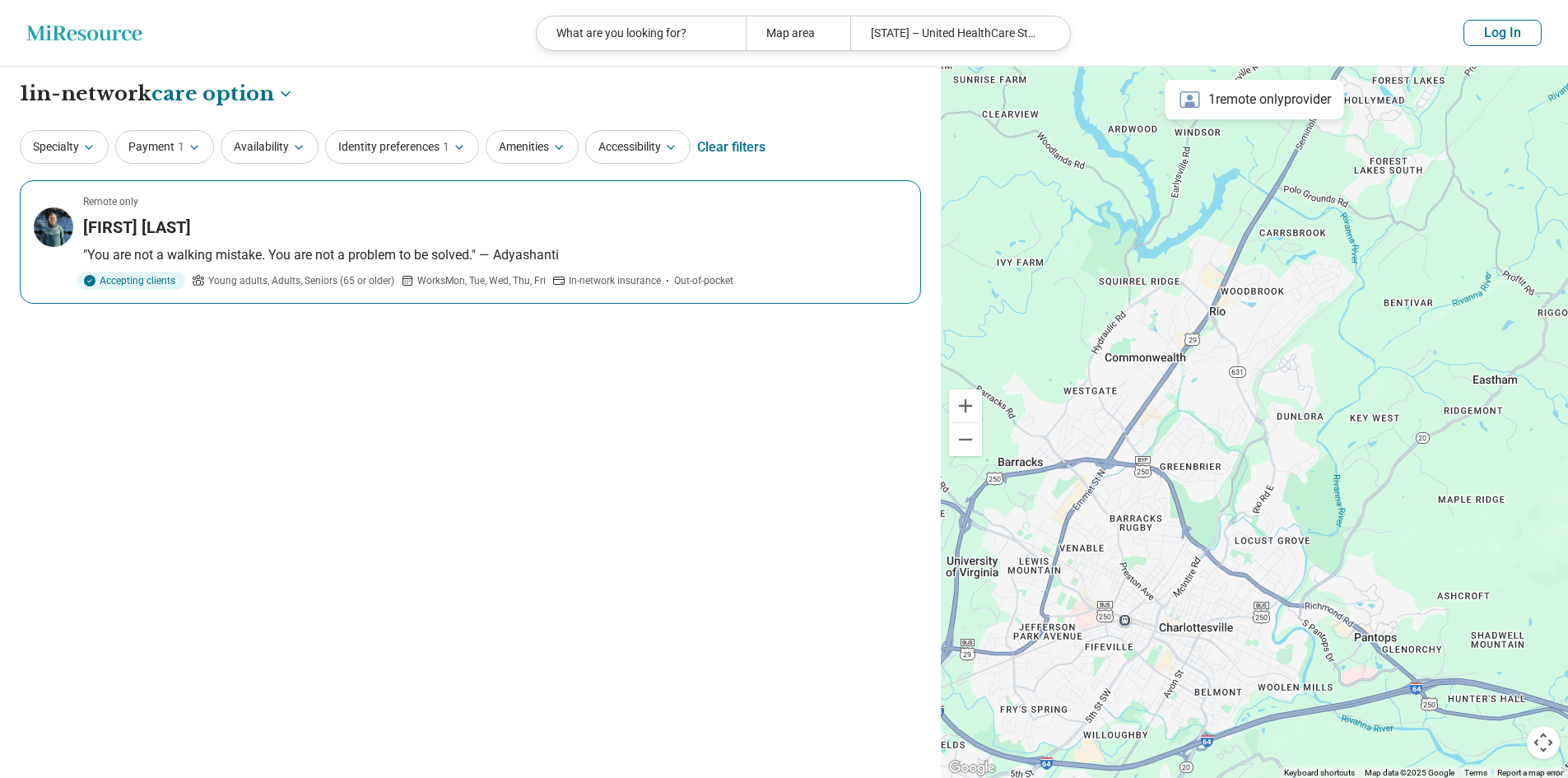 click on ""You are not a walking mistake. You are not a problem to be solved."
— Adyashanti" at bounding box center [495, 255] 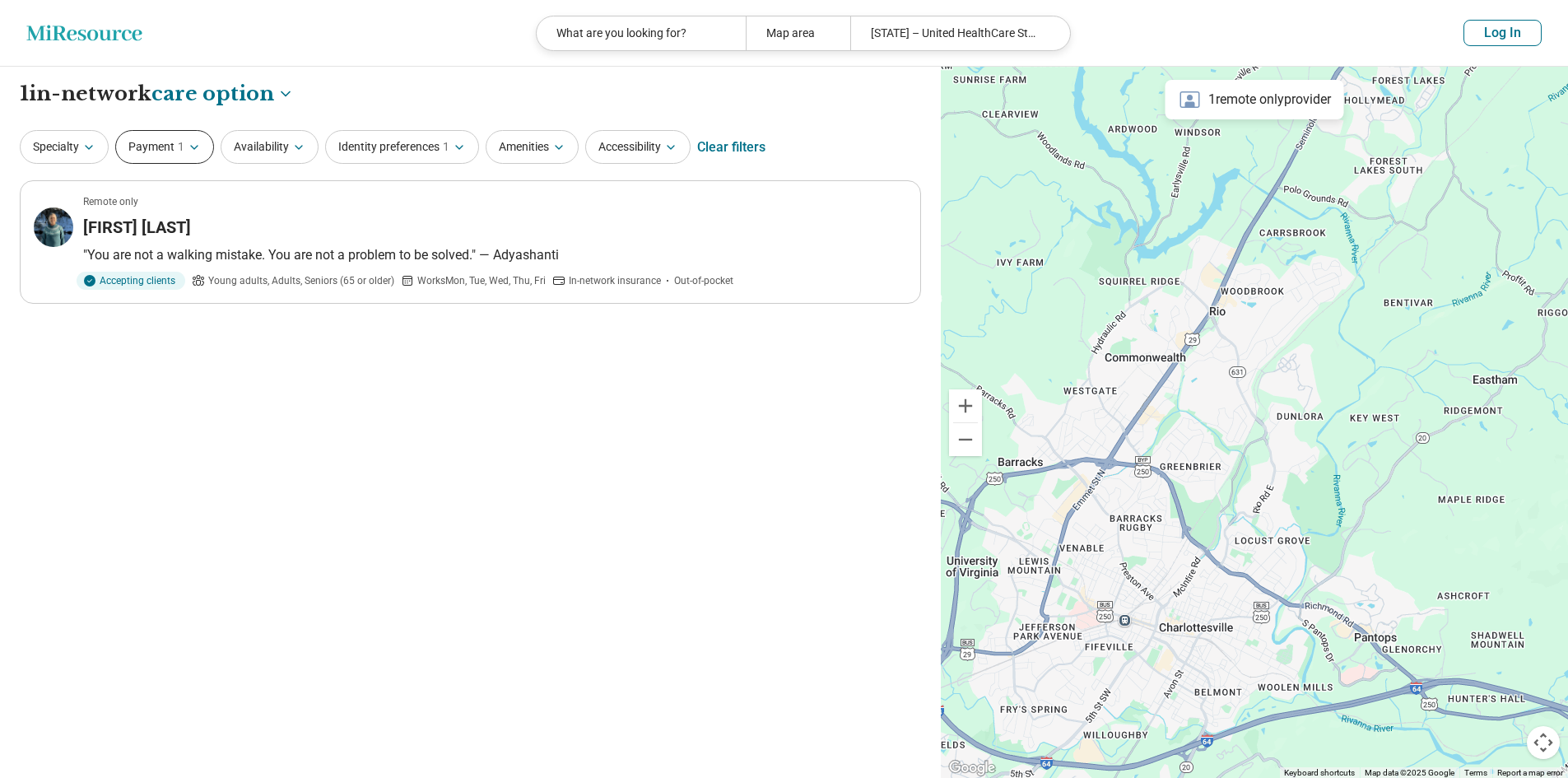 click on "Payment 1" at bounding box center (165, 147) 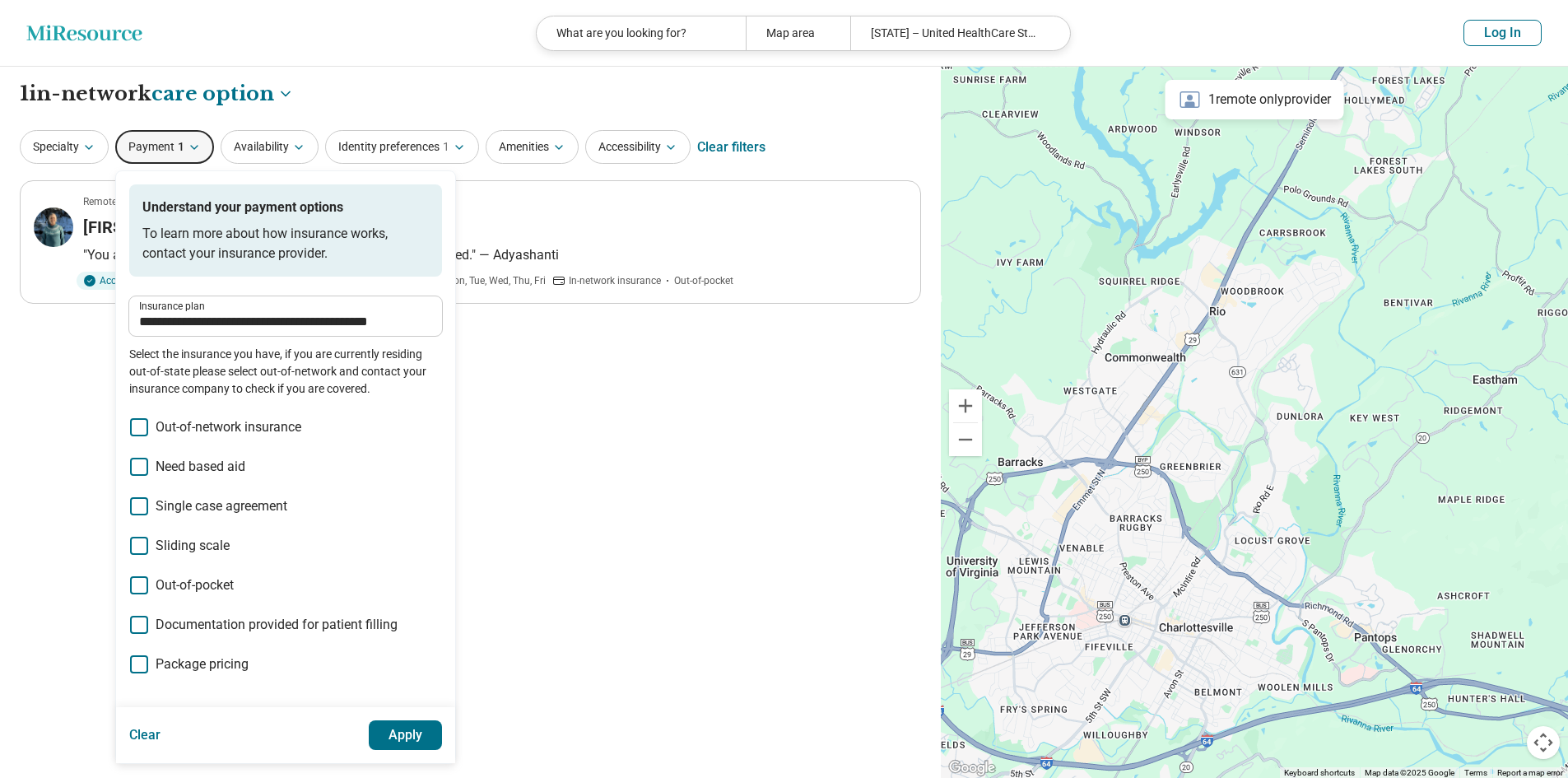 click on "Payment 1" at bounding box center [165, 147] 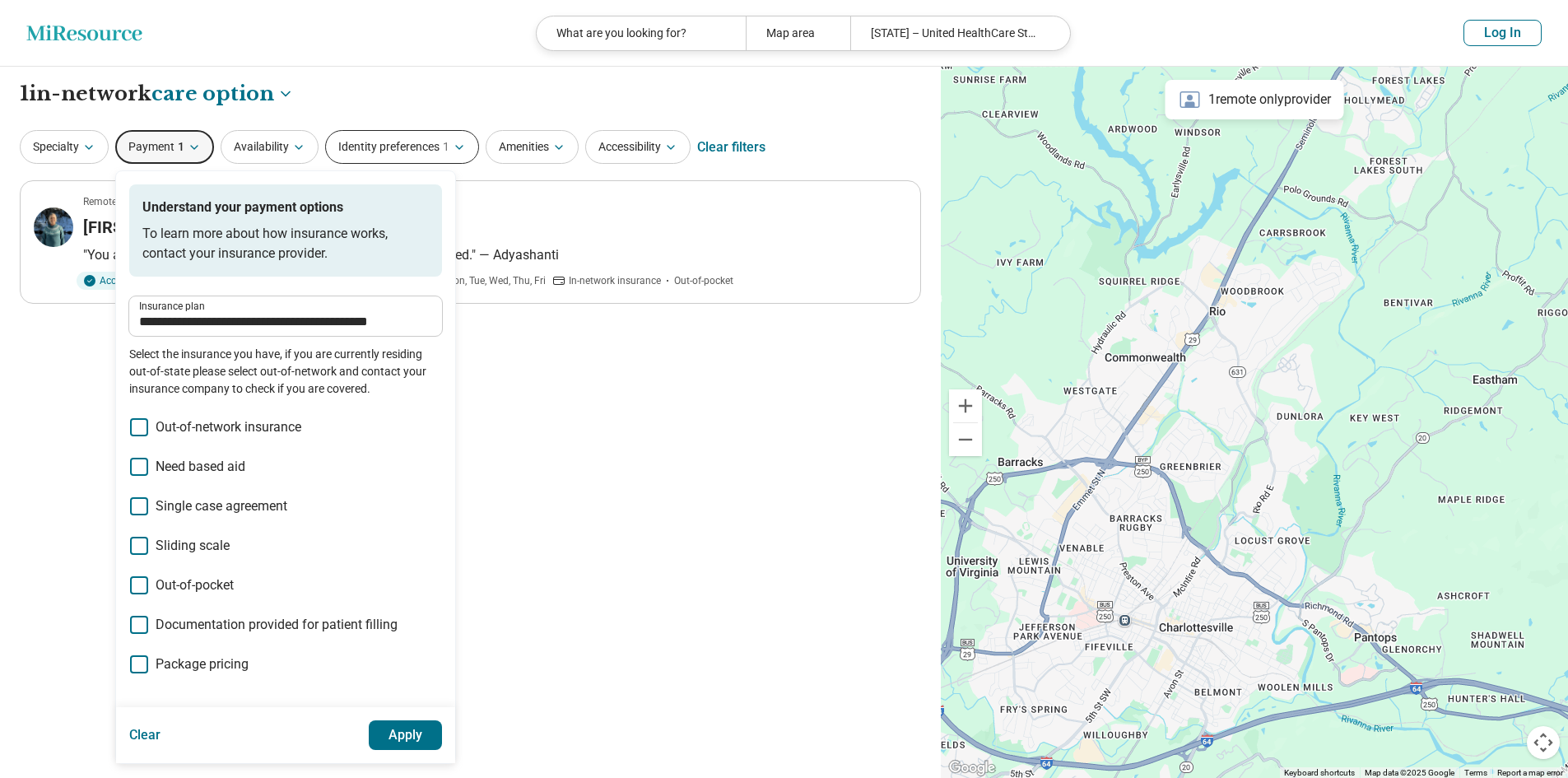 click on "Identity preferences 1" at bounding box center (402, 147) 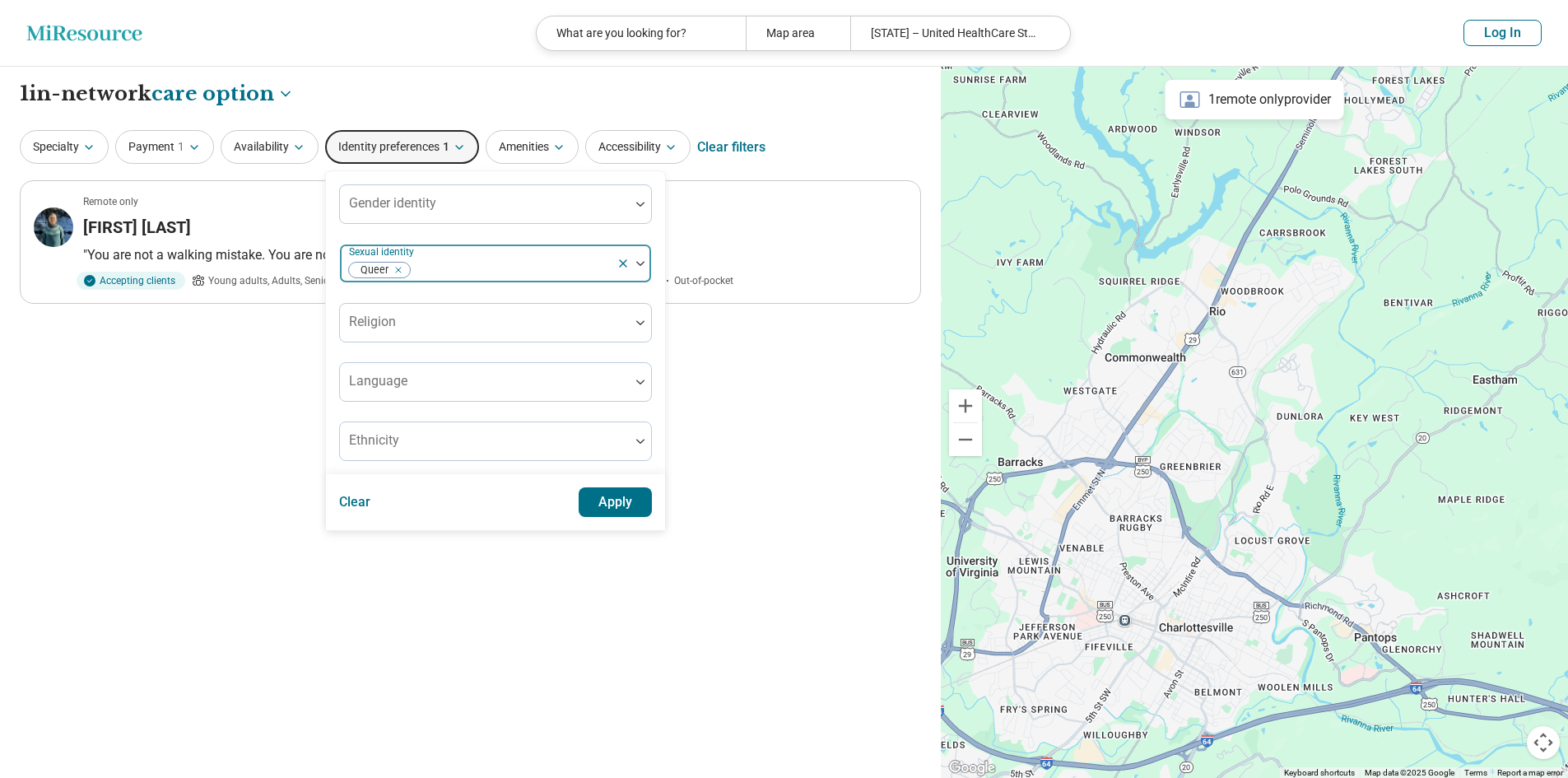 click 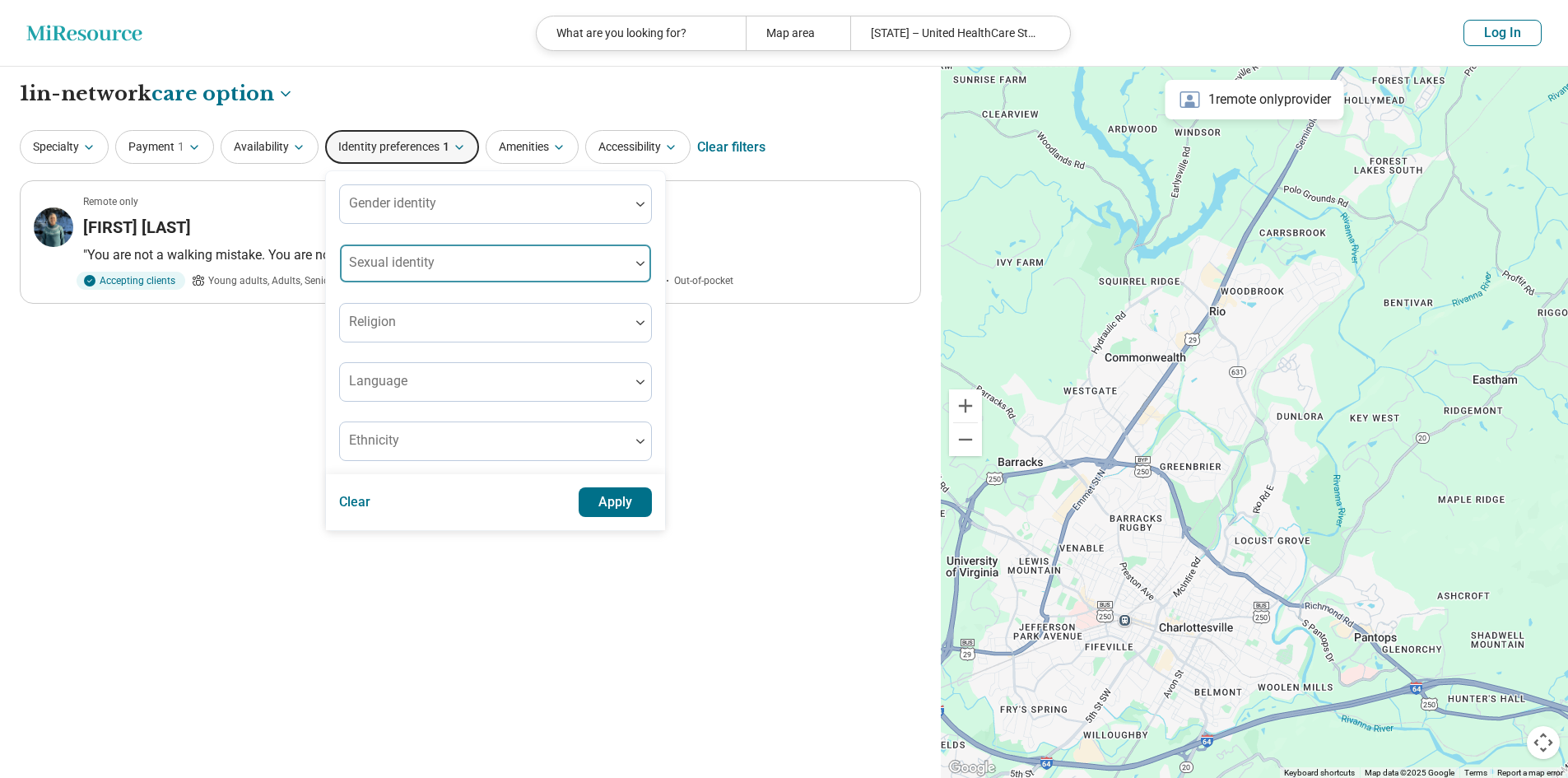click on "Apply" at bounding box center (616, 502) 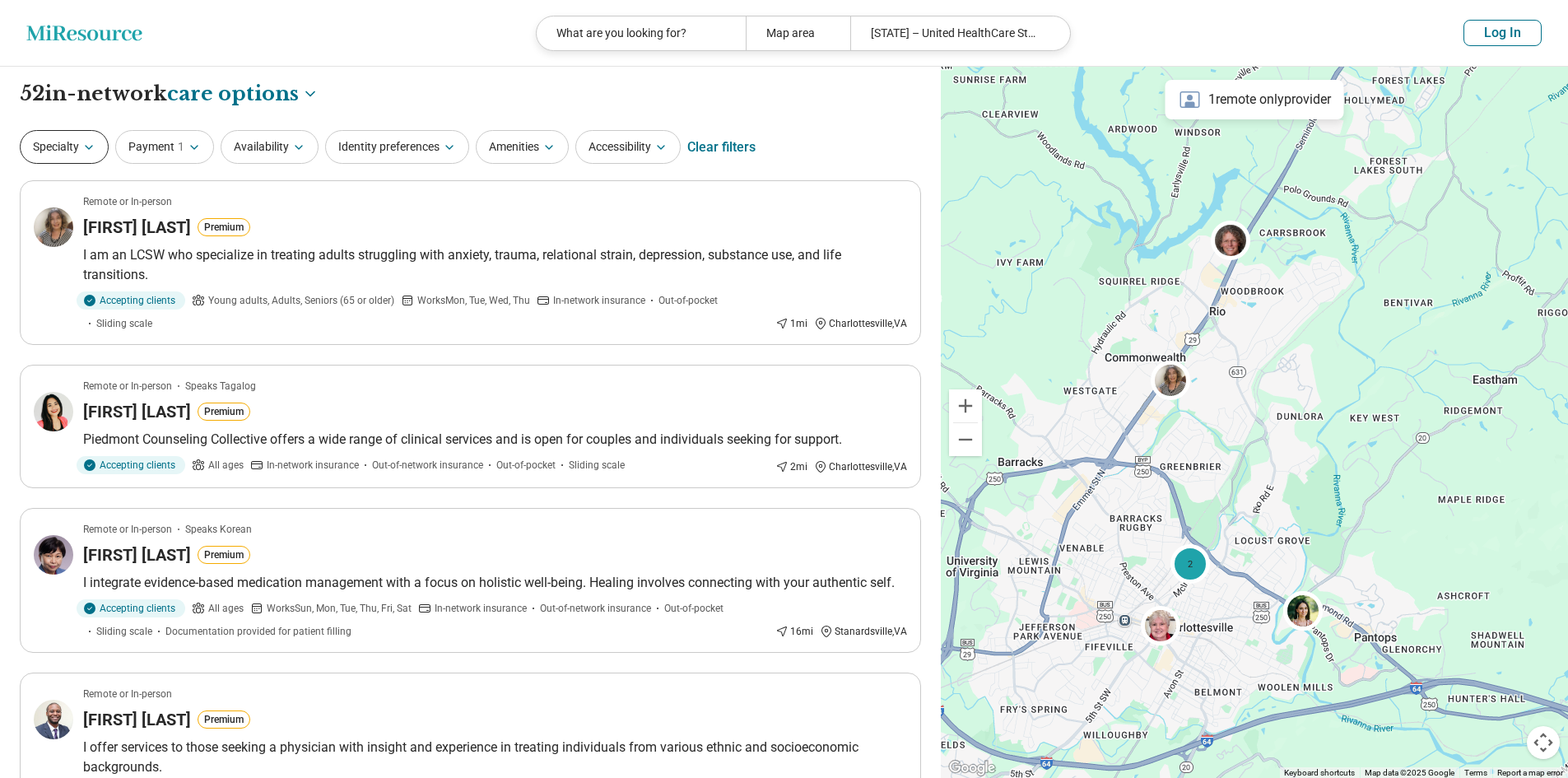 click on "Specialty" at bounding box center [64, 147] 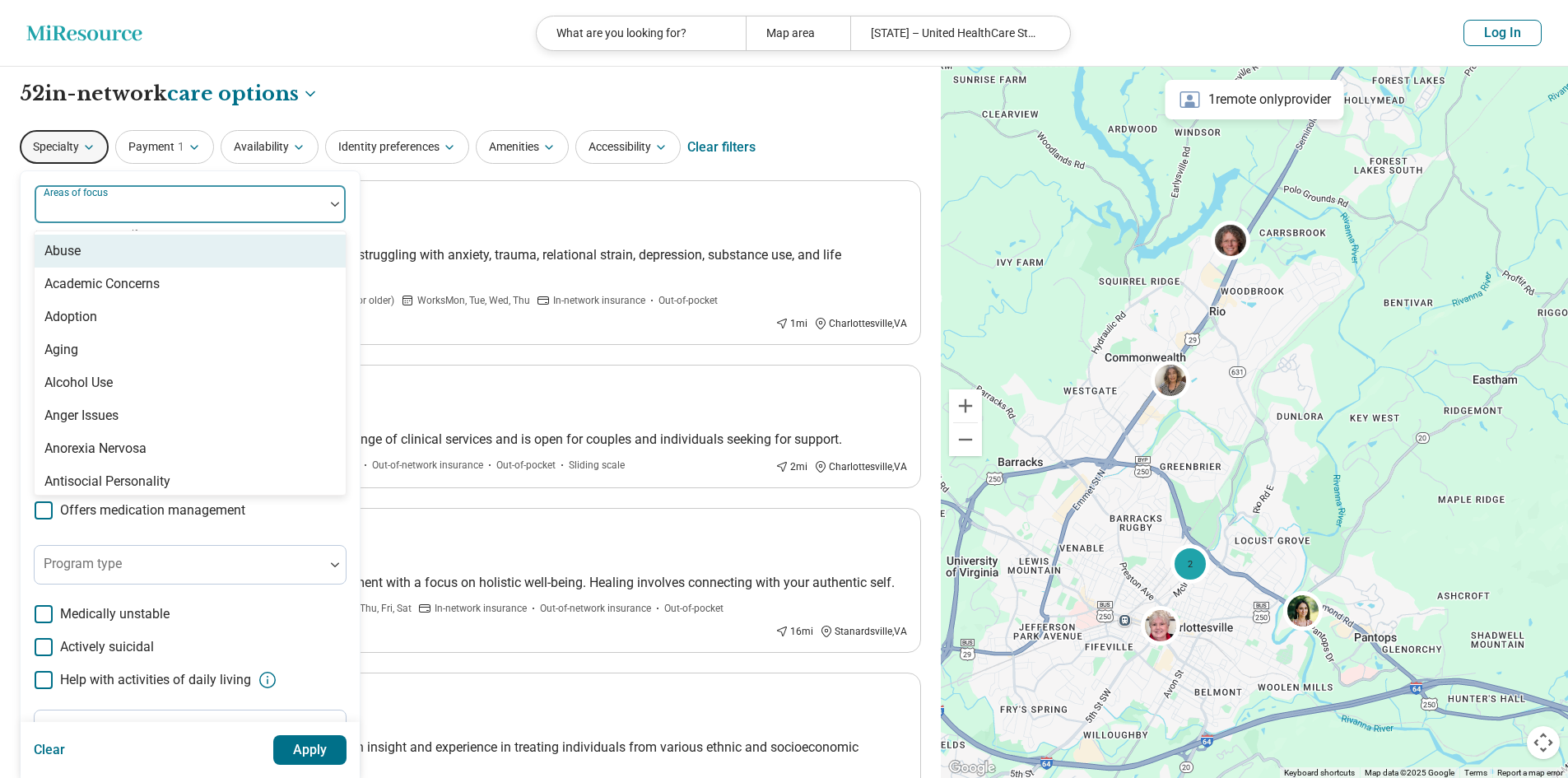 click at bounding box center (179, 211) 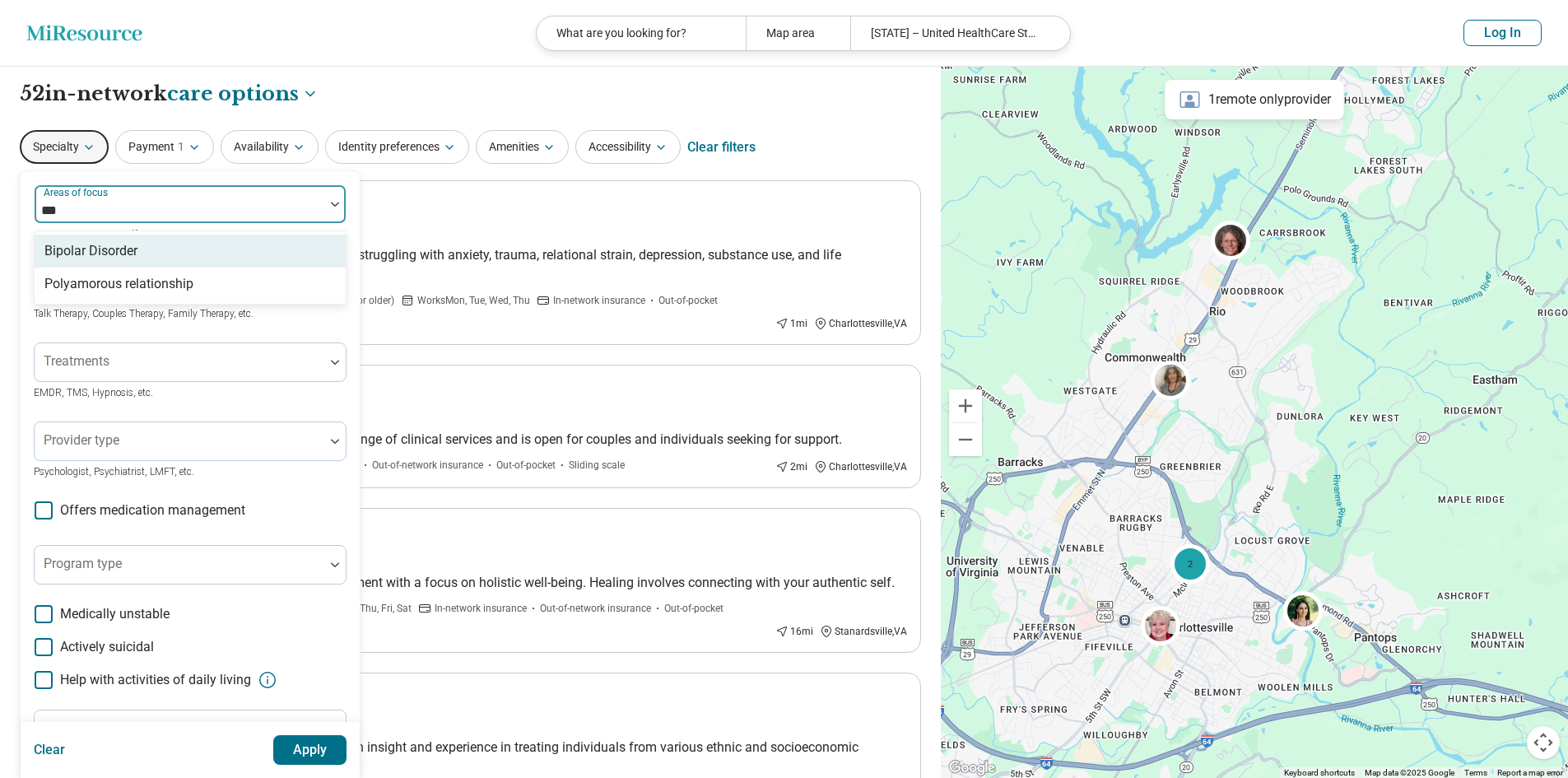 type on "****" 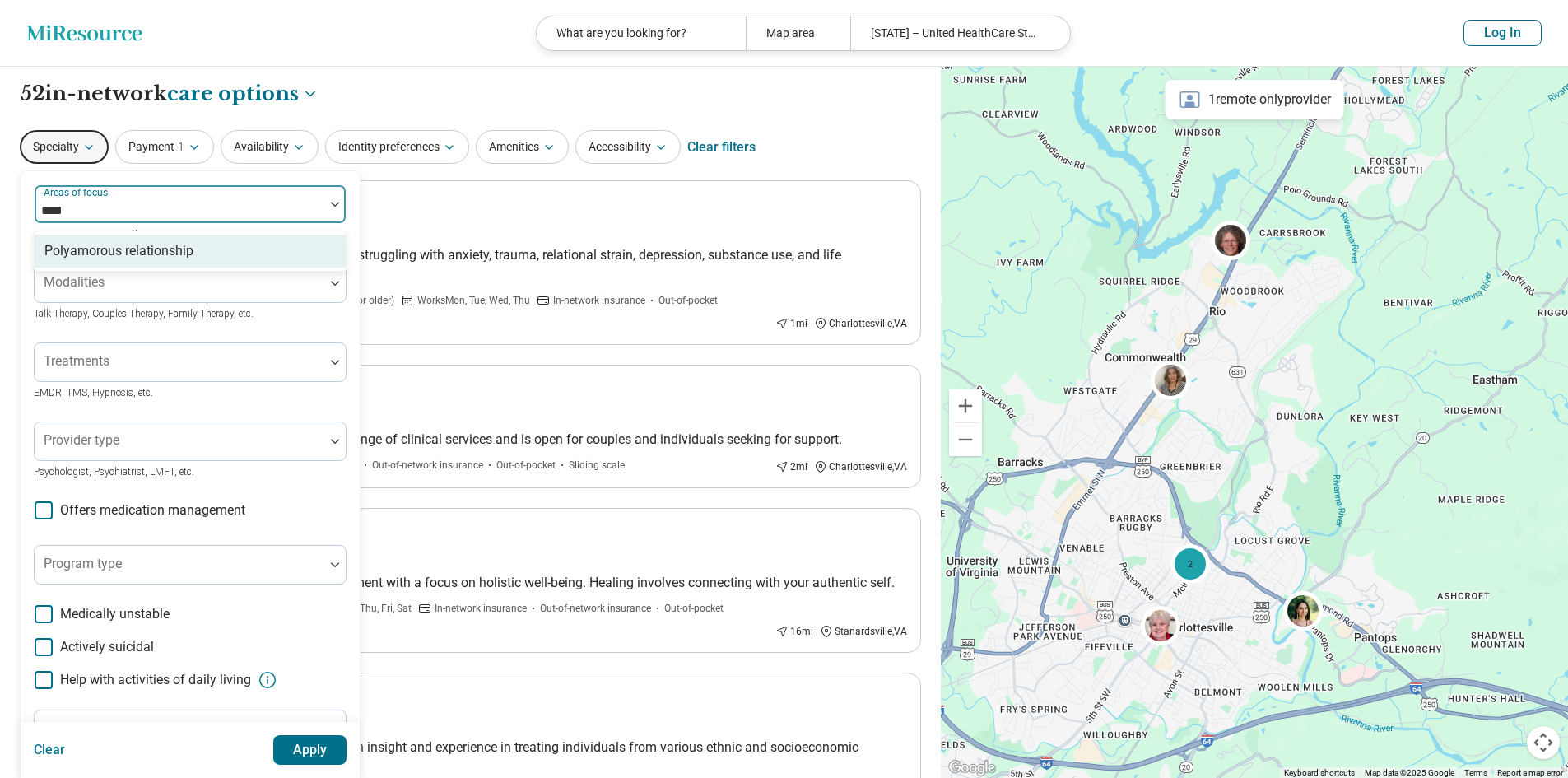 click on "Polyamorous relationship" at bounding box center [190, 251] 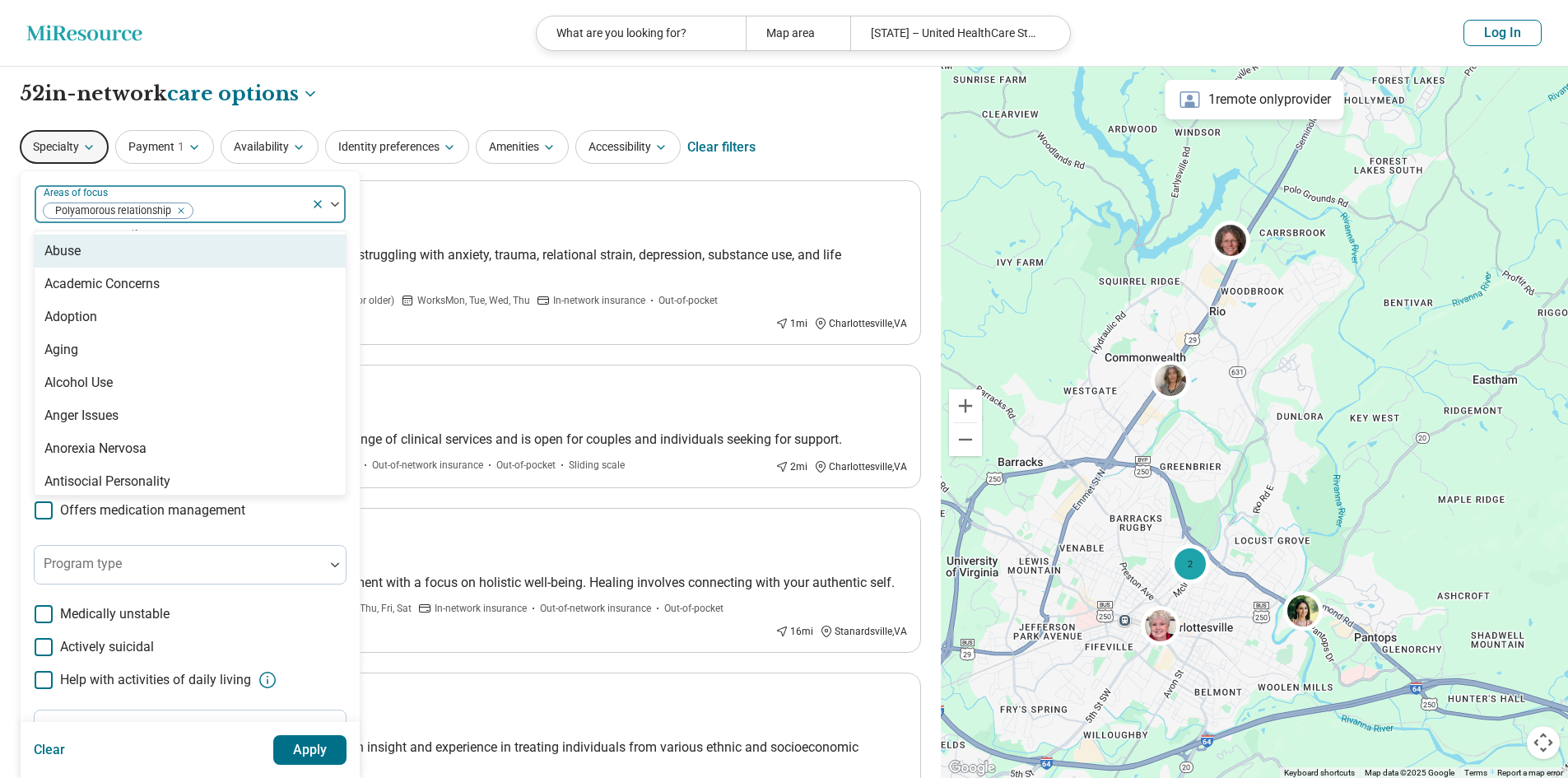 drag, startPoint x: 305, startPoint y: 768, endPoint x: 298, endPoint y: 742, distance: 26.92582 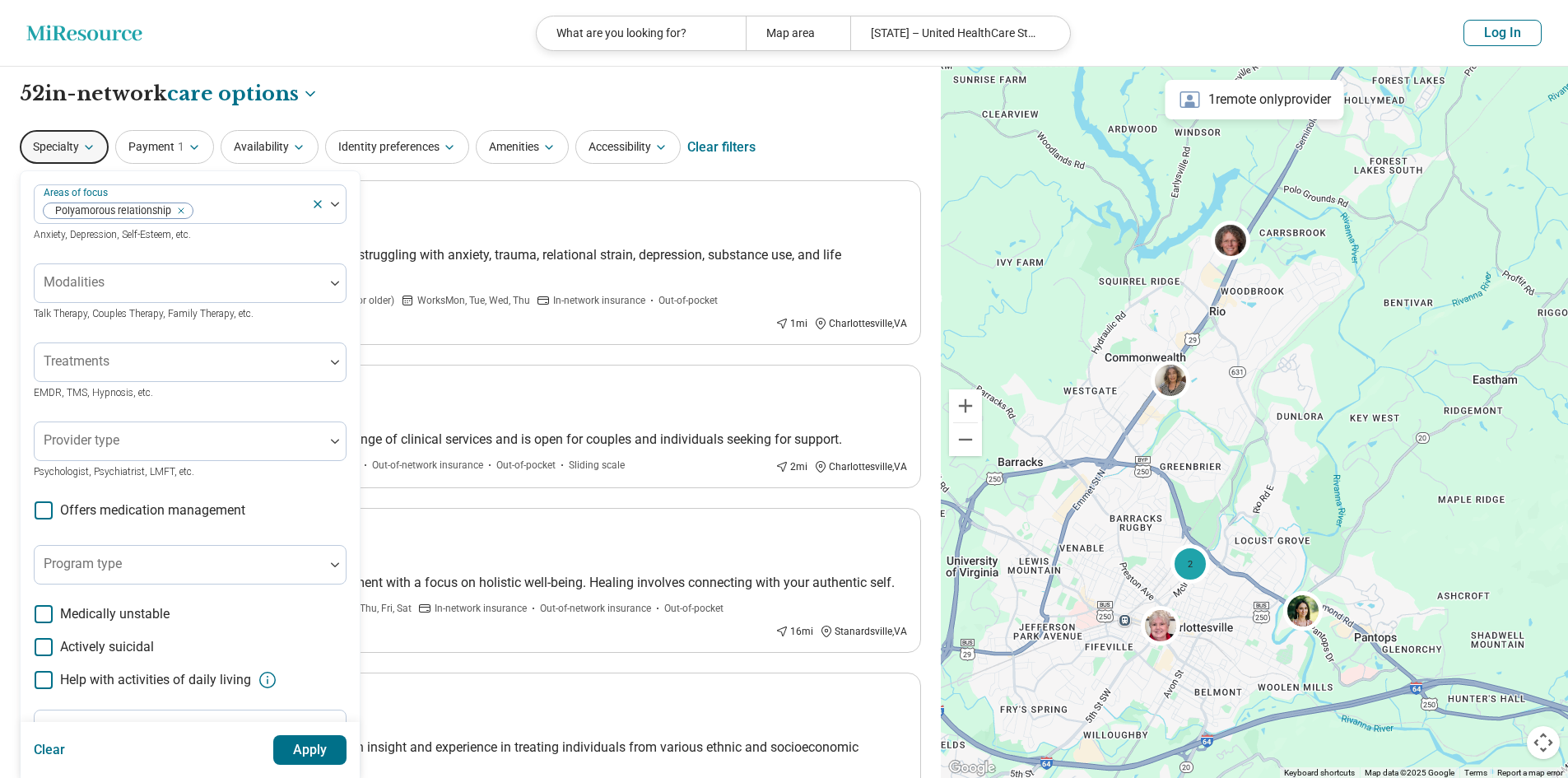 click on "Apply" at bounding box center (310, 750) 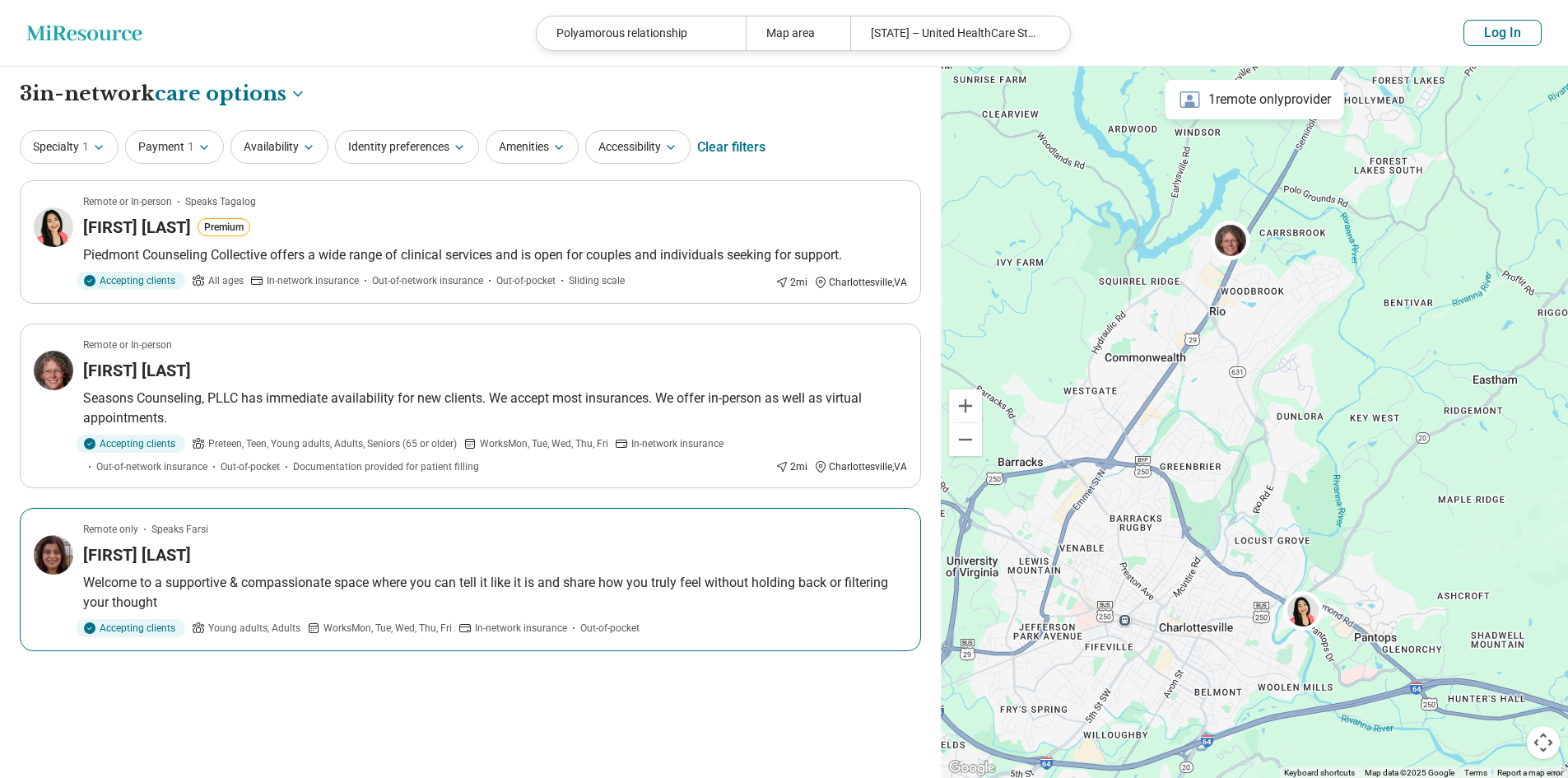click on "Welcome to a supportive & compassionate space where you can tell it like it is and share how you truly feel without holding back or filtering your thought" at bounding box center (495, 593) 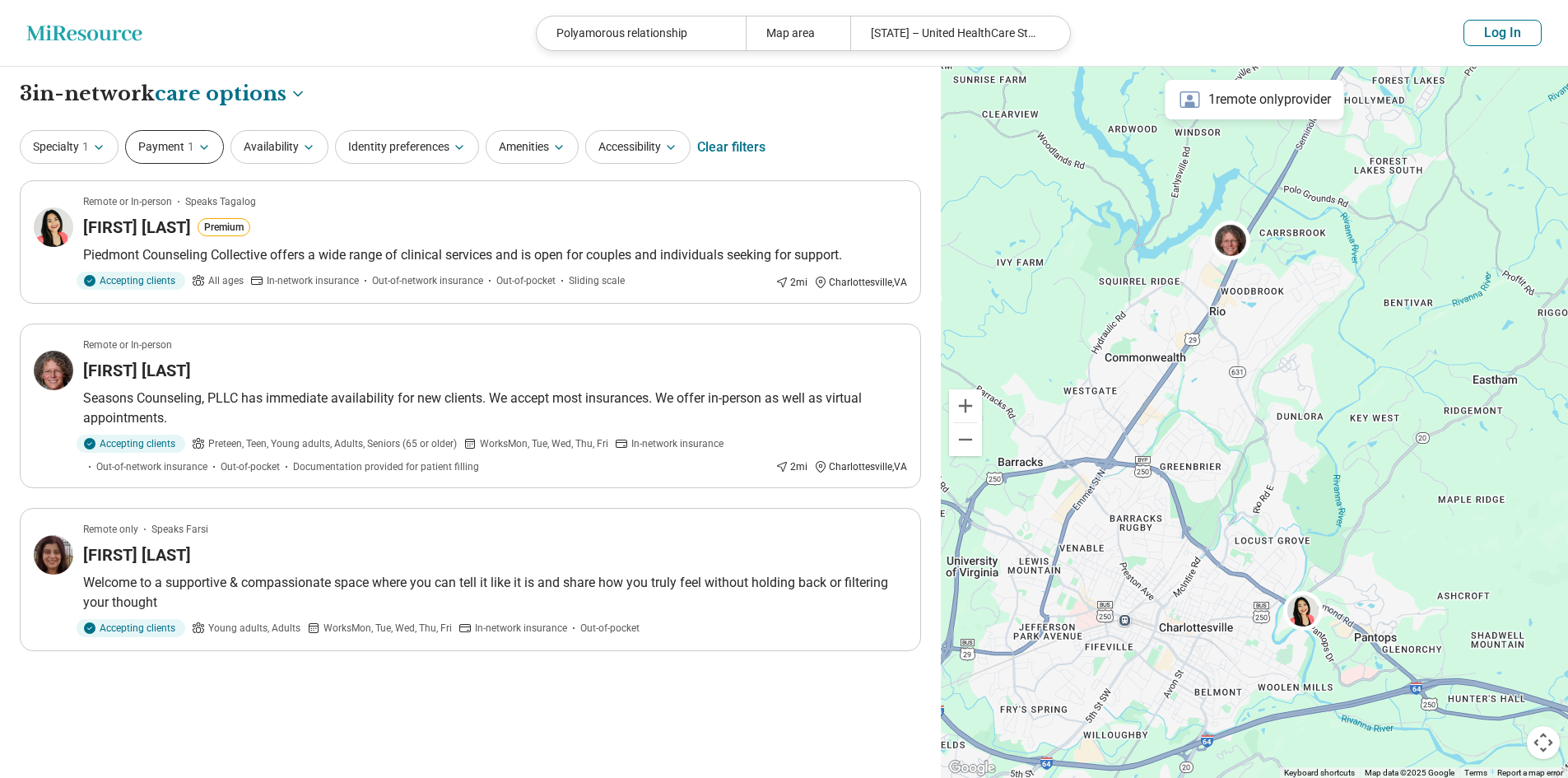 click 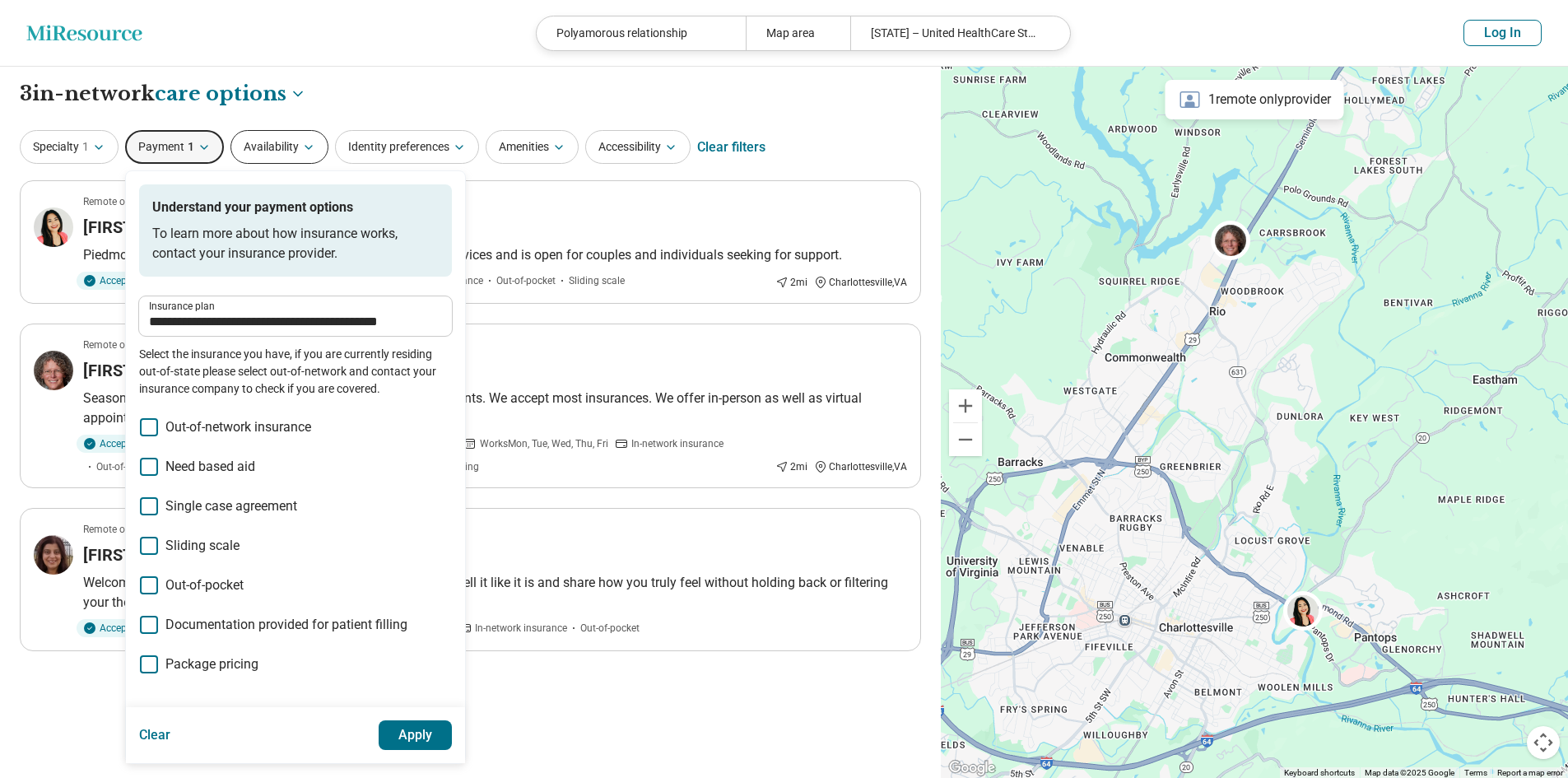 click on "Availability" at bounding box center (279, 147) 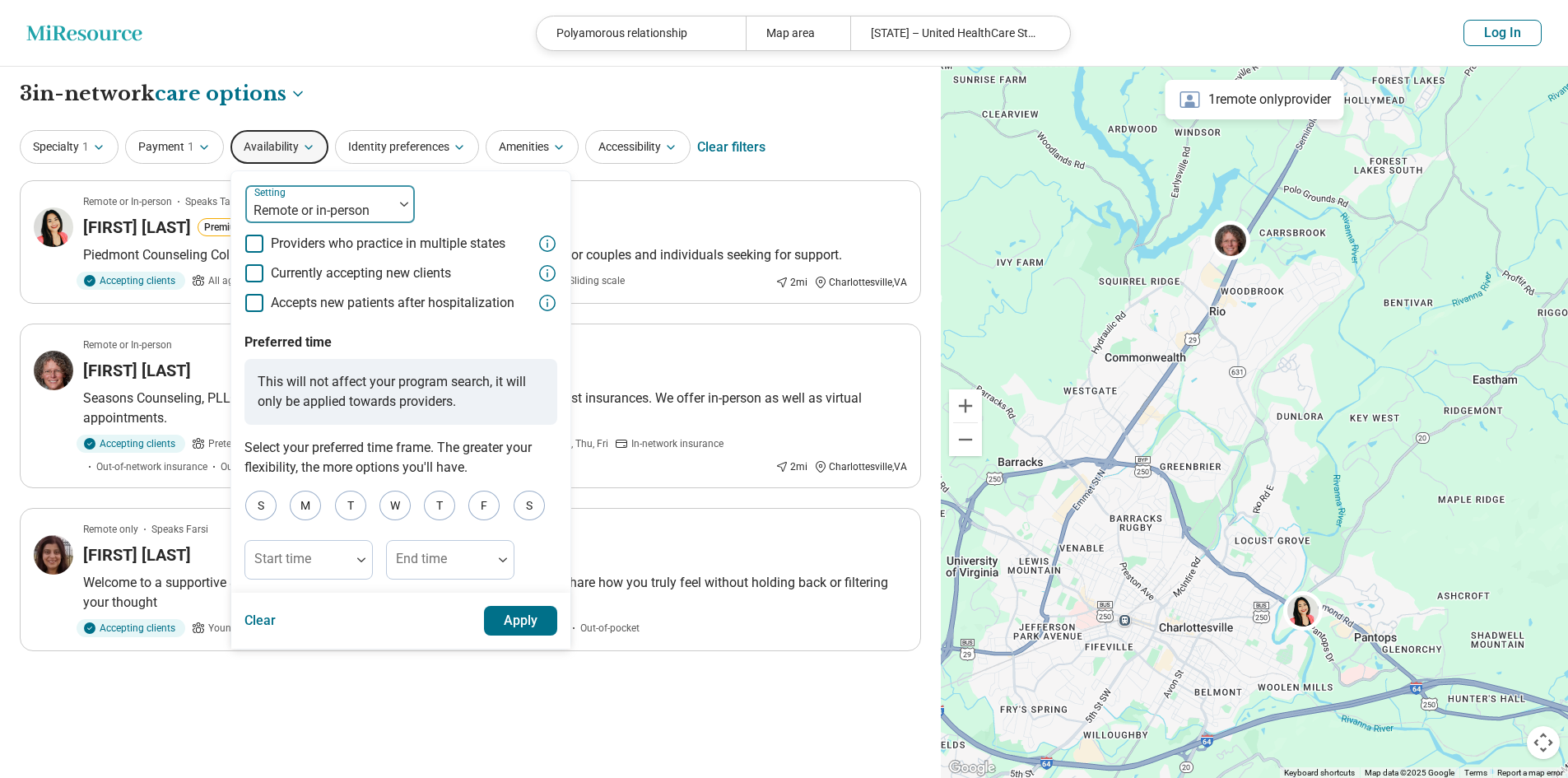 click at bounding box center (319, 211) 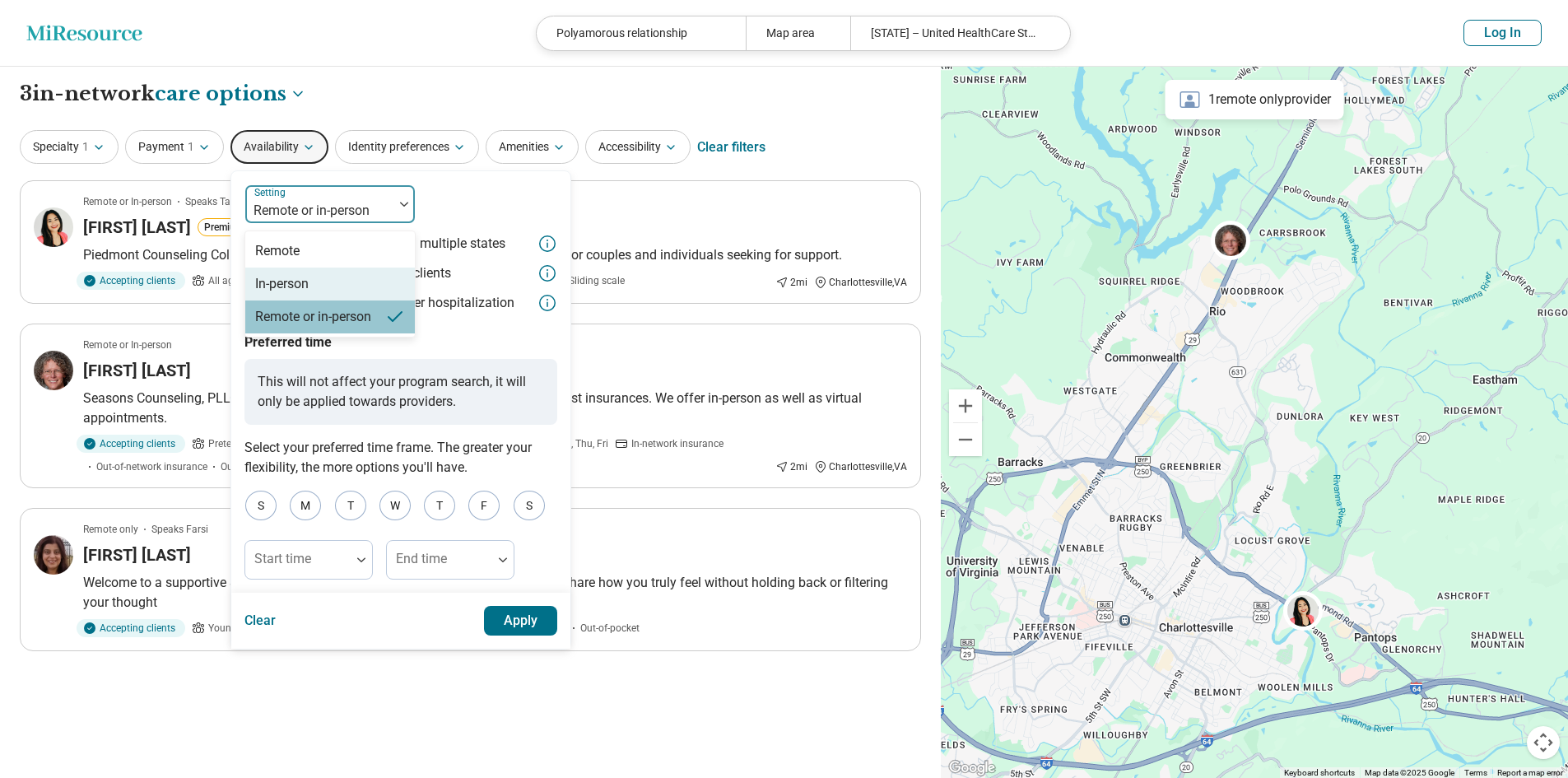 click on "In-person" at bounding box center (330, 284) 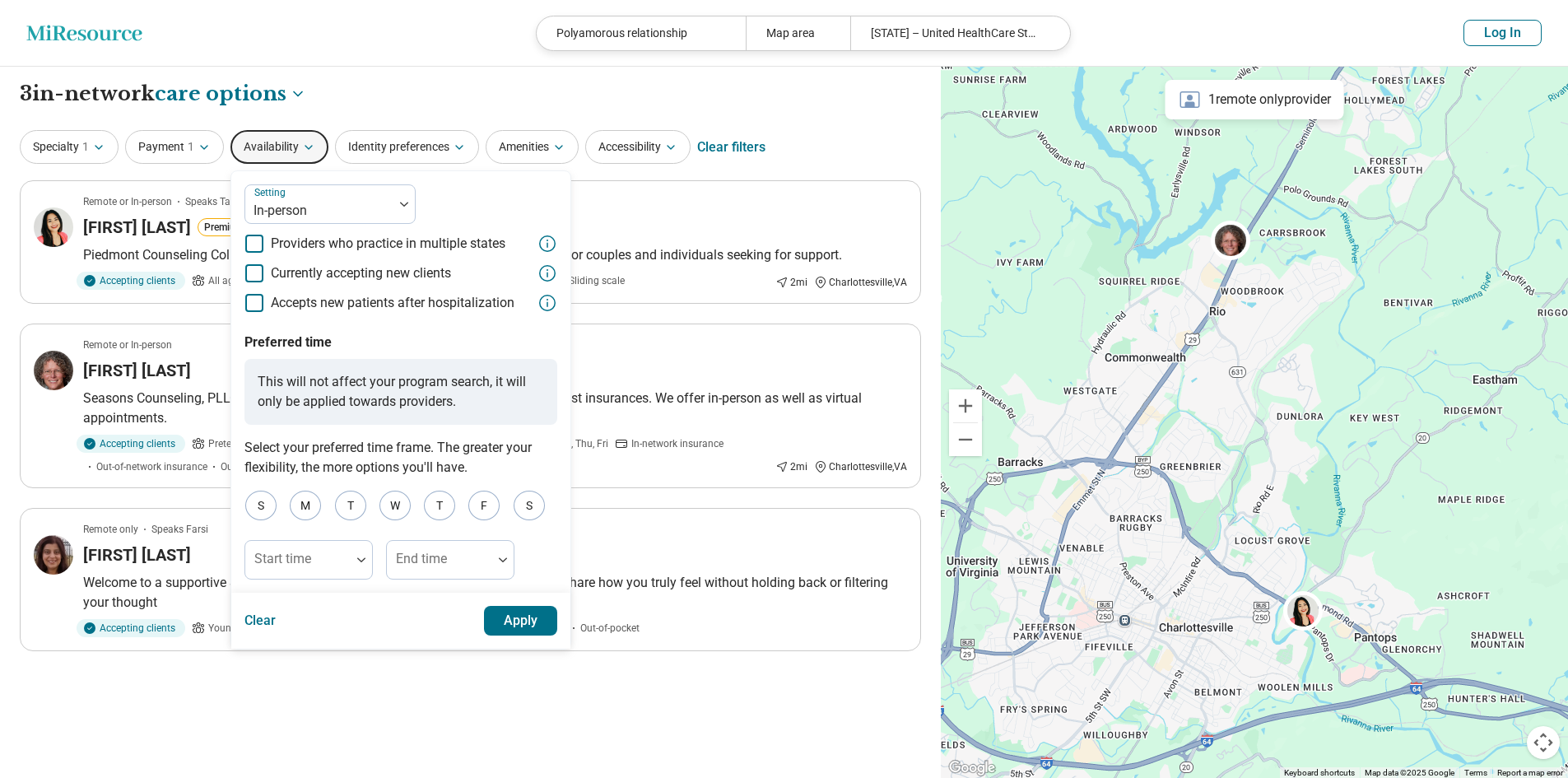 click on "Apply" at bounding box center [521, 621] 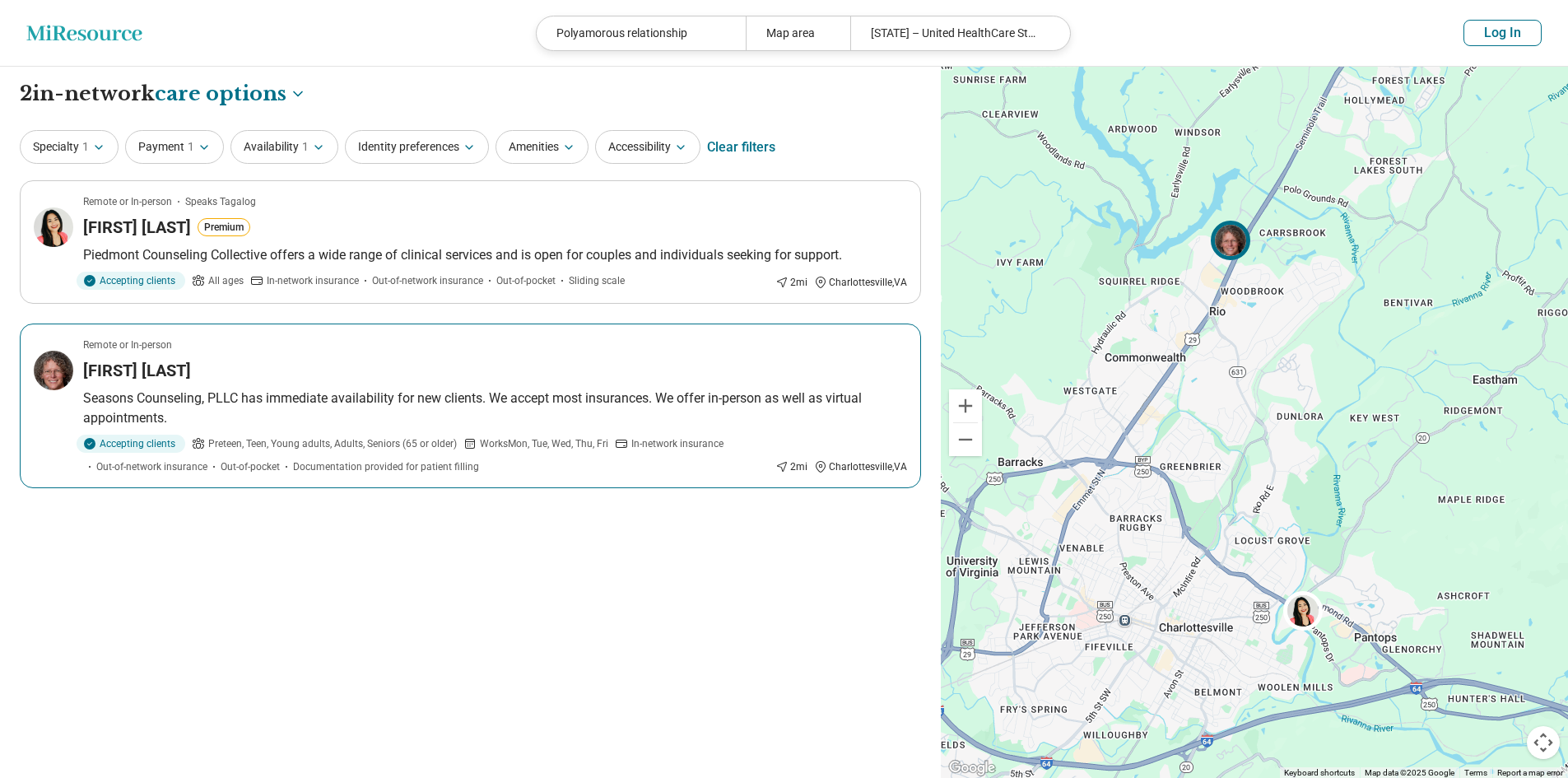 click on "Seasons Counseling, PLLC has immediate availability for new clients. We accept most insurances. We offer in-person as well as virtual appointments." at bounding box center (495, 408) 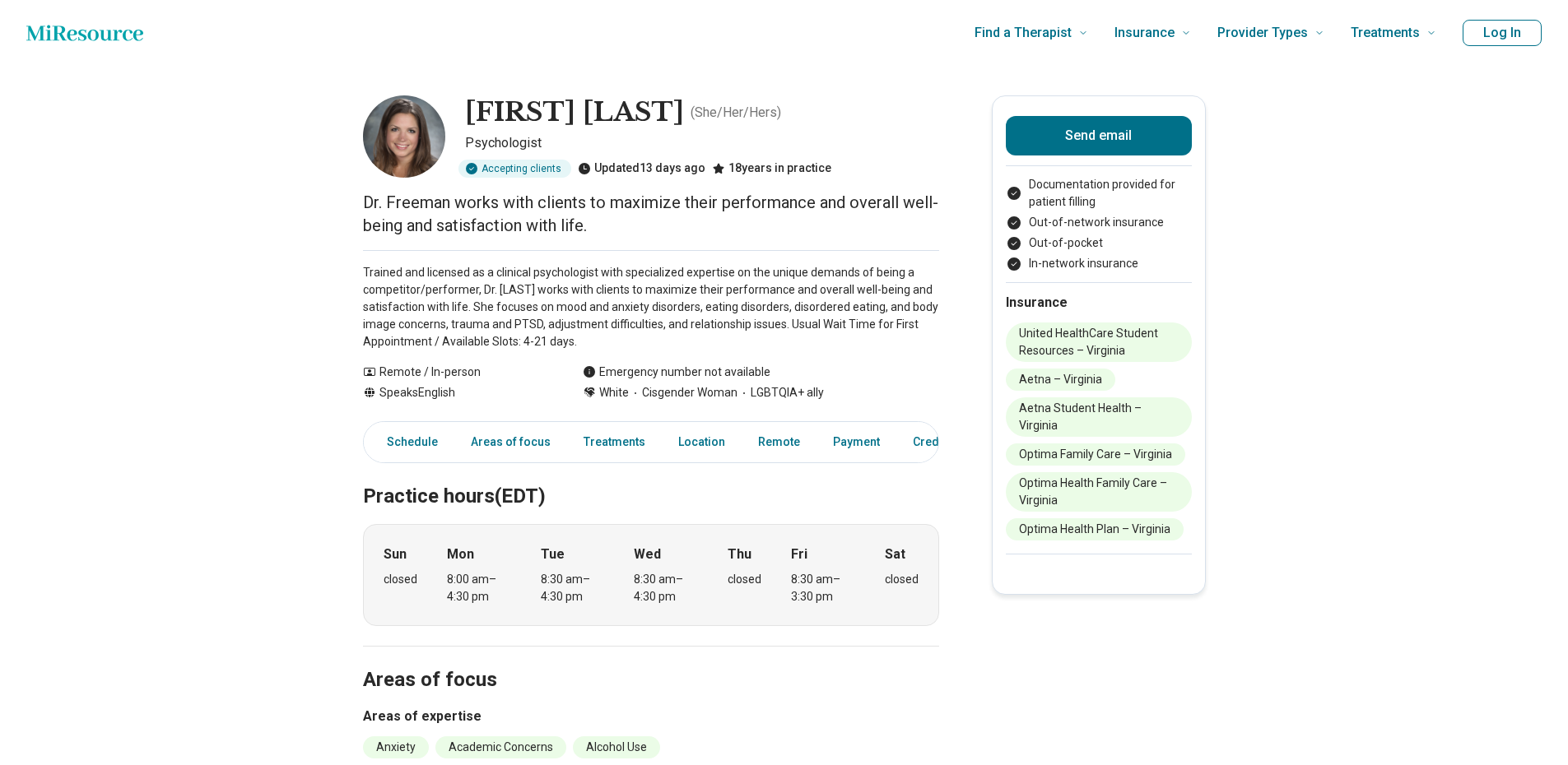 scroll, scrollTop: 0, scrollLeft: 0, axis: both 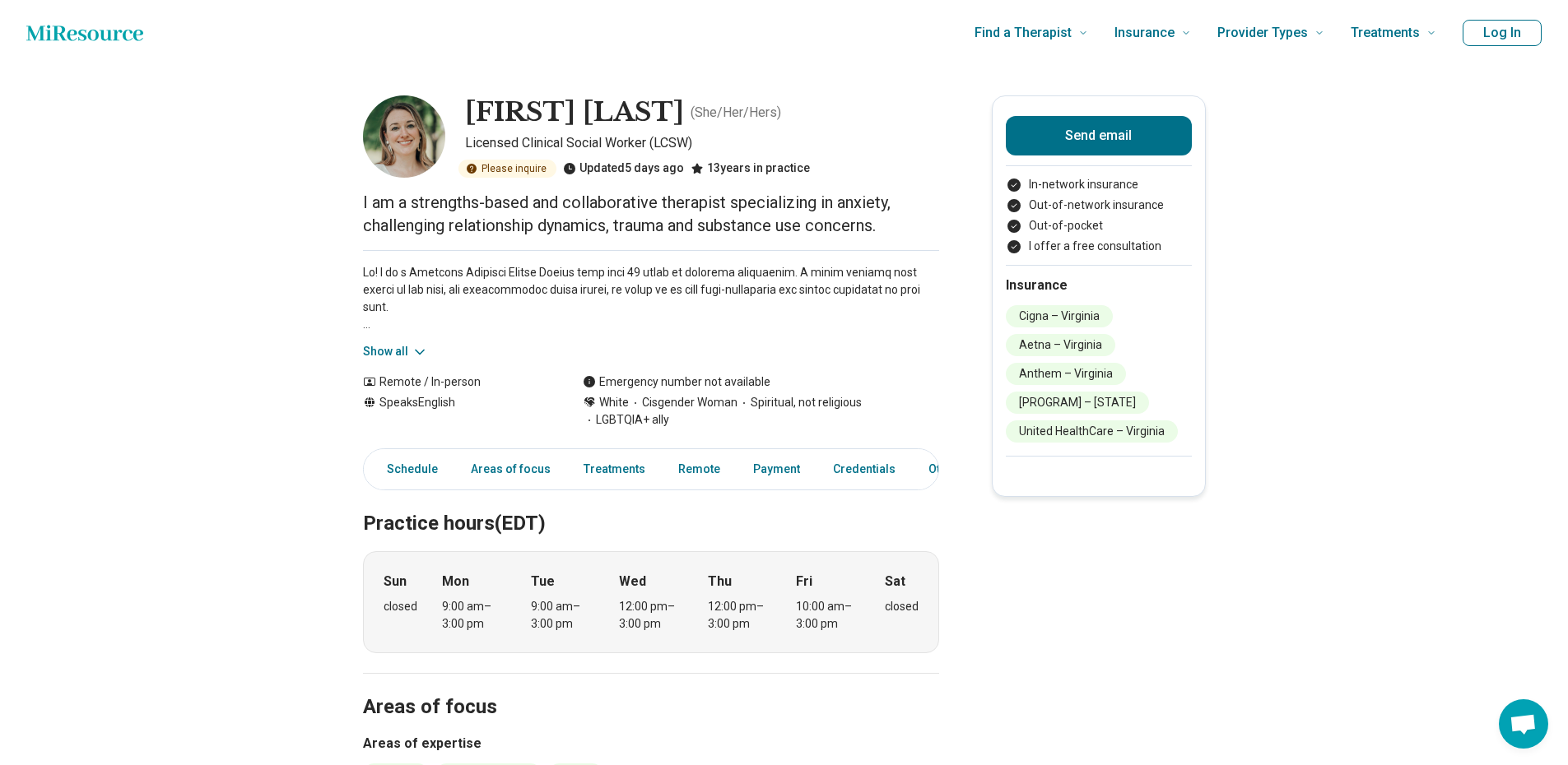 click on "Show all" at bounding box center [395, 351] 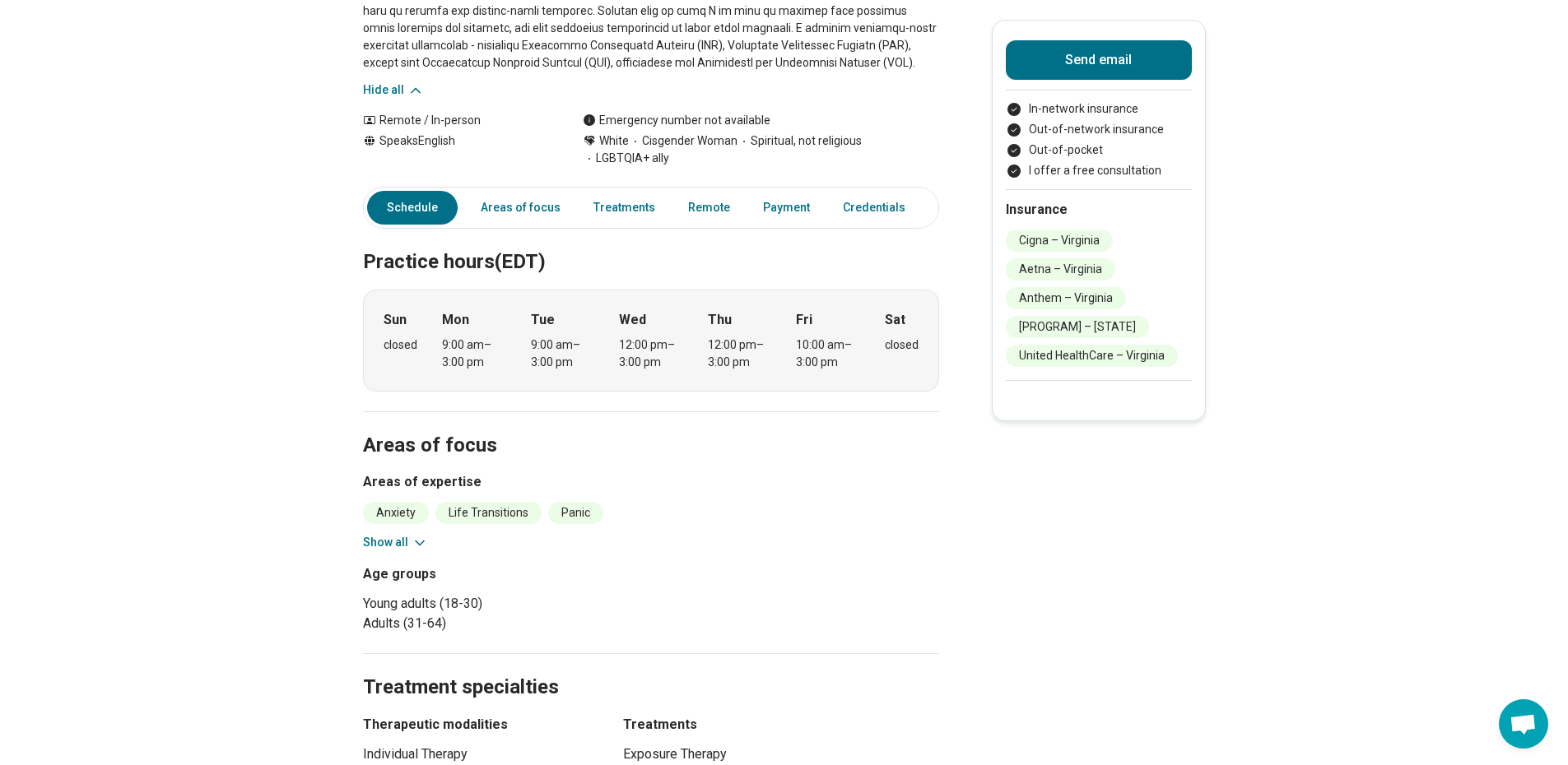 scroll, scrollTop: 0, scrollLeft: 0, axis: both 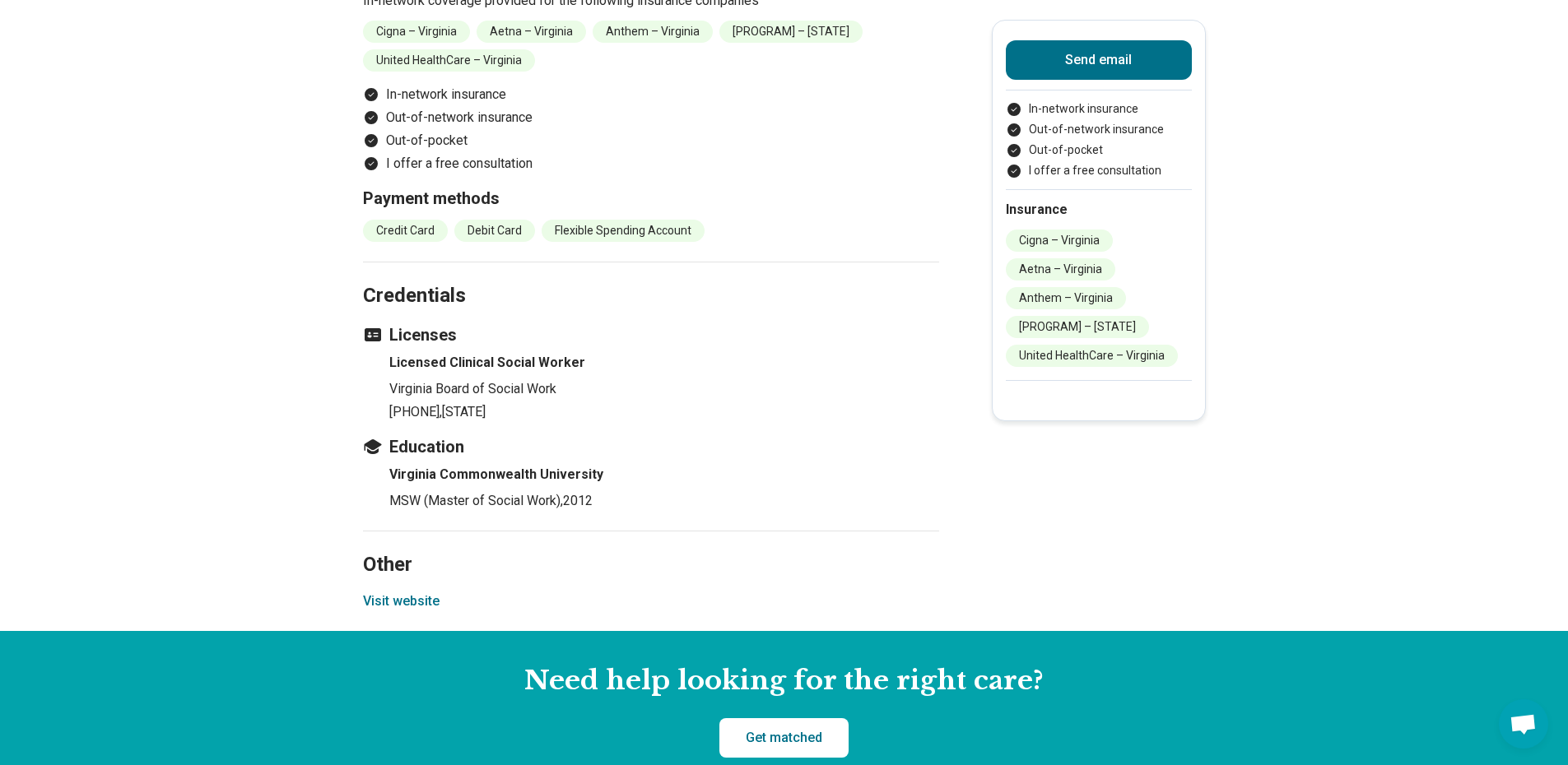 click on "Visit website" at bounding box center [401, 601] 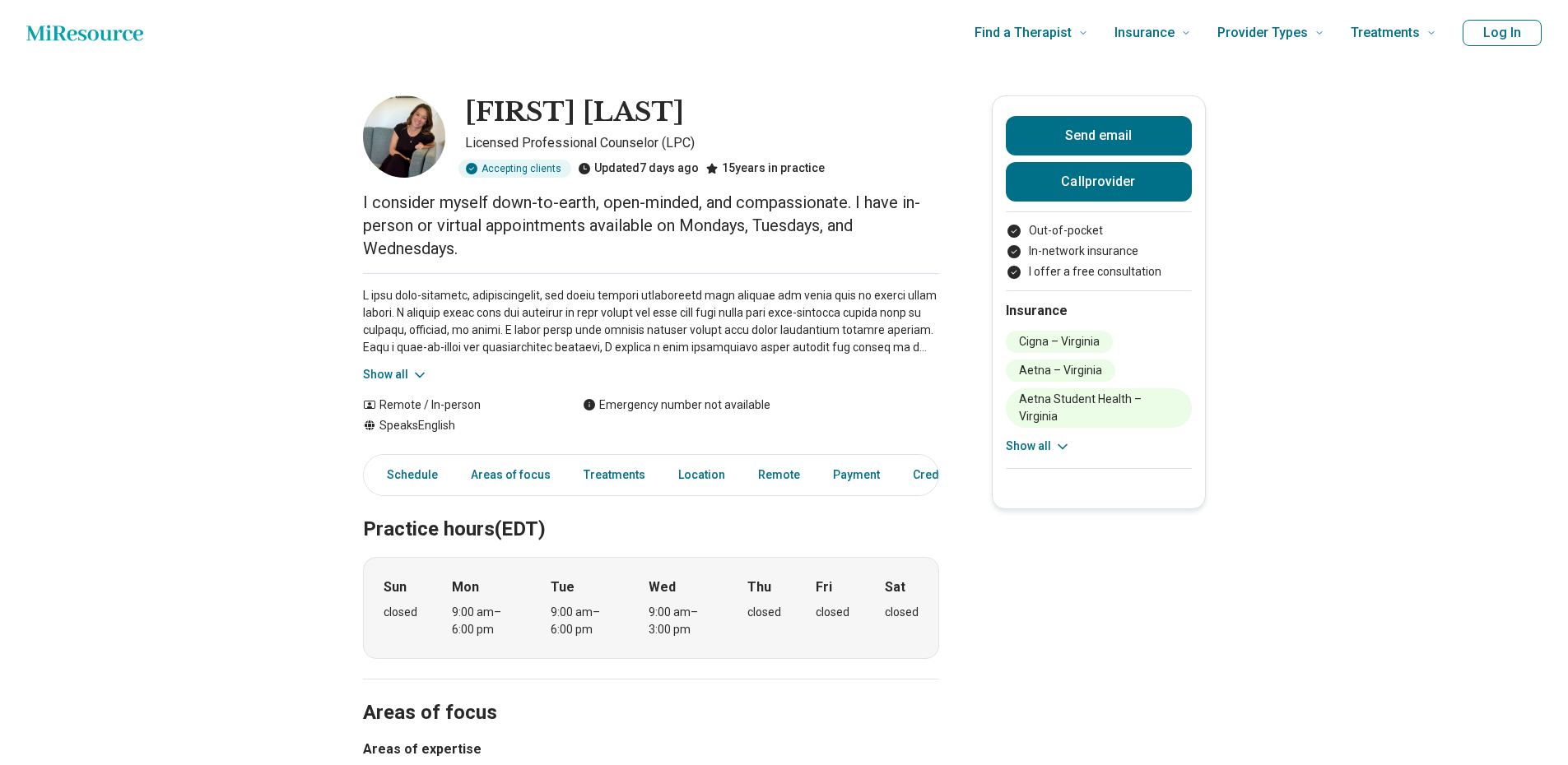 scroll, scrollTop: 0, scrollLeft: 0, axis: both 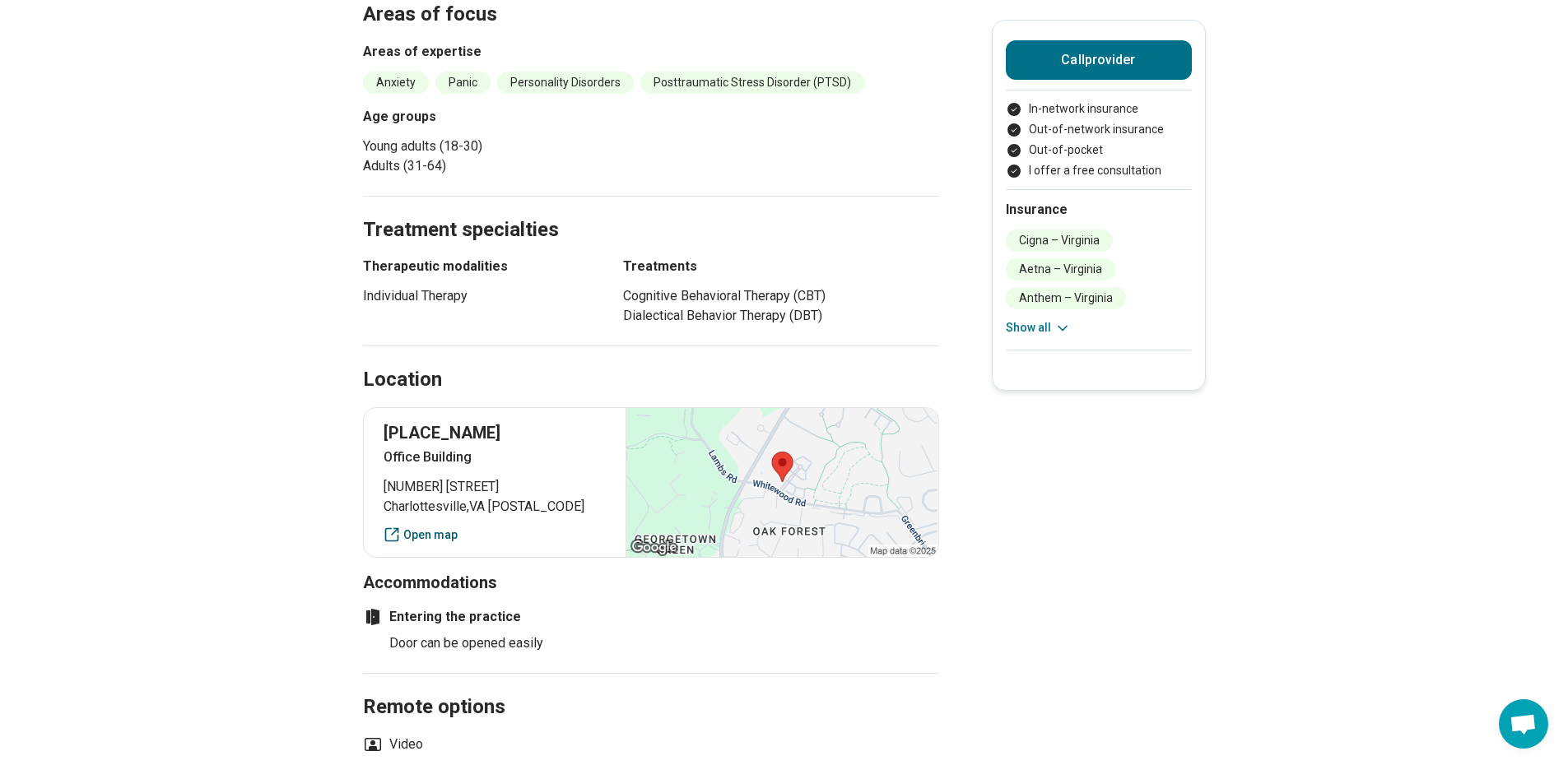 click on "Open map" at bounding box center [495, 535] 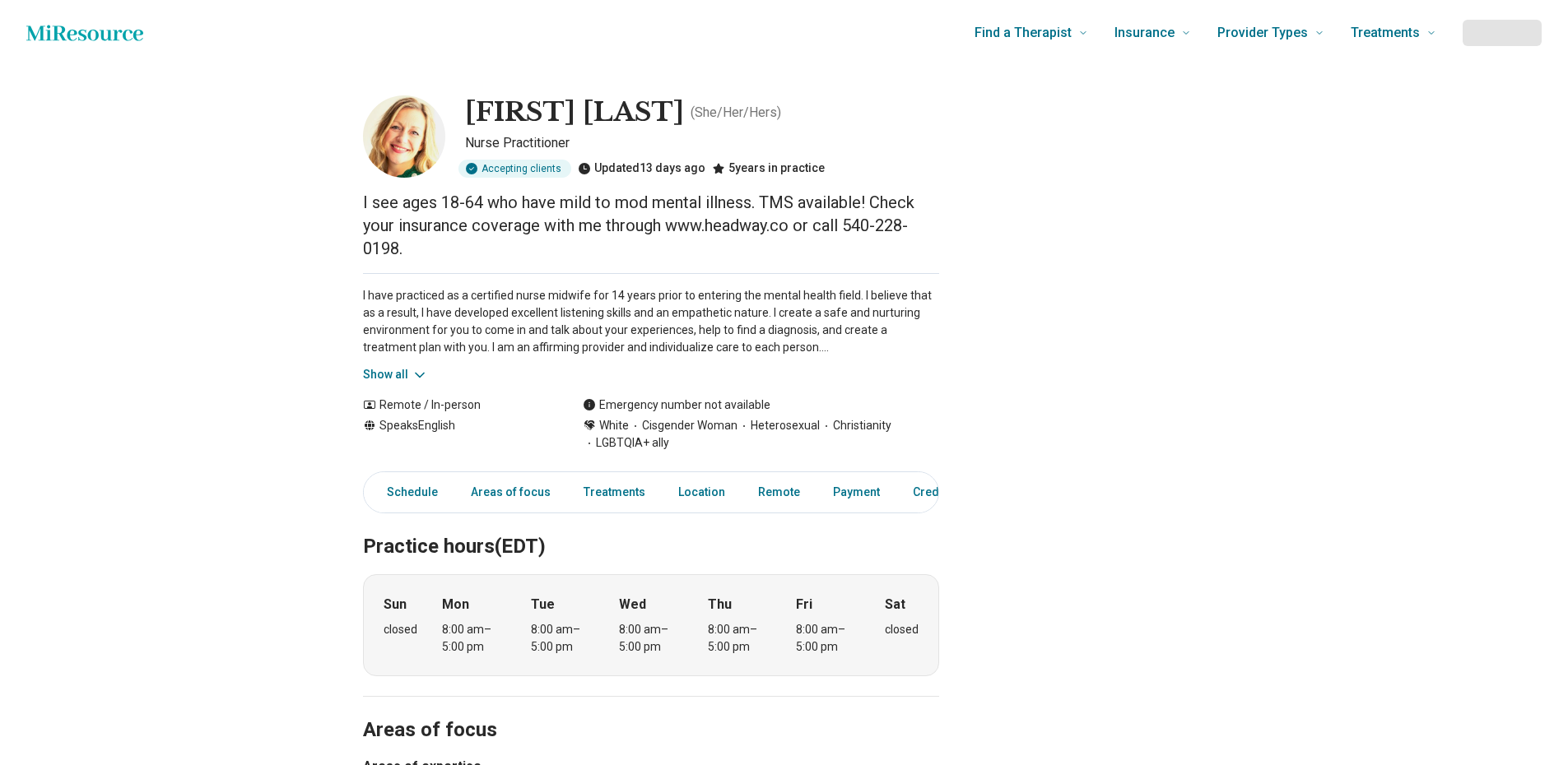 scroll, scrollTop: 0, scrollLeft: 0, axis: both 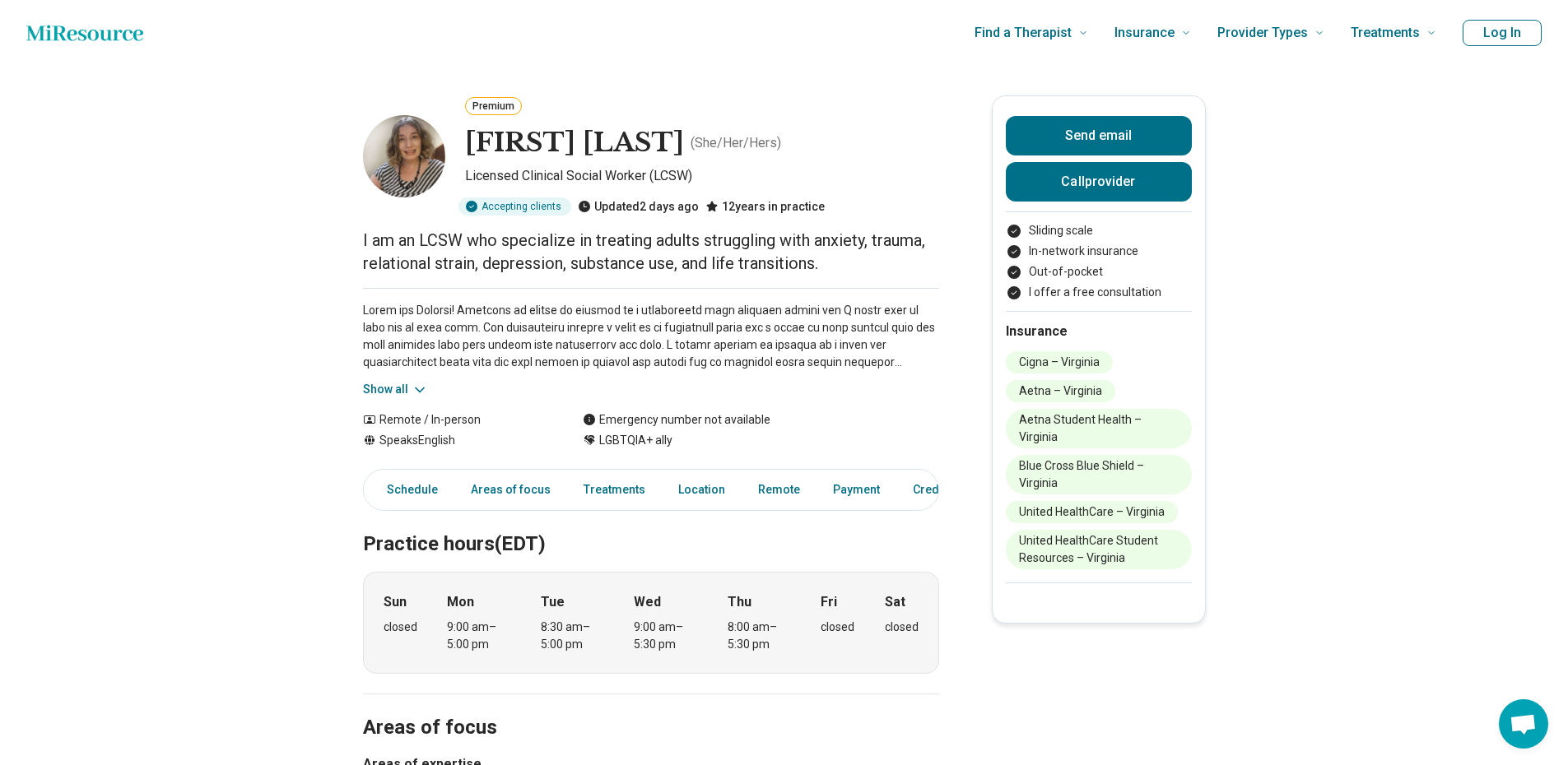 click at bounding box center [404, 156] 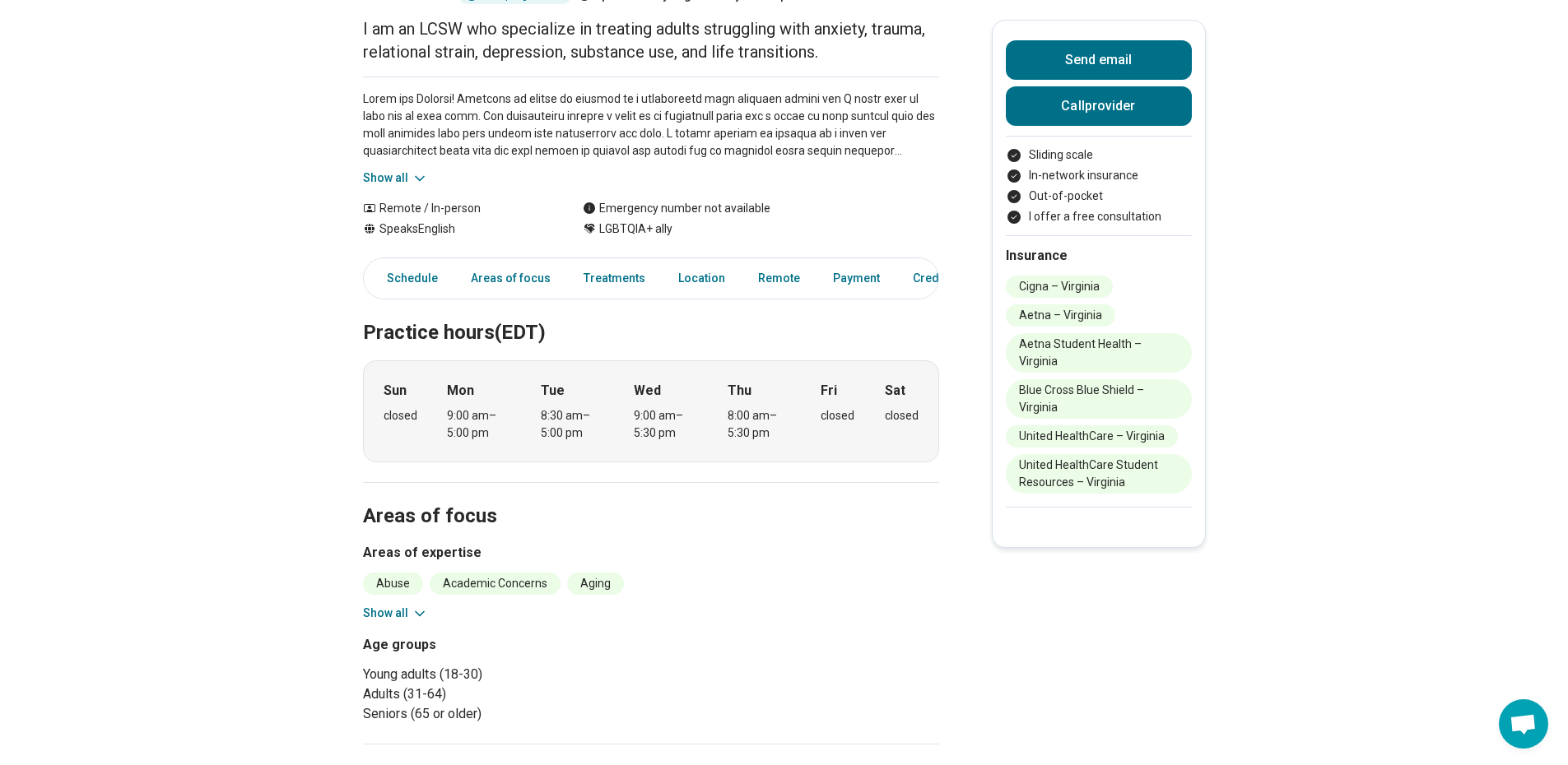 scroll, scrollTop: 329, scrollLeft: 0, axis: vertical 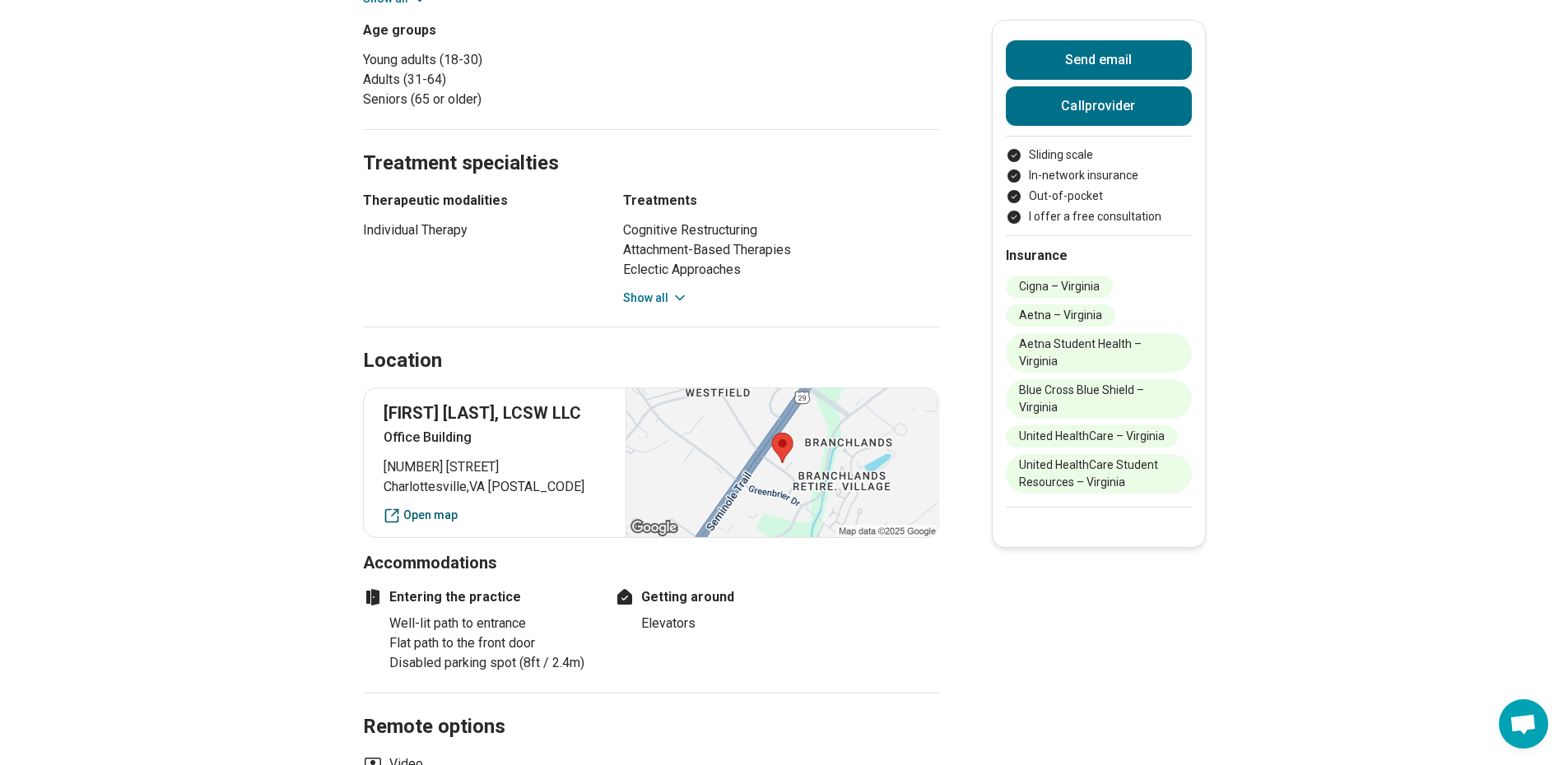 click on "Open map" at bounding box center [495, 515] 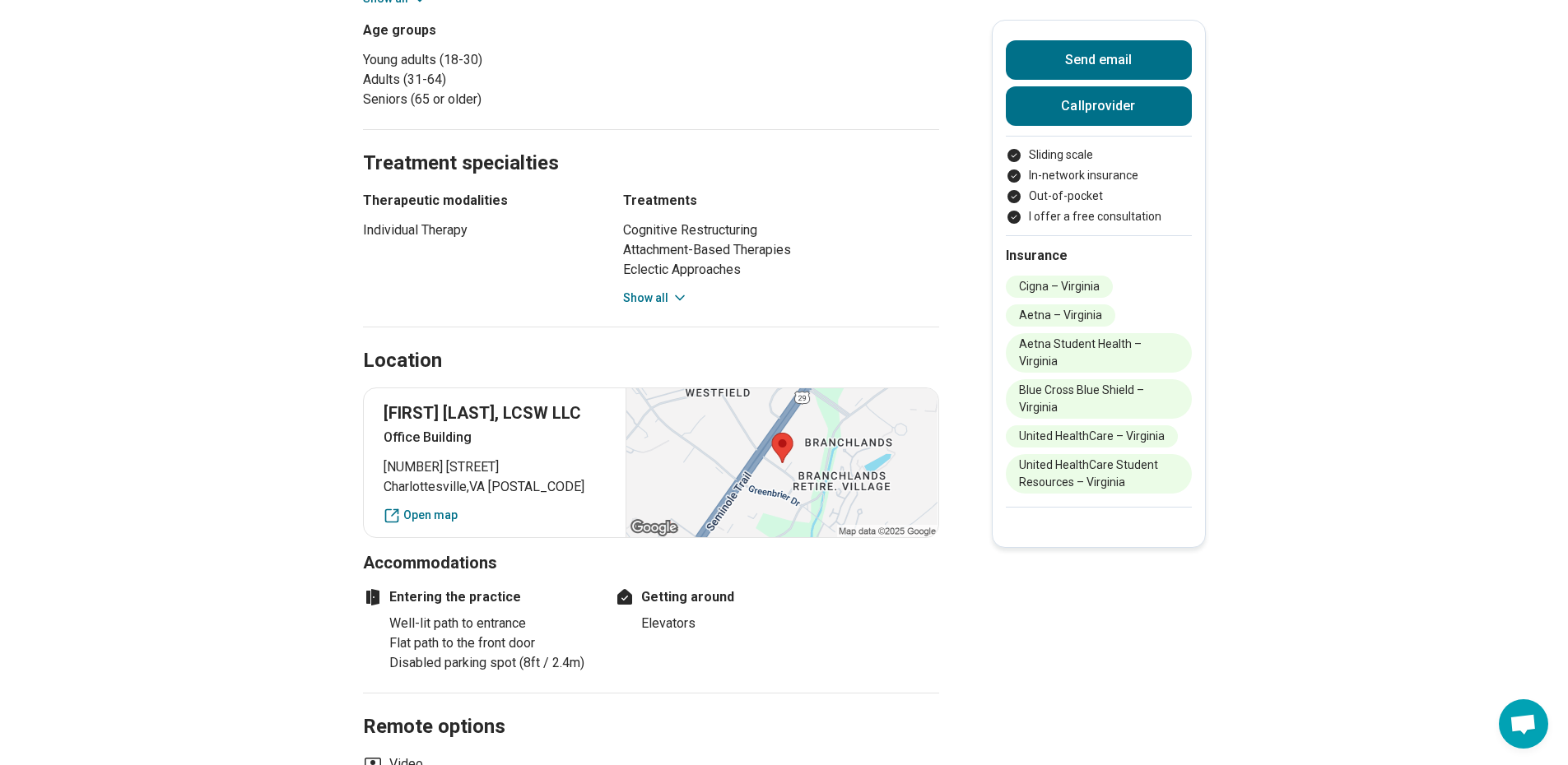 click on "Premium Sara La Force ( She/Her/Hers ) Licensed Clinical Social Worker (LCSW) Accepting clients Updated  2 days ago 12  years in practice I am an LCSW who specialize in treating adults struggling with anxiety, trauma, relational strain, depression, substance use, and life transitions. Show all Remote / In-person Speaks  English Emergency number not available LGBTQIA+ ally Send email Call  provider Sliding scale In-network insurance Out-of-pocket I offer a free consultation Insurance Cigna – Virginia Aetna – Virginia Aetna Student Health – Virginia Blue Cross Blue Shield – Virginia United HealthCare – Virginia United HealthCare Student Resources – Virginia Schedule Areas of focus Treatments Location Remote Payment Credentials Other Practice hours  (EDT) Sun closed Mon 9:00 am  –   5:00 pm Tue 8:30 am  –   5:00 pm Wed 9:00 am  –   5:30 pm Thu 8:00 am  –   5:30 pm Fri closed Sat closed Areas of focus Areas of expertise Abuse Academic Concerns Aging Alcohol Use Anger Issues Anxiety Body Image" at bounding box center [784, 396] 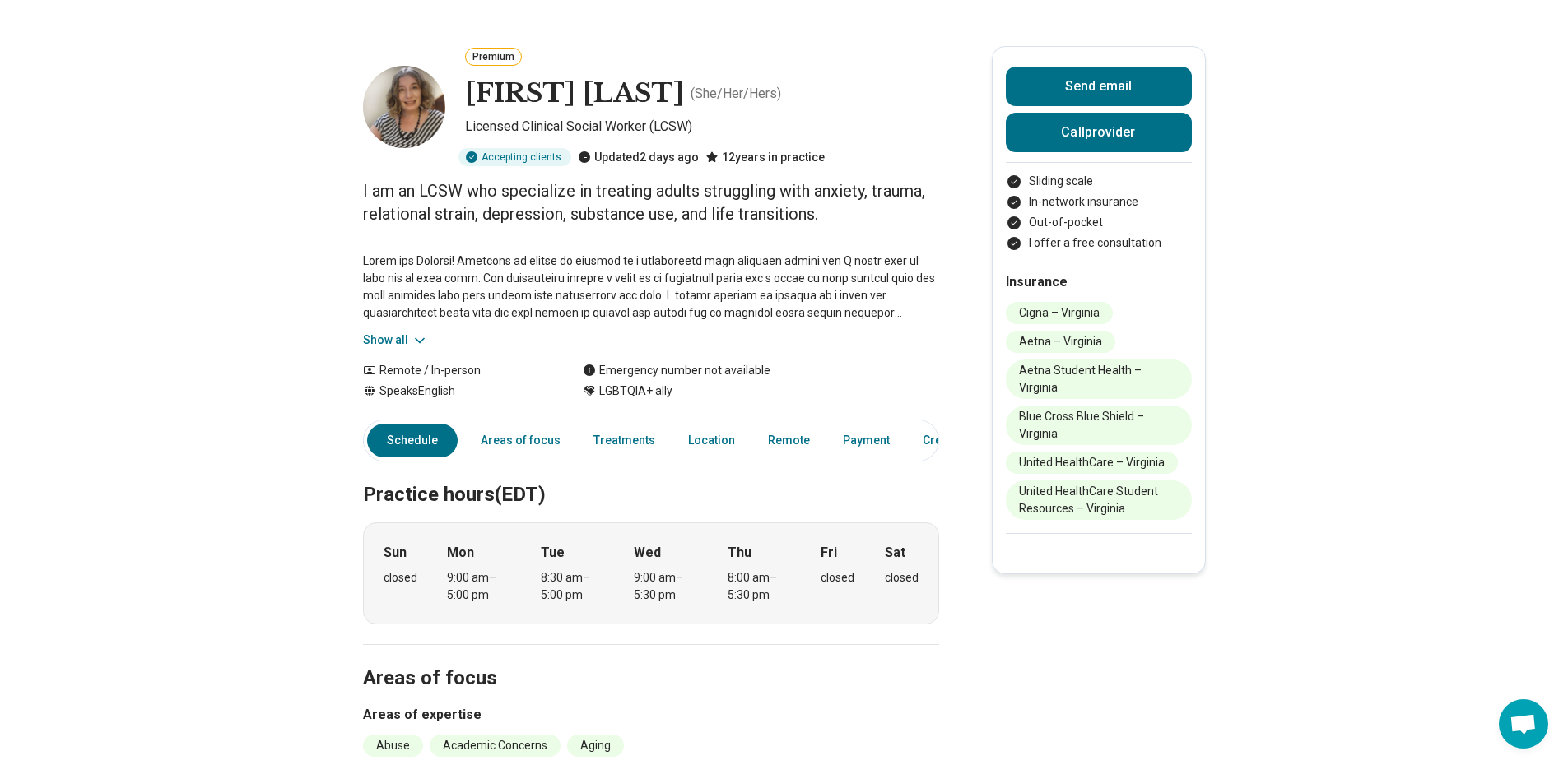 scroll, scrollTop: 0, scrollLeft: 0, axis: both 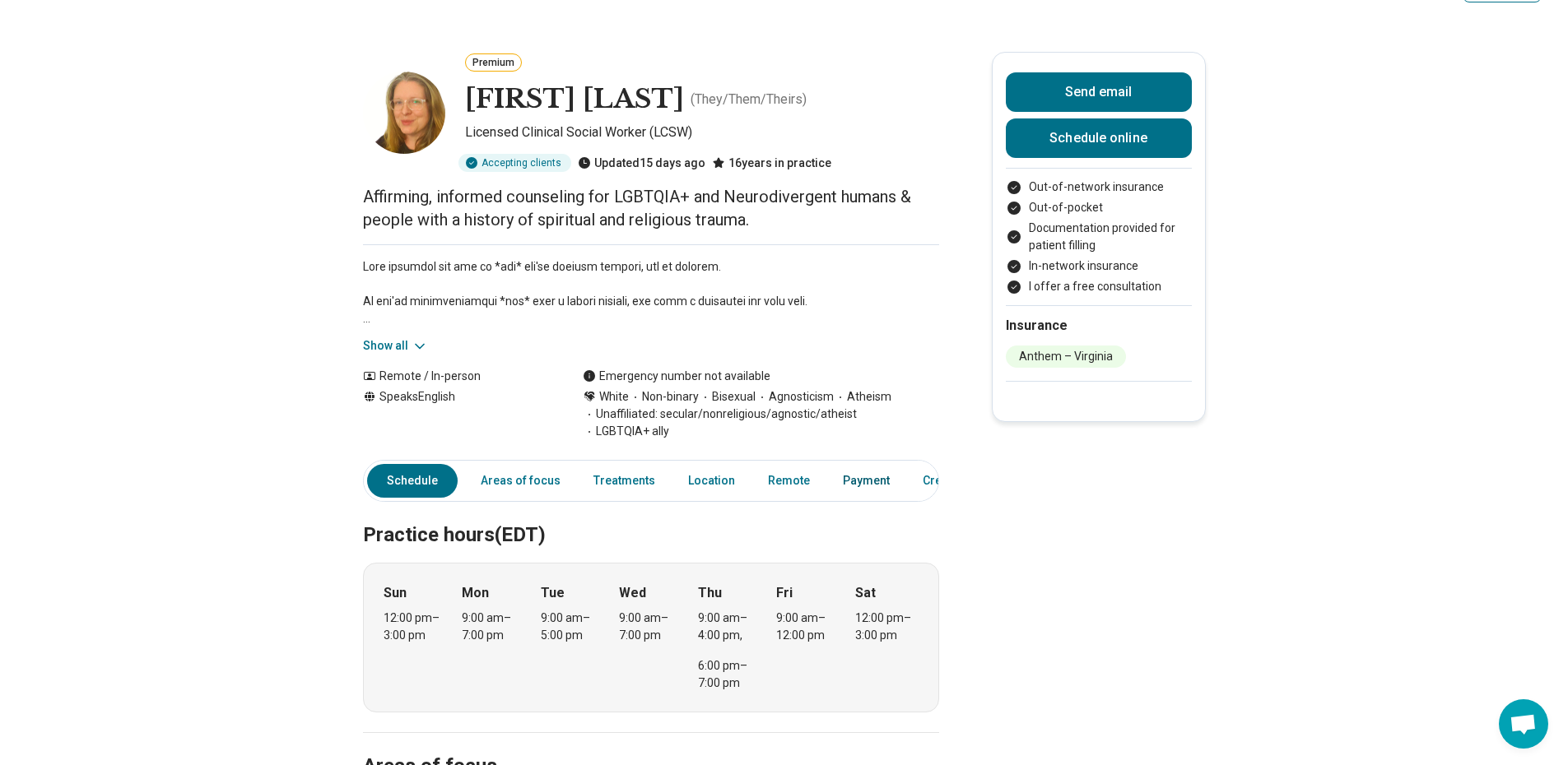 click on "Payment" at bounding box center [866, 480] 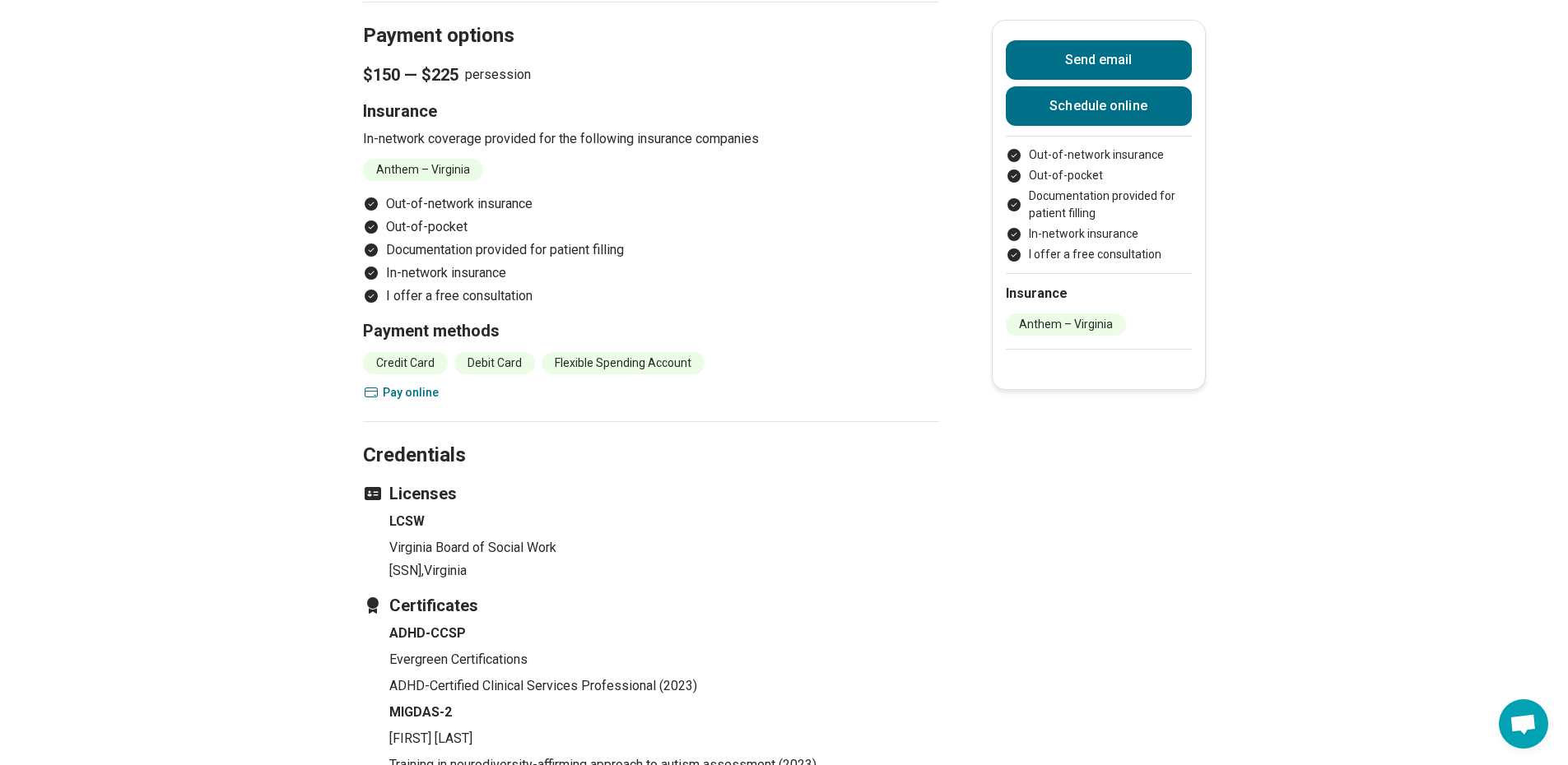 scroll, scrollTop: 1754, scrollLeft: 0, axis: vertical 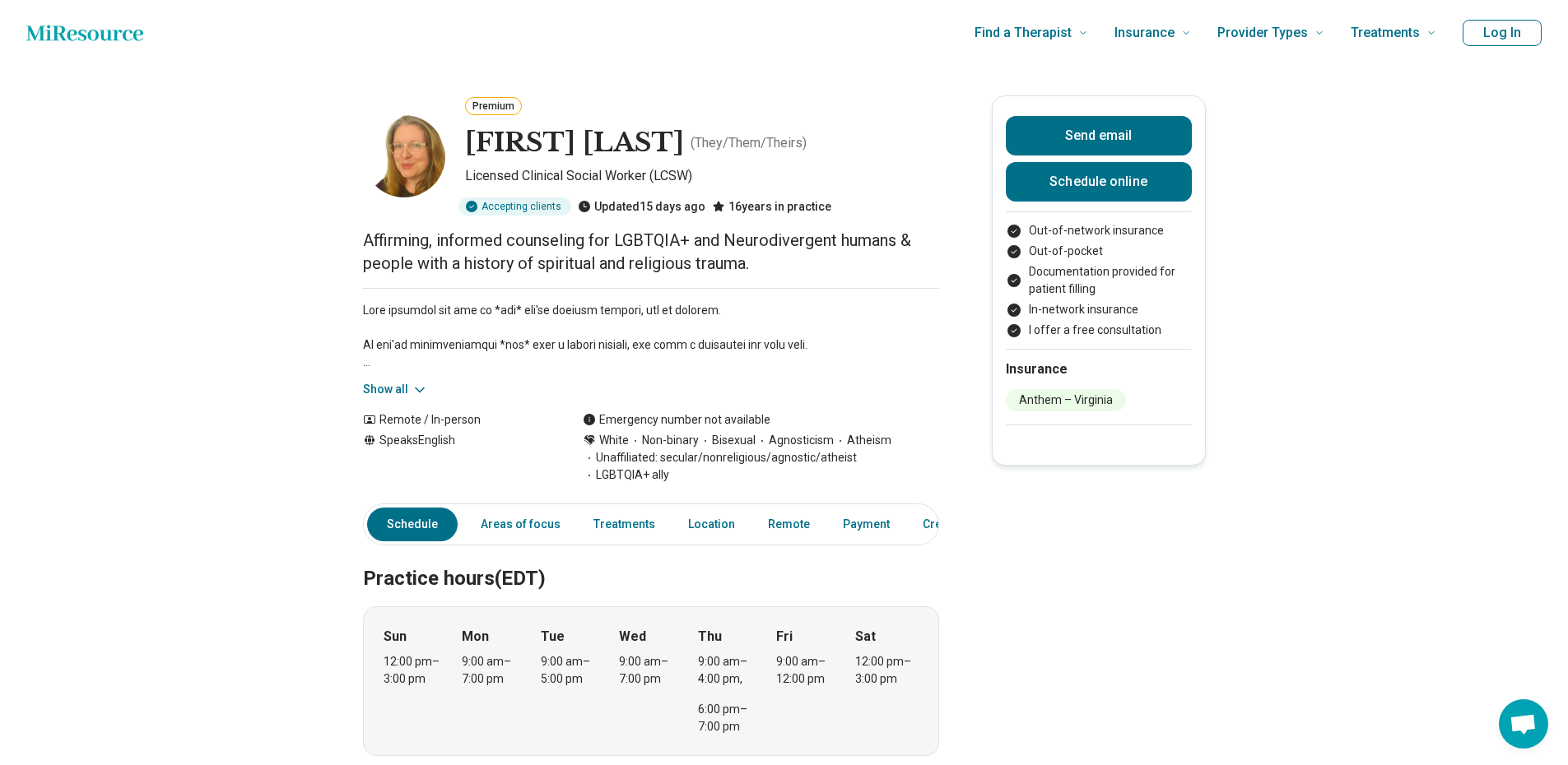click on "Show all" at bounding box center (395, 389) 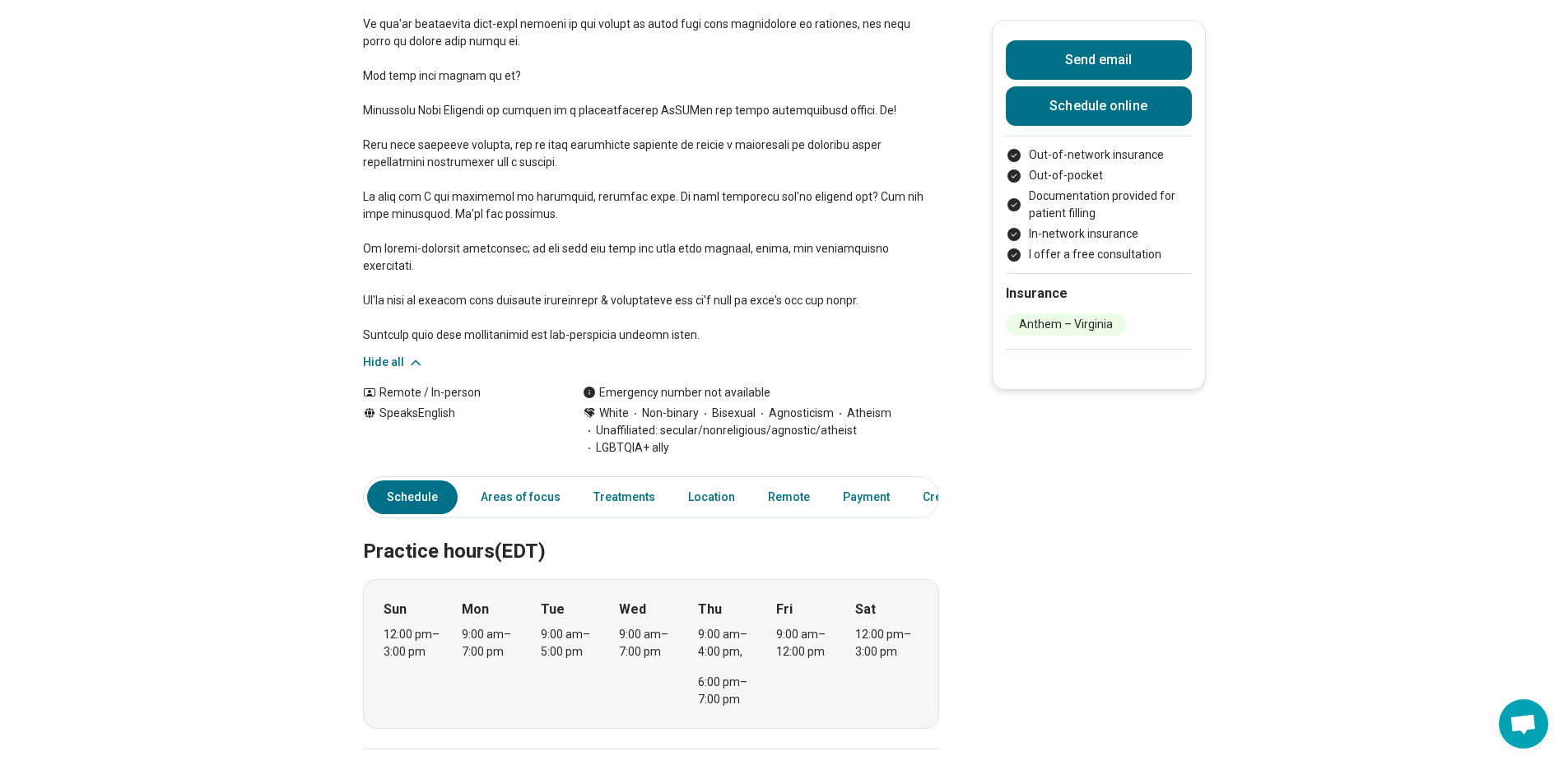 scroll, scrollTop: 412, scrollLeft: 0, axis: vertical 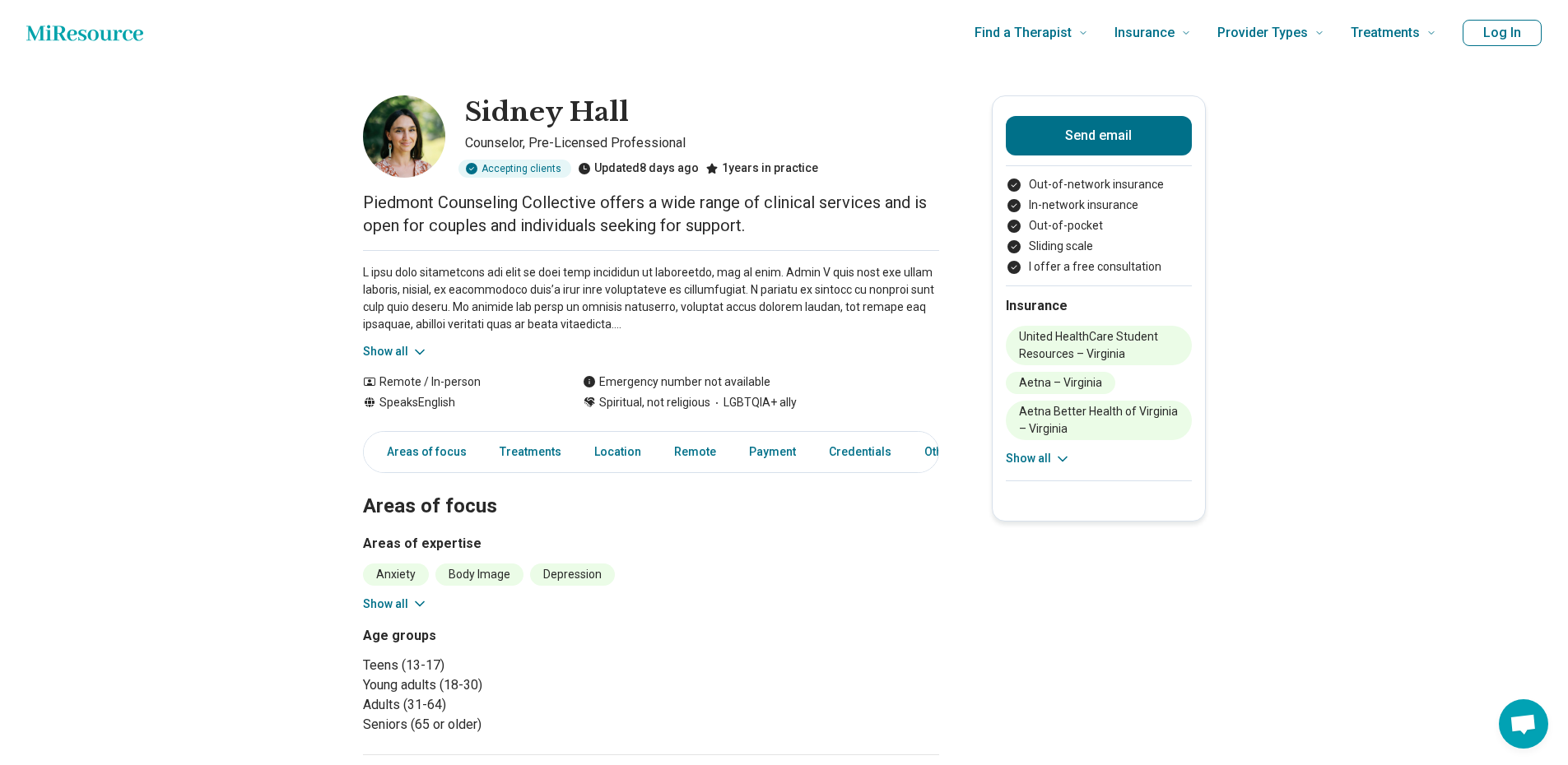 click on "Show all" at bounding box center (395, 351) 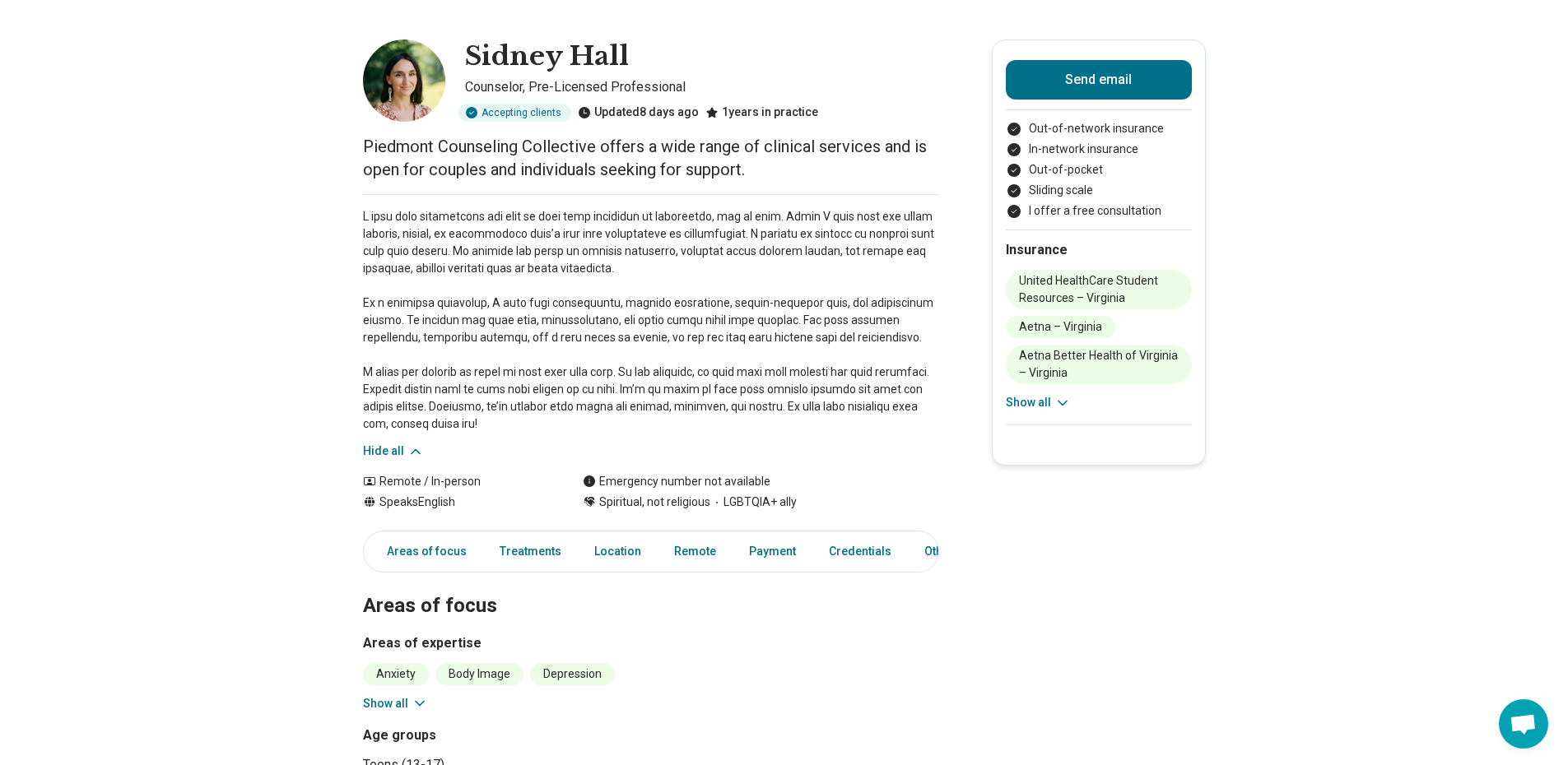 scroll, scrollTop: 82, scrollLeft: 0, axis: vertical 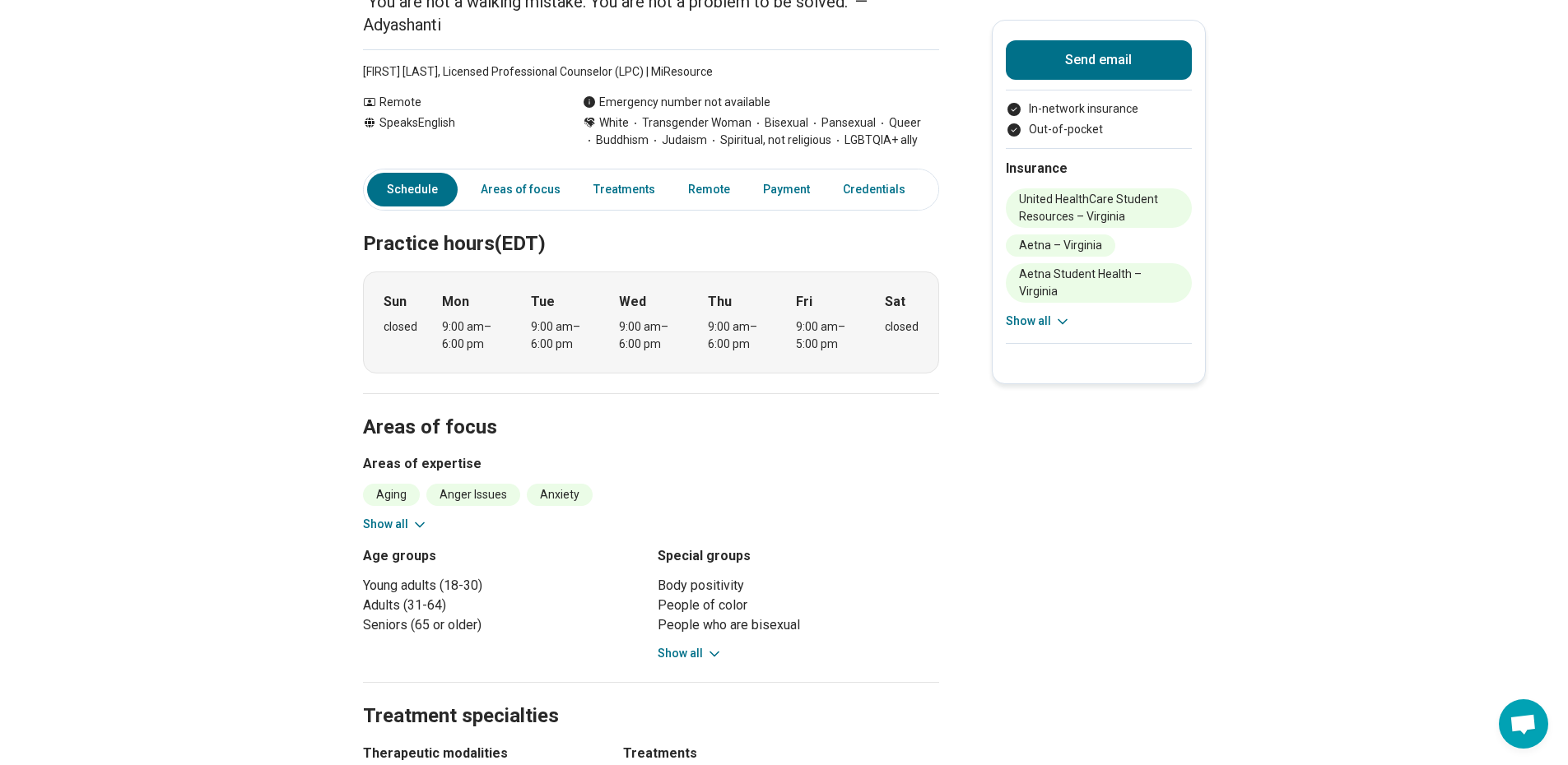 click 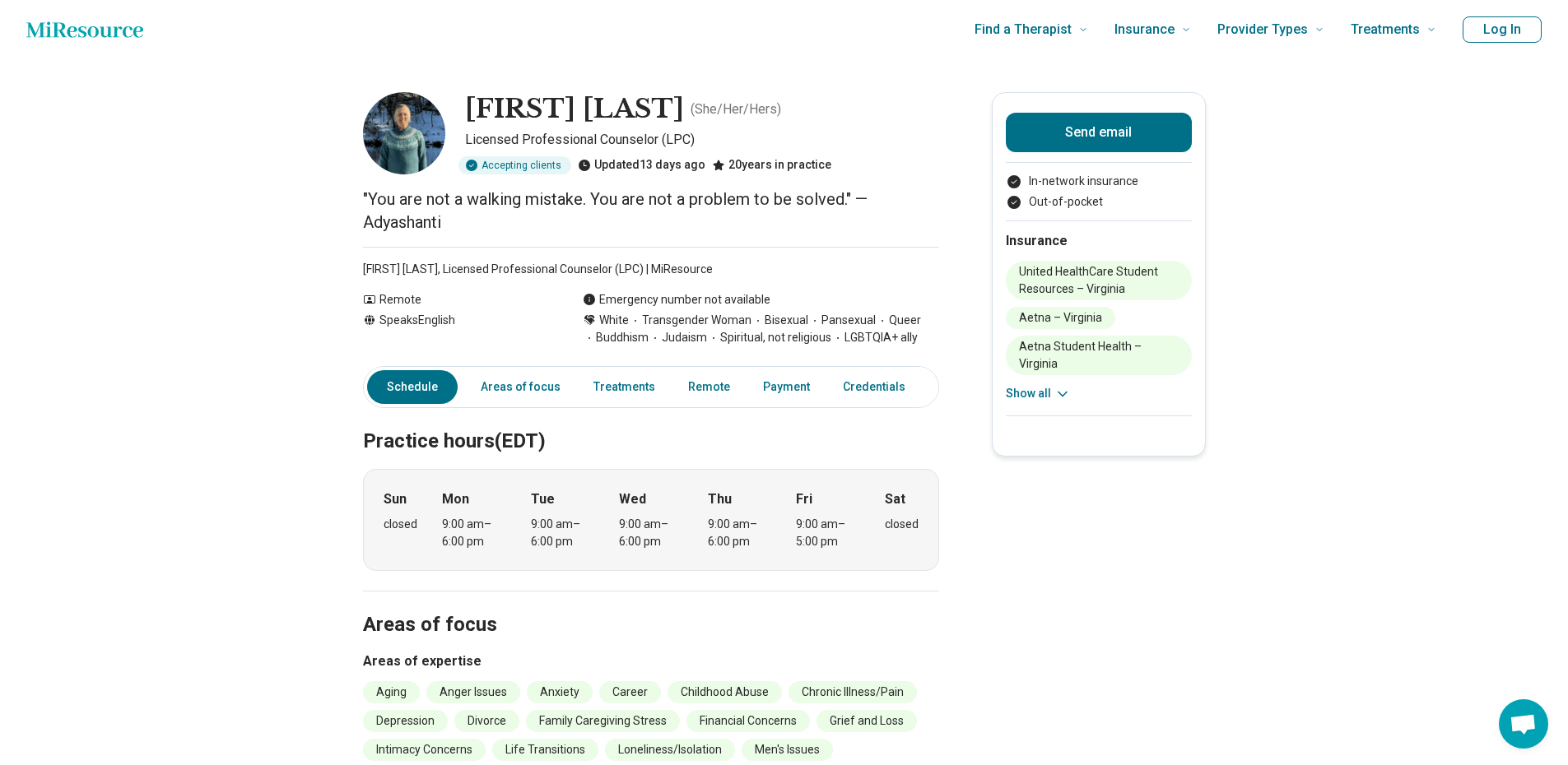 scroll, scrollTop: 0, scrollLeft: 0, axis: both 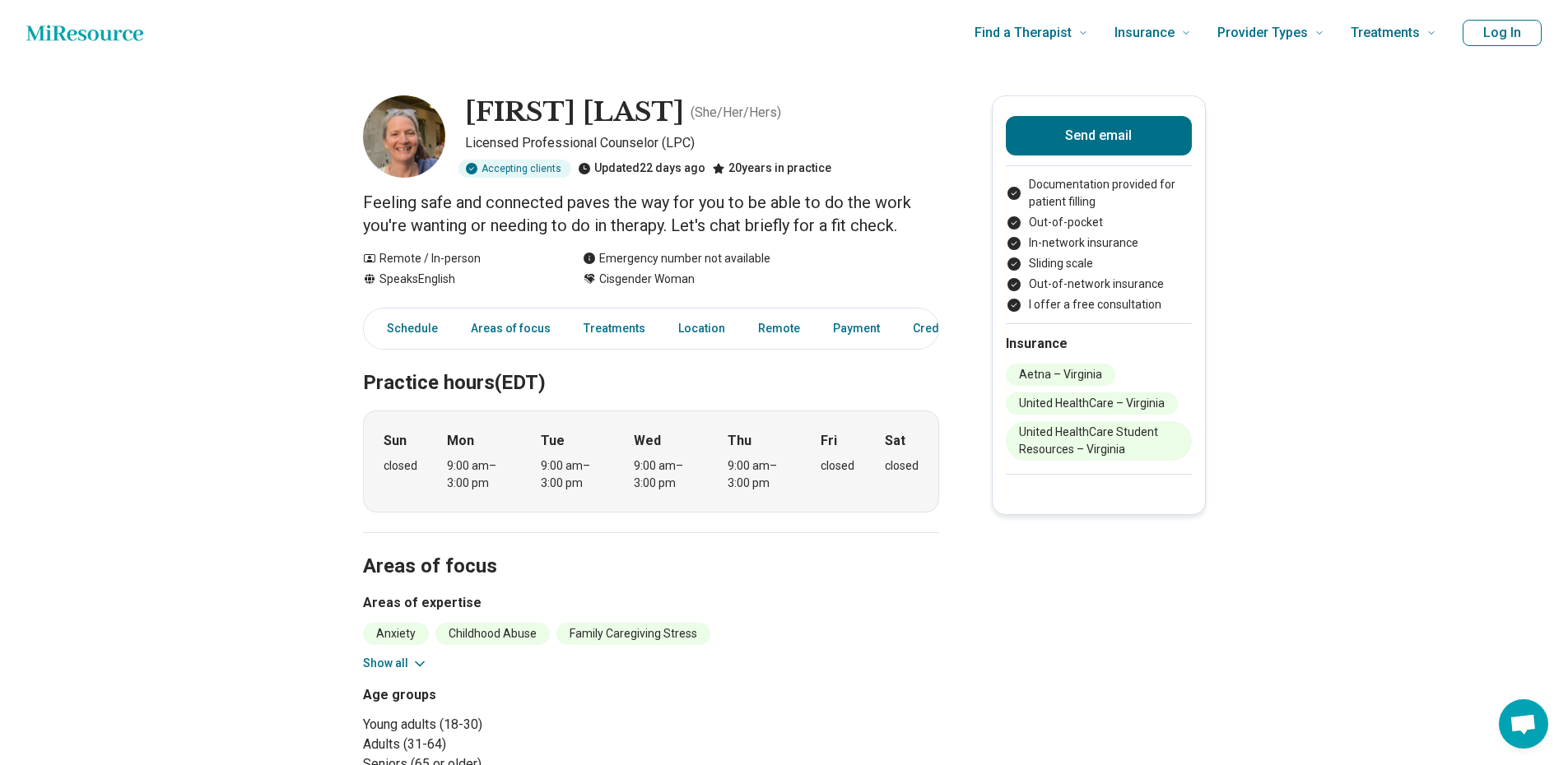 click on "[FIRST] [LAST] ( She/Her/Hers ) Licensed Professional Counselor (LPC) Accepting clients Updated  22 days ago 20  years in practice Feeling safe and connected paves the way for you to be able to do the work you're wanting or needing to do in therapy. Let's chat briefly for a fit check. Remote / In-person Speaks  English Emergency number not available Cisgender Woman Send email Documentation provided for patient filling Out-of-pocket In-network insurance Sliding scale Out-of-network insurance I offer a free consultation Insurance Aetna – Virginia United HealthCare – Virginia United HealthCare Student Resources – Virginia Schedule Areas of focus Treatments Location Remote Payment Credentials Practice hours  (EDT) Sun closed Mon 9:00 am  –   3:00 pm Tue 9:00 am  –   3:00 pm Wed 9:00 am  –   3:00 pm Thu 9:00 am  –   3:00 pm Fri closed Sat closed Areas of focus Areas of expertise Anxiety Childhood Abuse Family Caregiving Stress Grief and Loss Life Transitions Loneliness/Isolation Parenting Concerns ," at bounding box center (784, 1073) 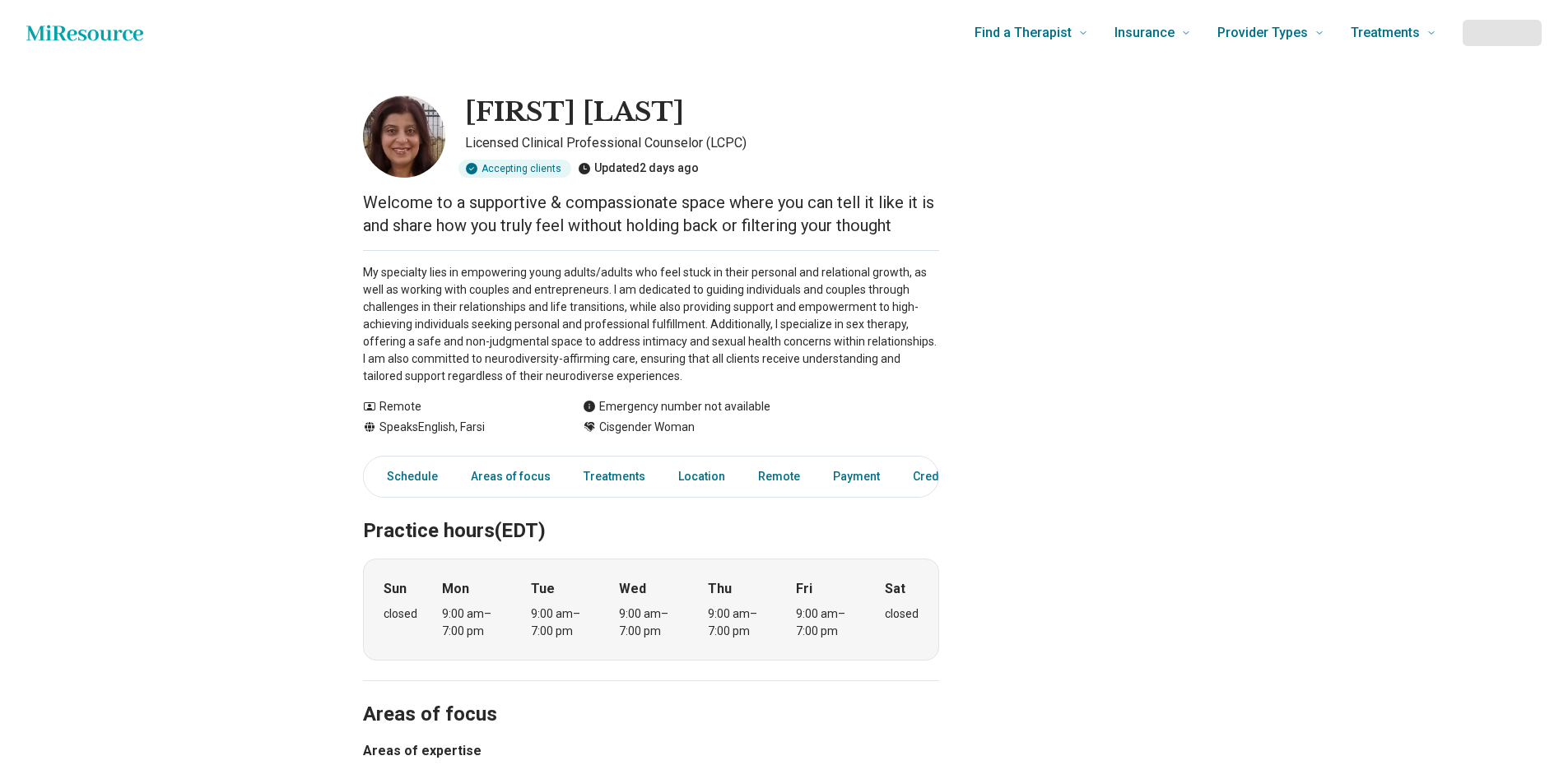 scroll, scrollTop: 0, scrollLeft: 0, axis: both 